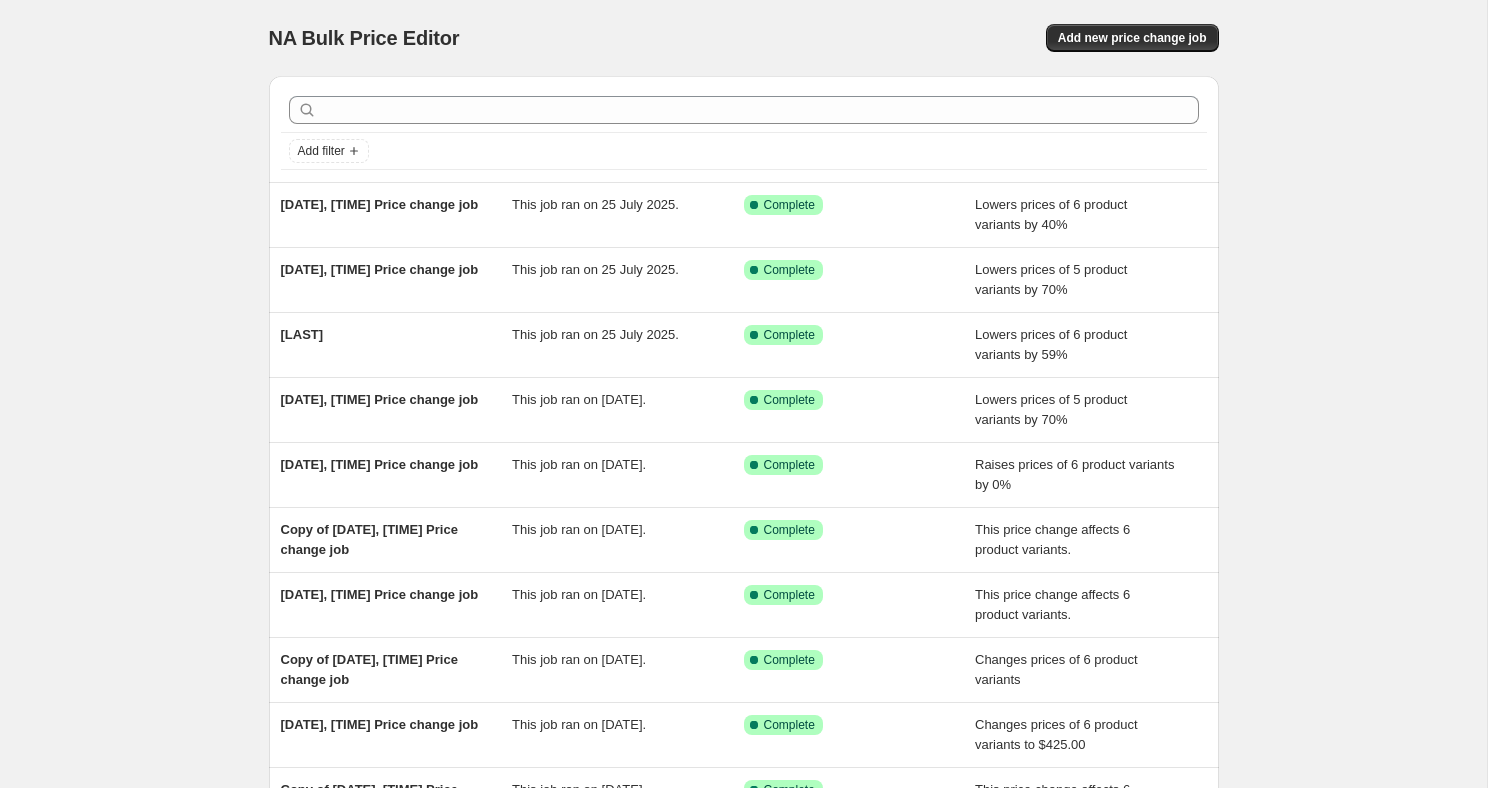 scroll, scrollTop: 0, scrollLeft: 0, axis: both 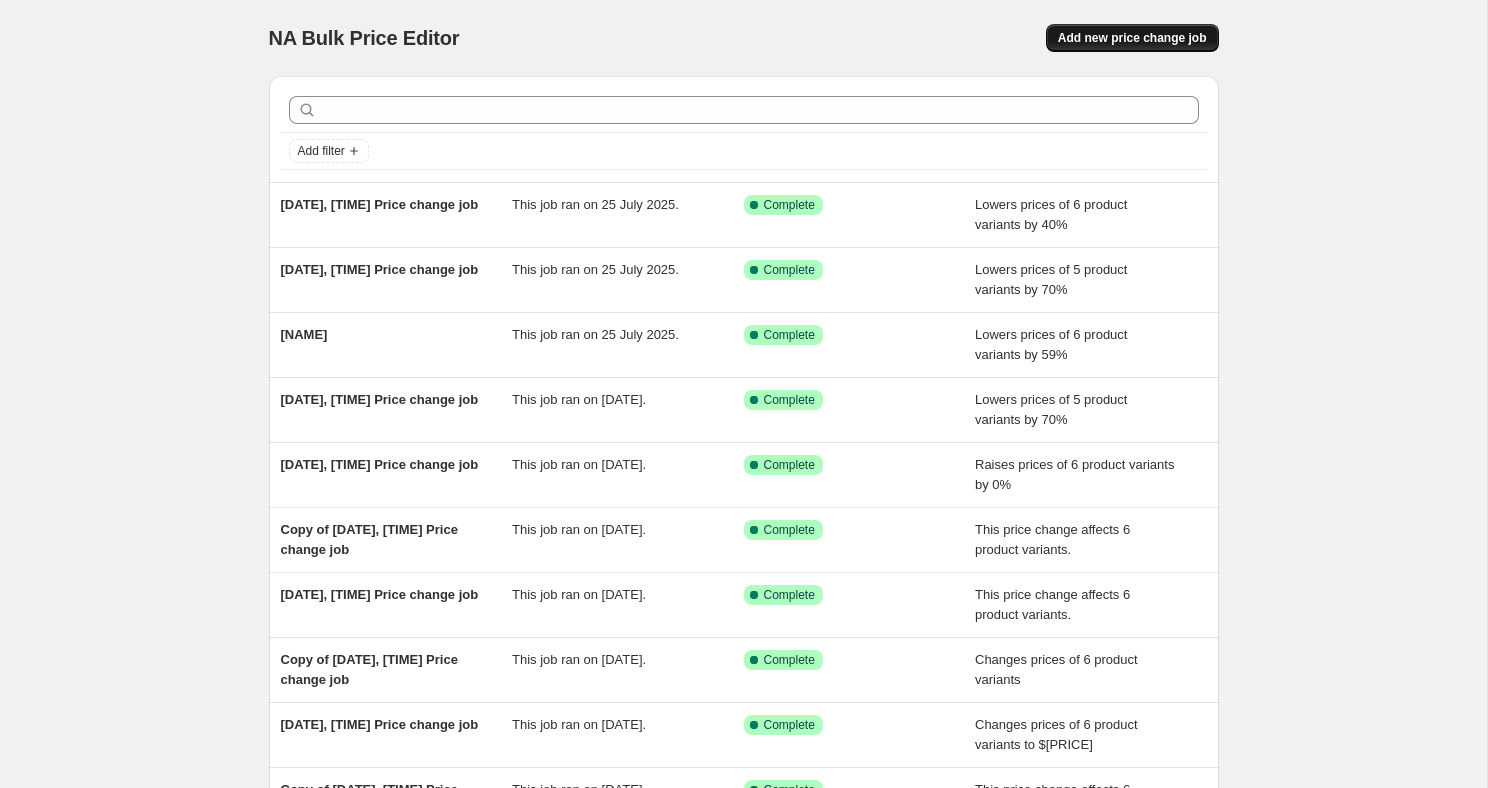 click on "Add new price change job" at bounding box center [1132, 38] 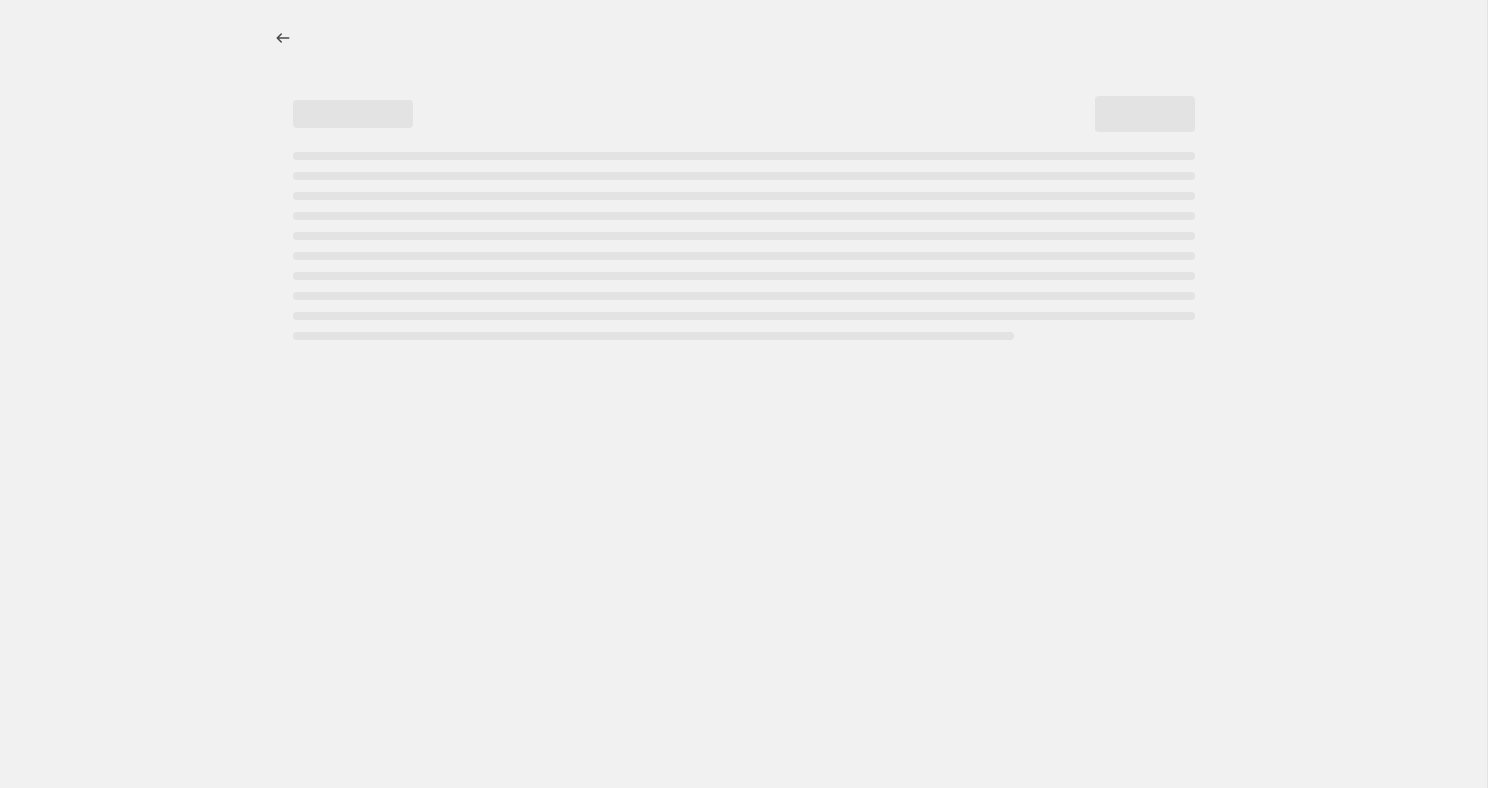 select on "percentage" 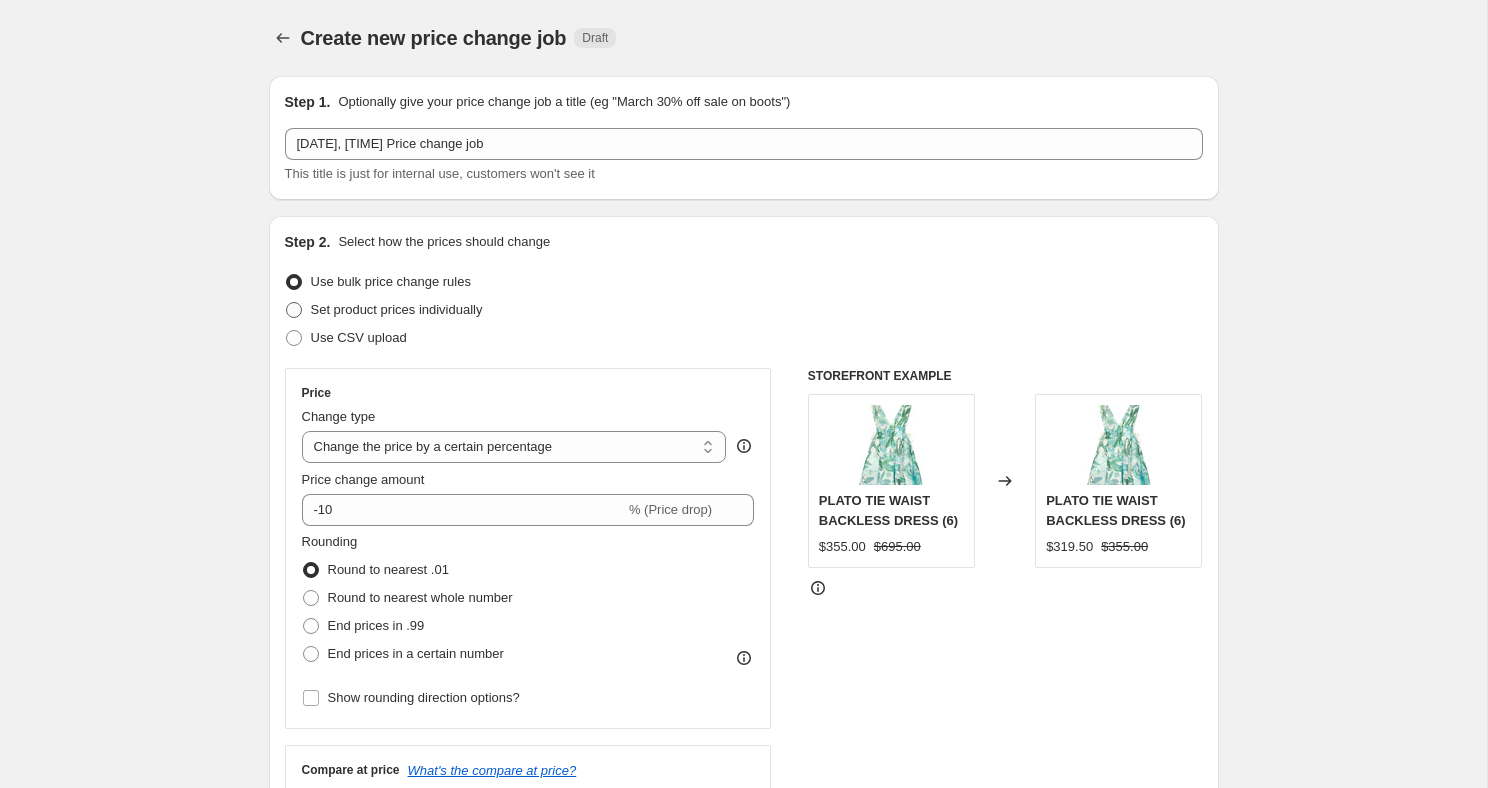 click at bounding box center [294, 310] 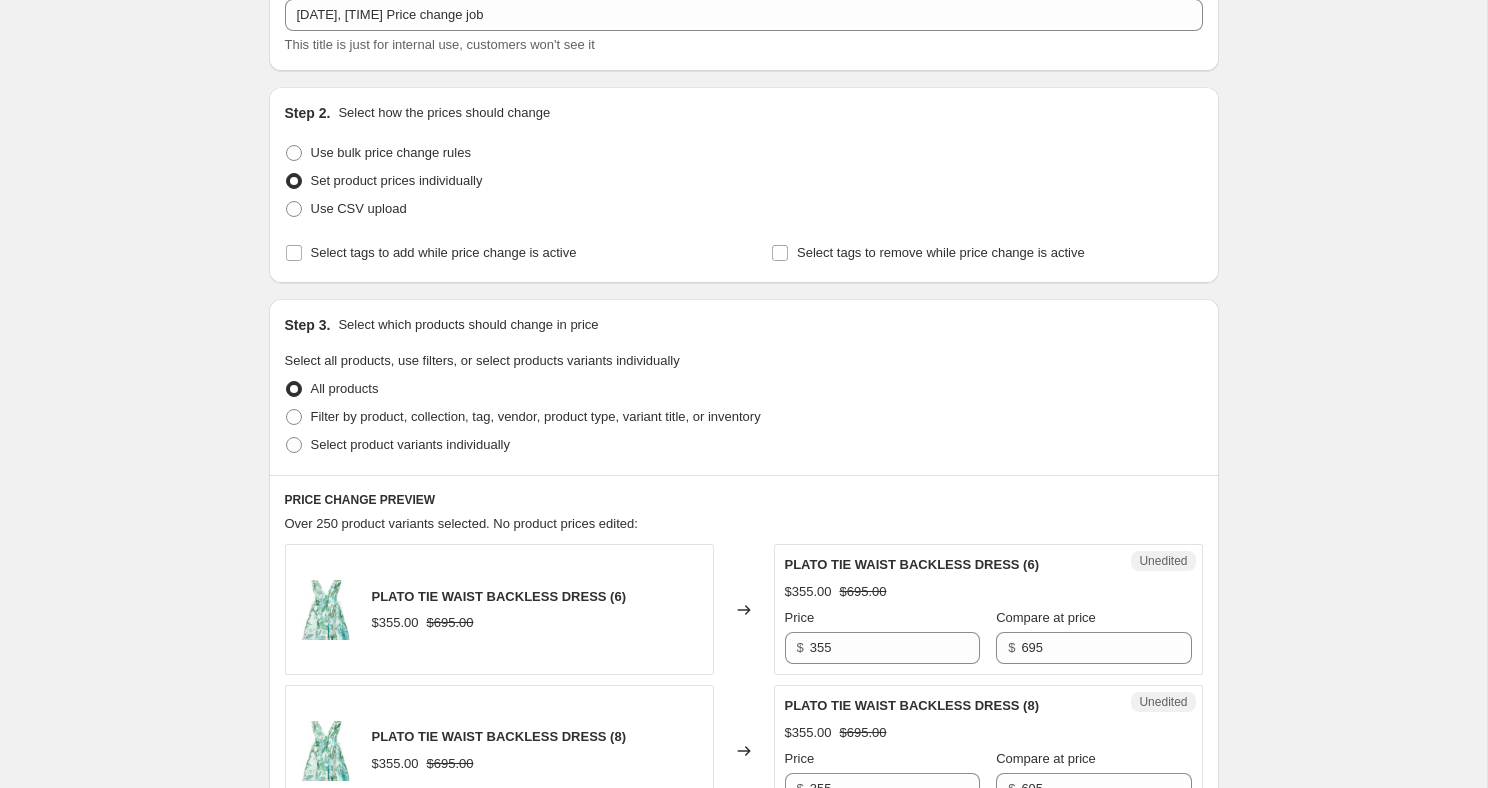 scroll, scrollTop: 190, scrollLeft: 0, axis: vertical 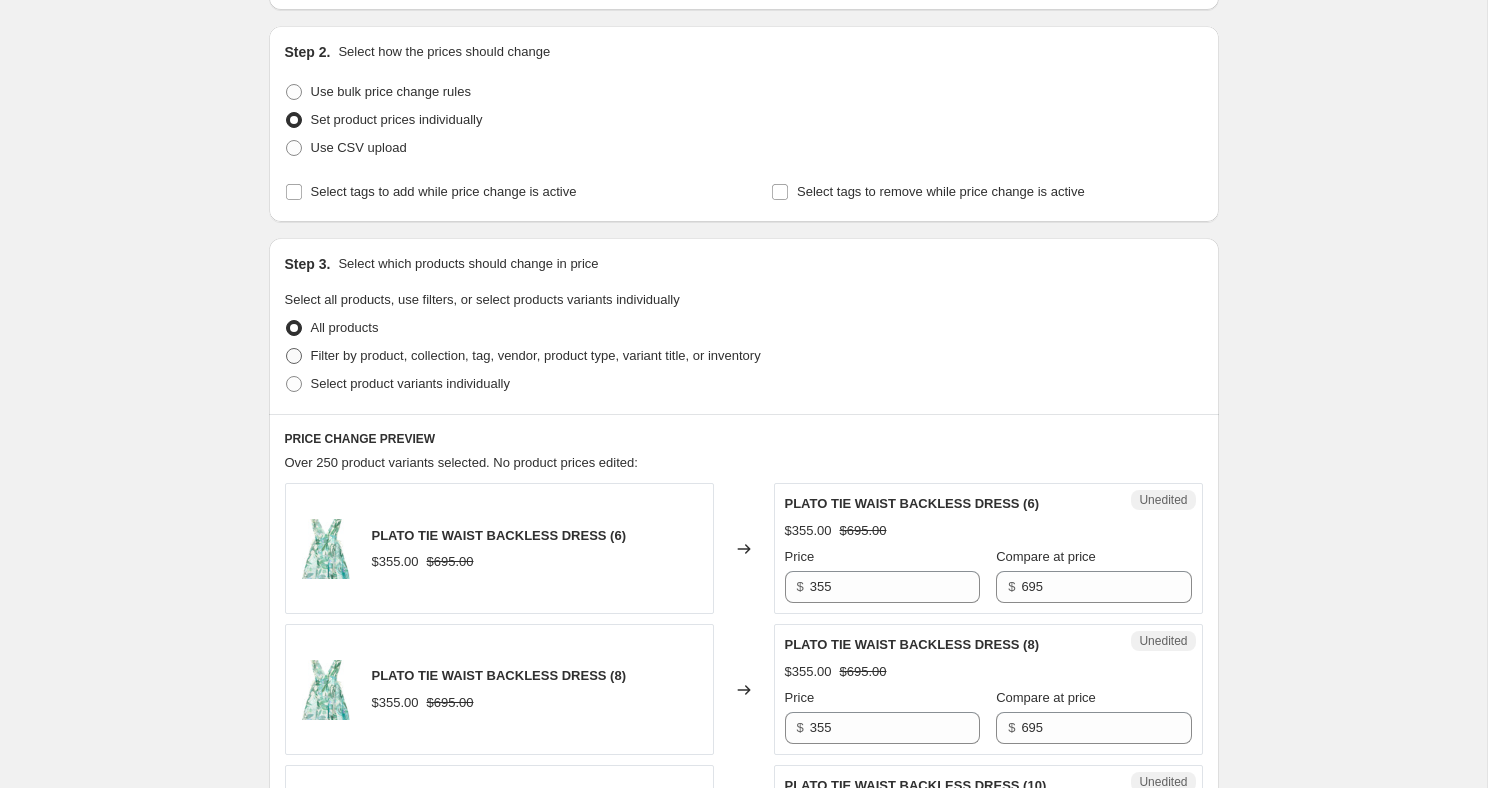 click at bounding box center (294, 356) 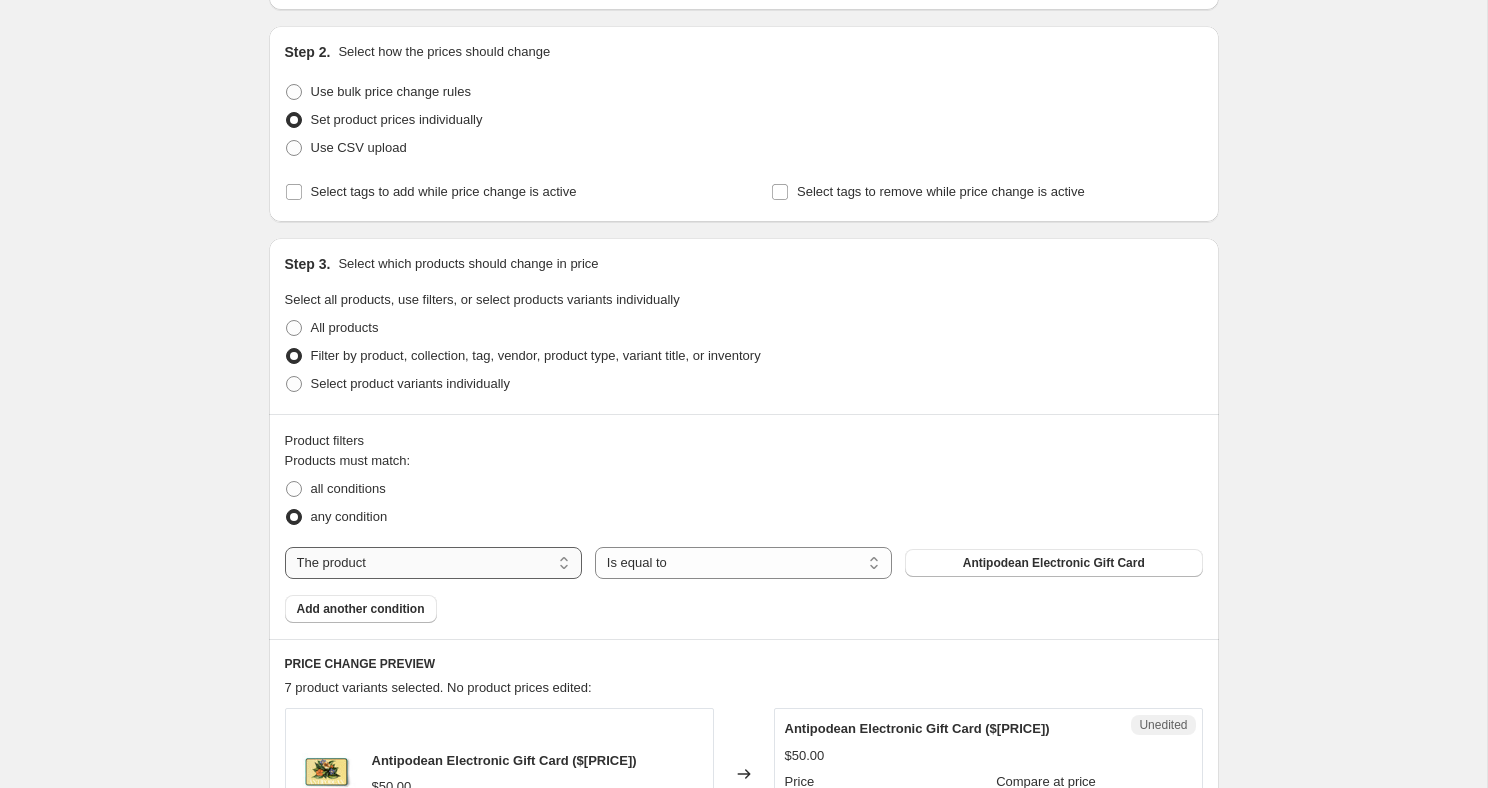 click on "The product The product's collection The product's tag The product's vendor The product's type The product's status The variant's title Inventory quantity" at bounding box center [433, 563] 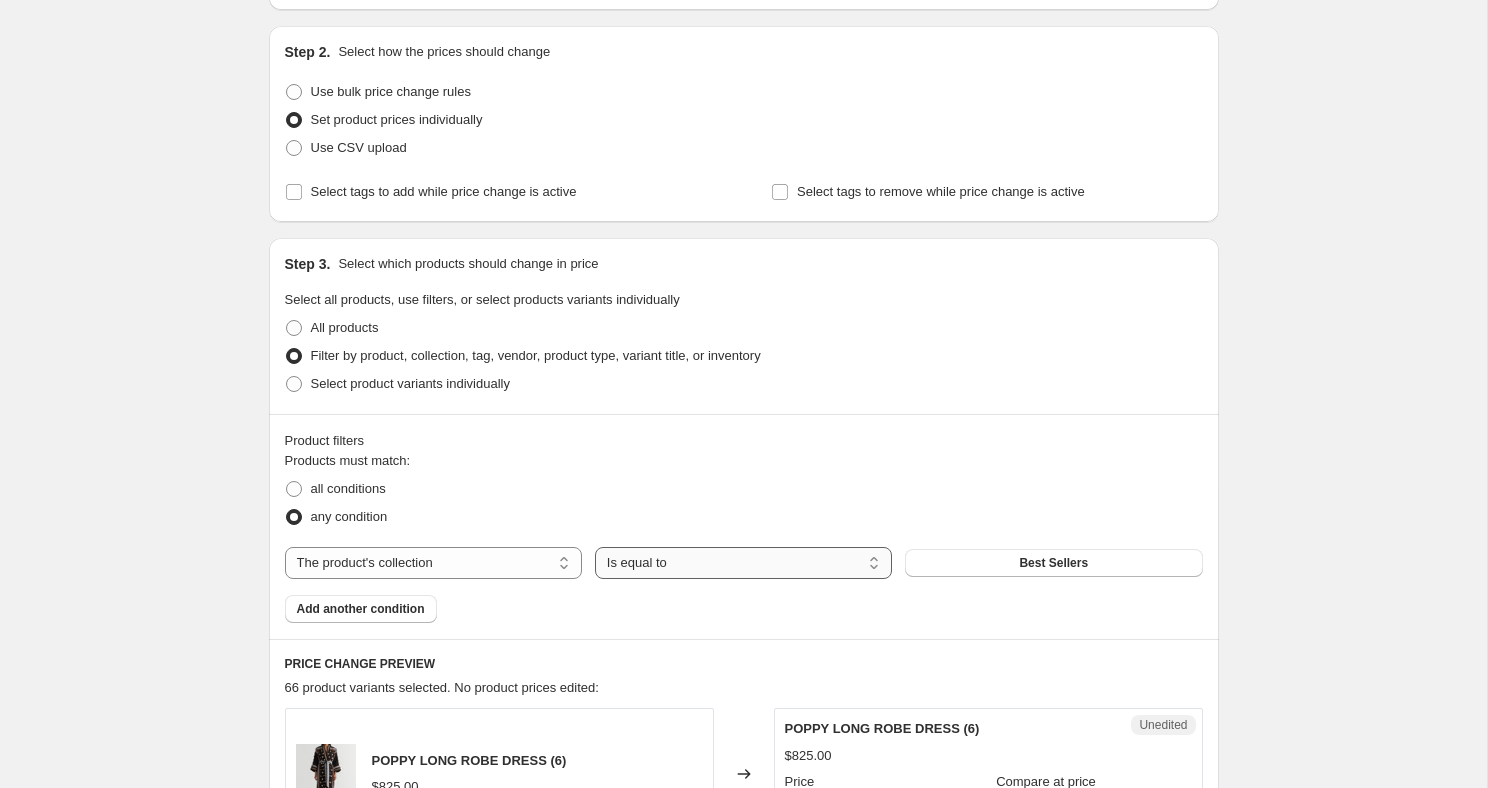 click on "Is equal to Is not equal to" at bounding box center [743, 563] 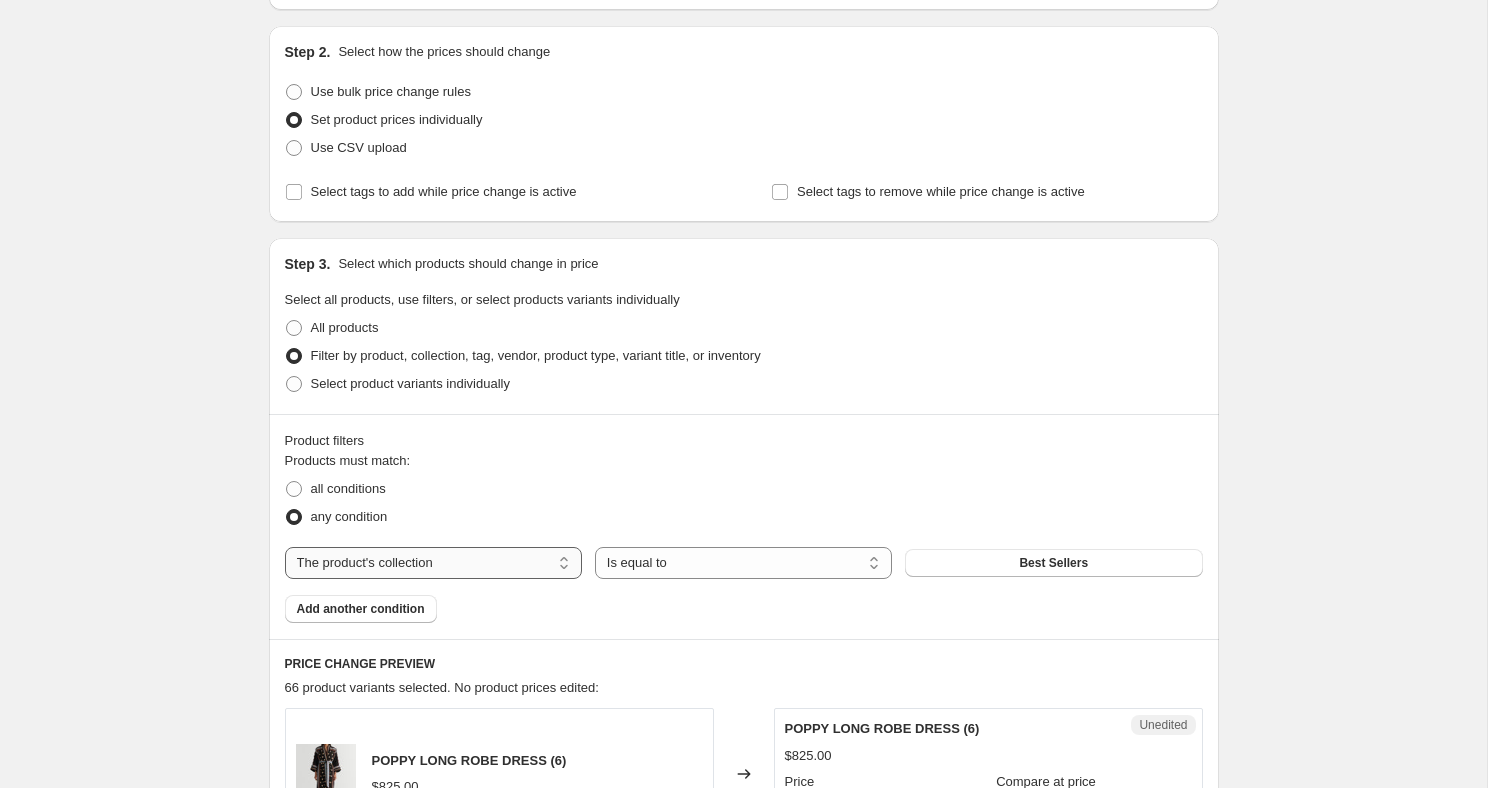 click on "The product The product's collection The product's tag The product's vendor The product's type The product's status The variant's title Inventory quantity" at bounding box center (433, 563) 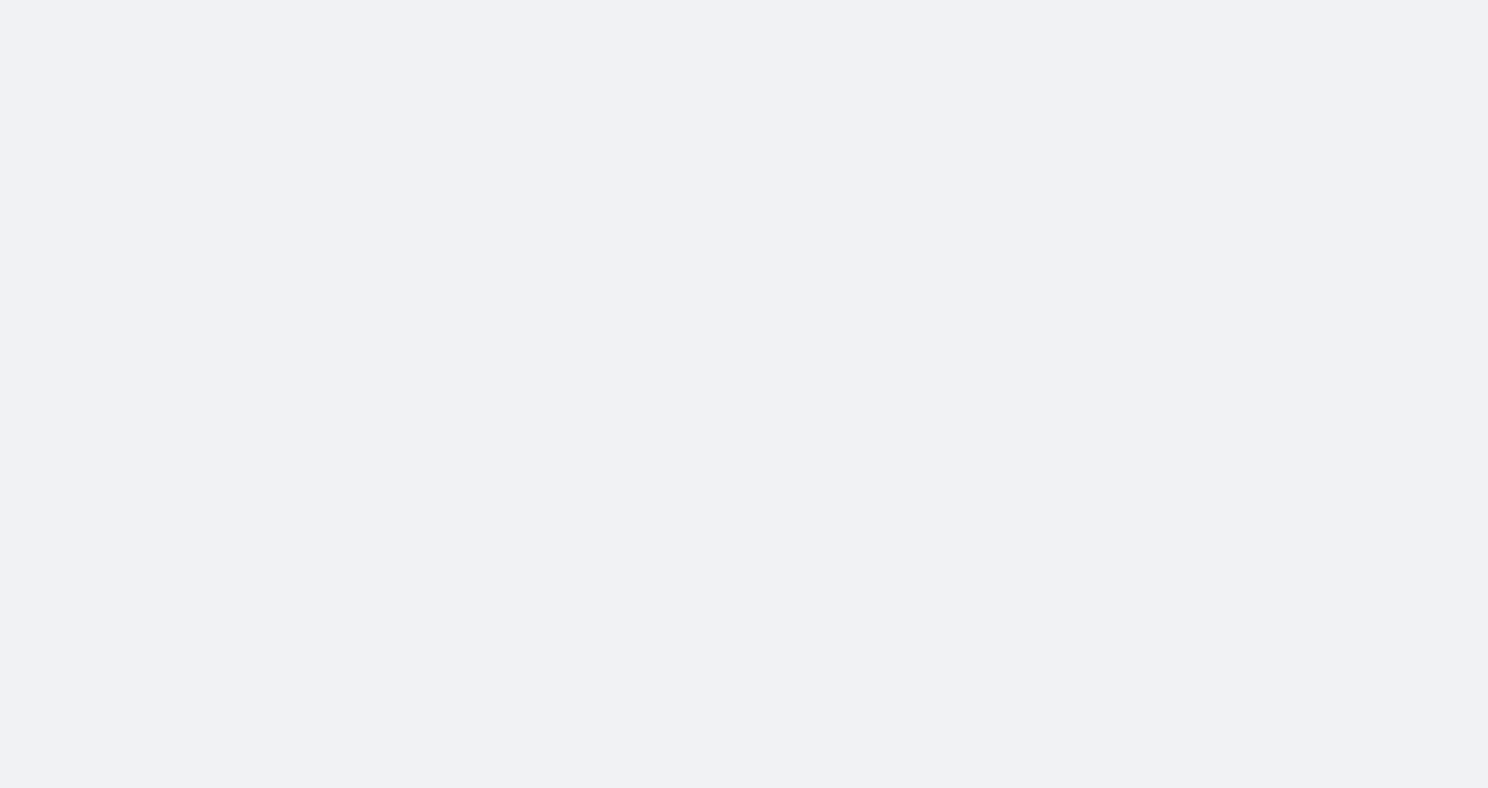 scroll, scrollTop: 0, scrollLeft: 0, axis: both 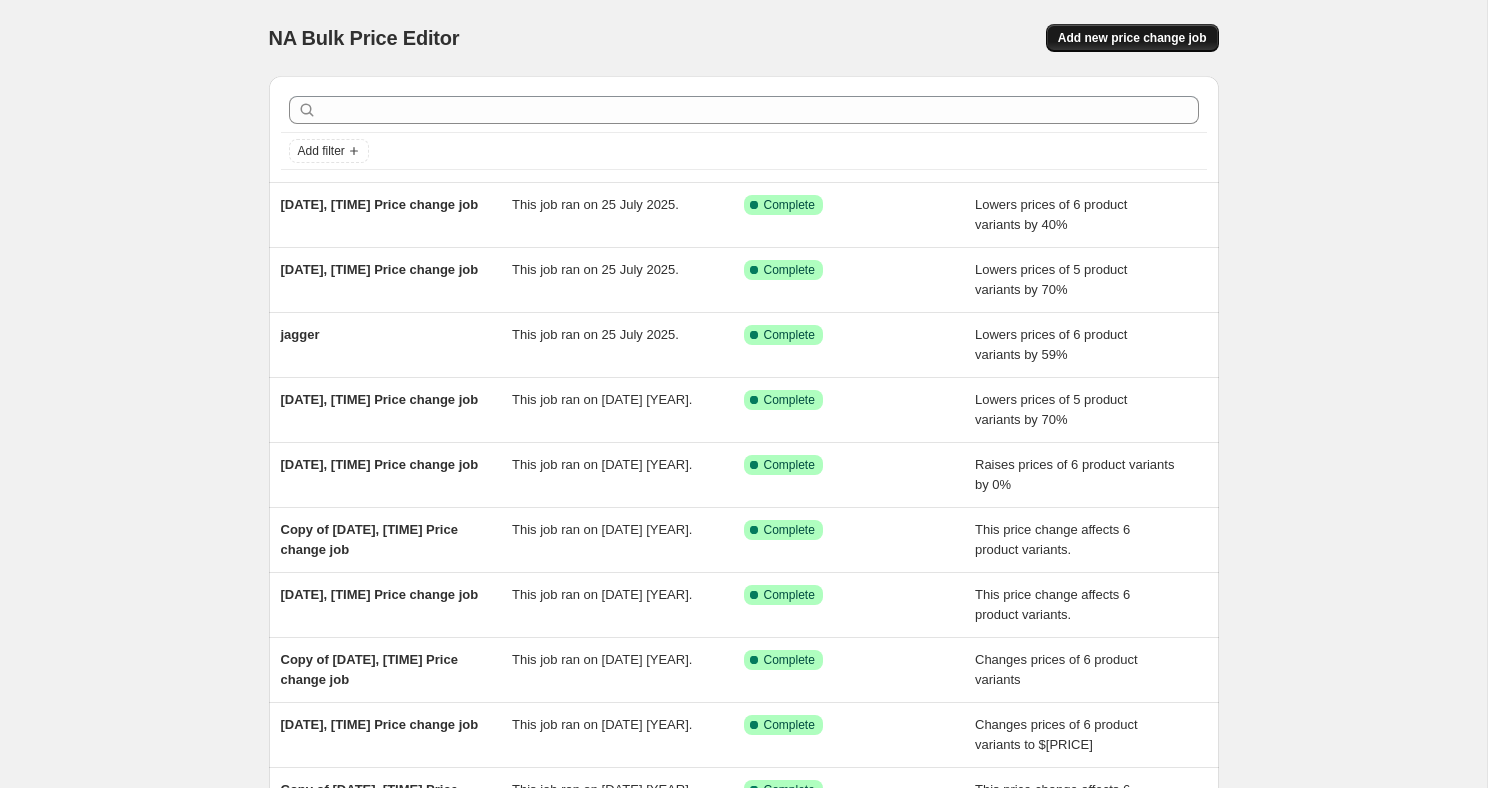 click on "Add new price change job" at bounding box center (1132, 38) 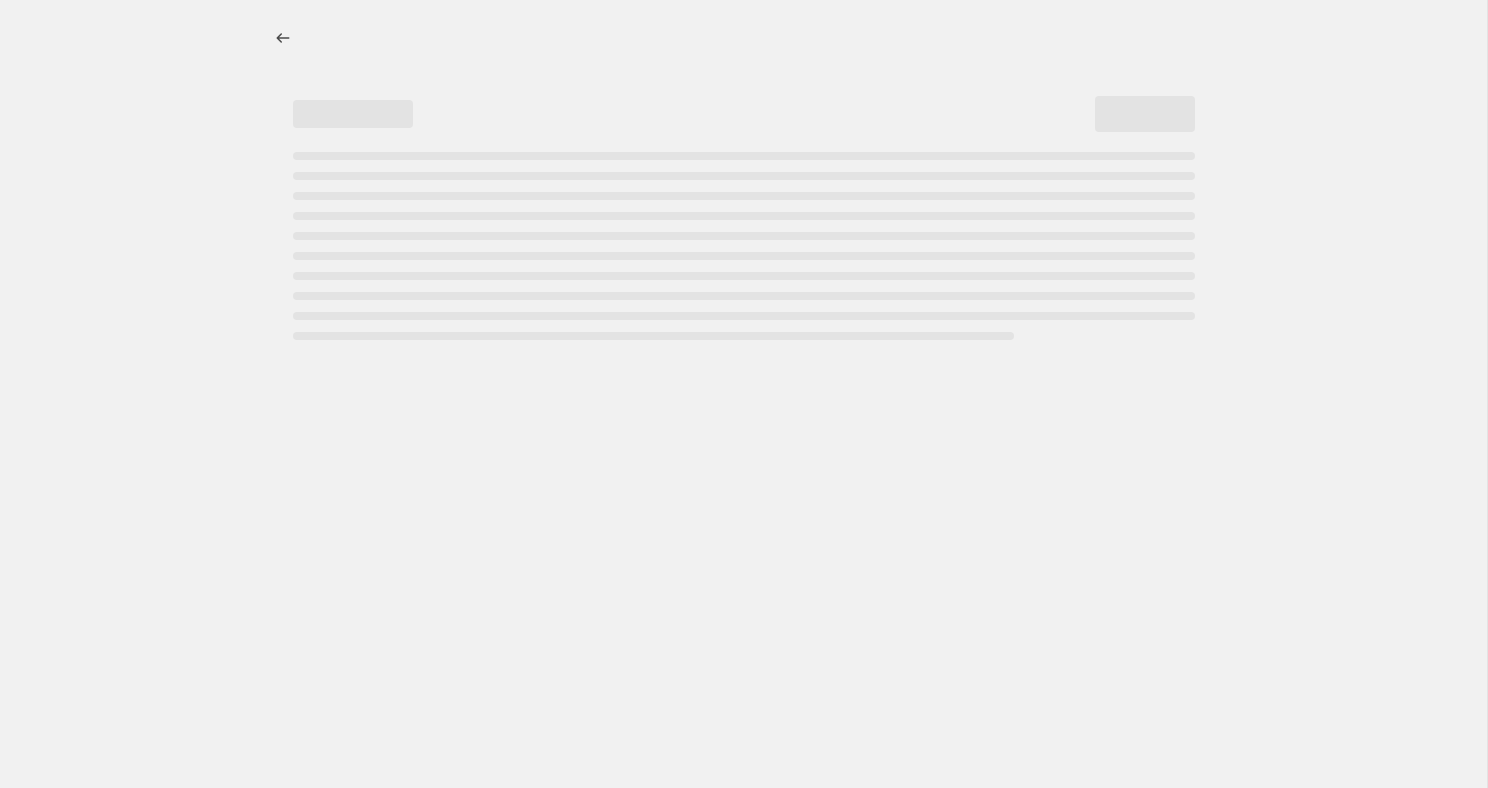 select on "percentage" 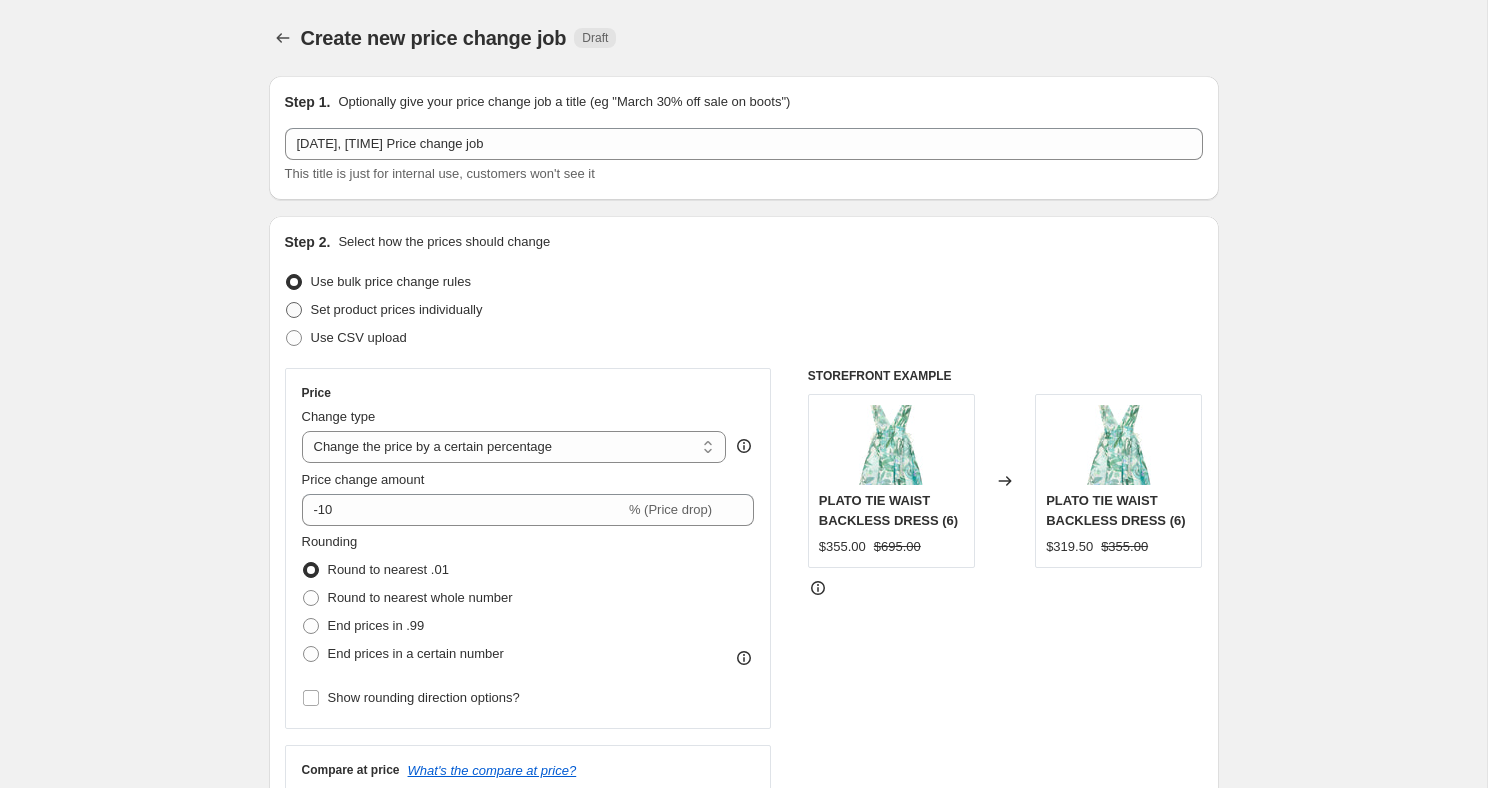 click at bounding box center [294, 310] 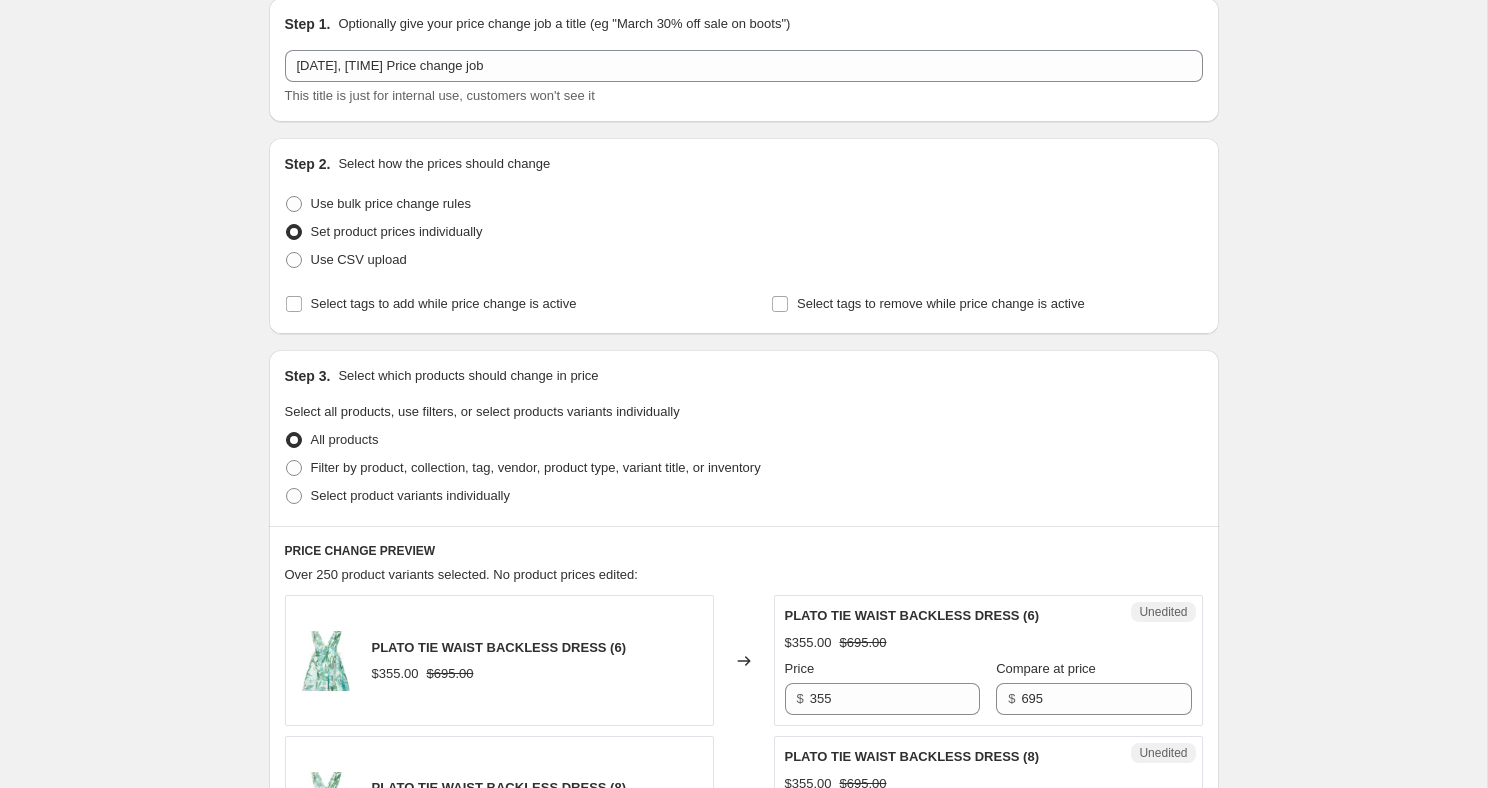 scroll, scrollTop: 141, scrollLeft: 0, axis: vertical 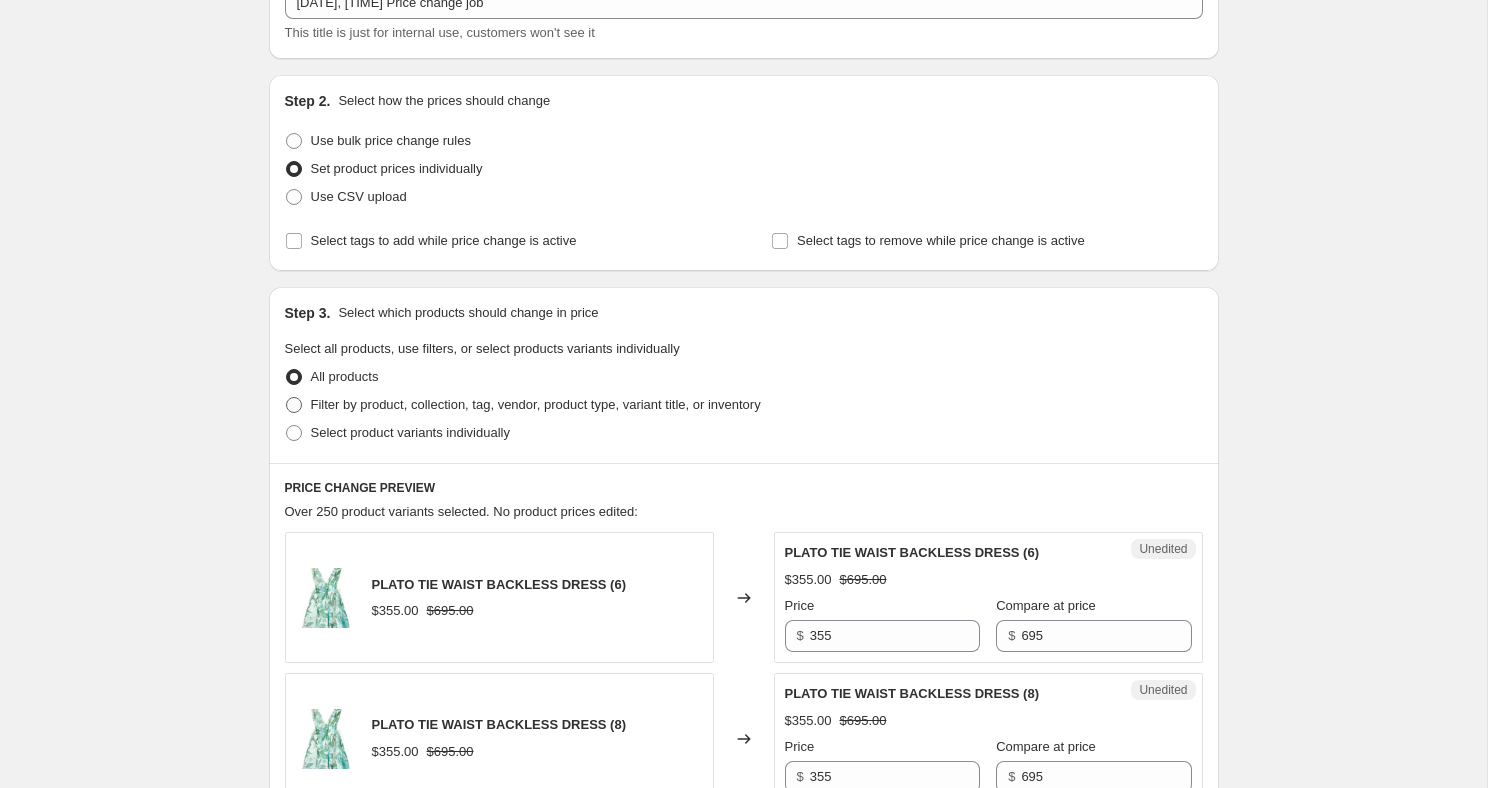 click at bounding box center (294, 405) 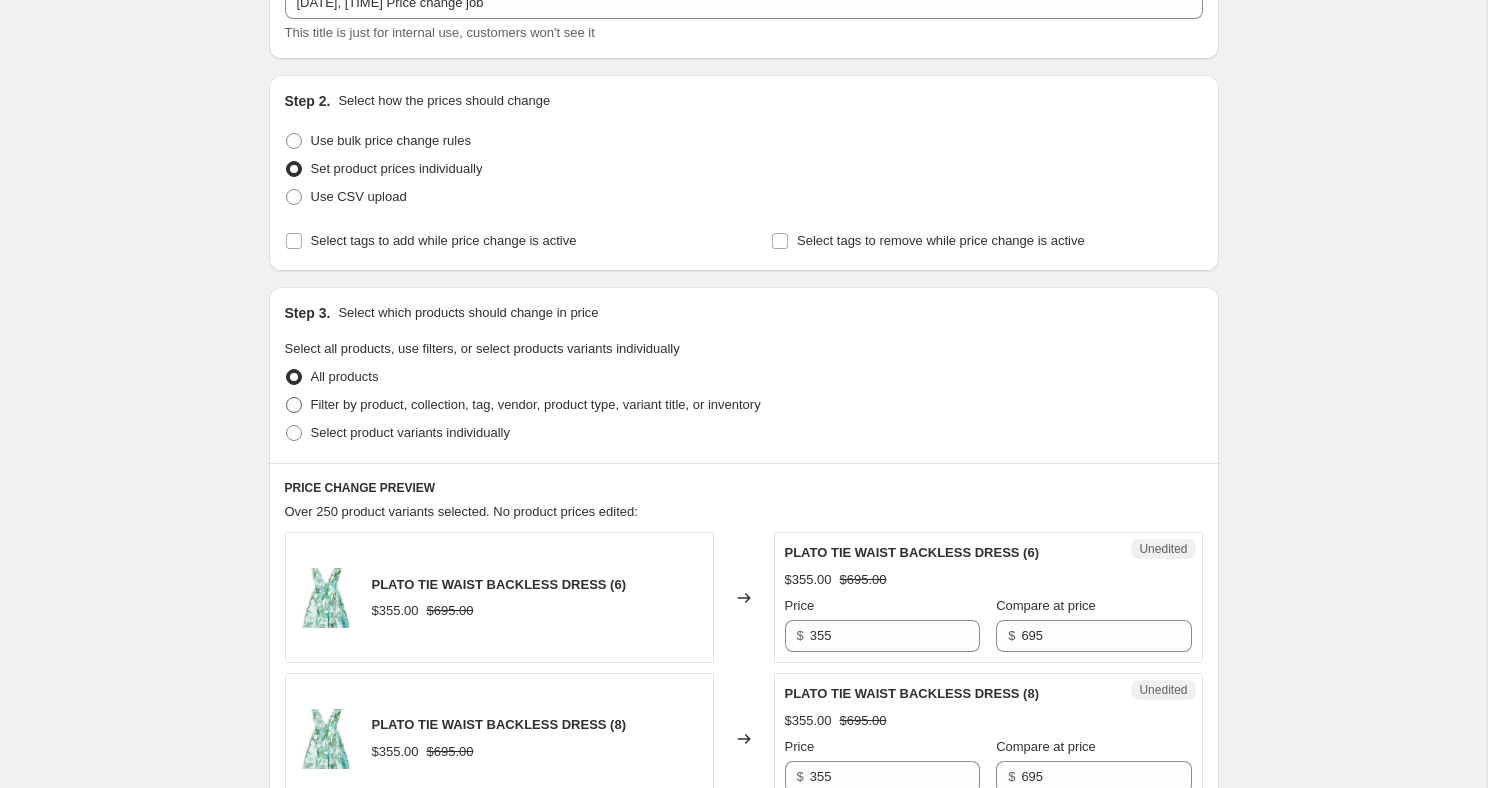 radio on "true" 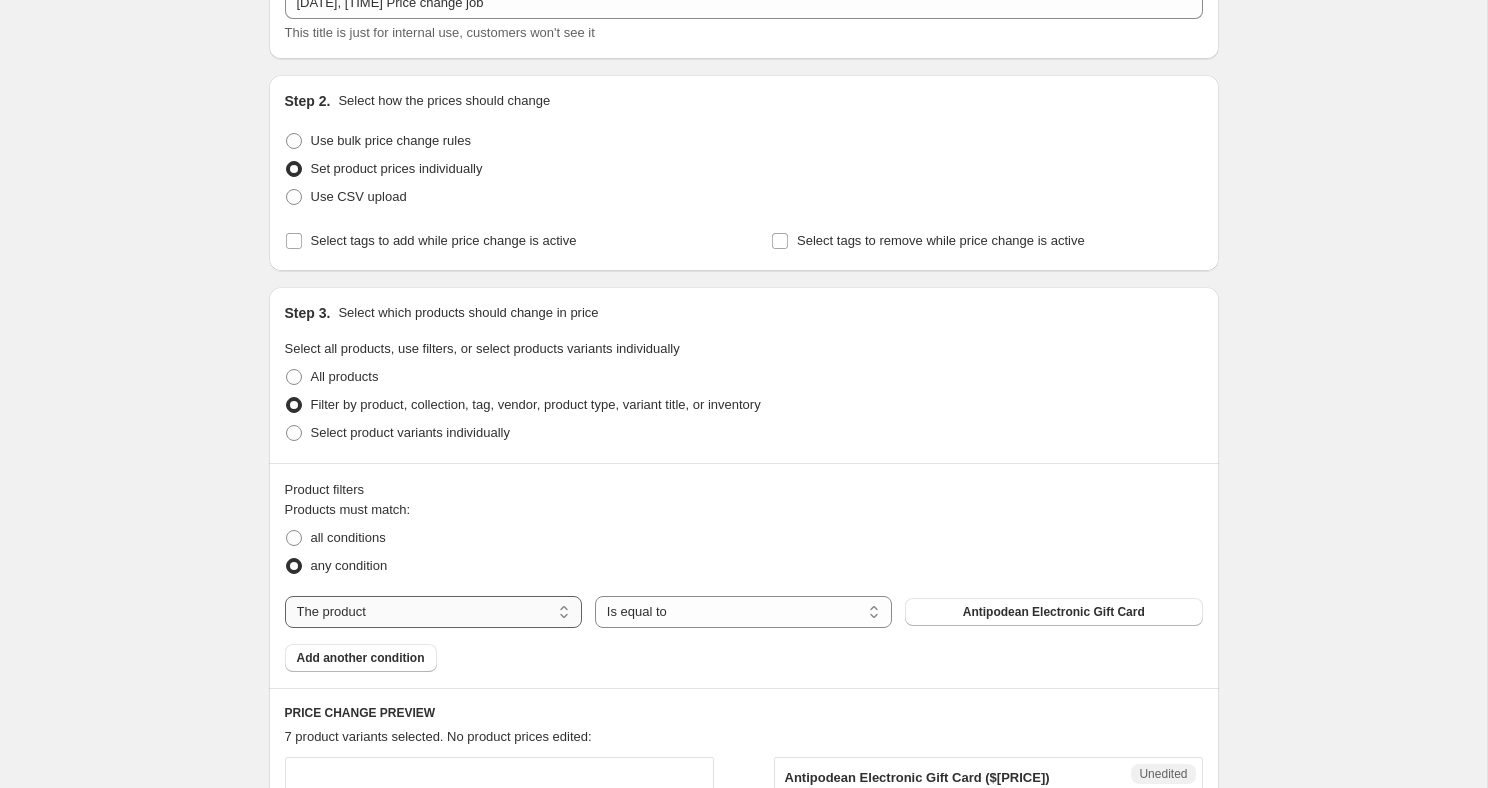 click on "The product The product's collection The product's tag The product's vendor The product's type The product's status The variant's title Inventory quantity" at bounding box center [433, 612] 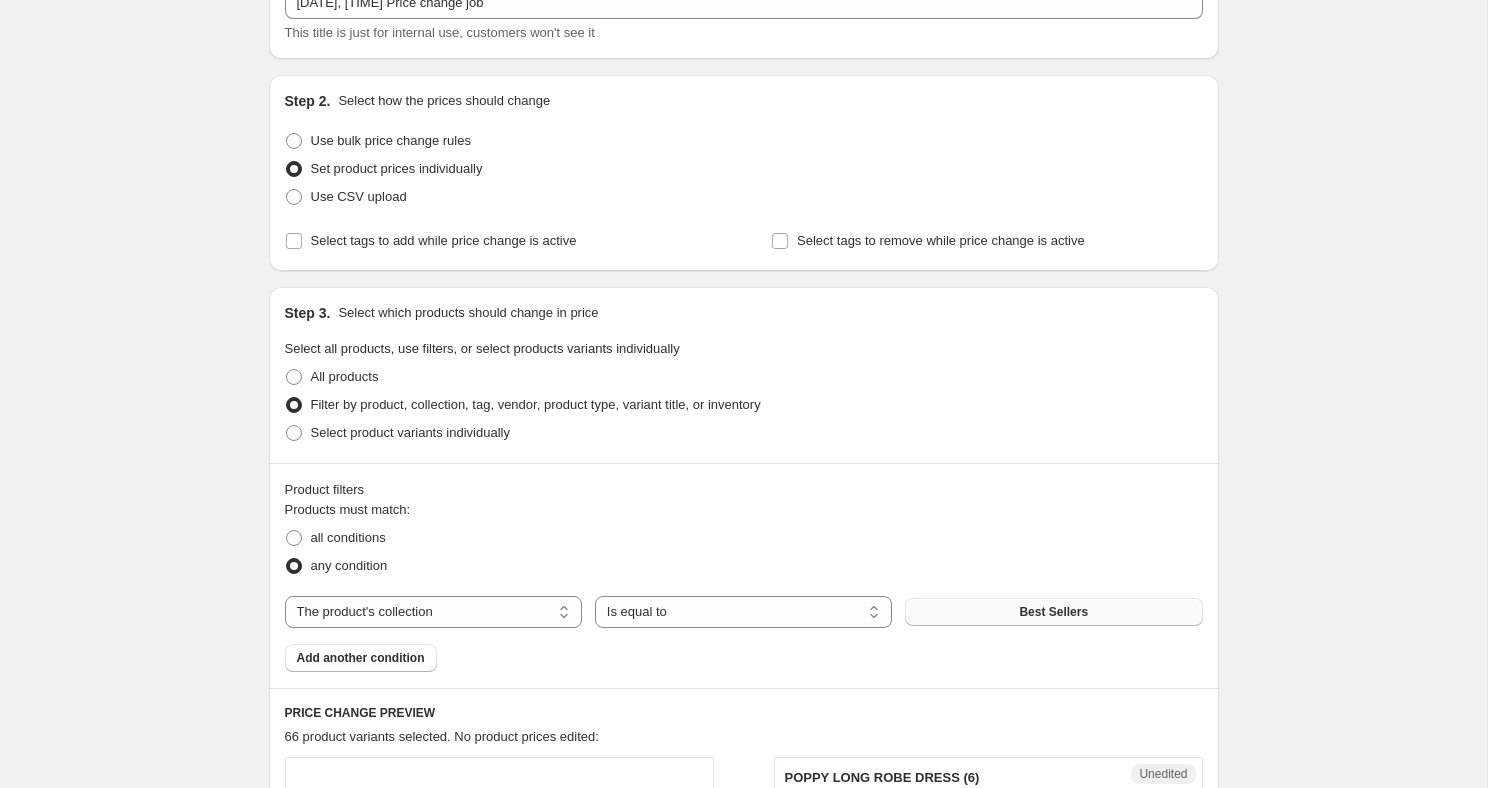 click on "Best Sellers" at bounding box center (1053, 612) 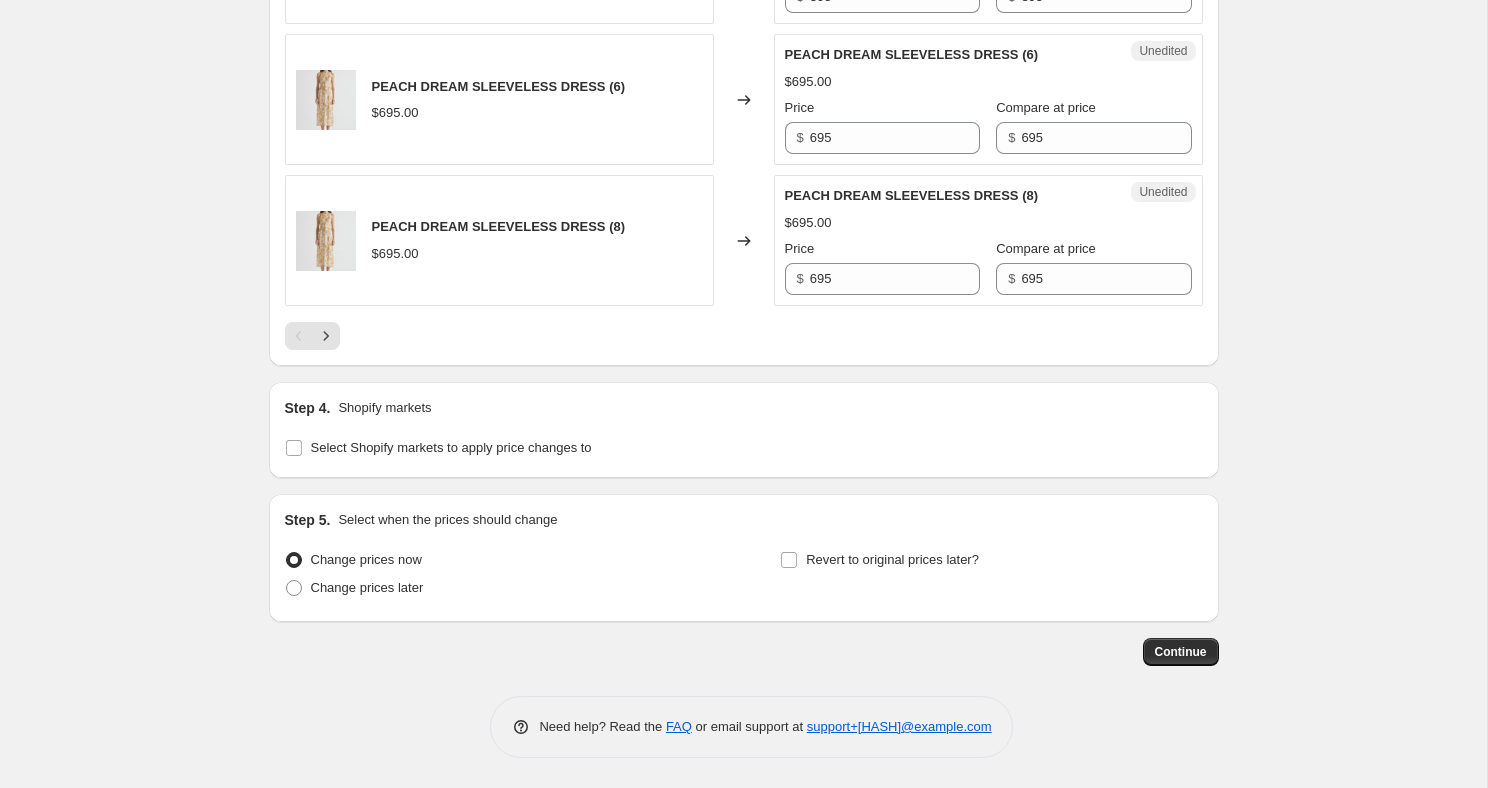 scroll, scrollTop: 3518, scrollLeft: 0, axis: vertical 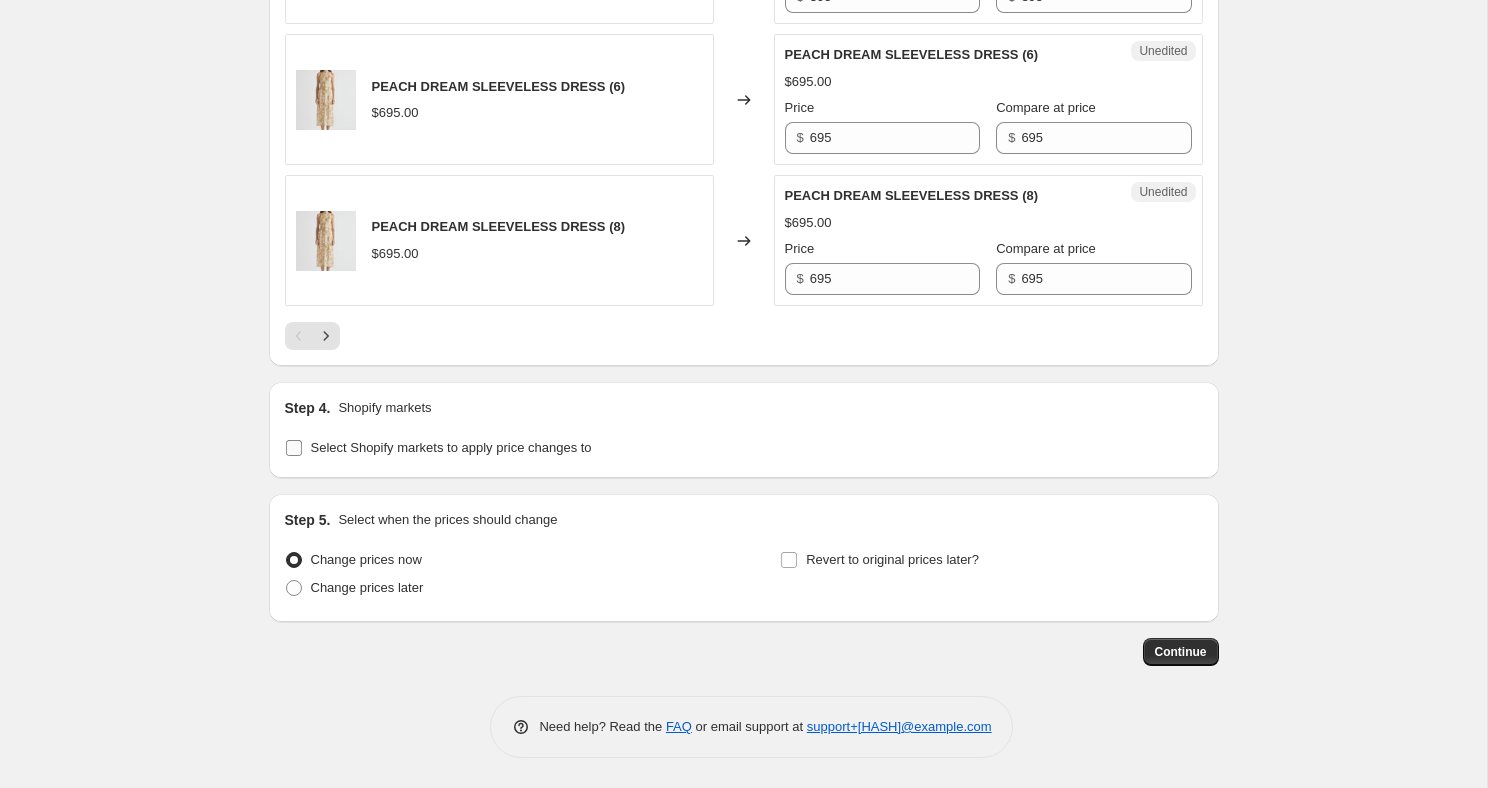 click on "Select Shopify markets to apply price changes to" at bounding box center [294, 448] 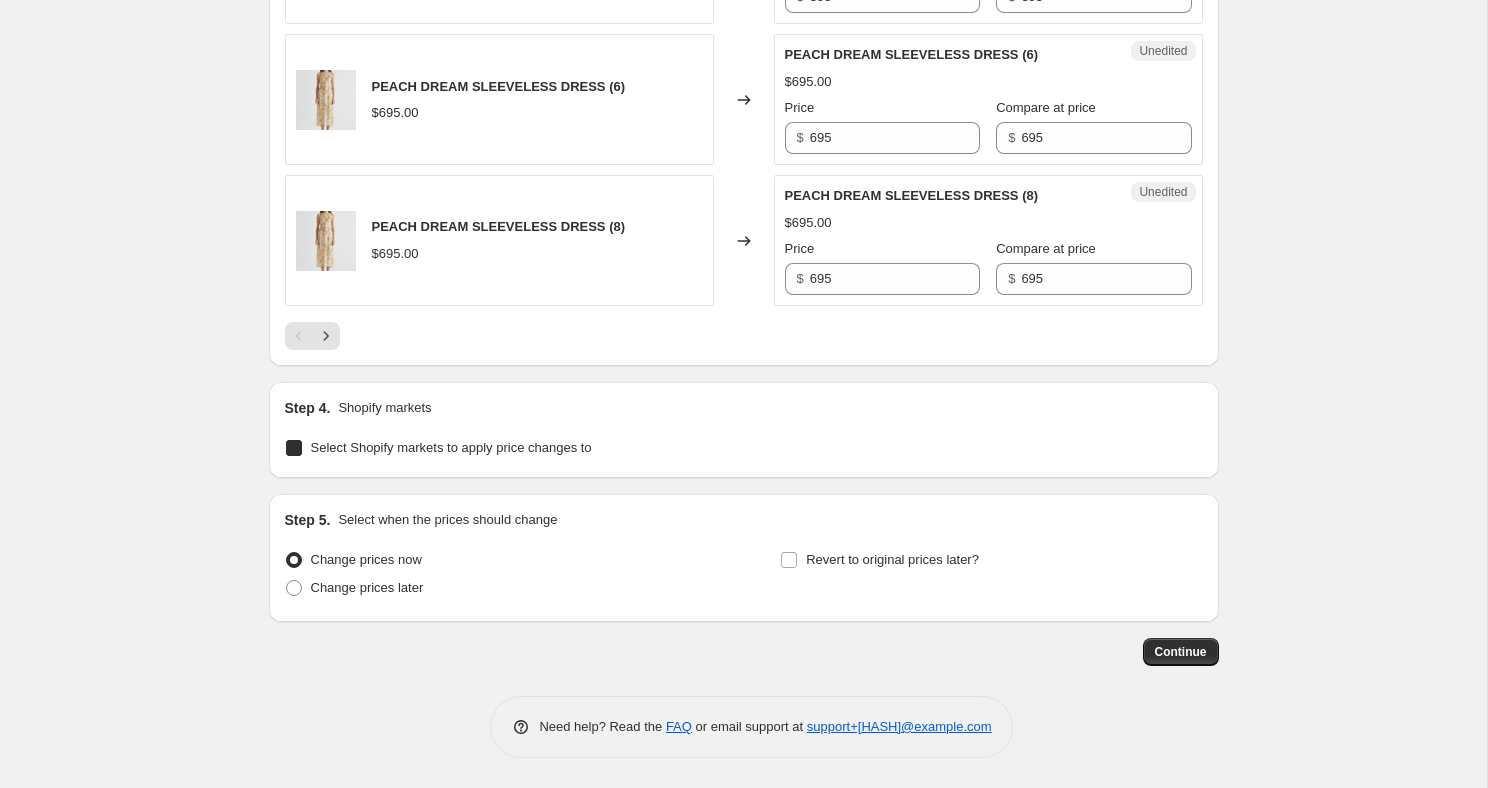 checkbox on "true" 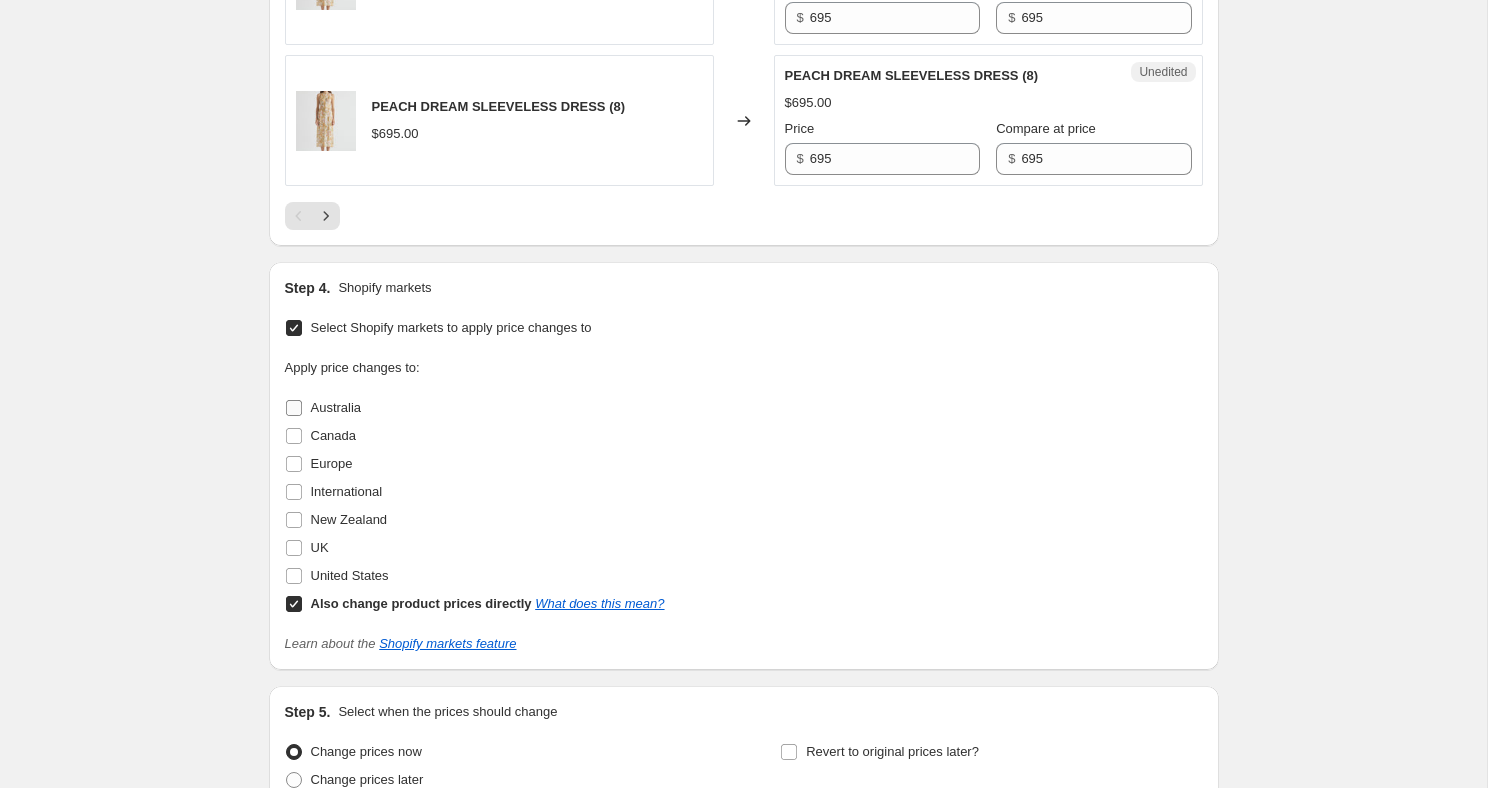 click on "Australia" at bounding box center (294, 408) 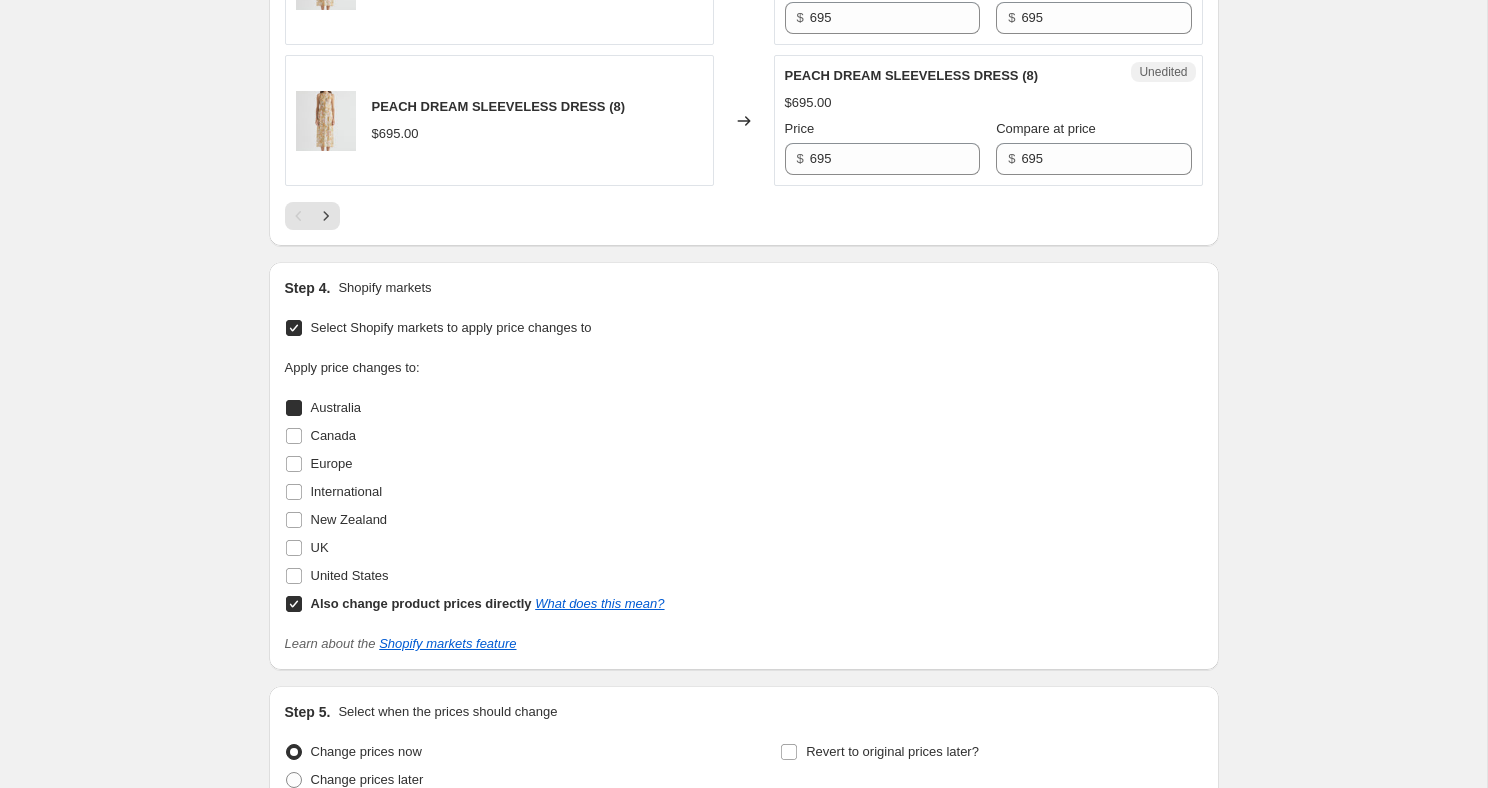checkbox on "true" 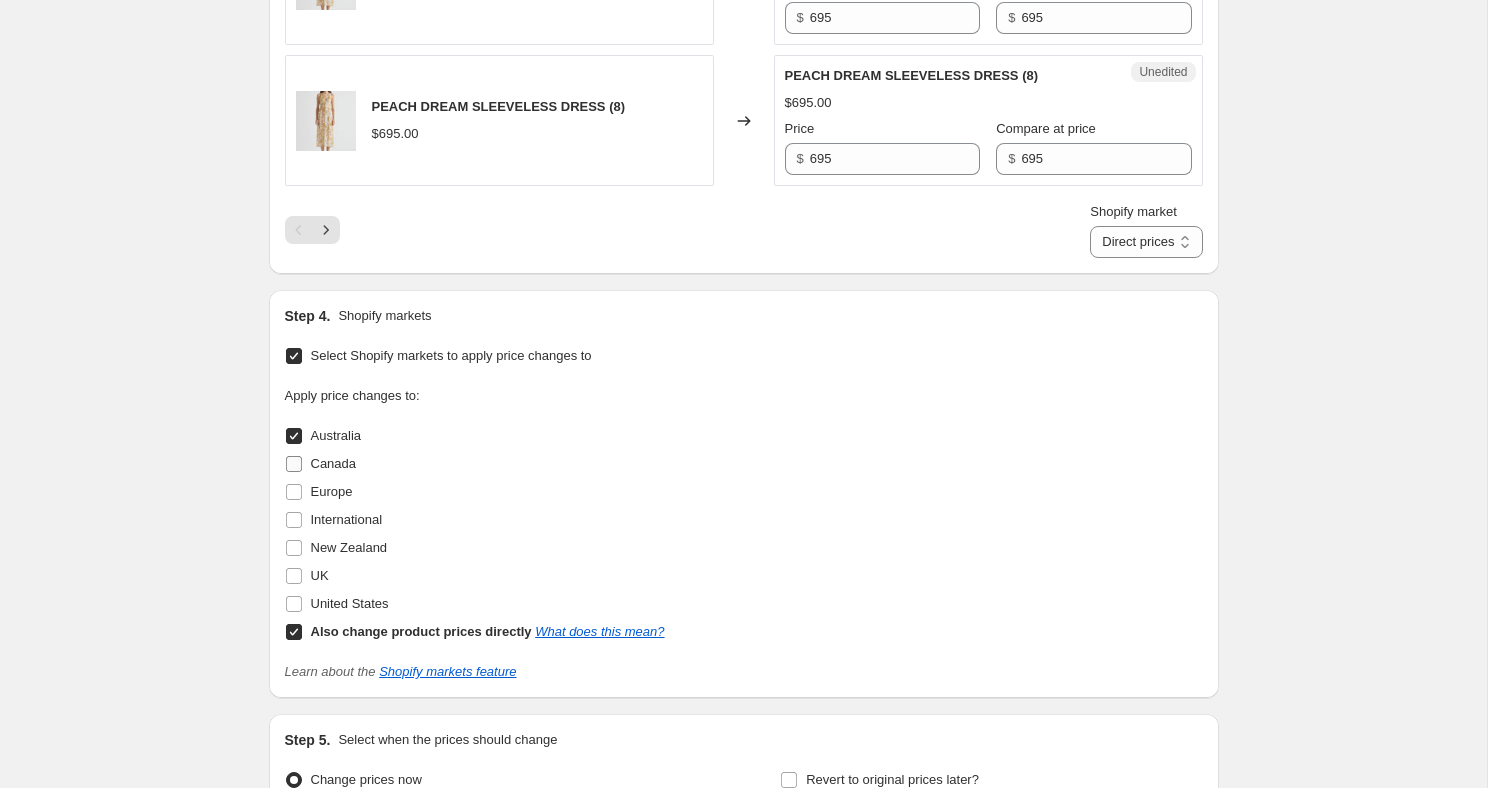 click on "Canada" at bounding box center (294, 464) 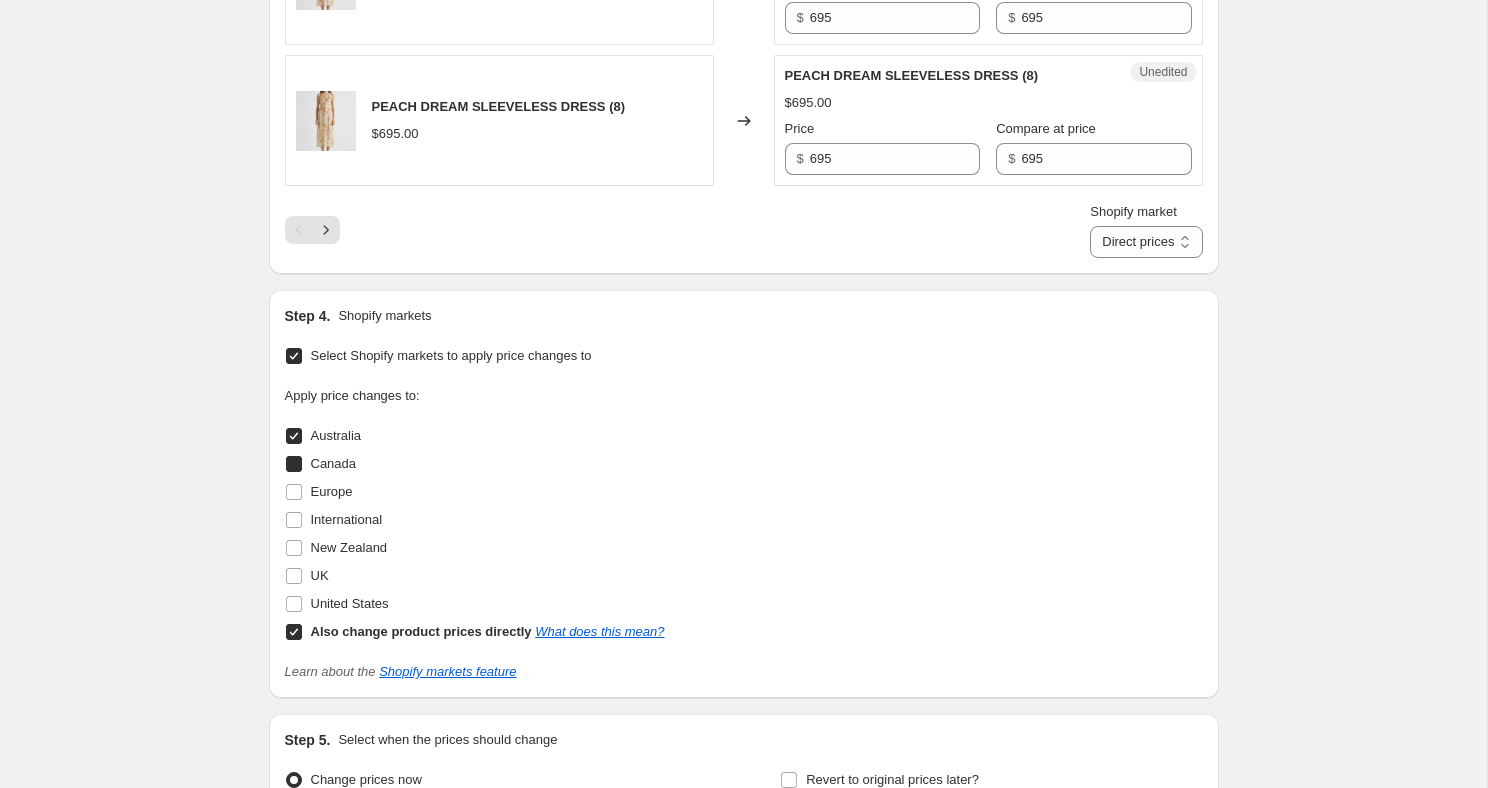 checkbox on "true" 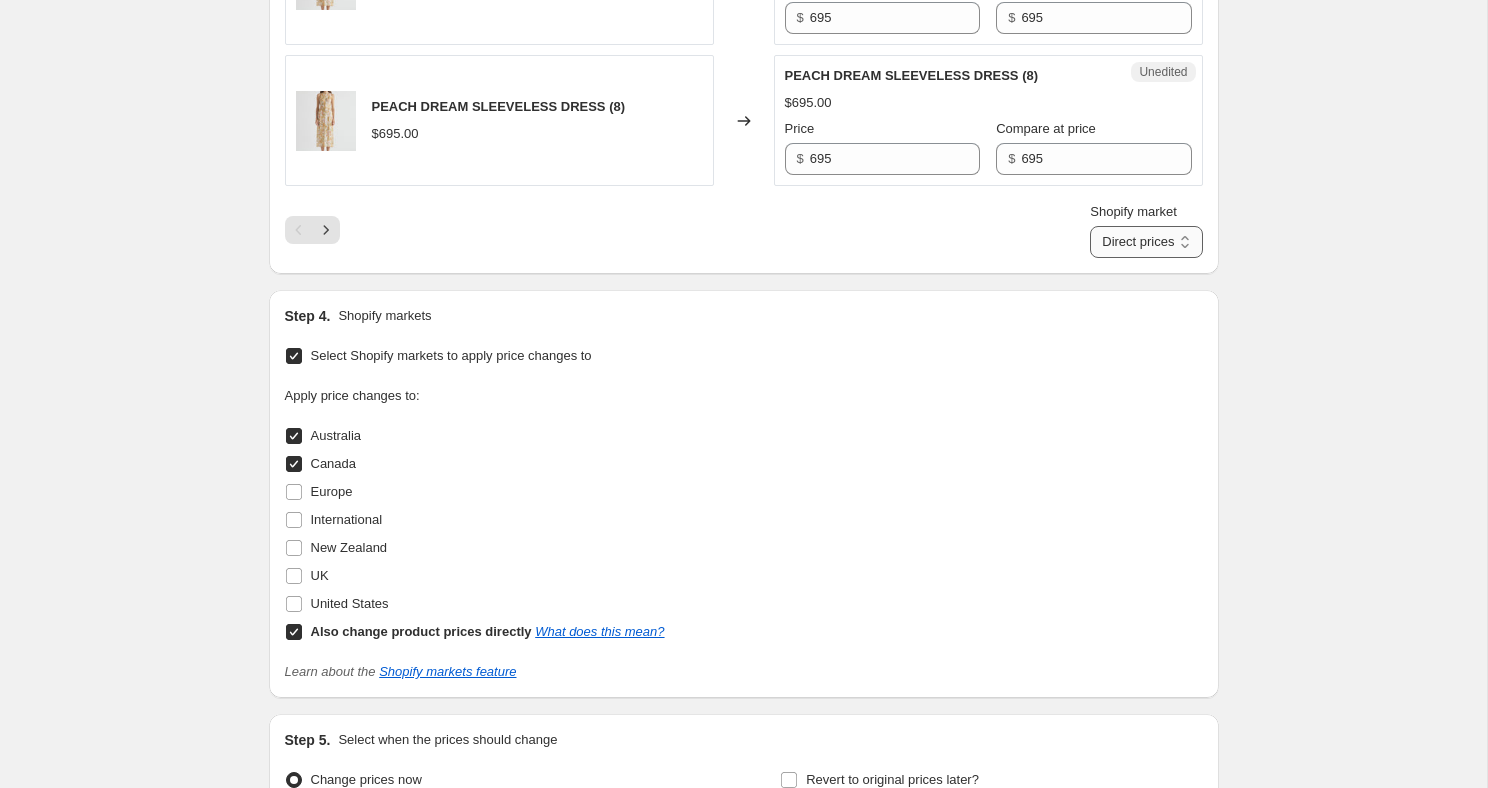 click on "Direct prices Australia Canada" at bounding box center [1146, 242] 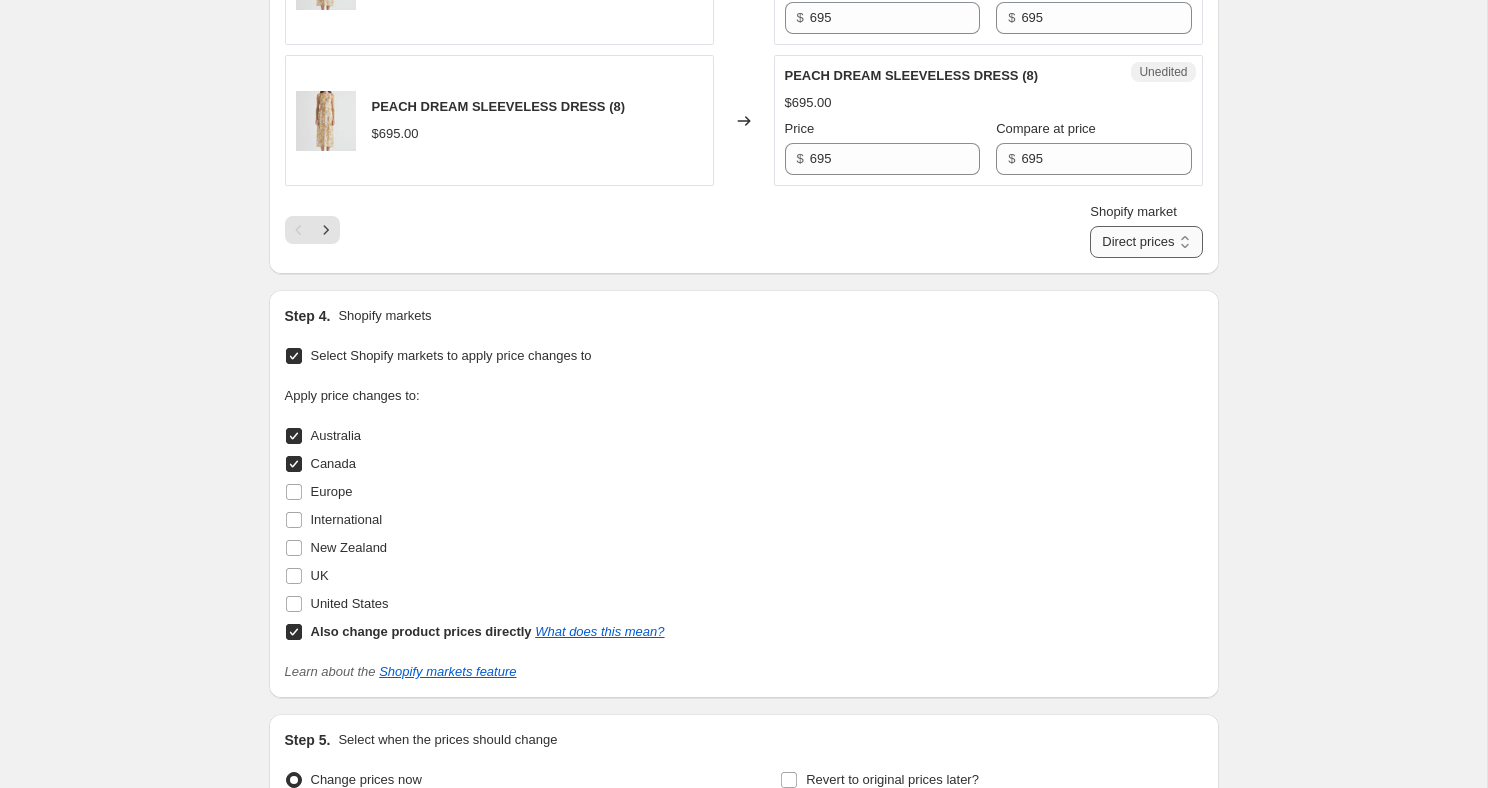 select on "[NUMBER]" 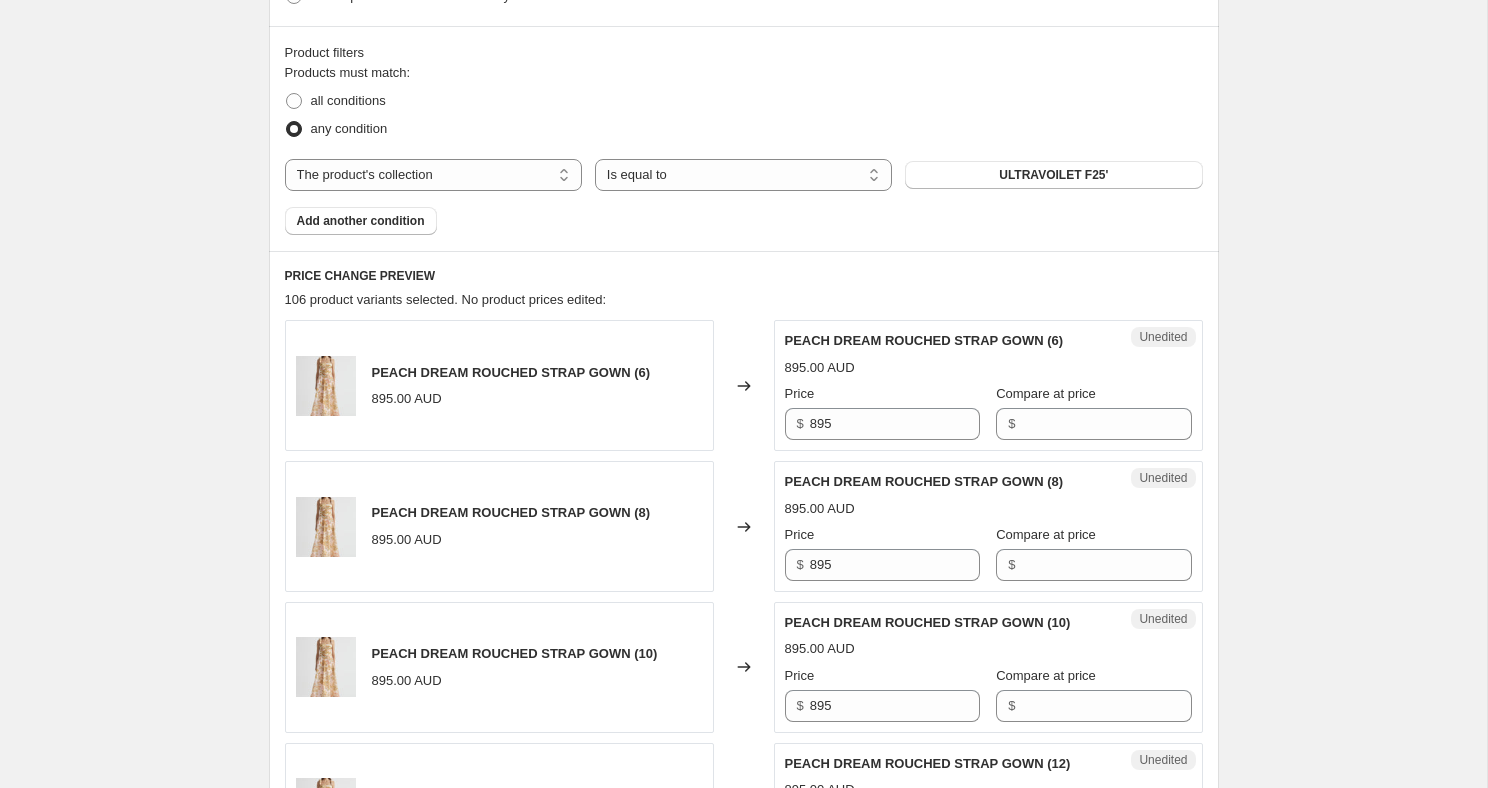 scroll, scrollTop: 814, scrollLeft: 0, axis: vertical 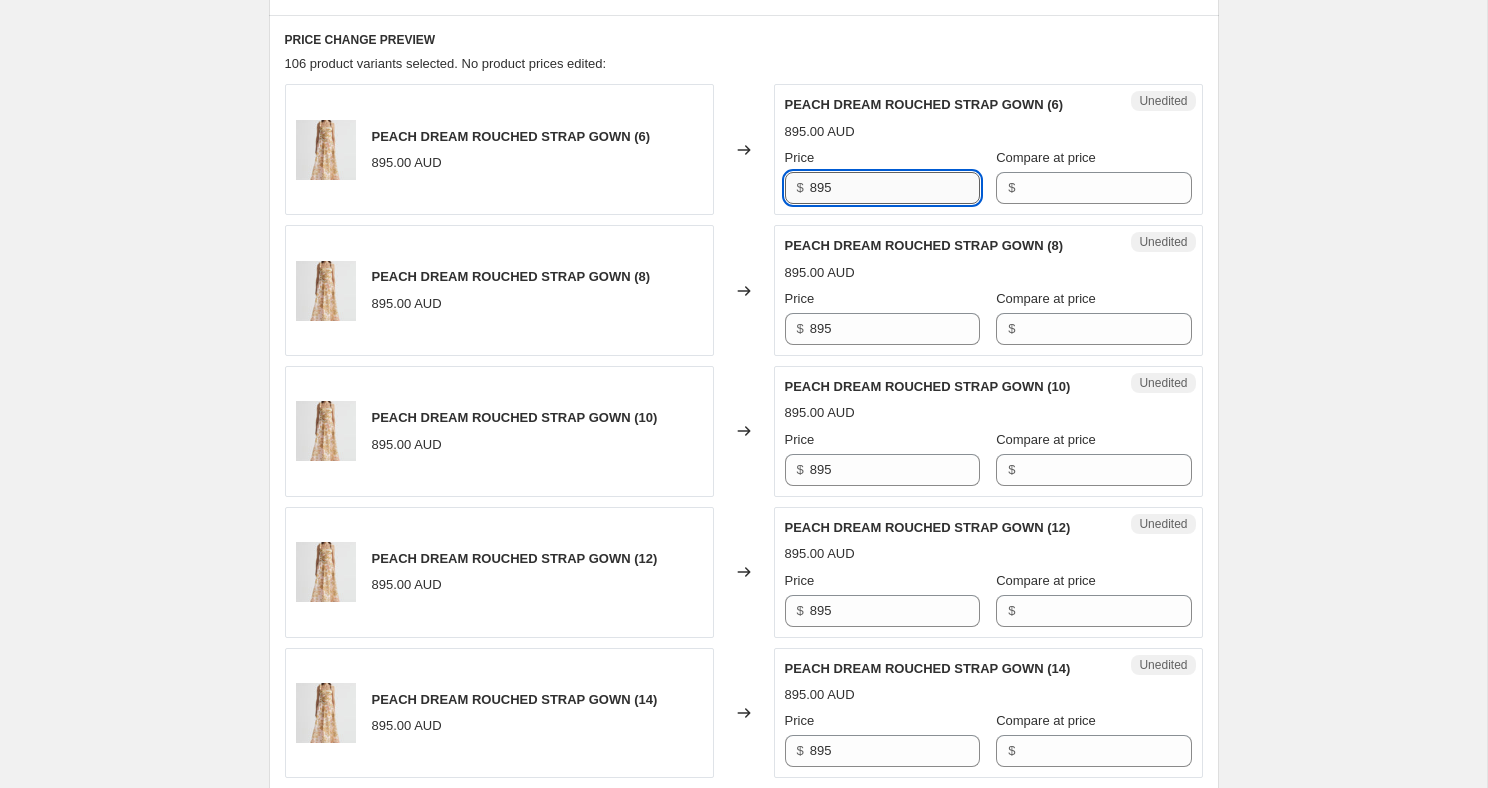 click on "895" at bounding box center (895, 188) 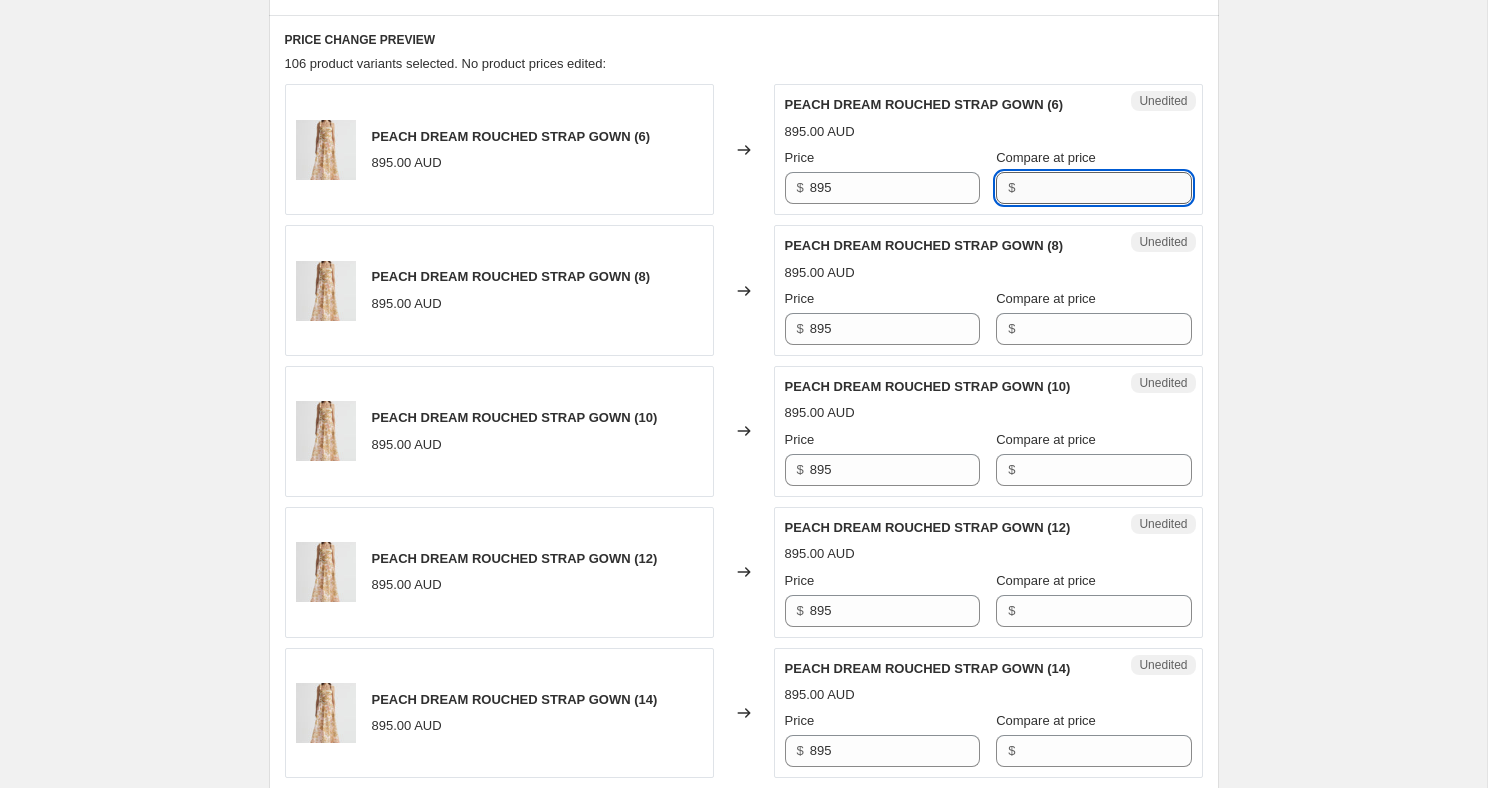 click on "Compare at price" at bounding box center [1106, 188] 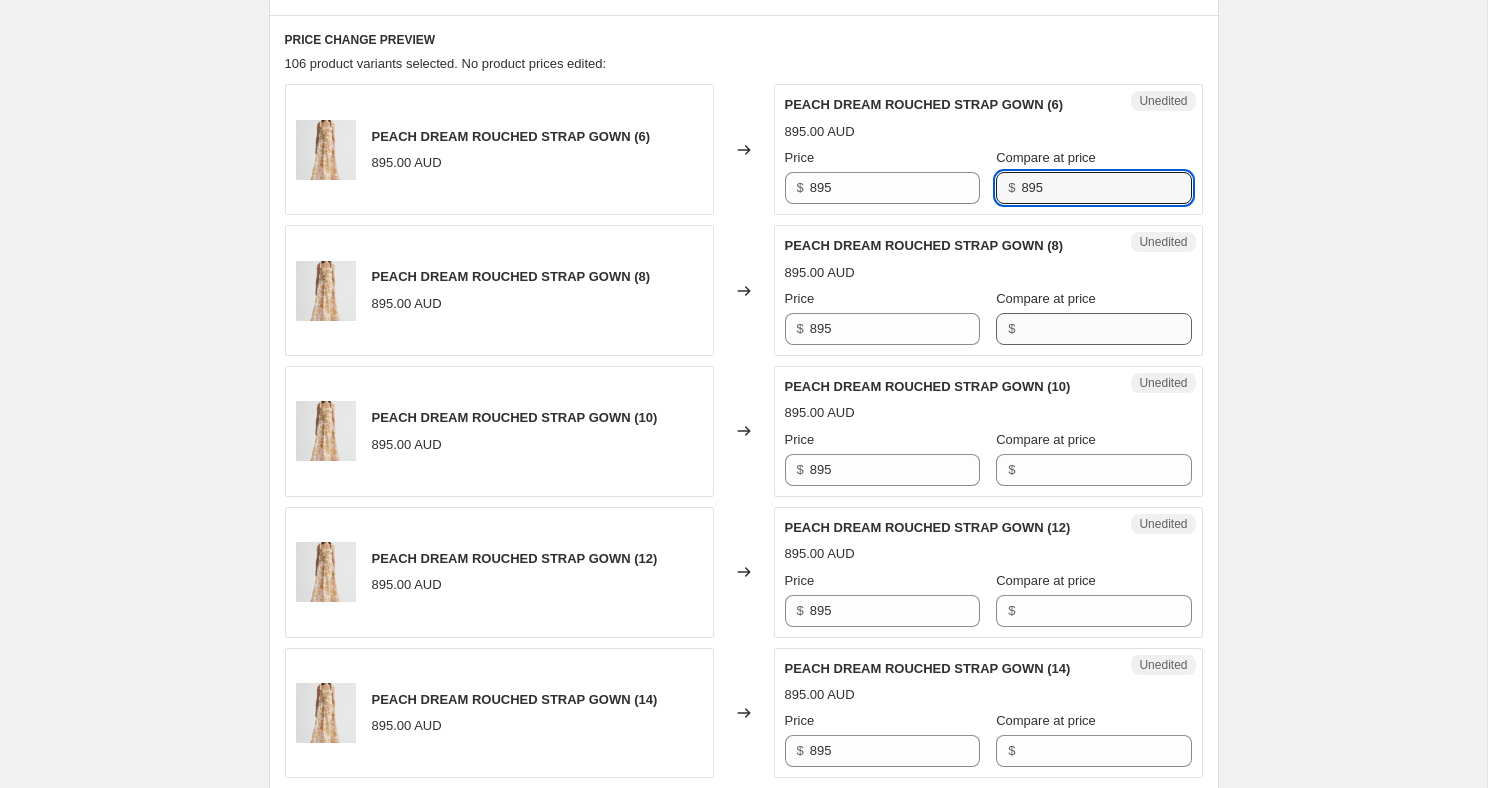 type on "895" 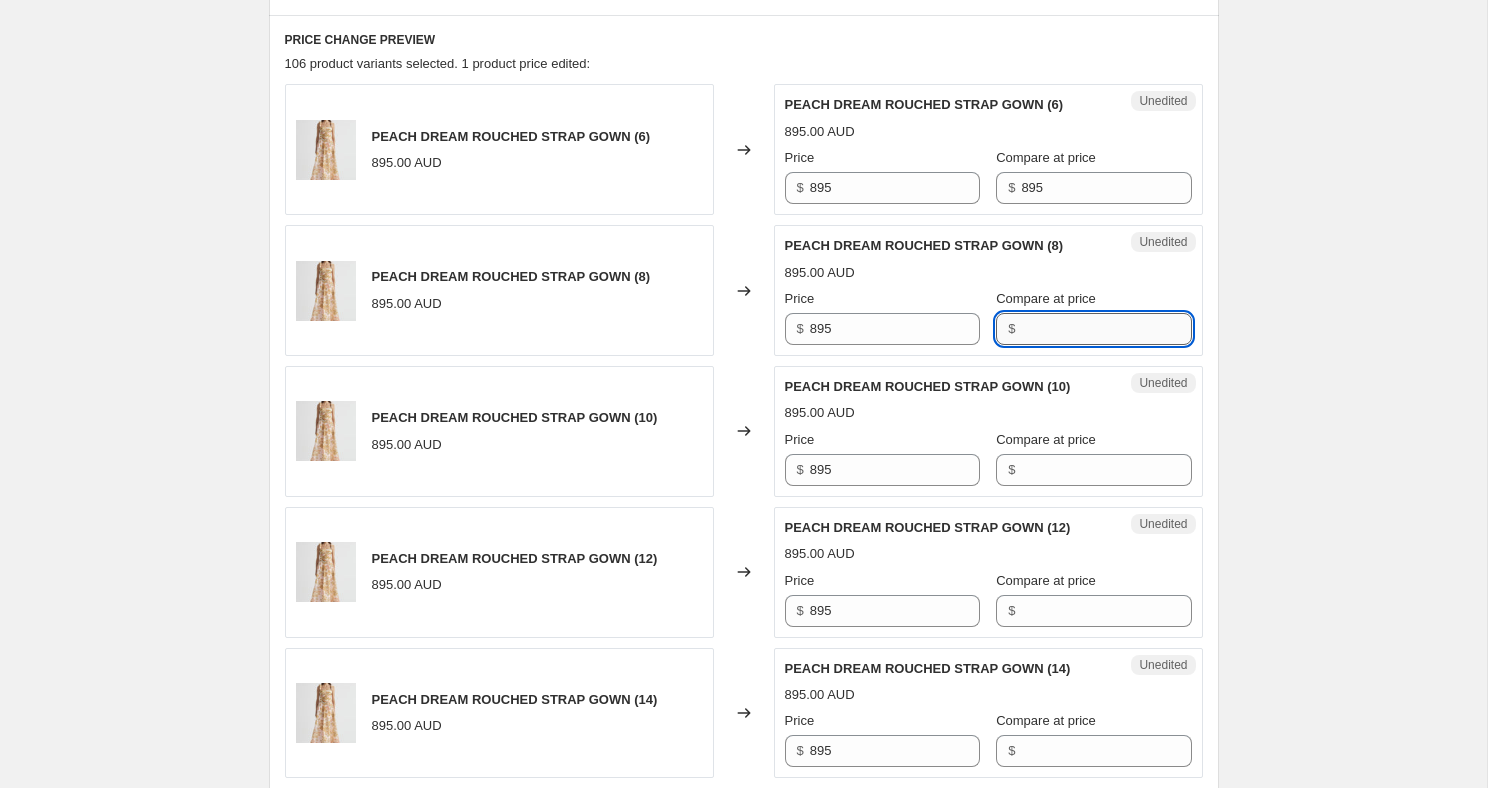 click on "Compare at price" at bounding box center [1106, 329] 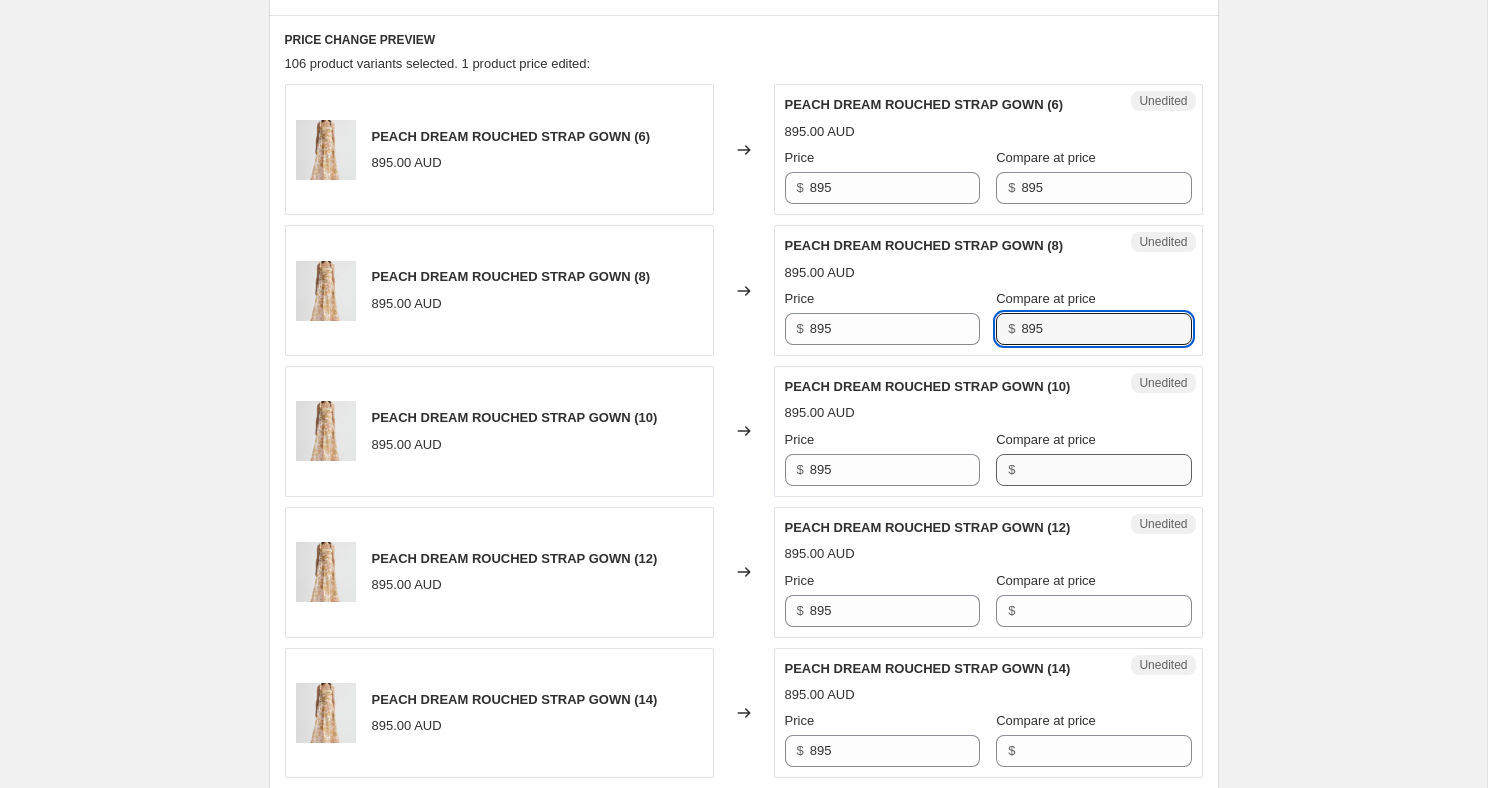 type on "895" 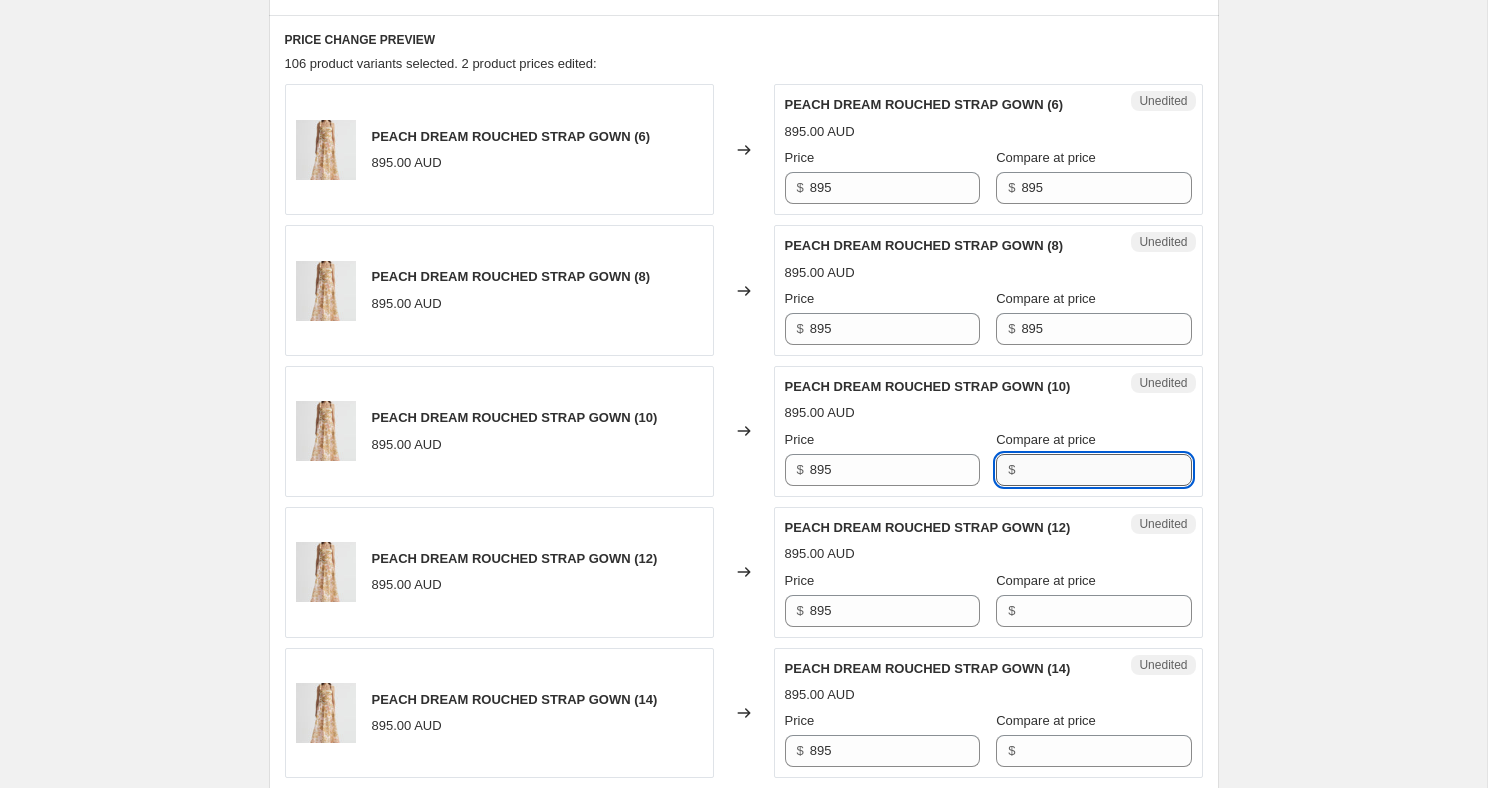click on "Compare at price" at bounding box center (1106, 470) 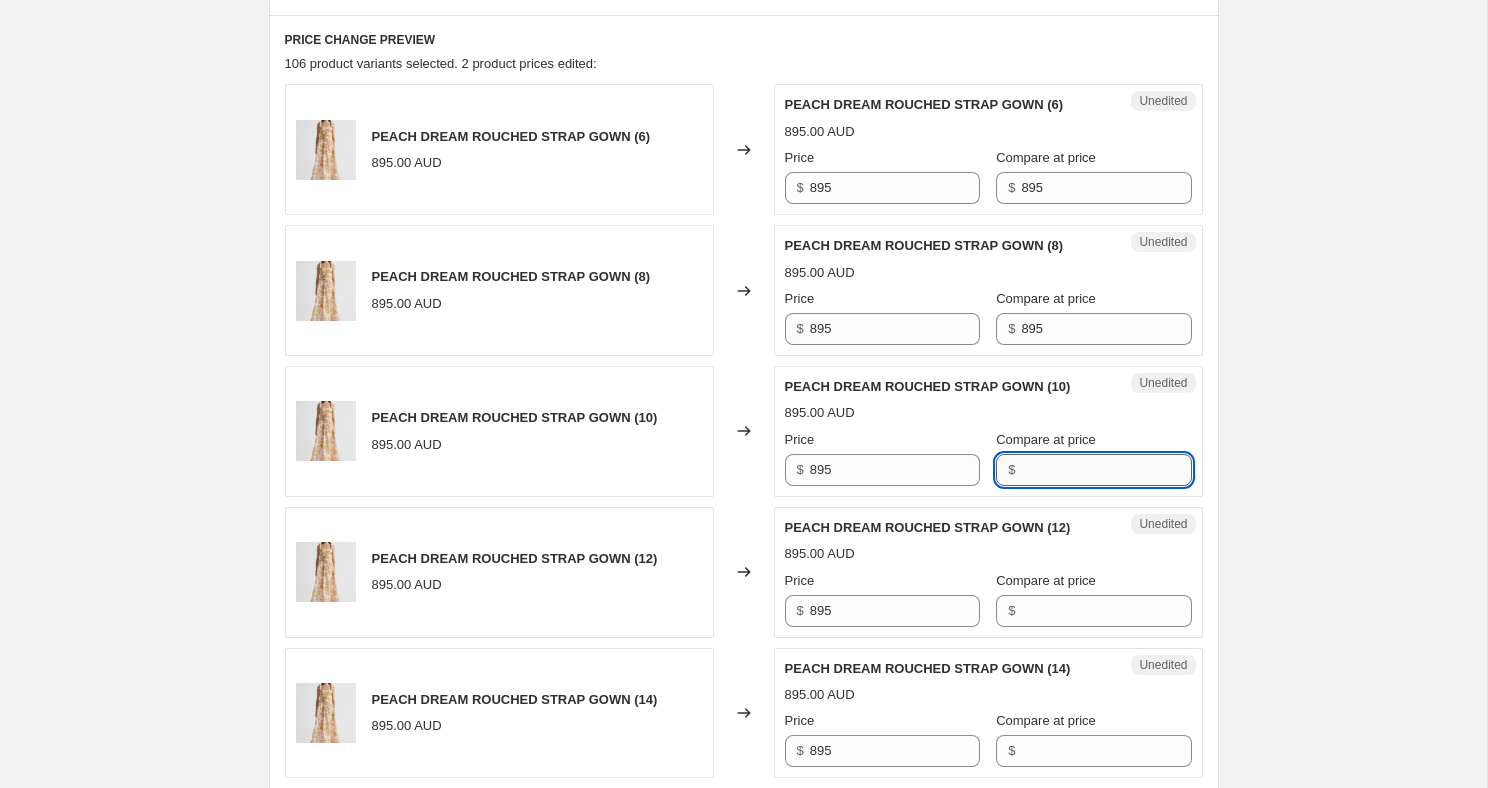 paste on "895" 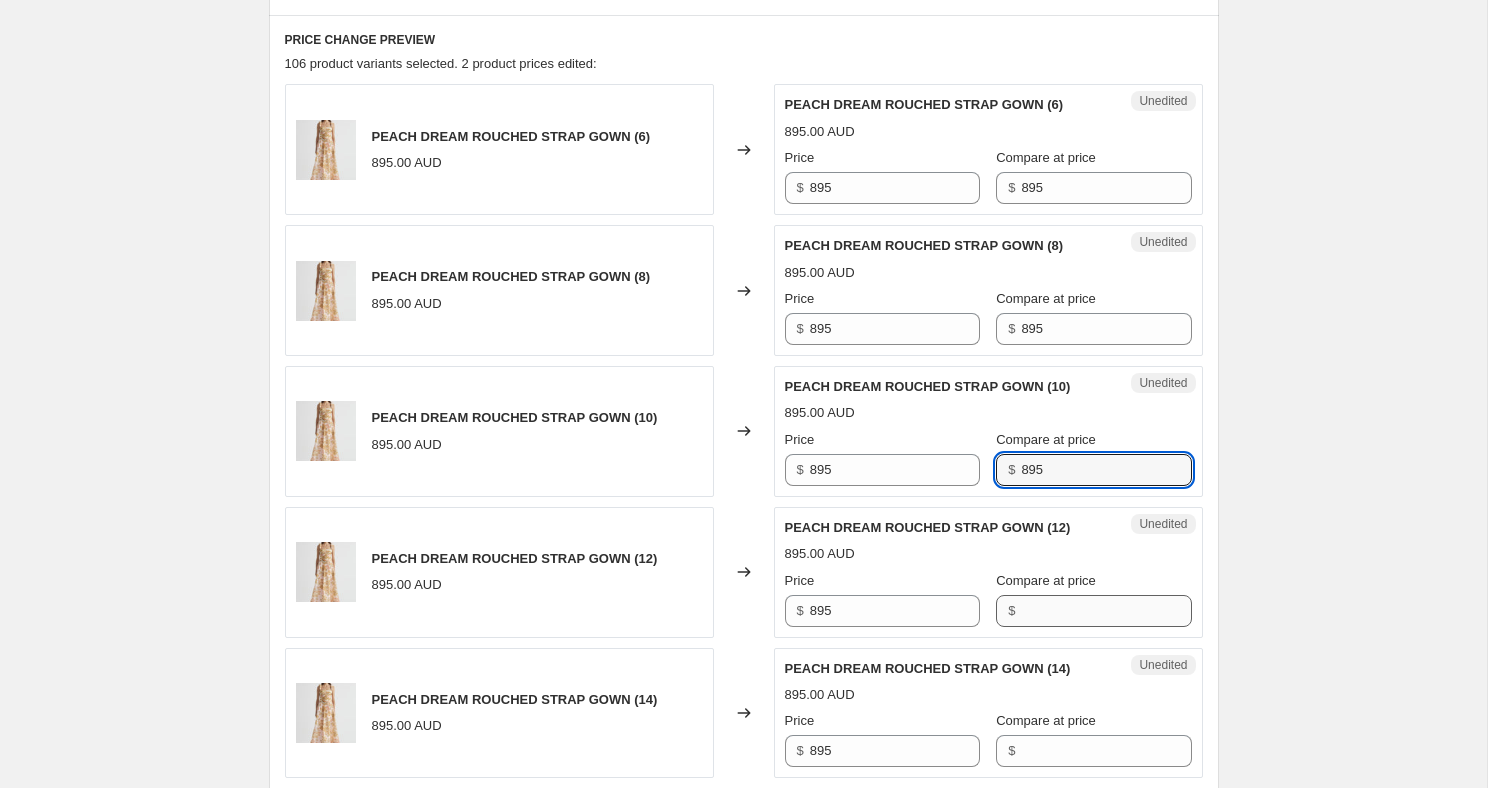 type on "895" 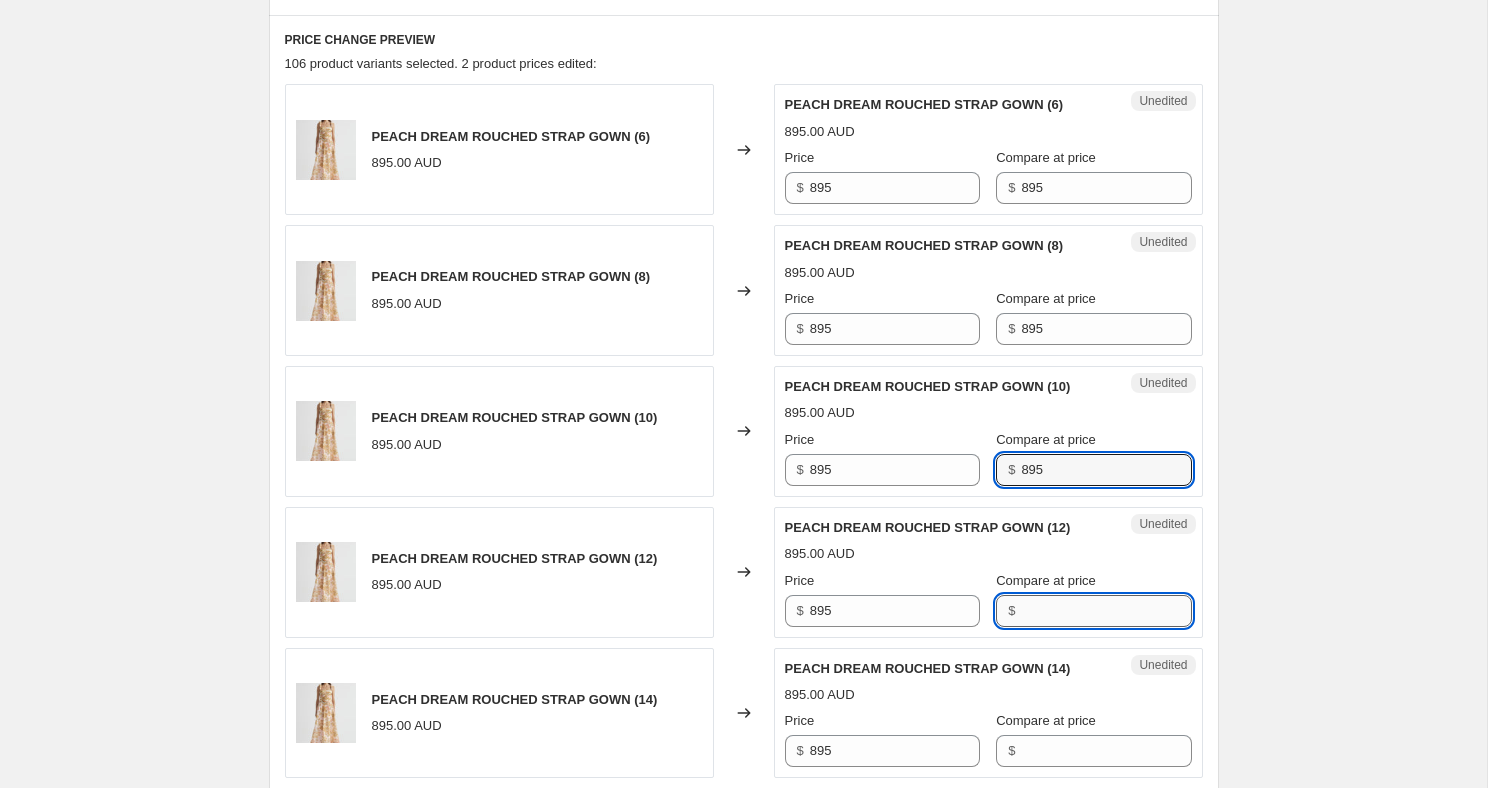 click on "Compare at price" at bounding box center (1106, 611) 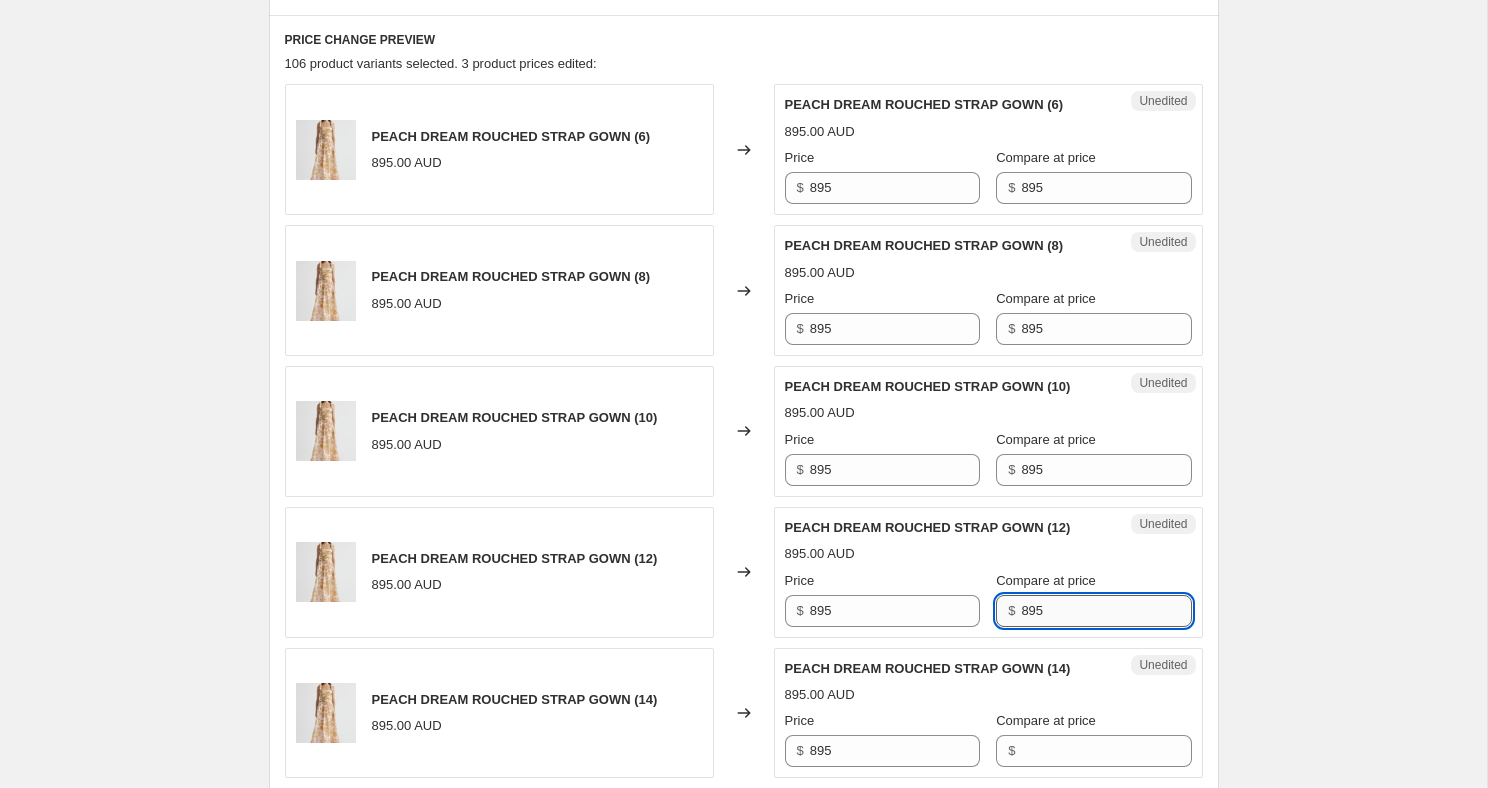 click on "895" at bounding box center [1106, 611] 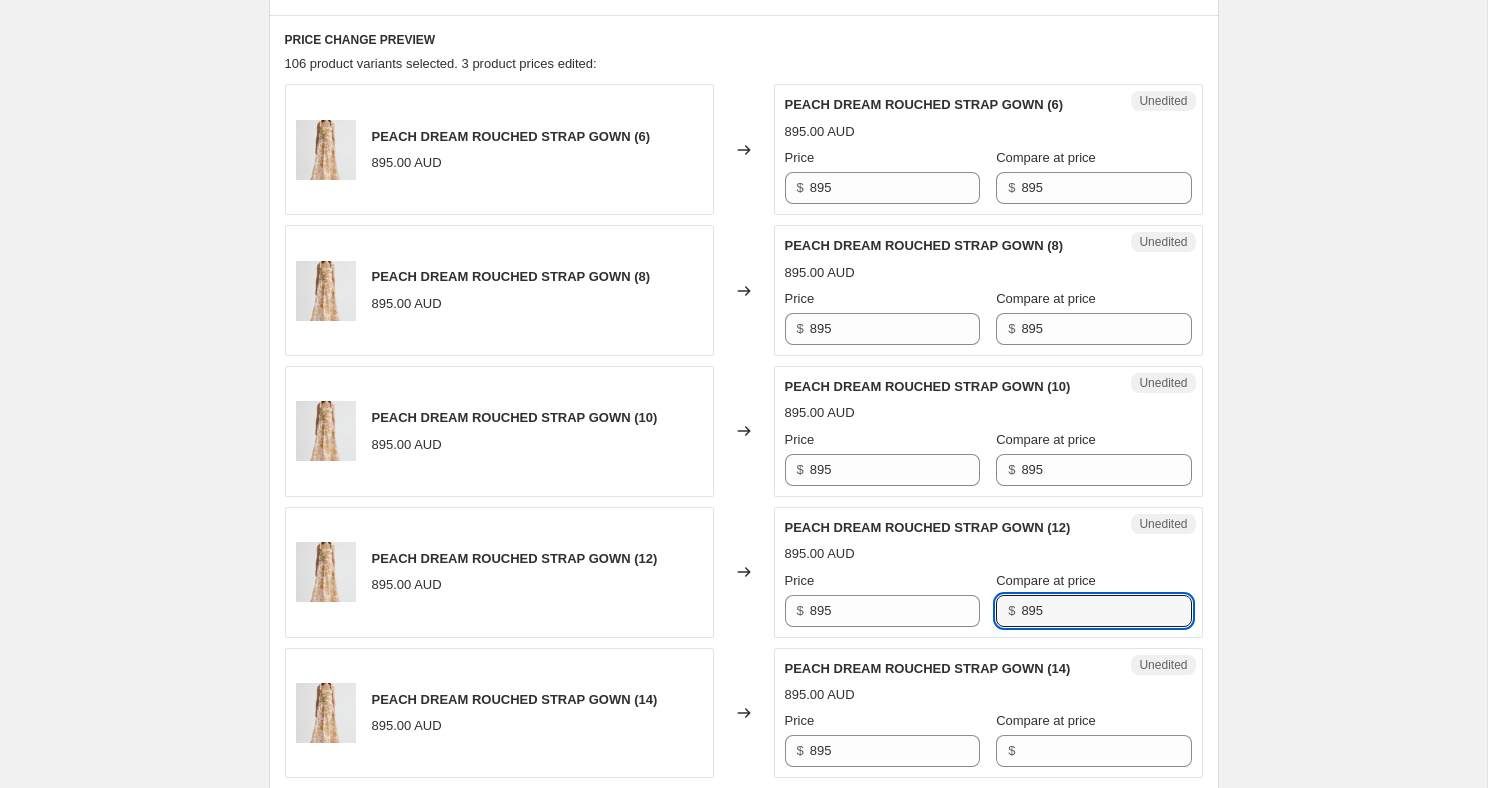 scroll, scrollTop: 1079, scrollLeft: 0, axis: vertical 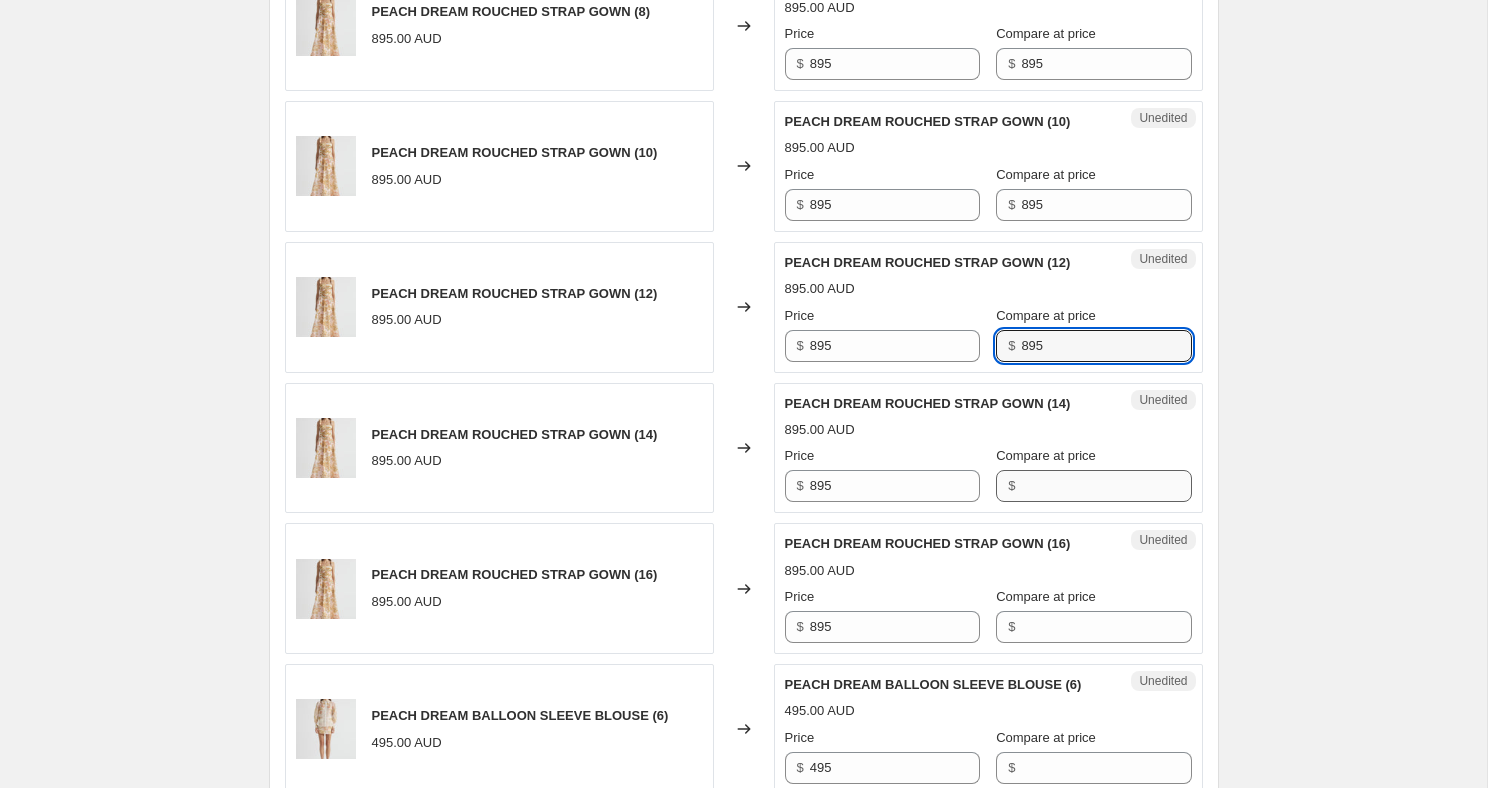 type on "895" 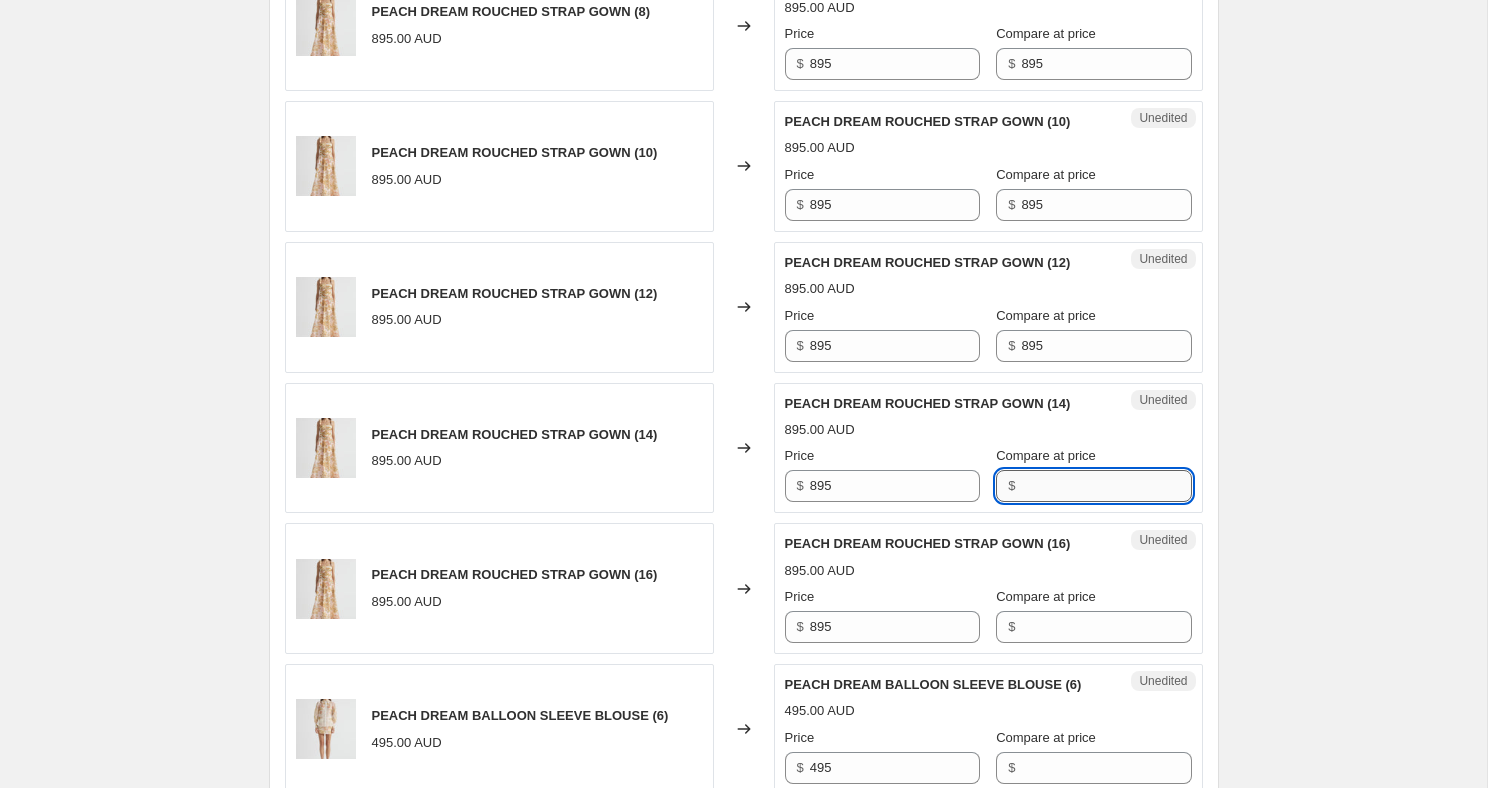 click on "Compare at price" at bounding box center [1106, 486] 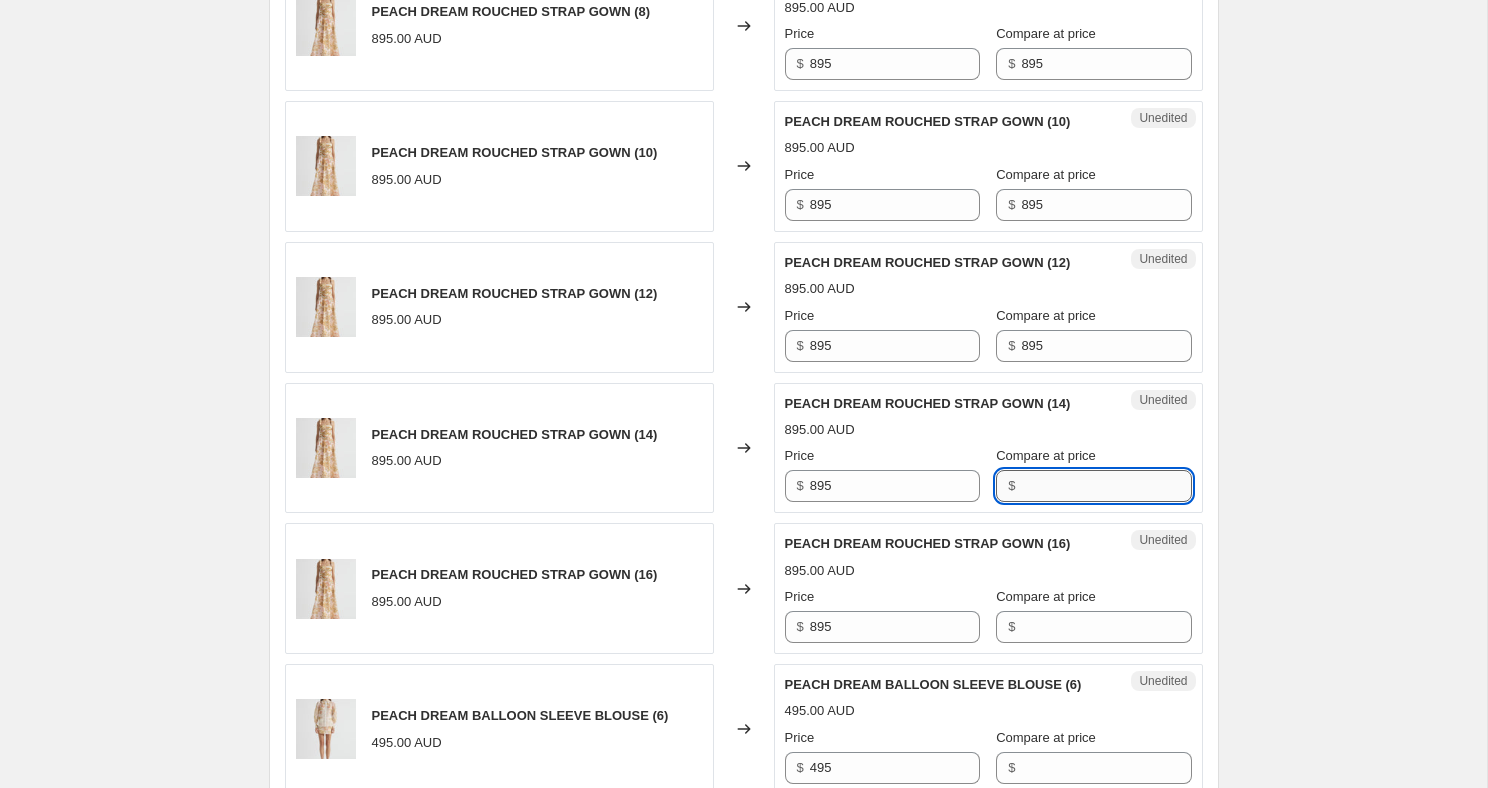 paste on "895" 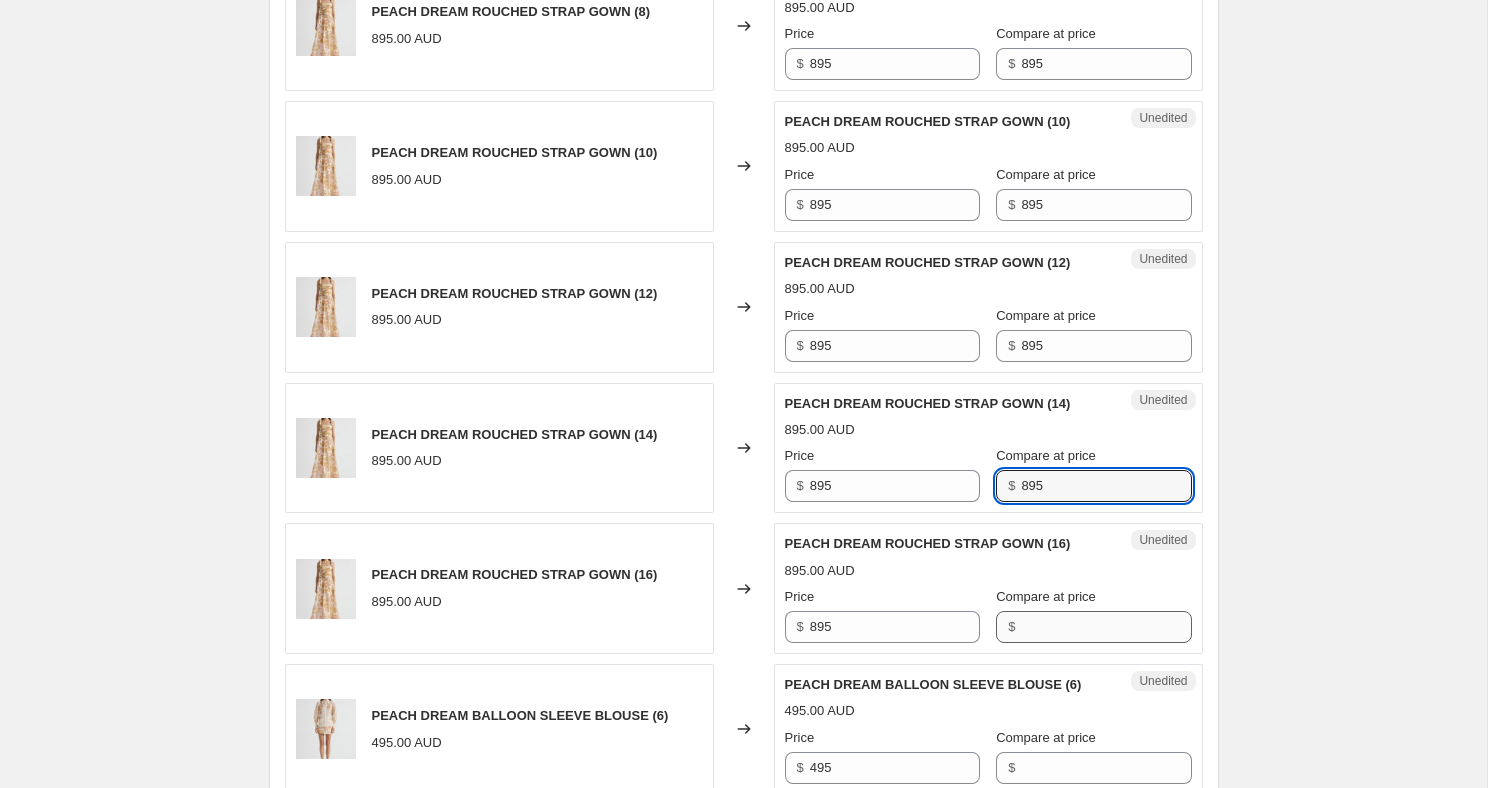type on "895" 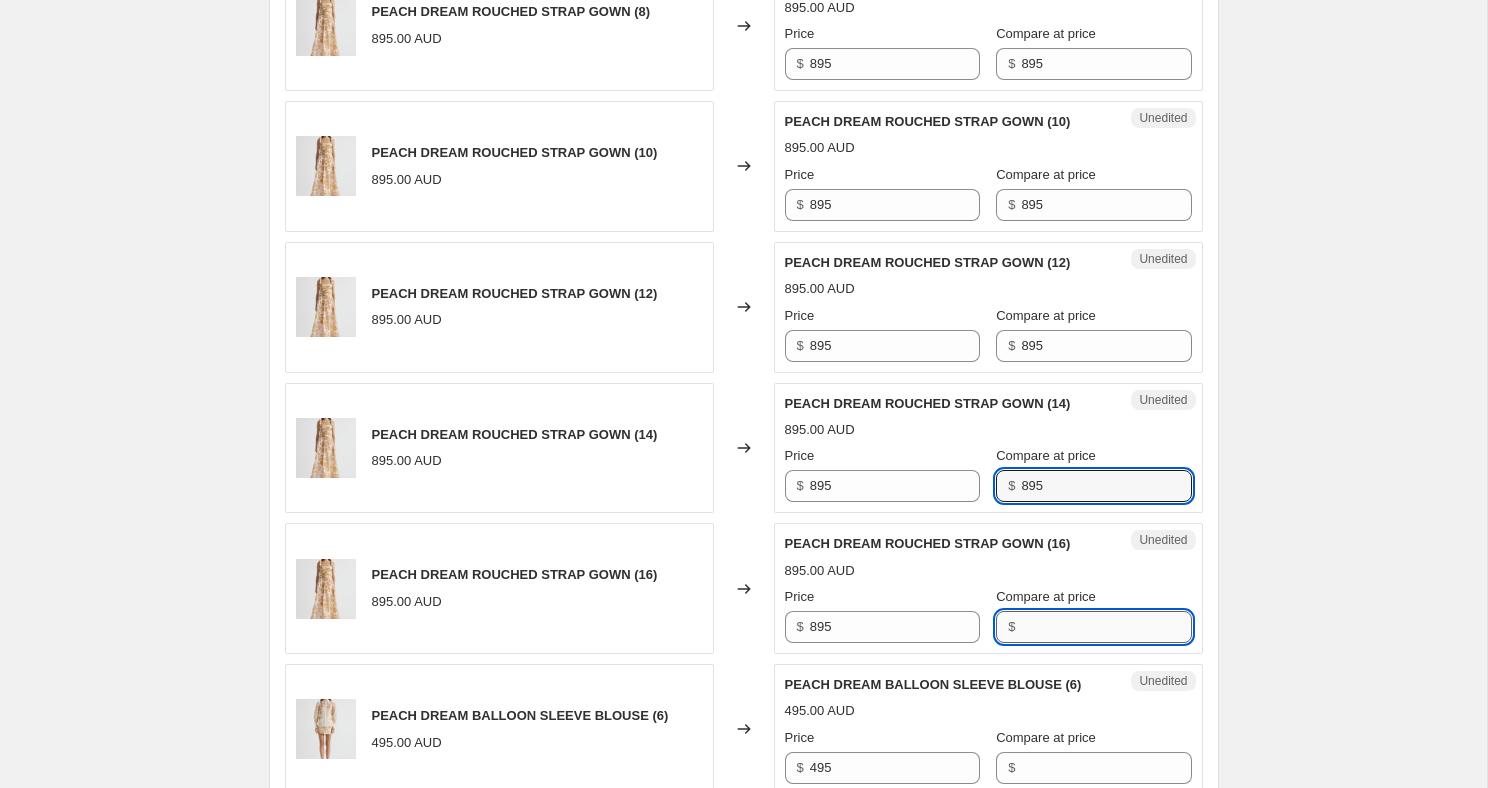 click on "Compare at price" at bounding box center (1106, 627) 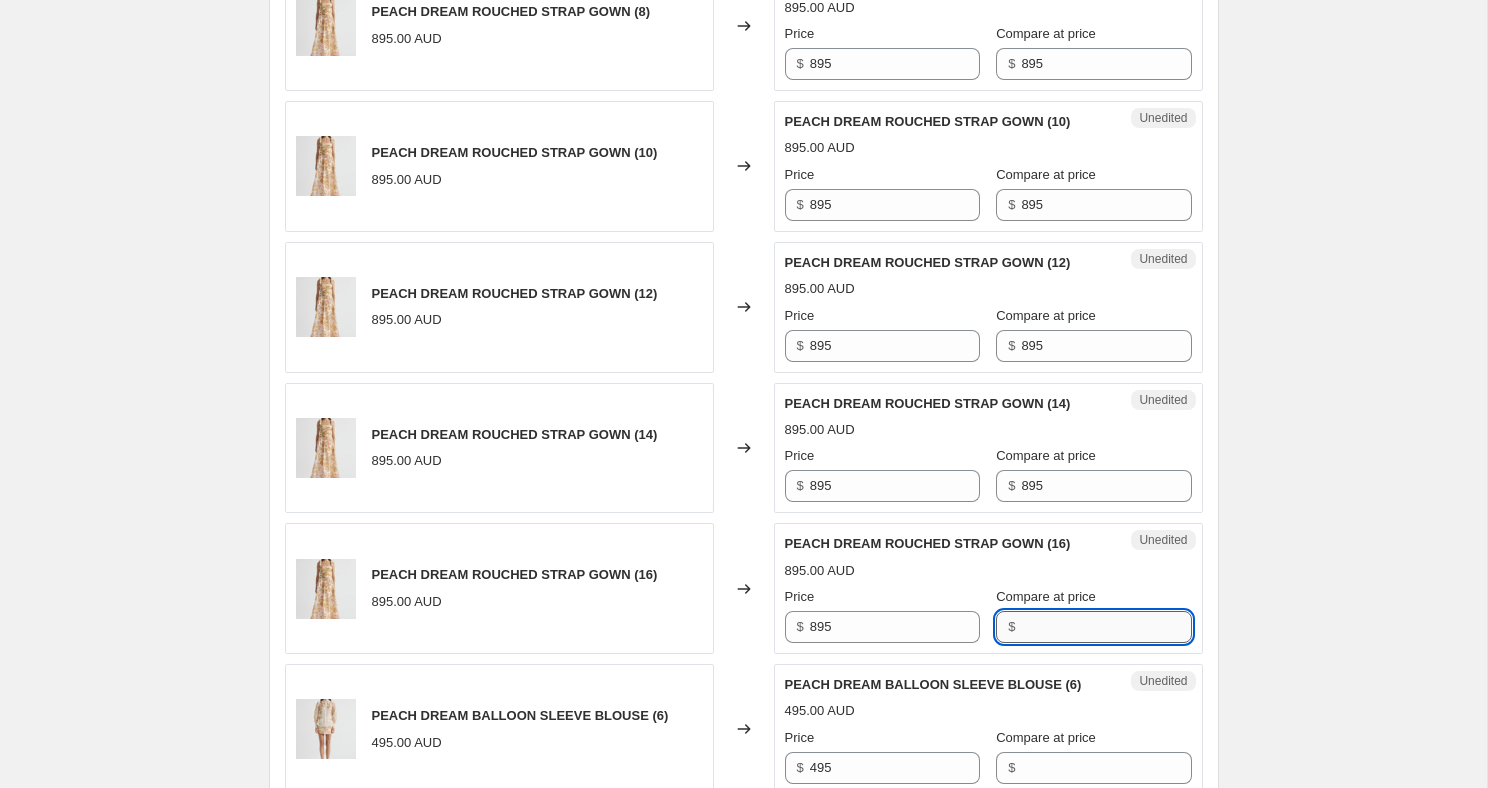 paste on "895" 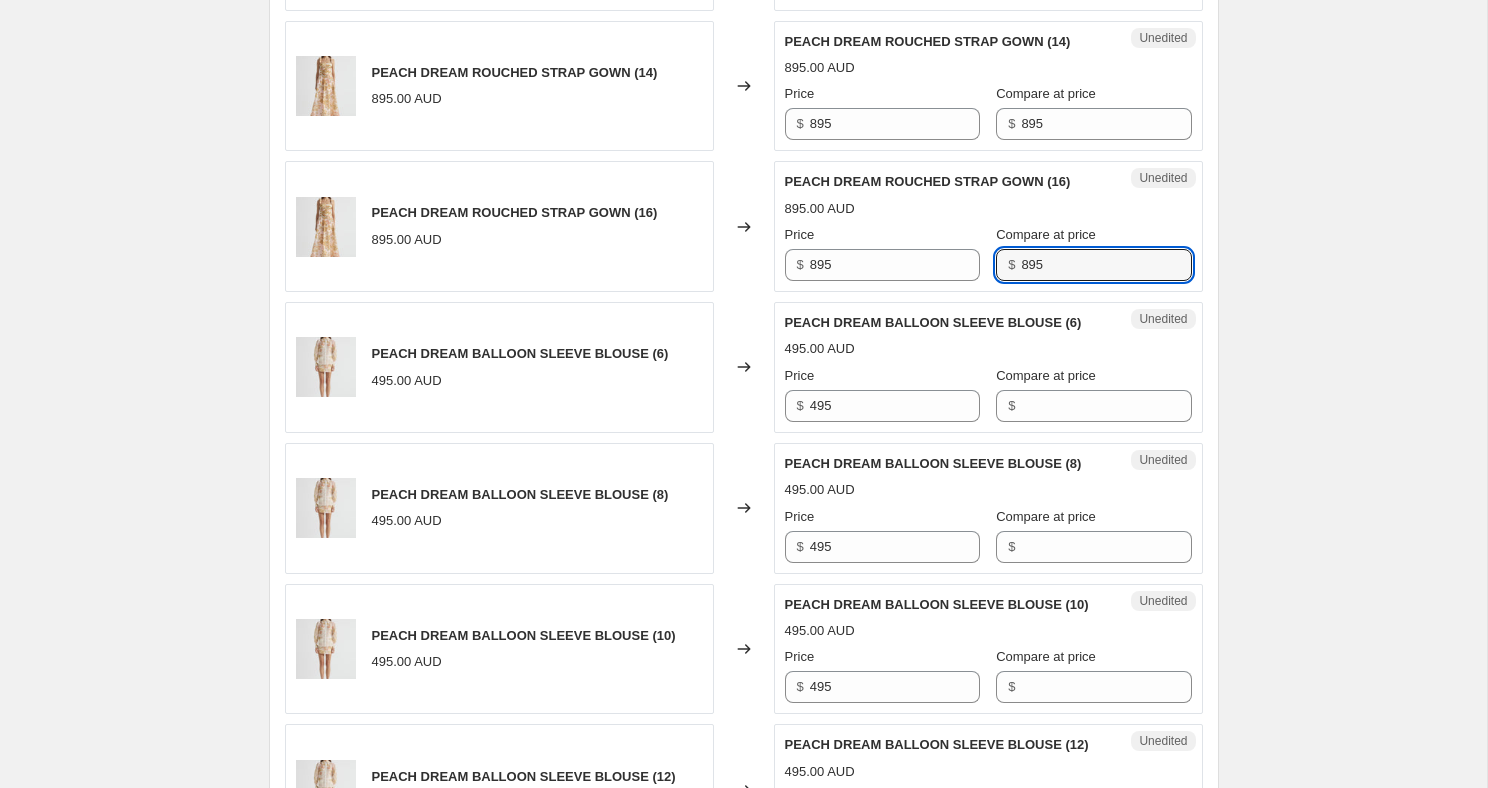scroll, scrollTop: 1447, scrollLeft: 0, axis: vertical 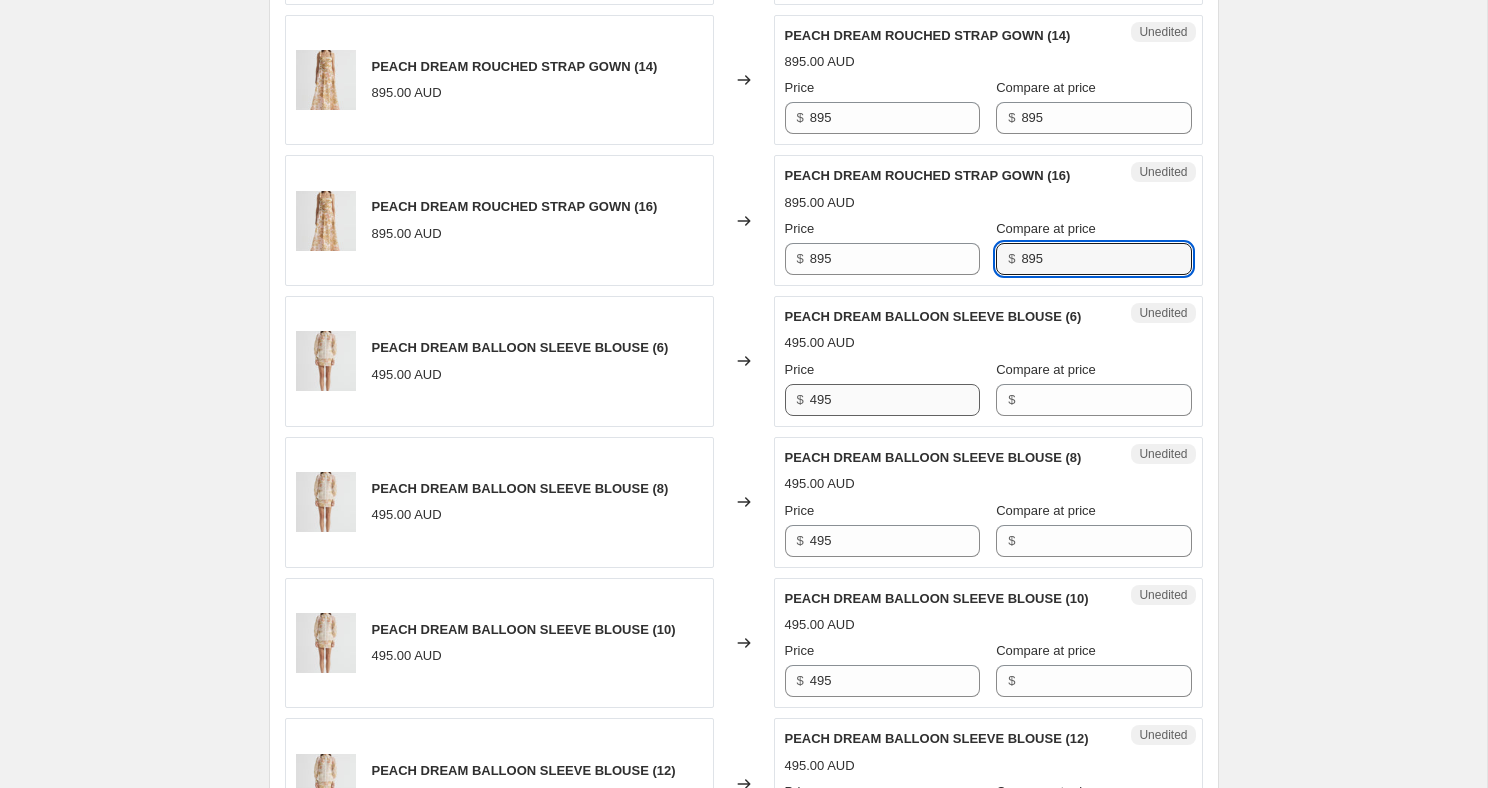 type on "895" 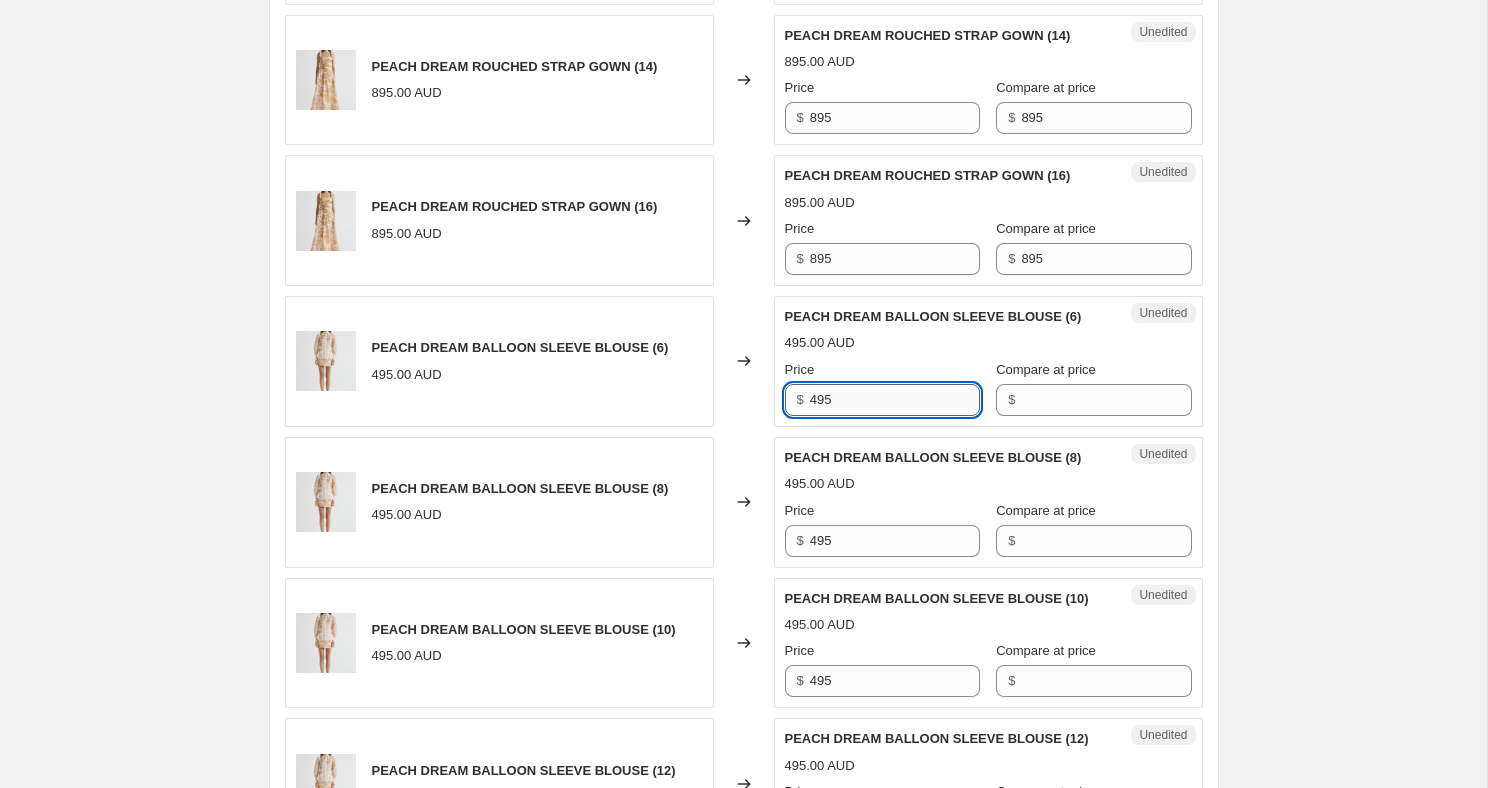 click on "495" at bounding box center (895, 400) 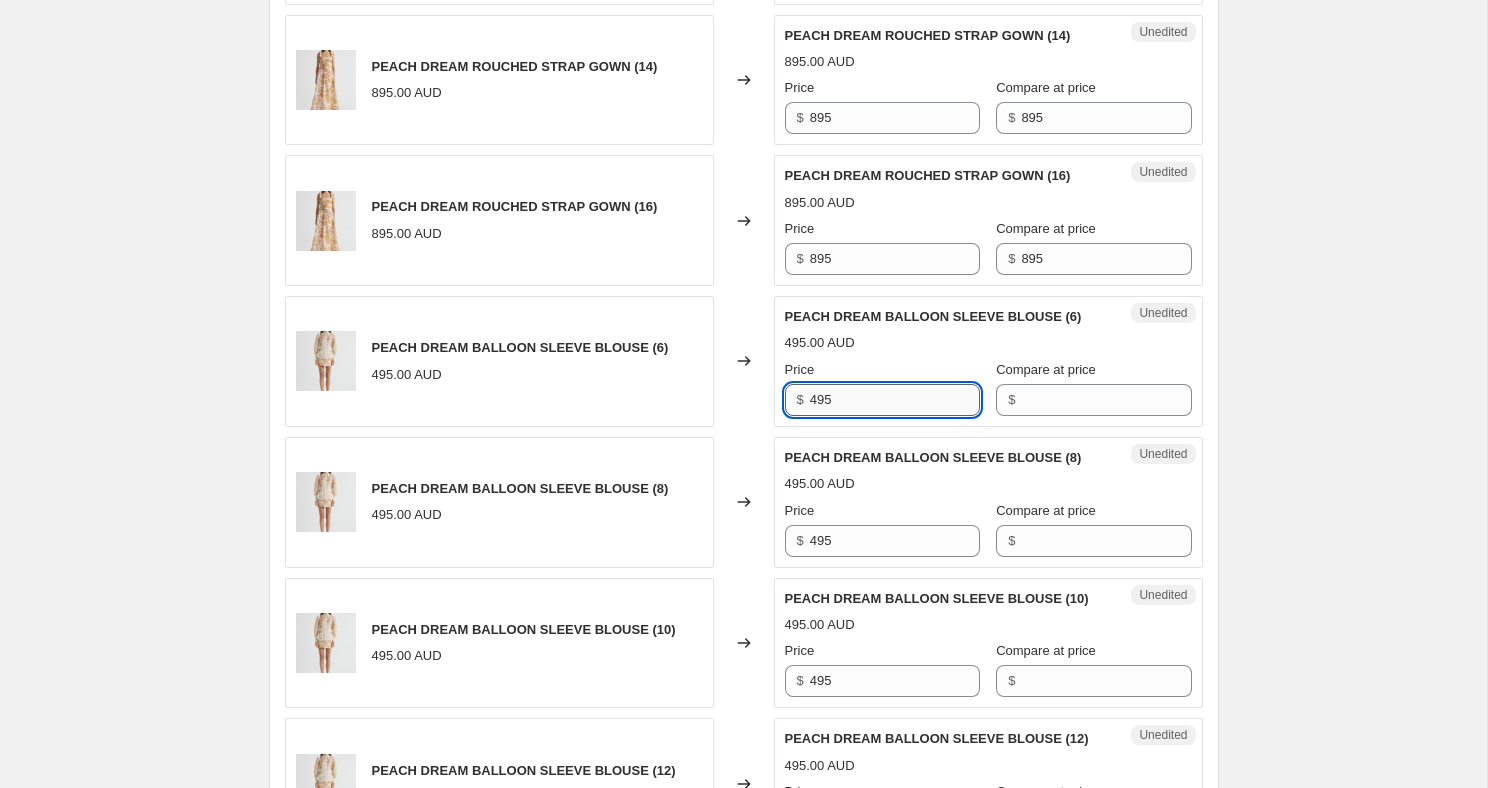 click on "495" at bounding box center [895, 400] 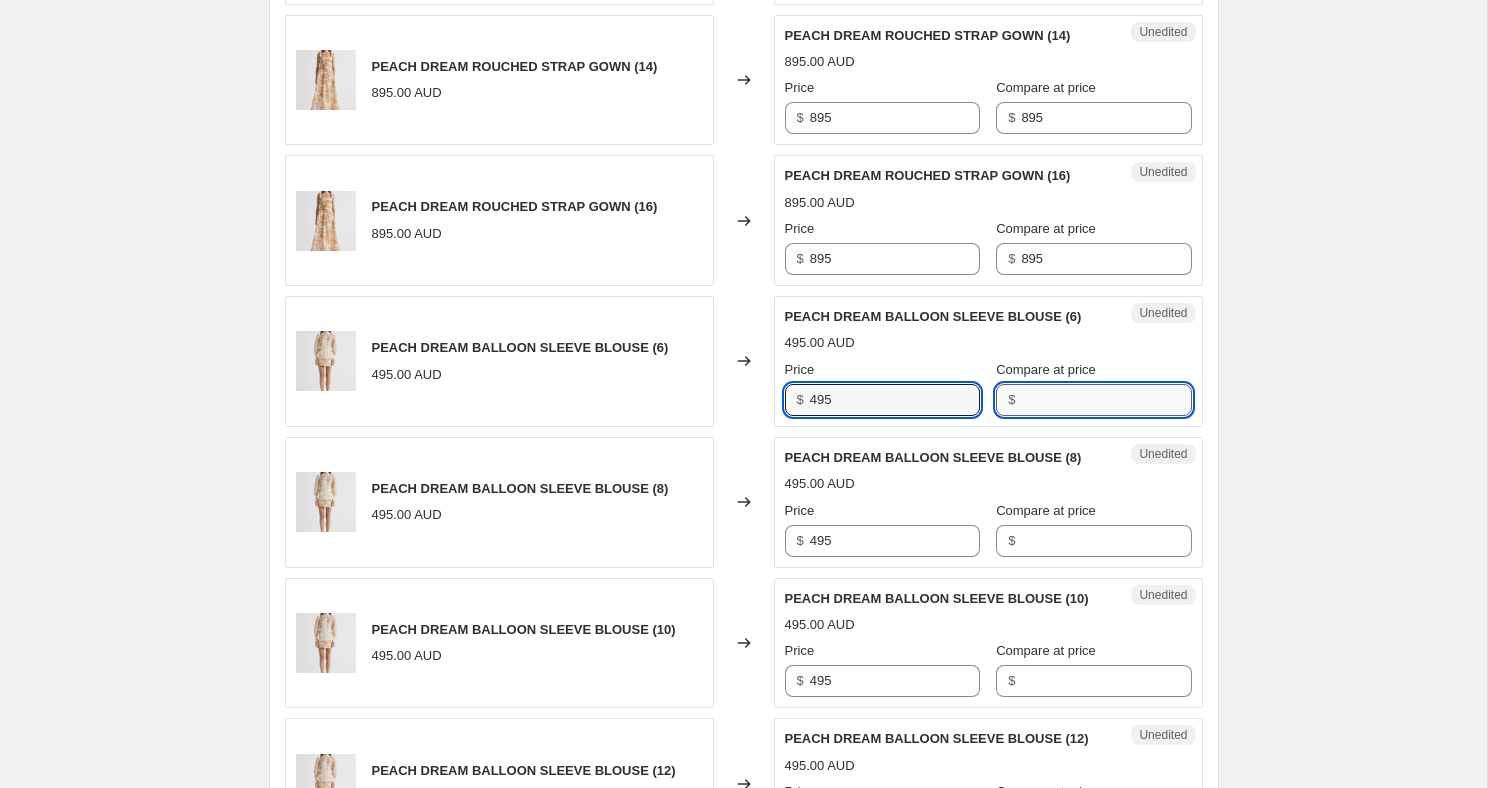 click on "Compare at price" at bounding box center (1106, 400) 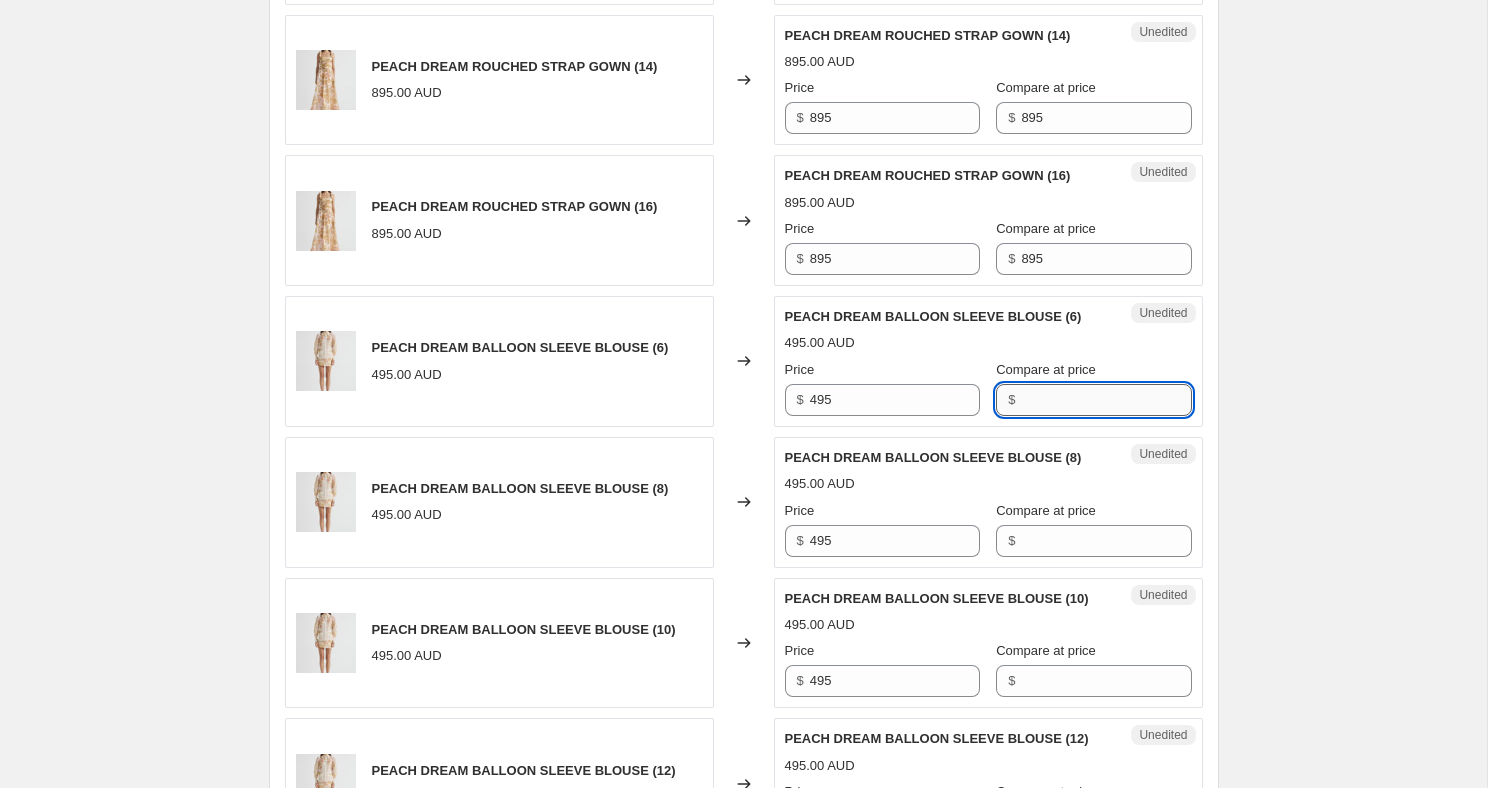 paste on "495" 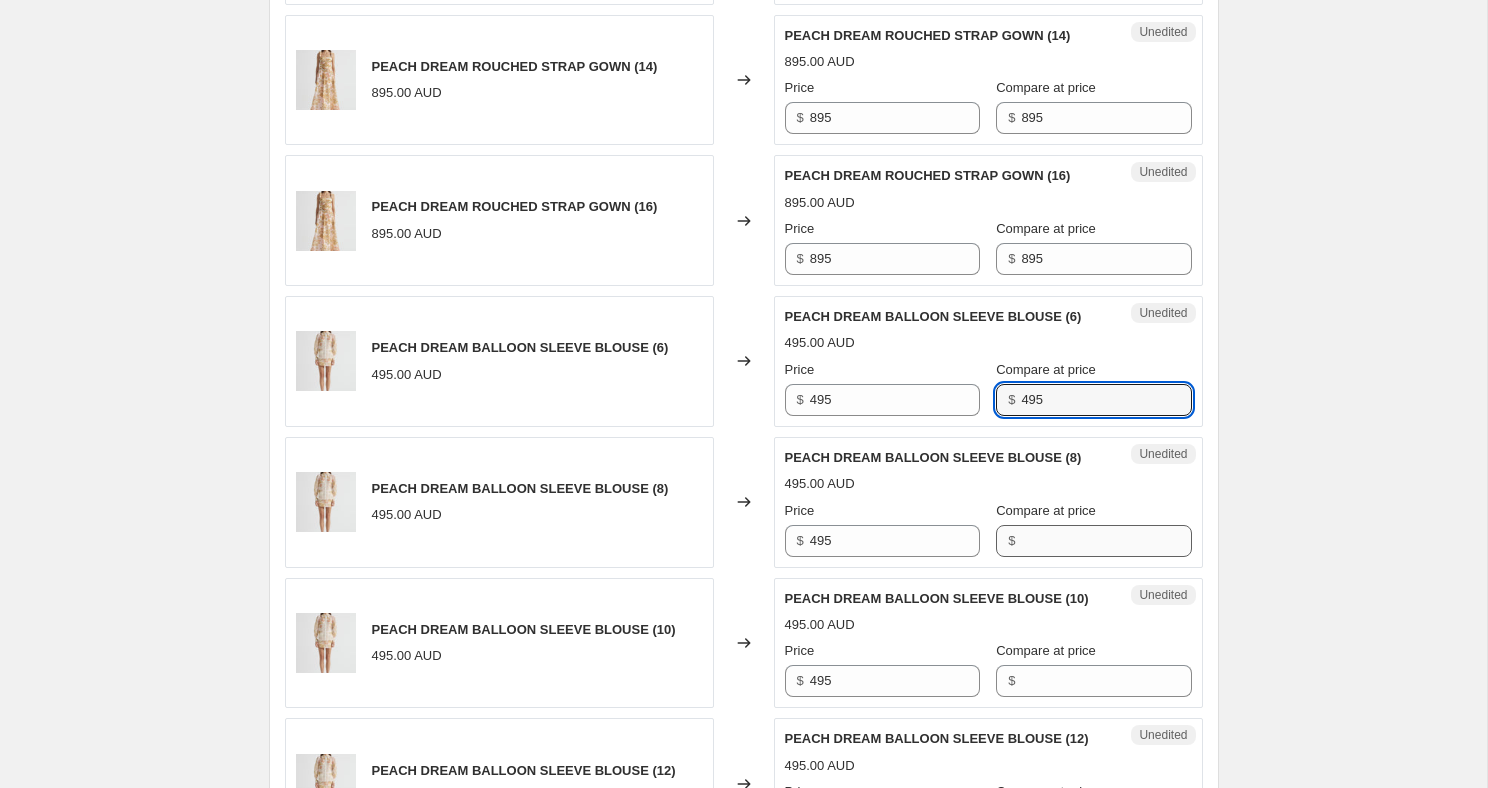type on "495" 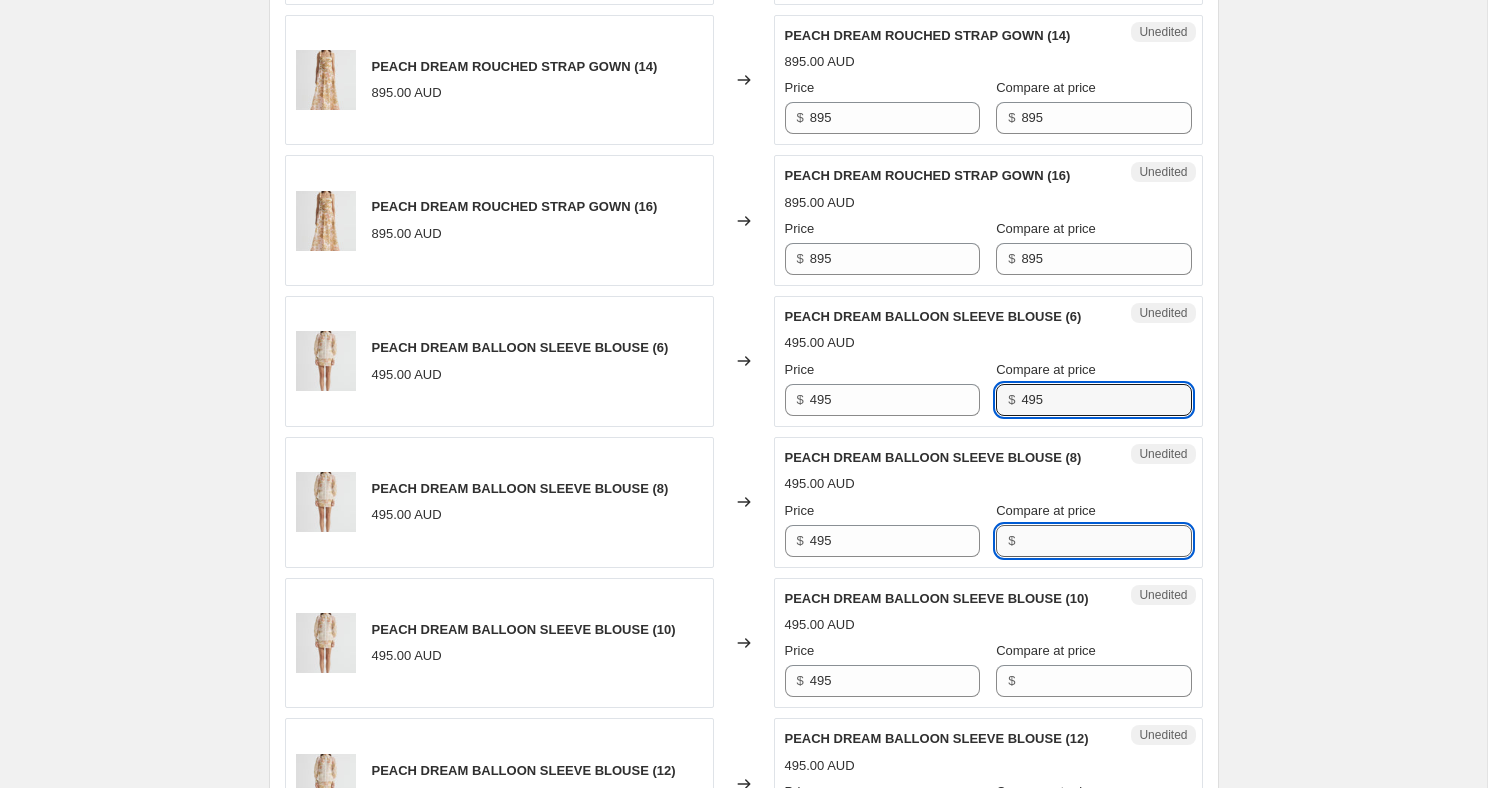 click on "Compare at price" at bounding box center [1106, 541] 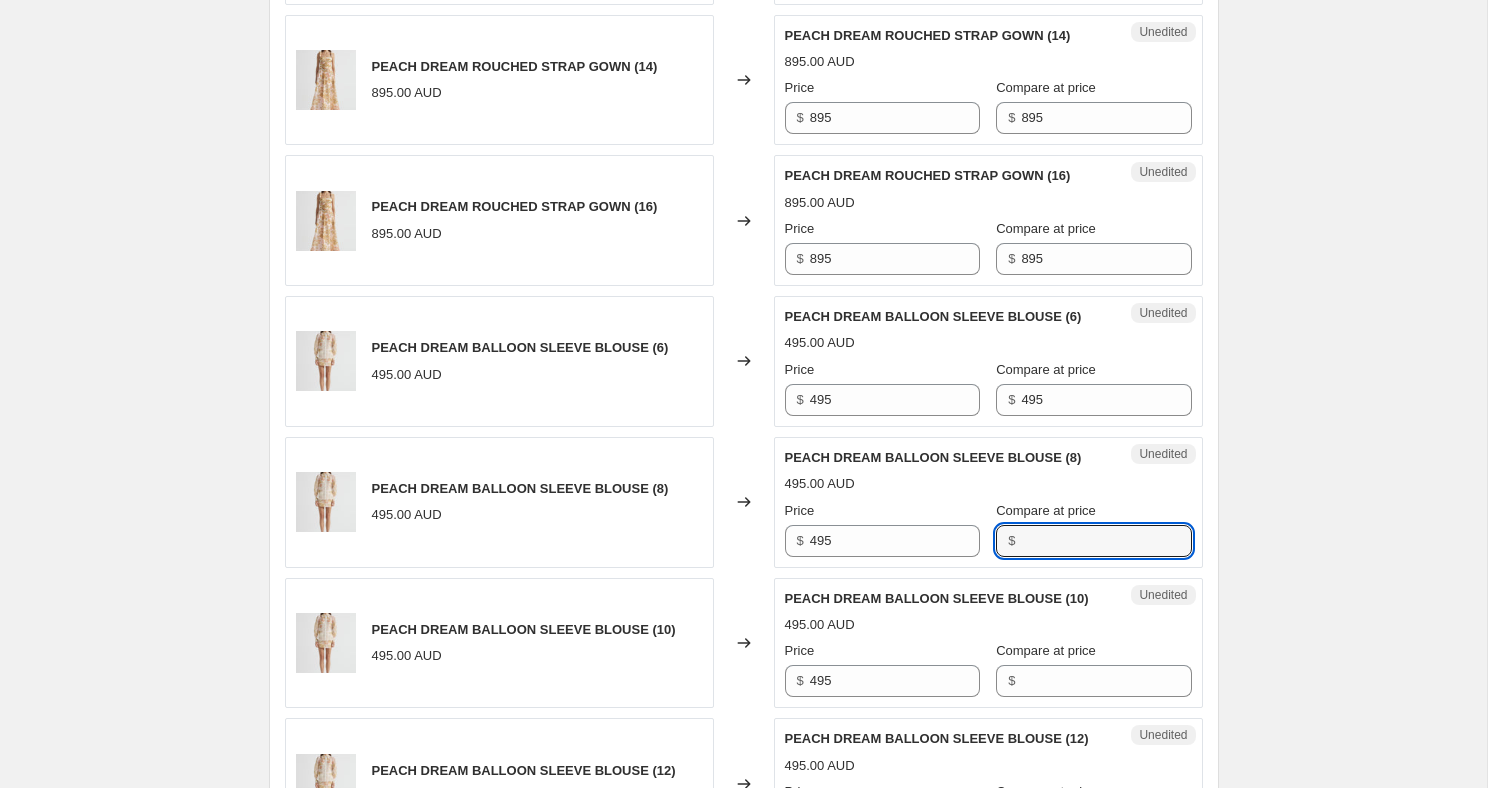 paste on "495" 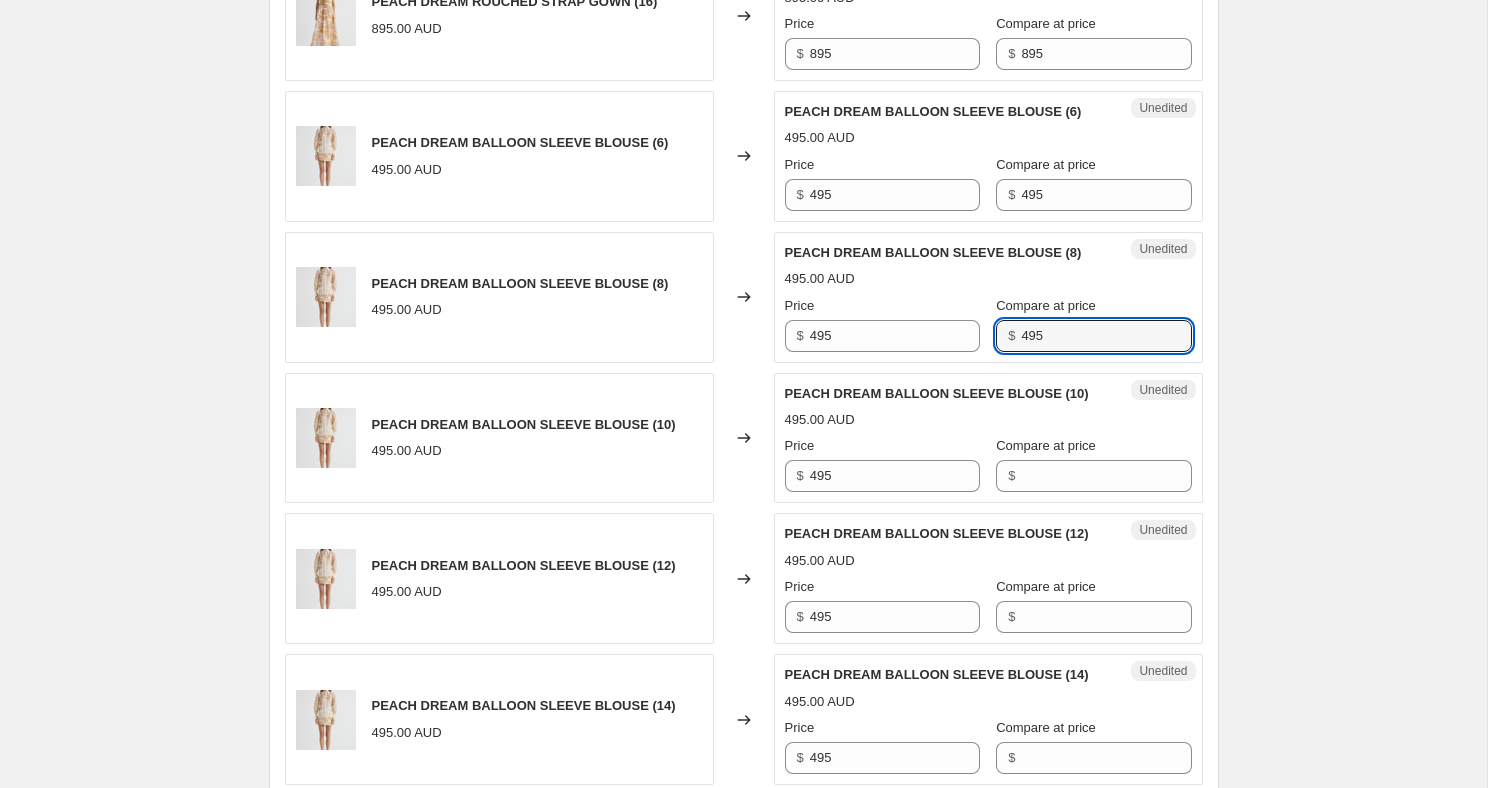 scroll, scrollTop: 1660, scrollLeft: 0, axis: vertical 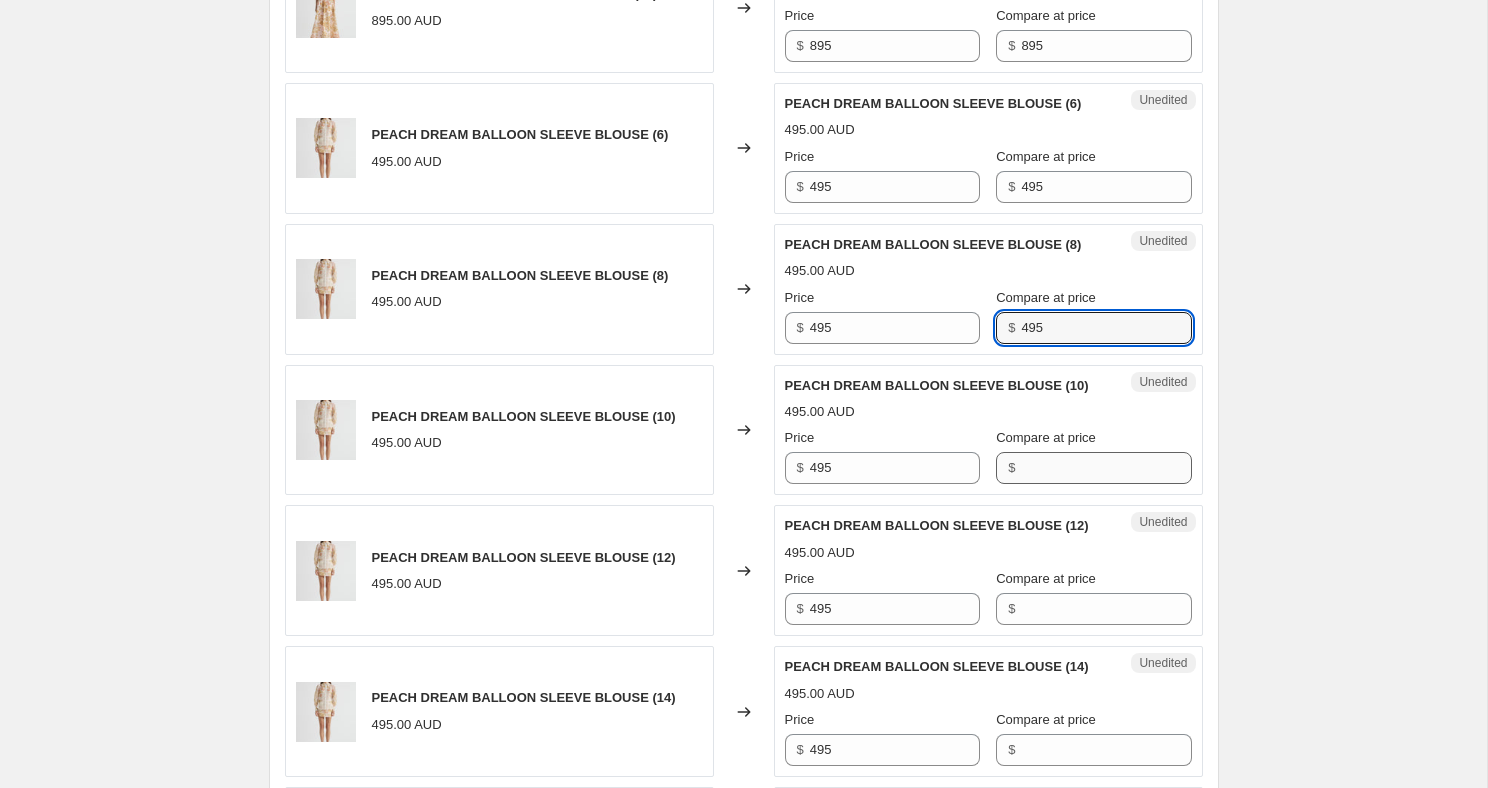 type on "495" 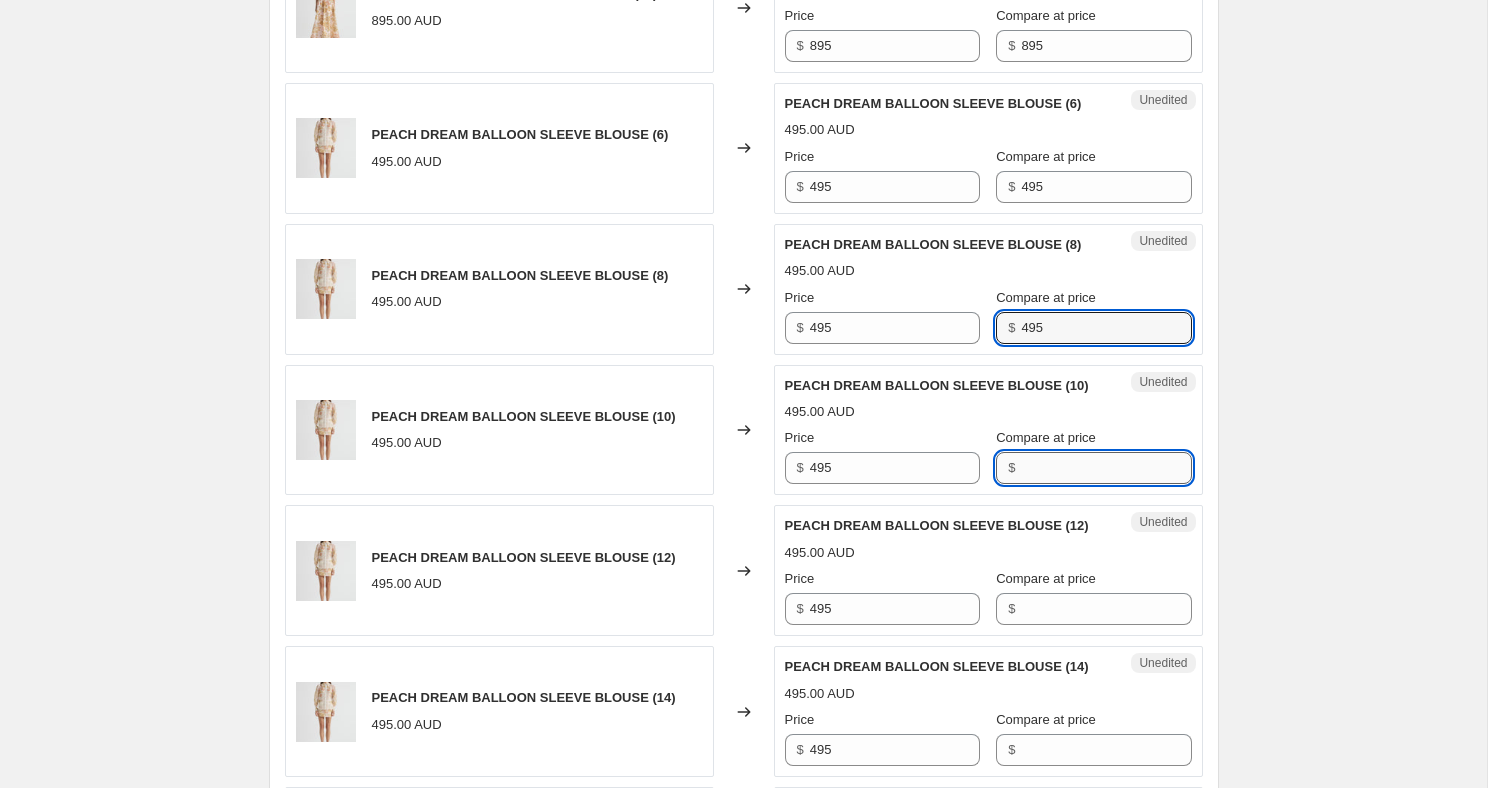 click on "Compare at price" at bounding box center [1106, 468] 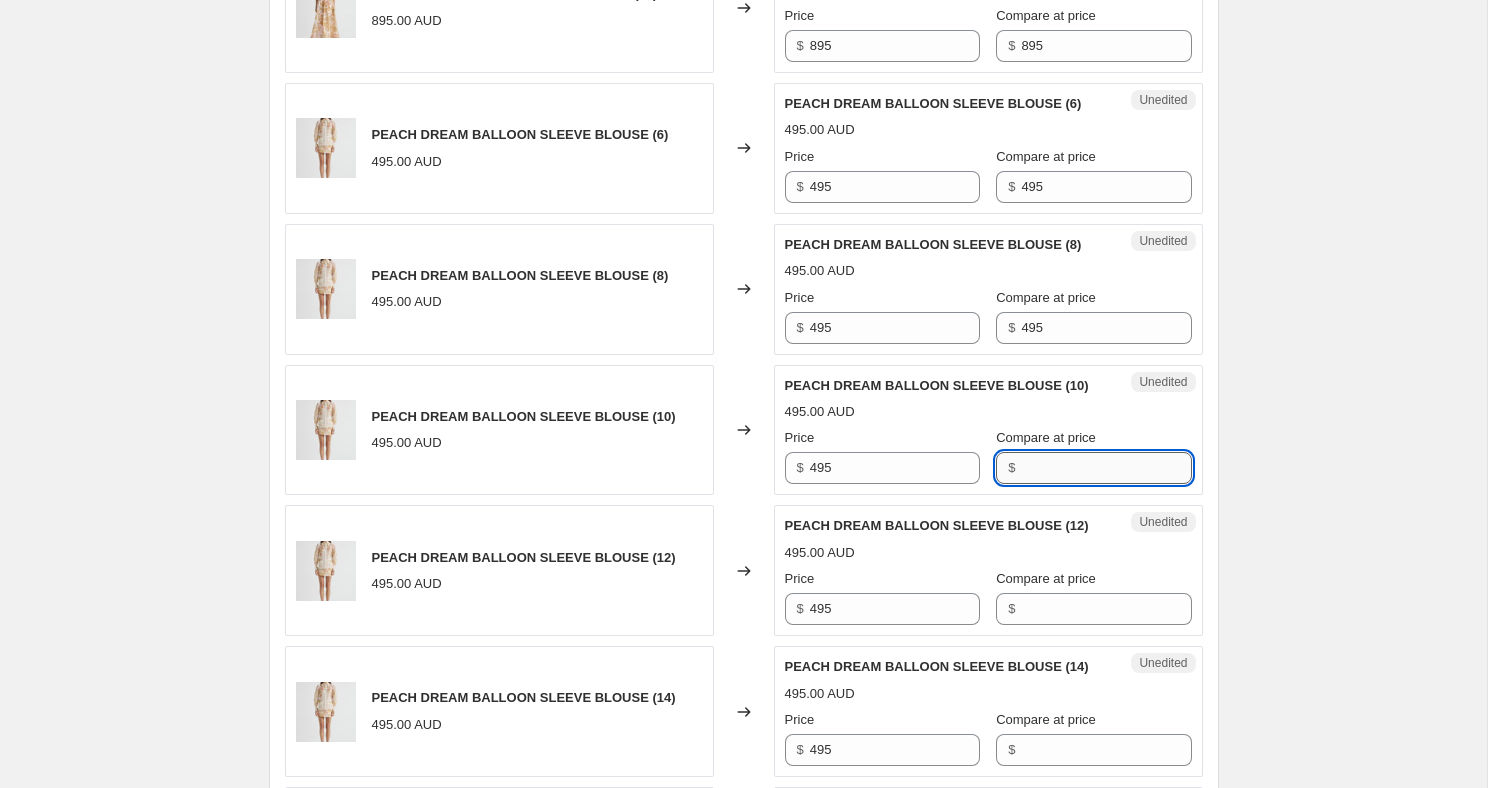 paste on "495" 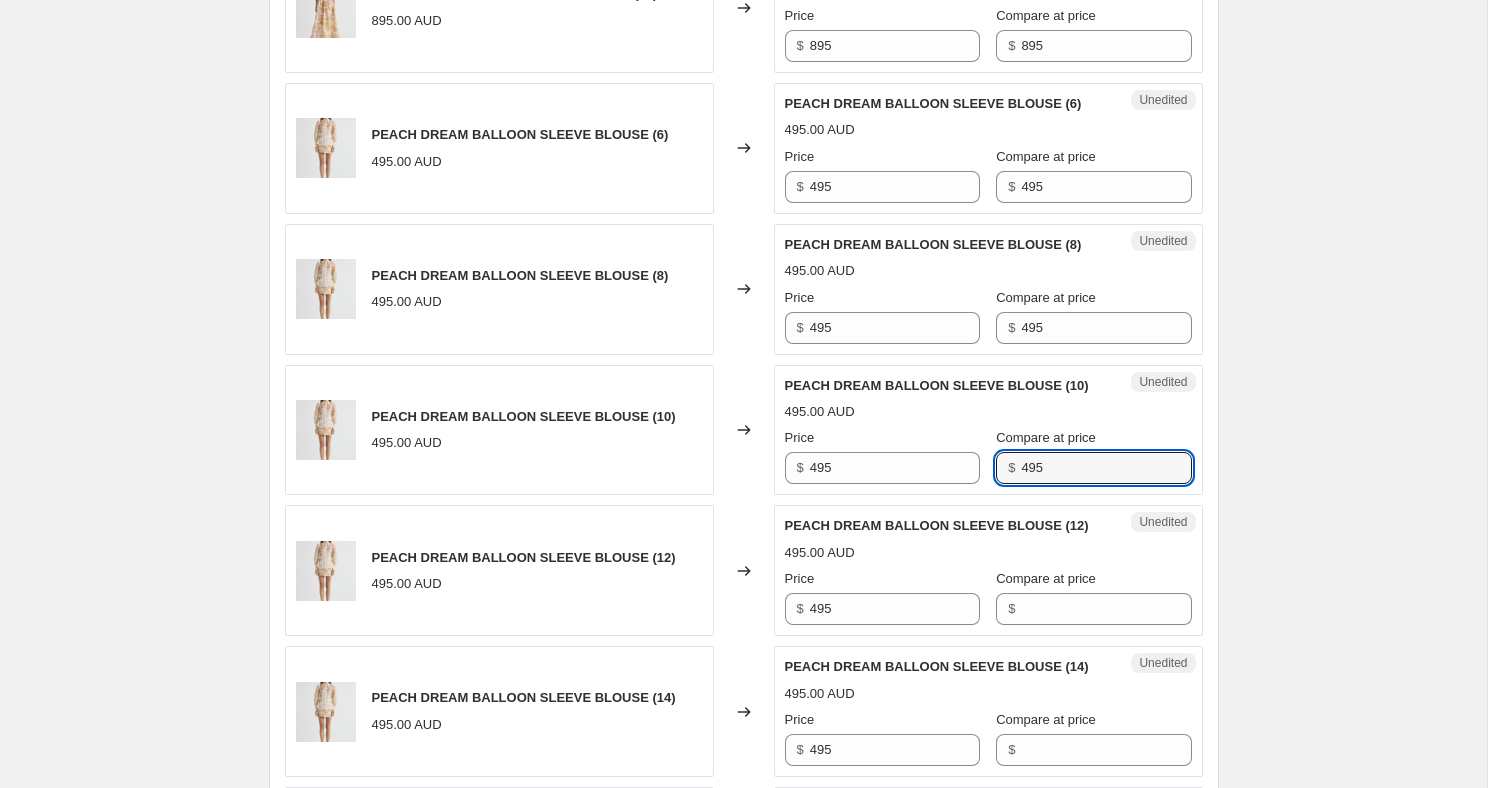 type on "495" 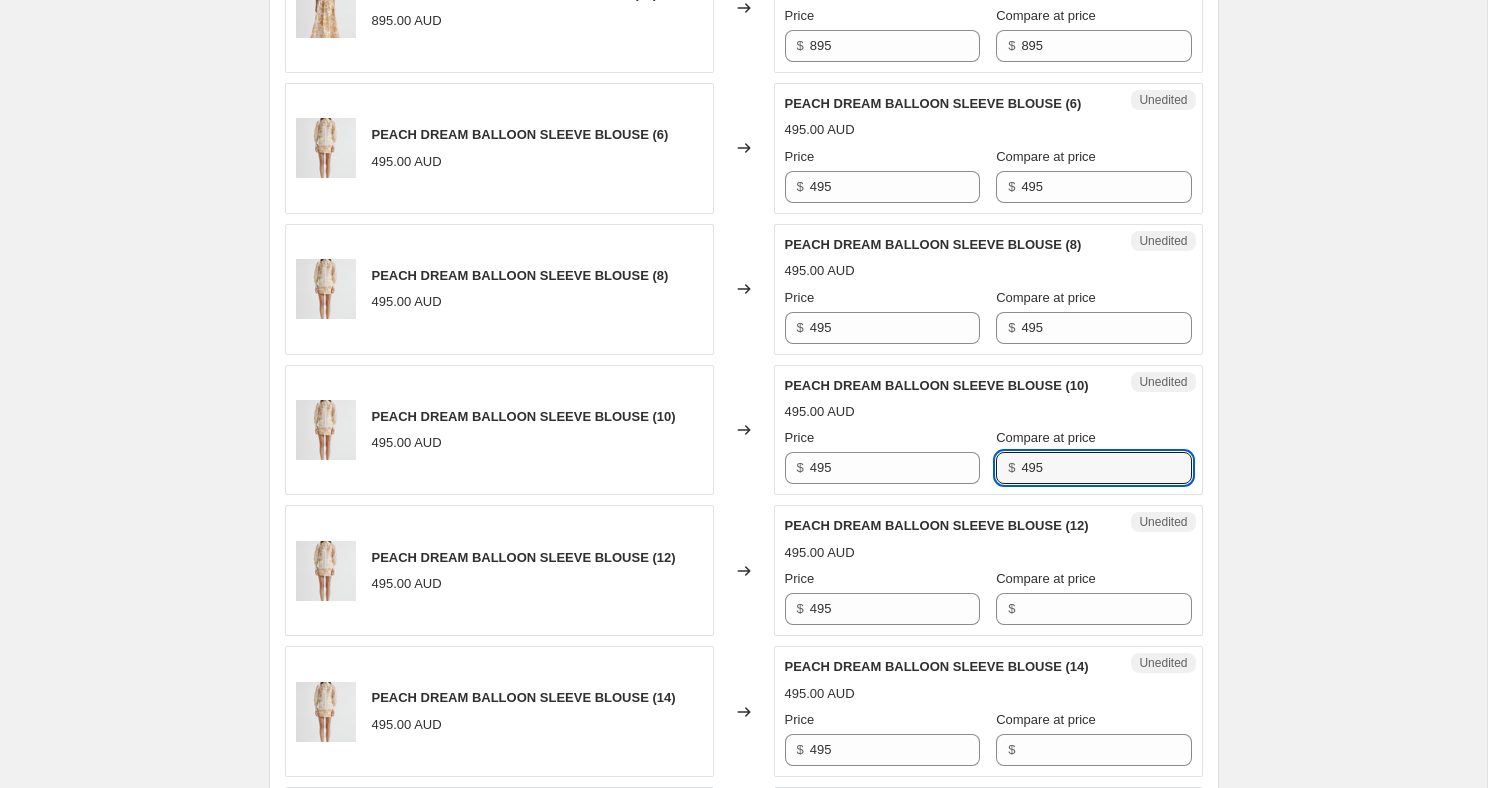 click on "$" at bounding box center (1093, 609) 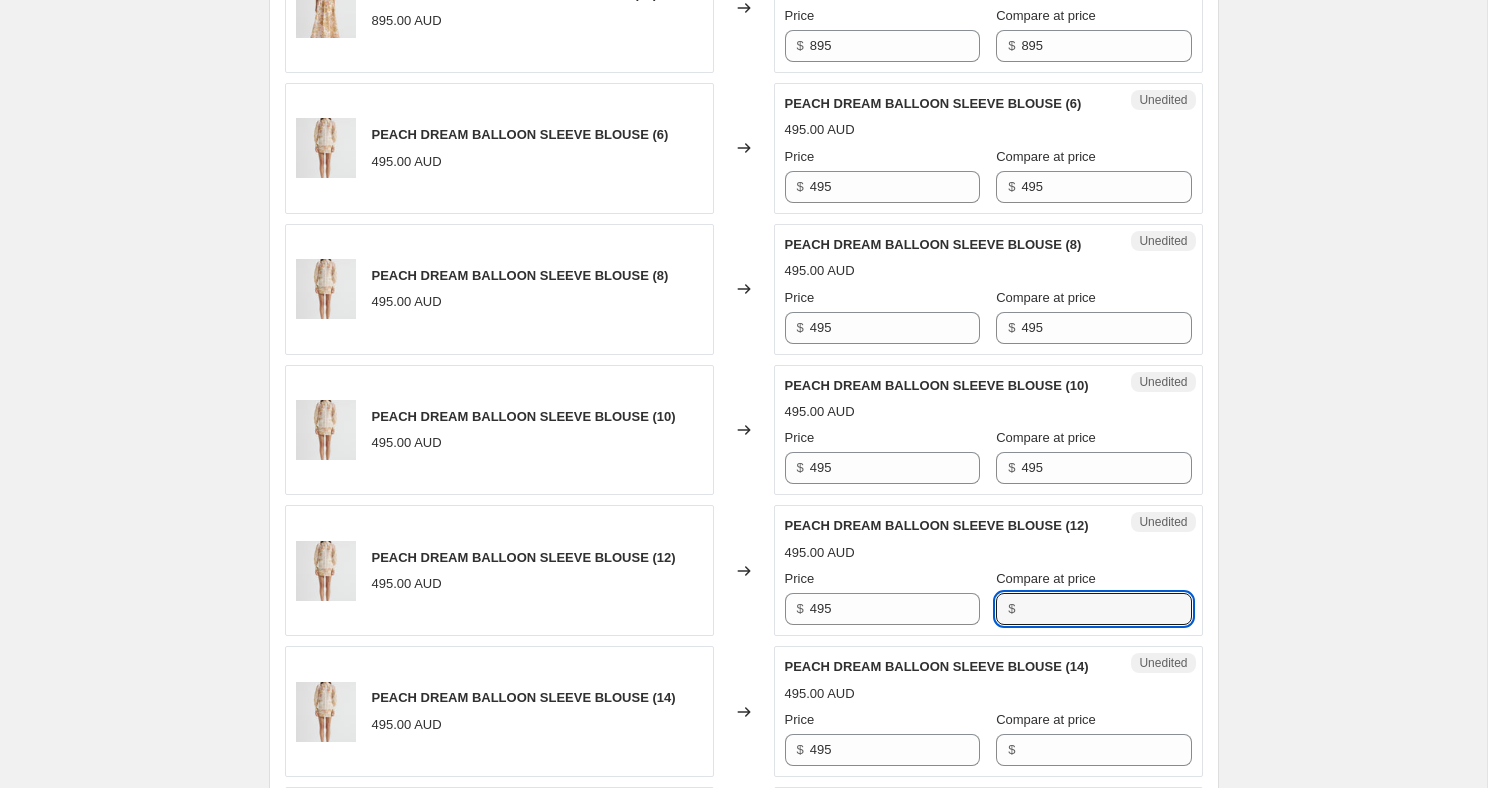 paste on "495" 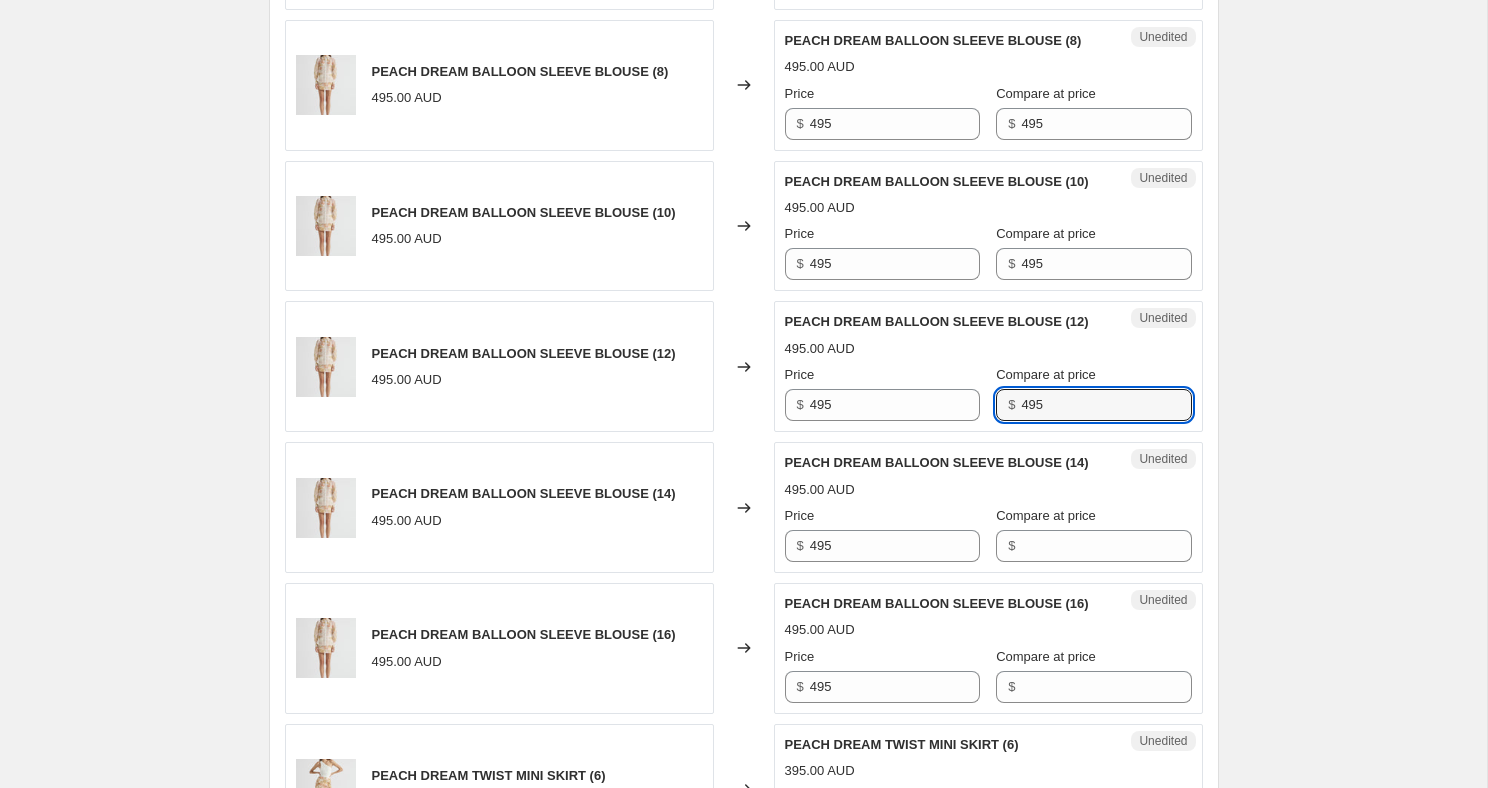 scroll, scrollTop: 1893, scrollLeft: 0, axis: vertical 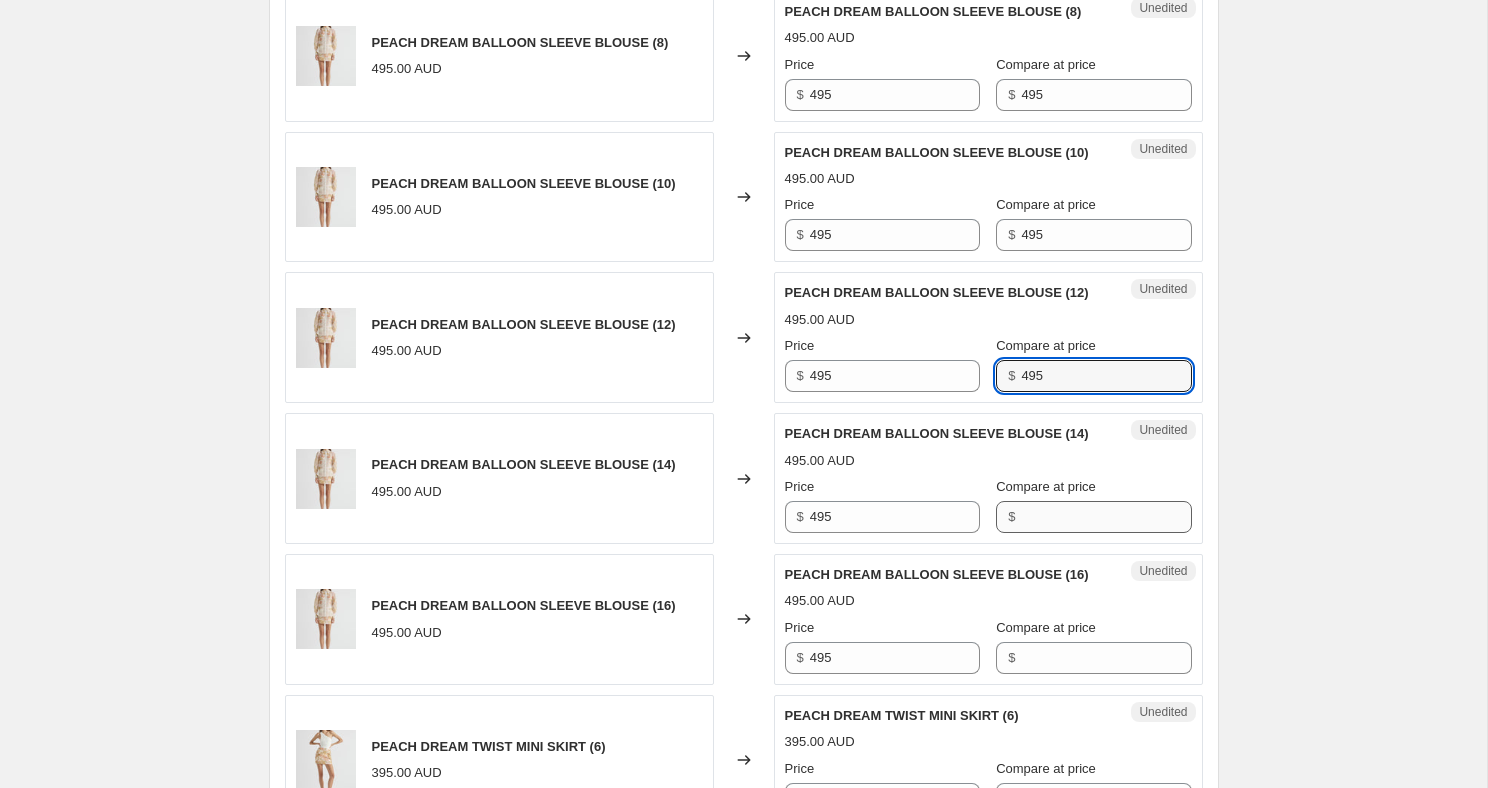 type on "495" 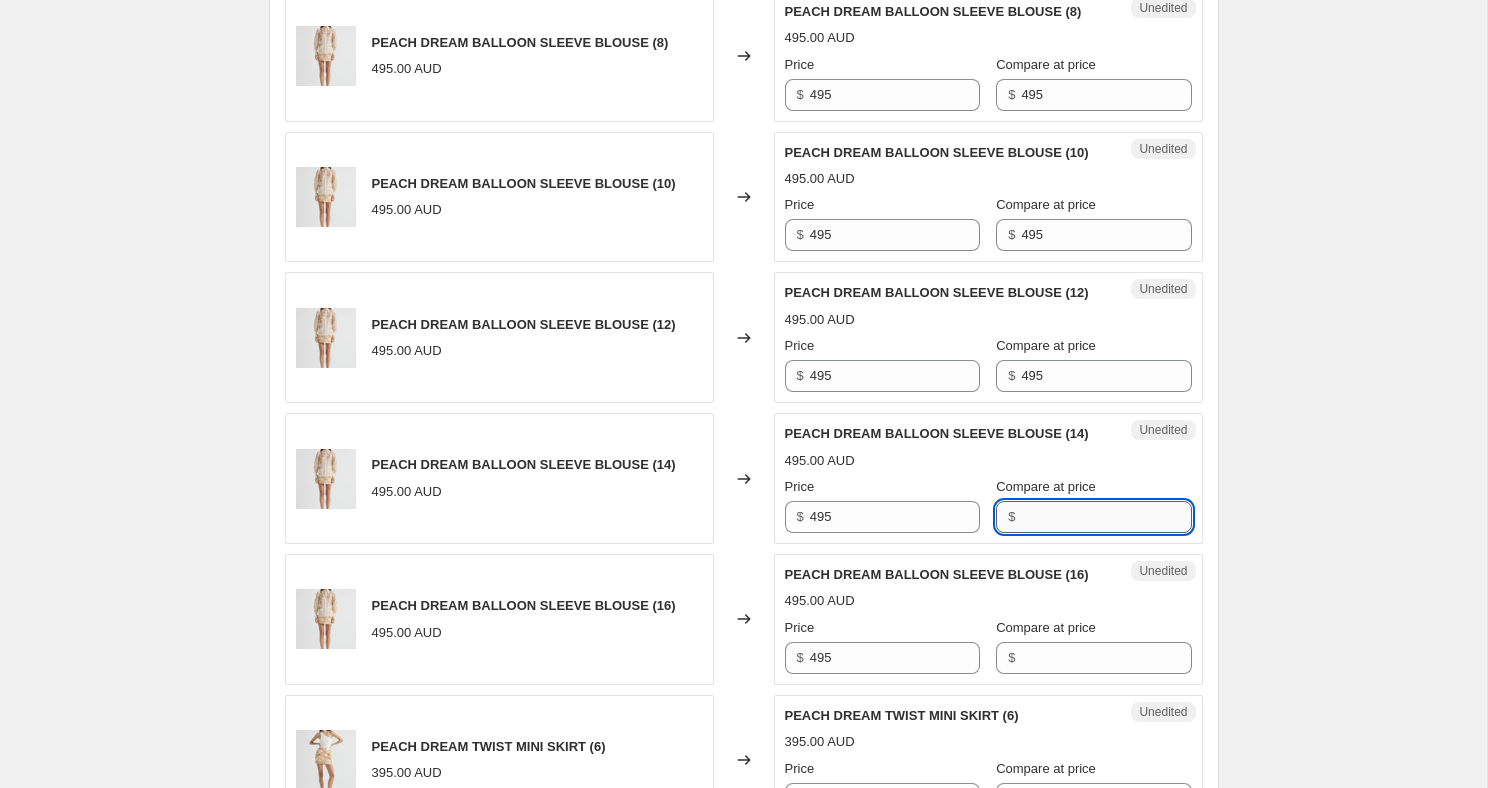 click on "Compare at price" at bounding box center (1106, 517) 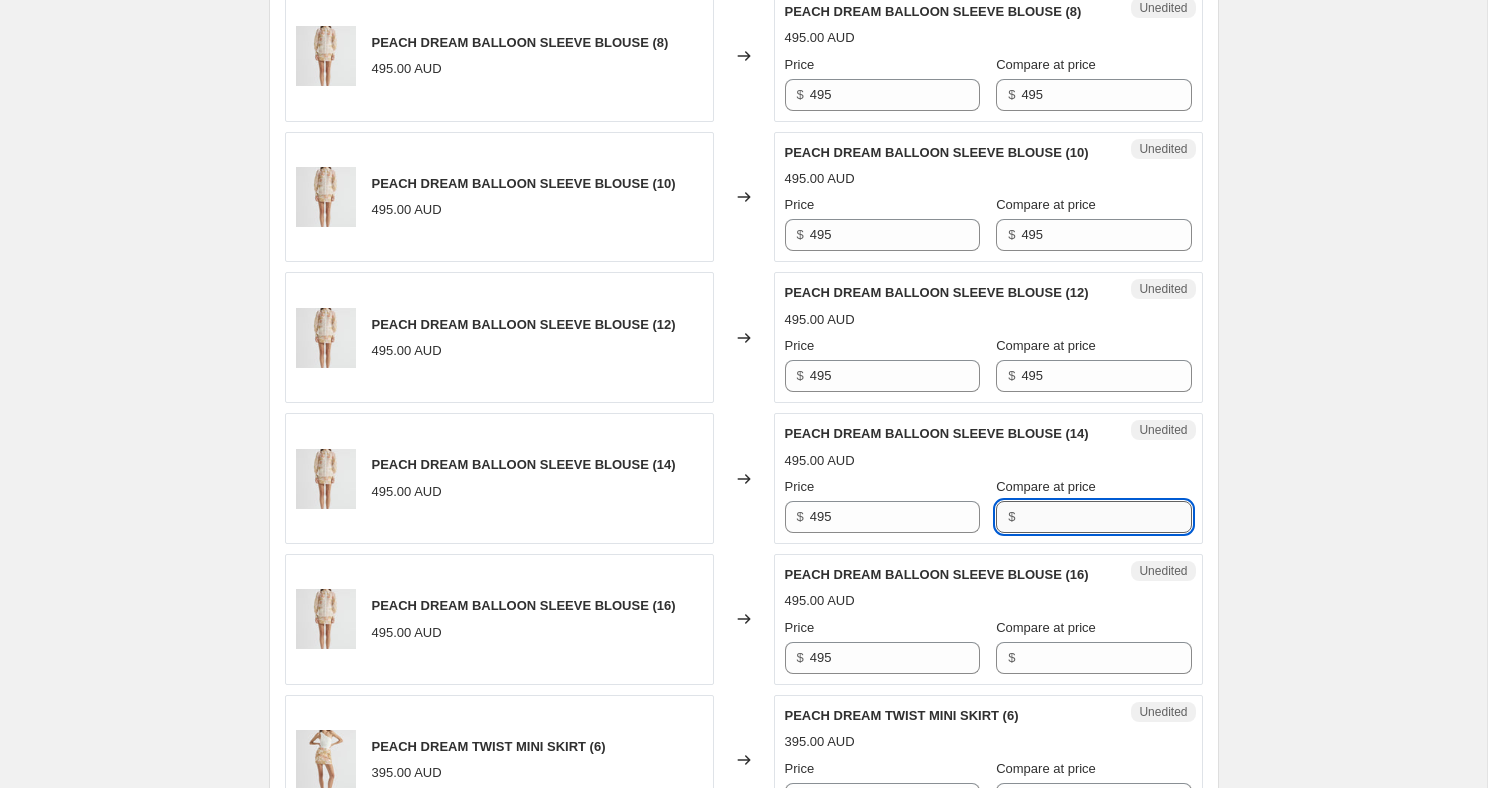 paste on "495" 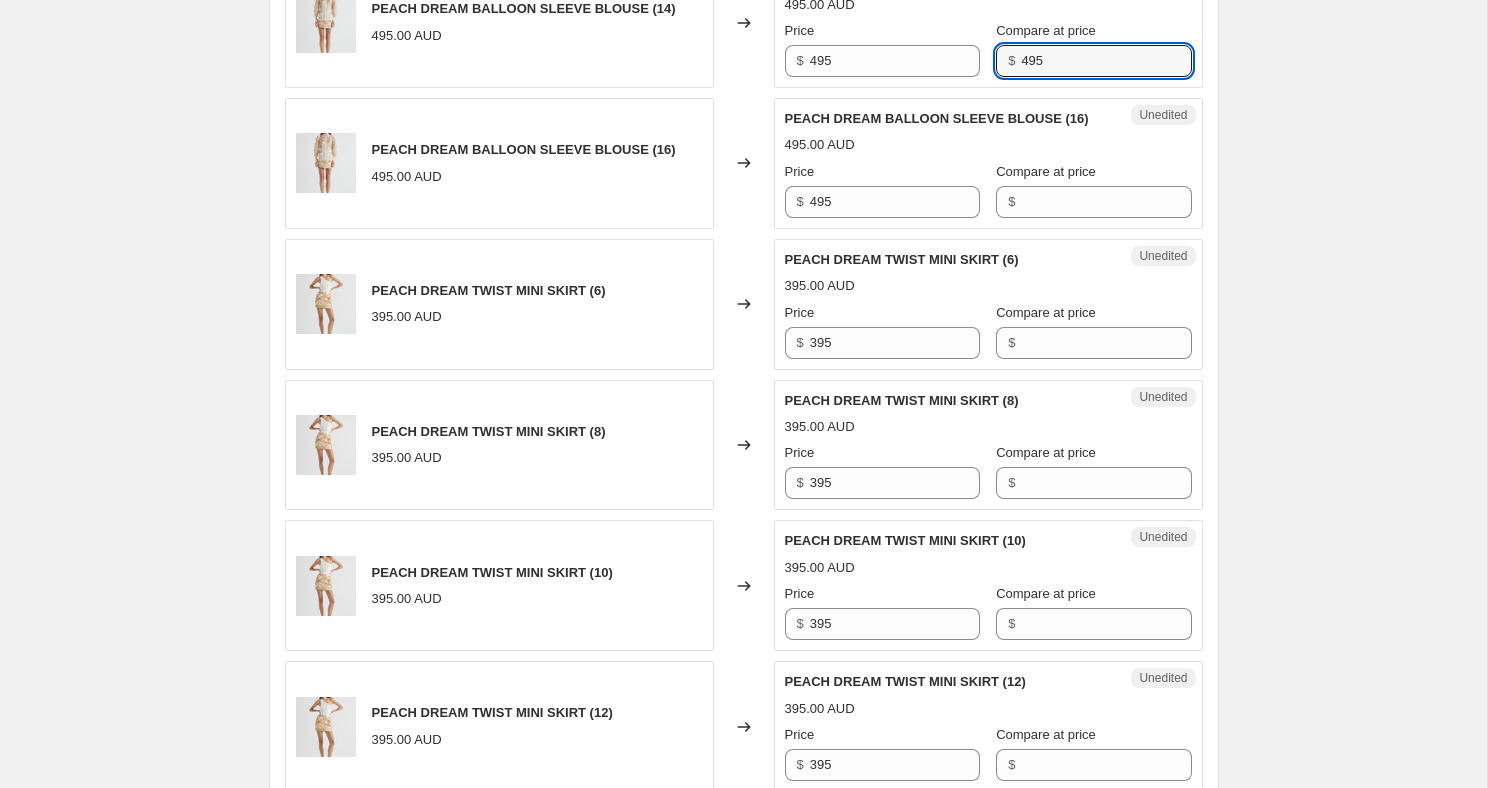 scroll, scrollTop: 2350, scrollLeft: 0, axis: vertical 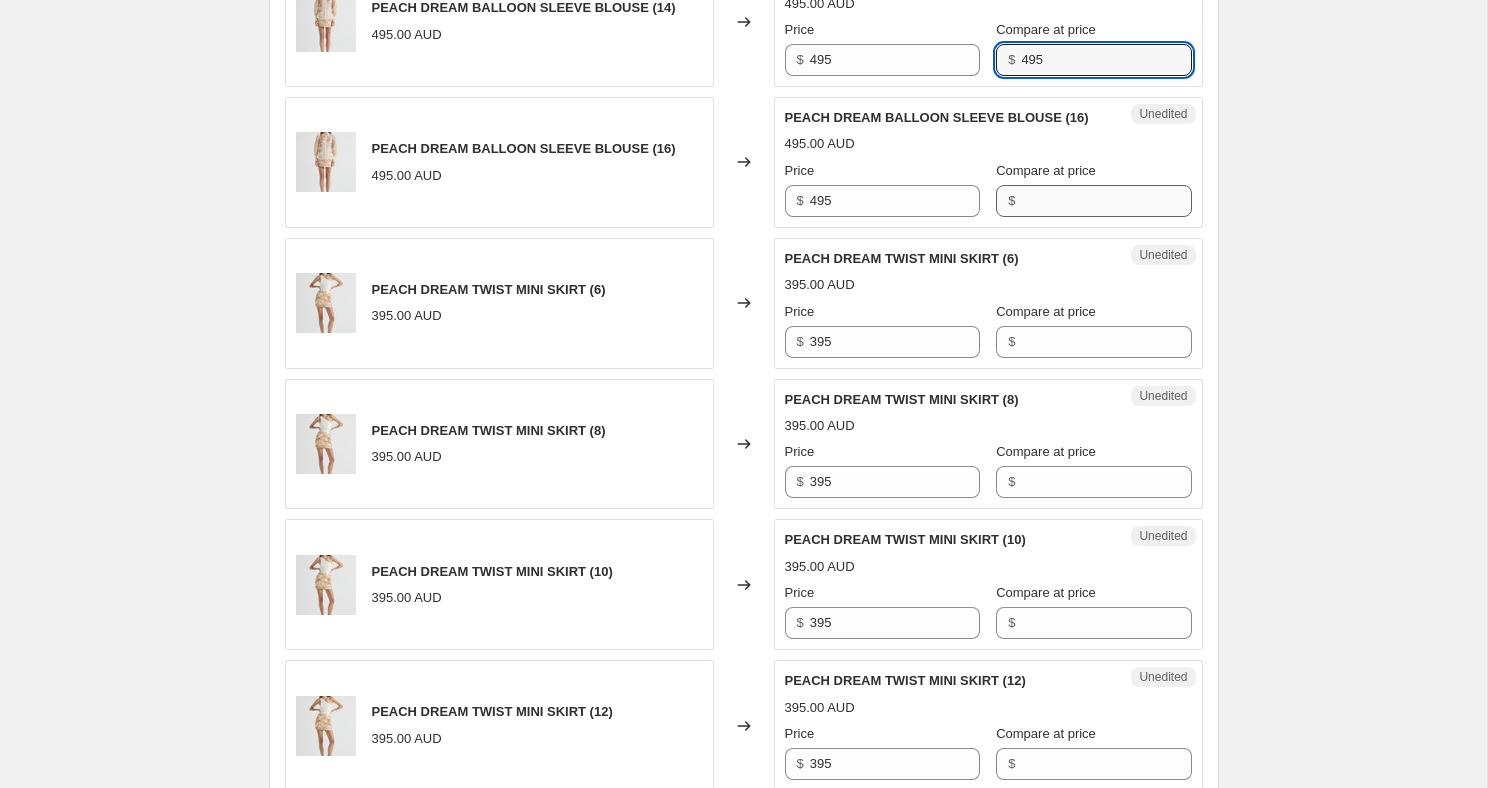 type on "495" 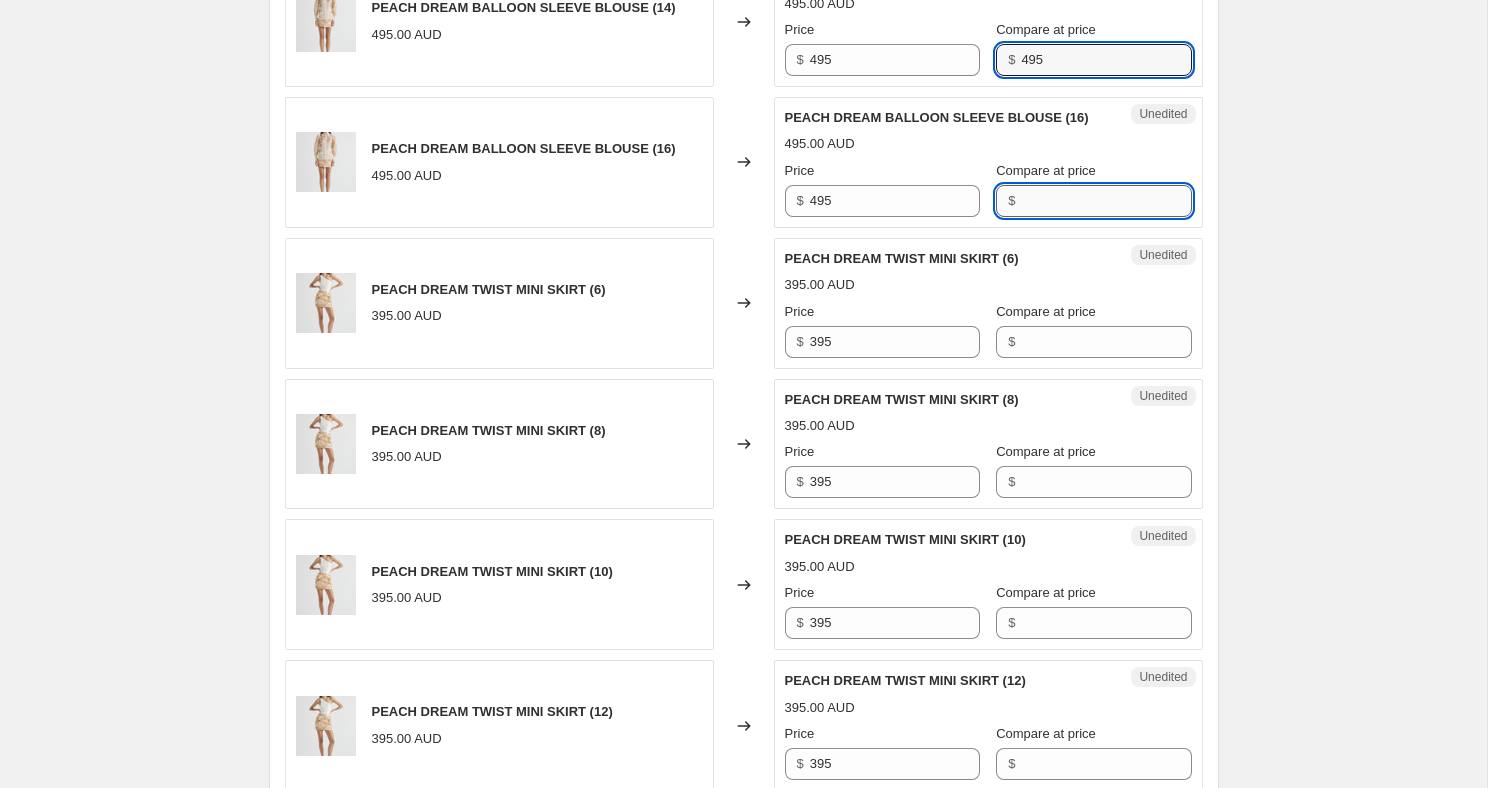 click on "Compare at price" at bounding box center (1106, 201) 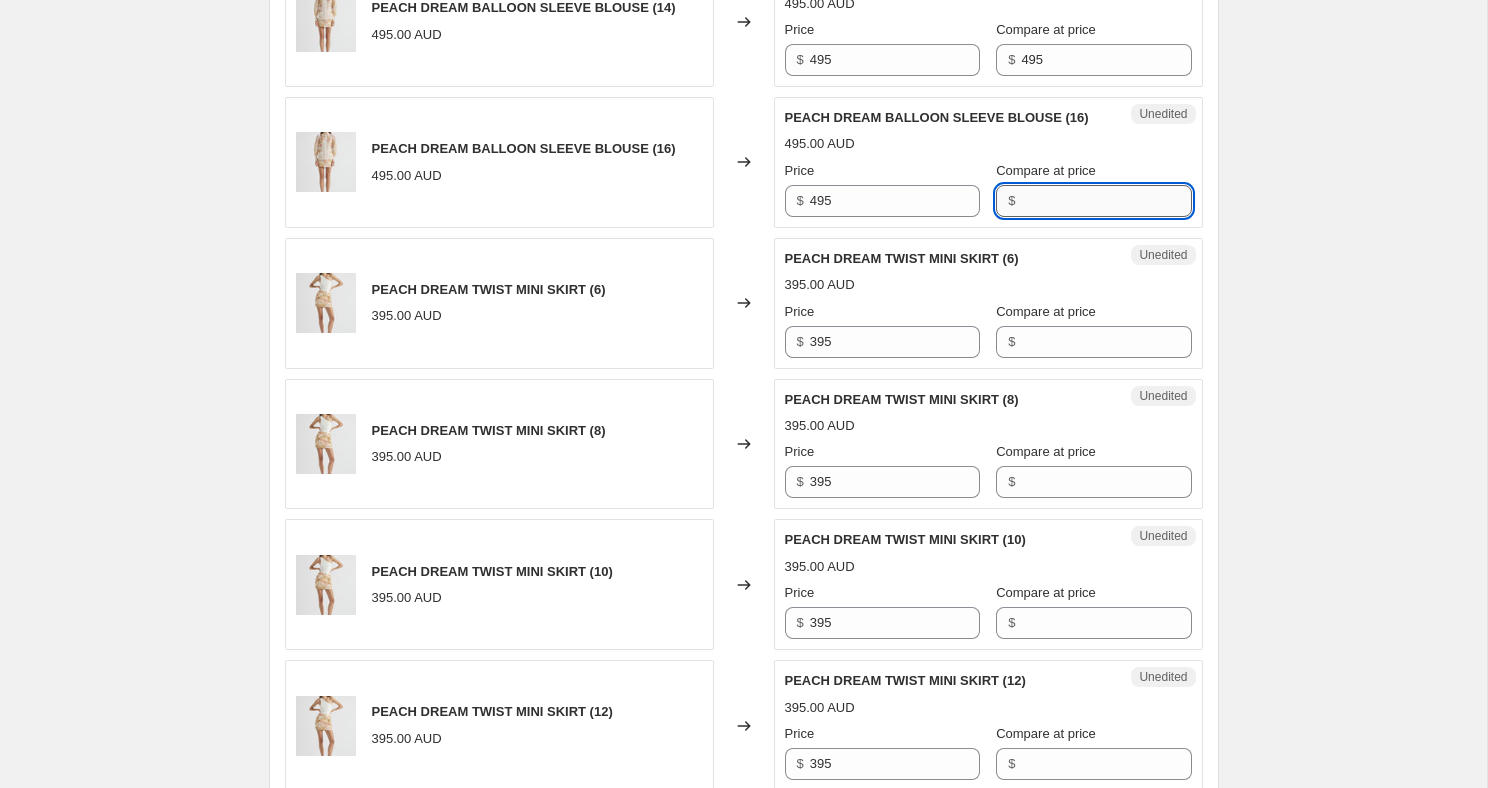 paste on "495" 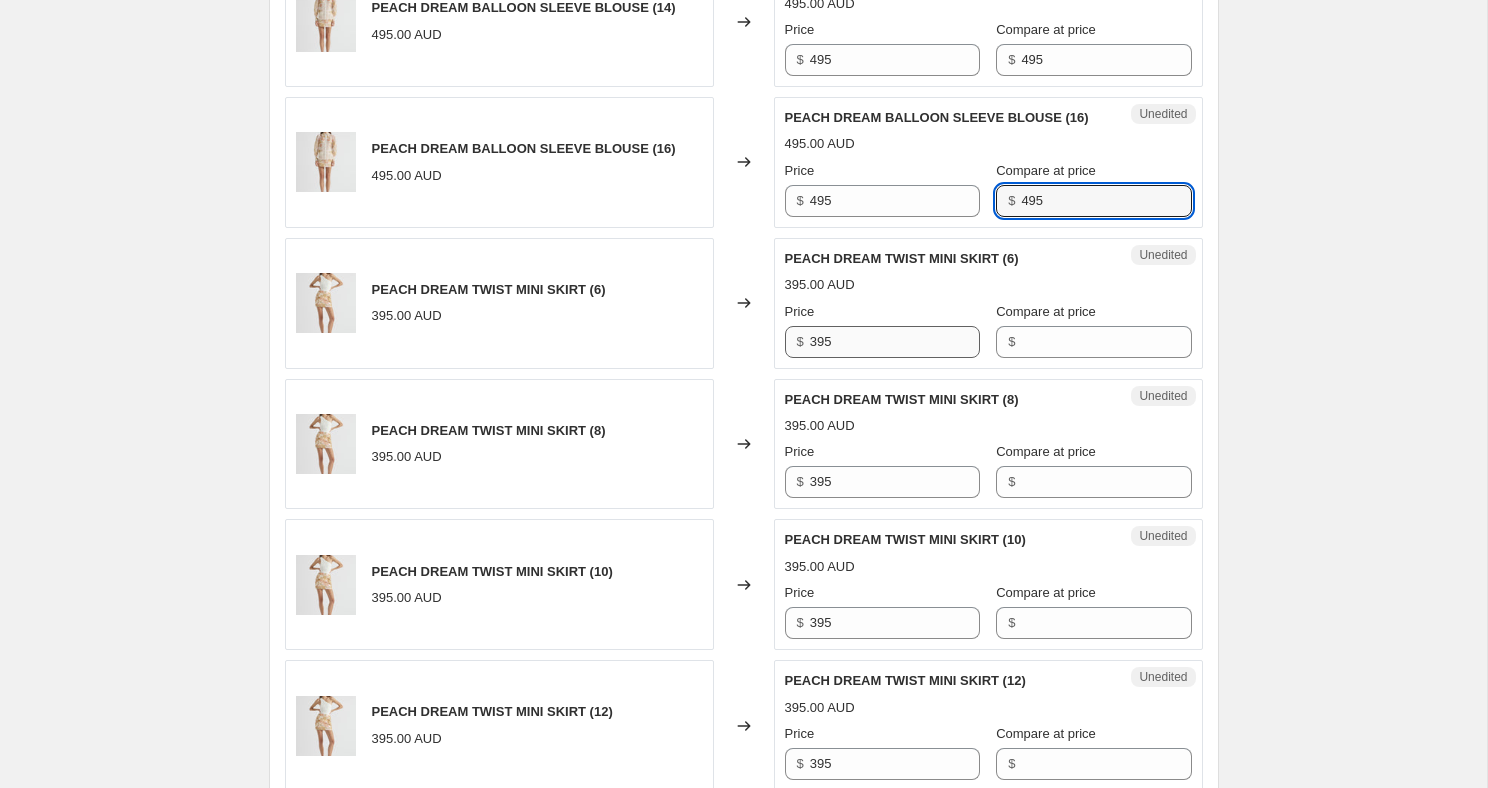 type on "495" 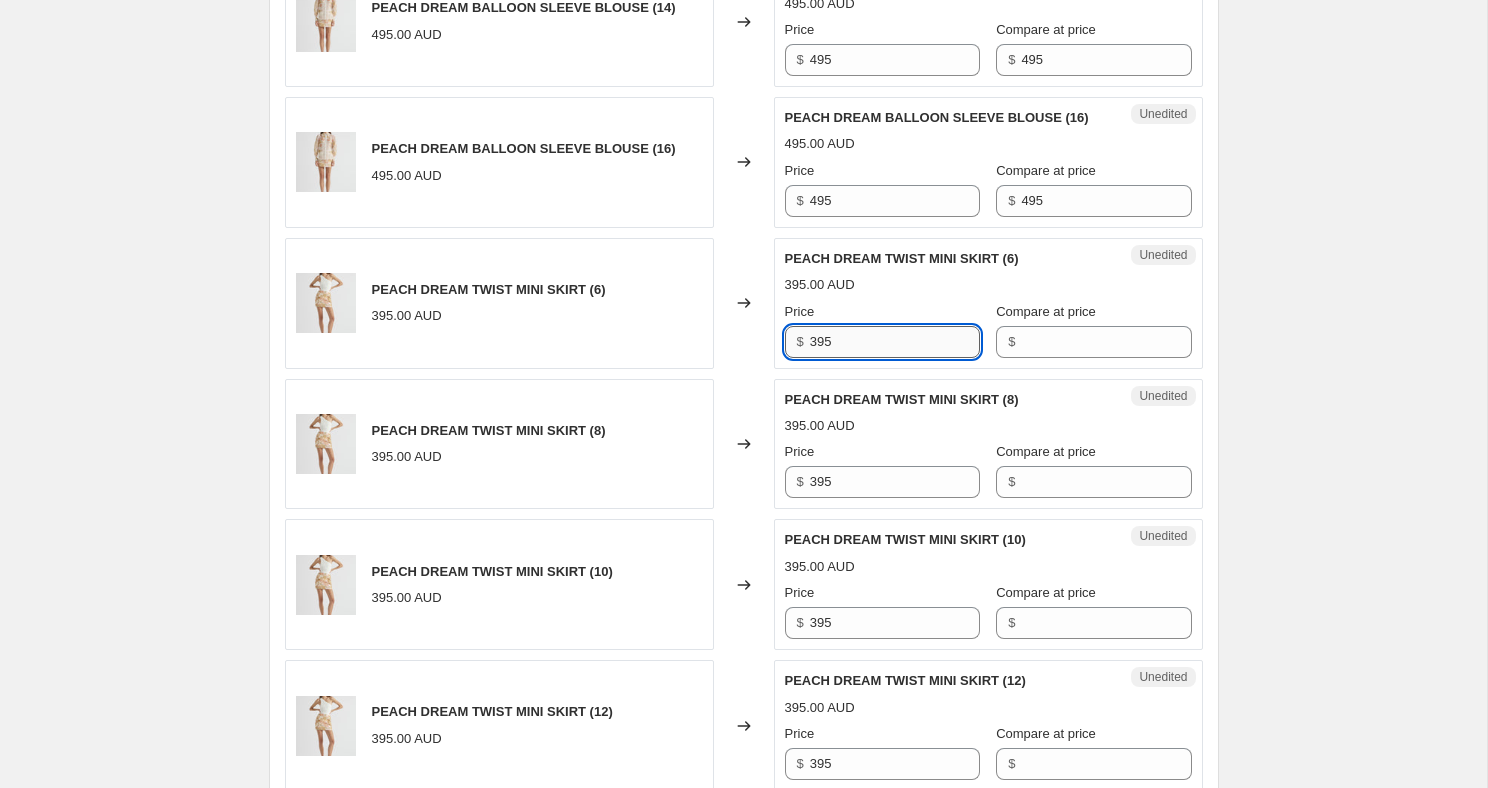 click on "395" at bounding box center [895, 342] 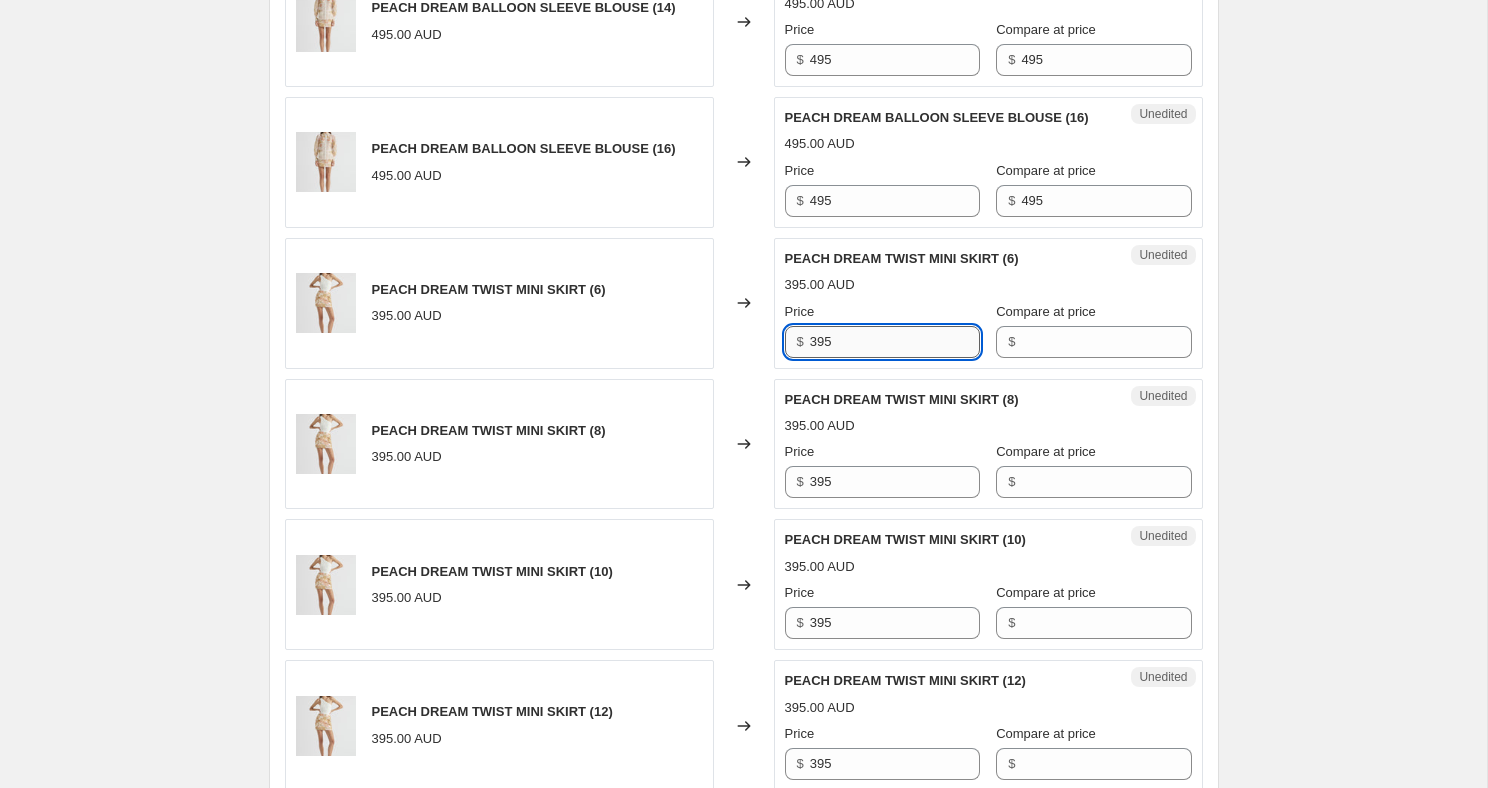 click on "395" at bounding box center (895, 342) 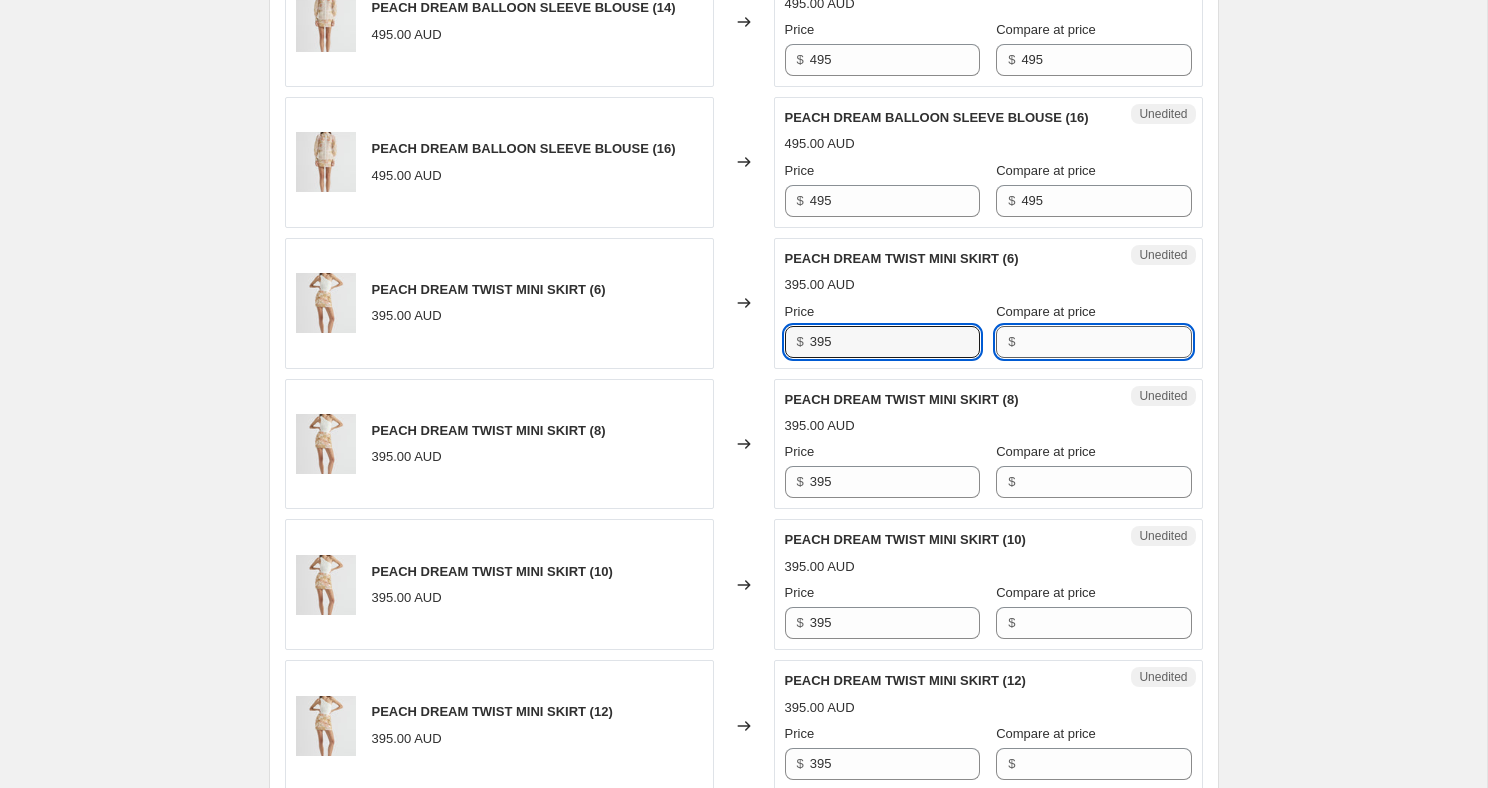 click on "Compare at price" at bounding box center (1106, 342) 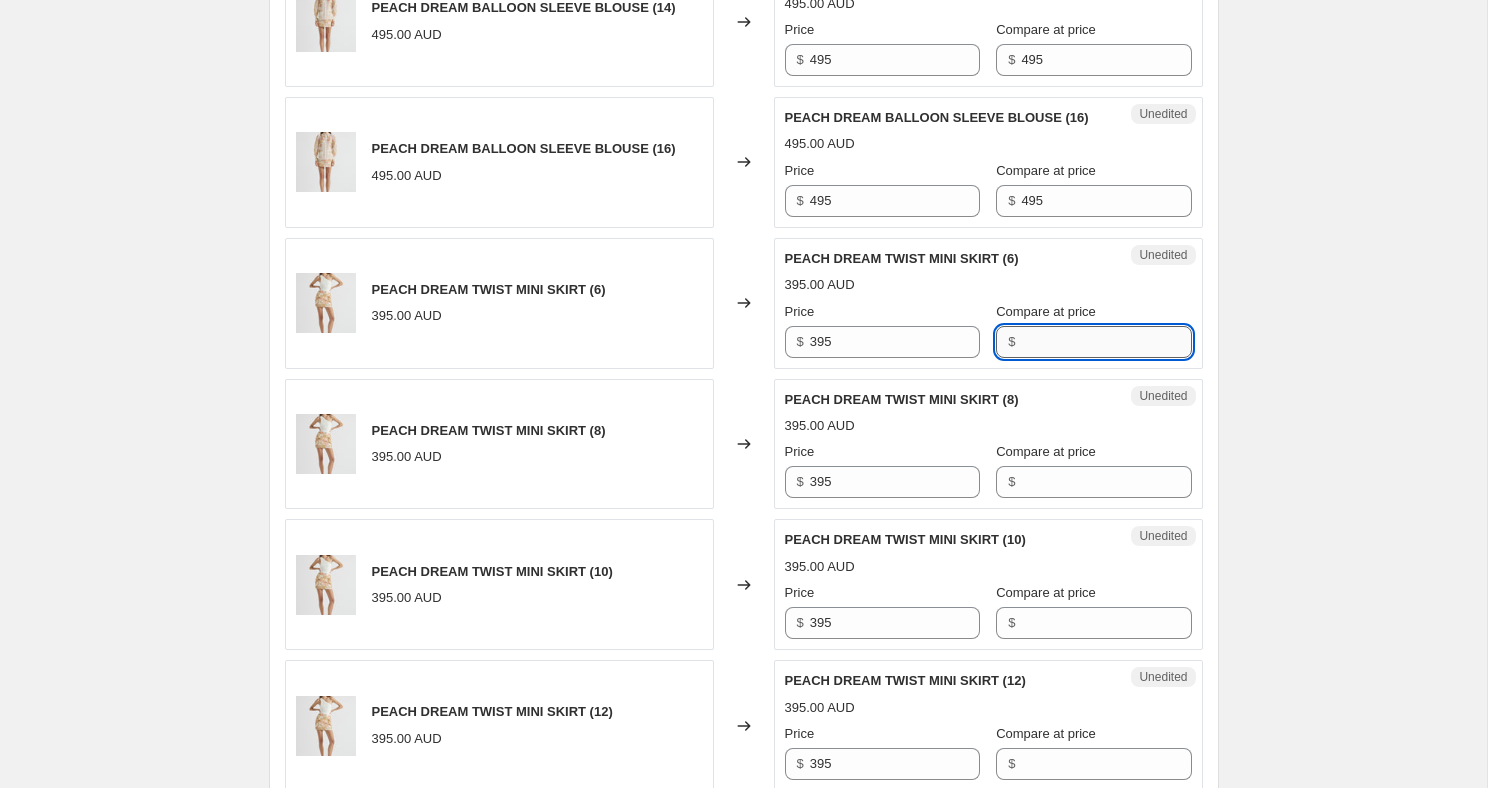 paste on "395" 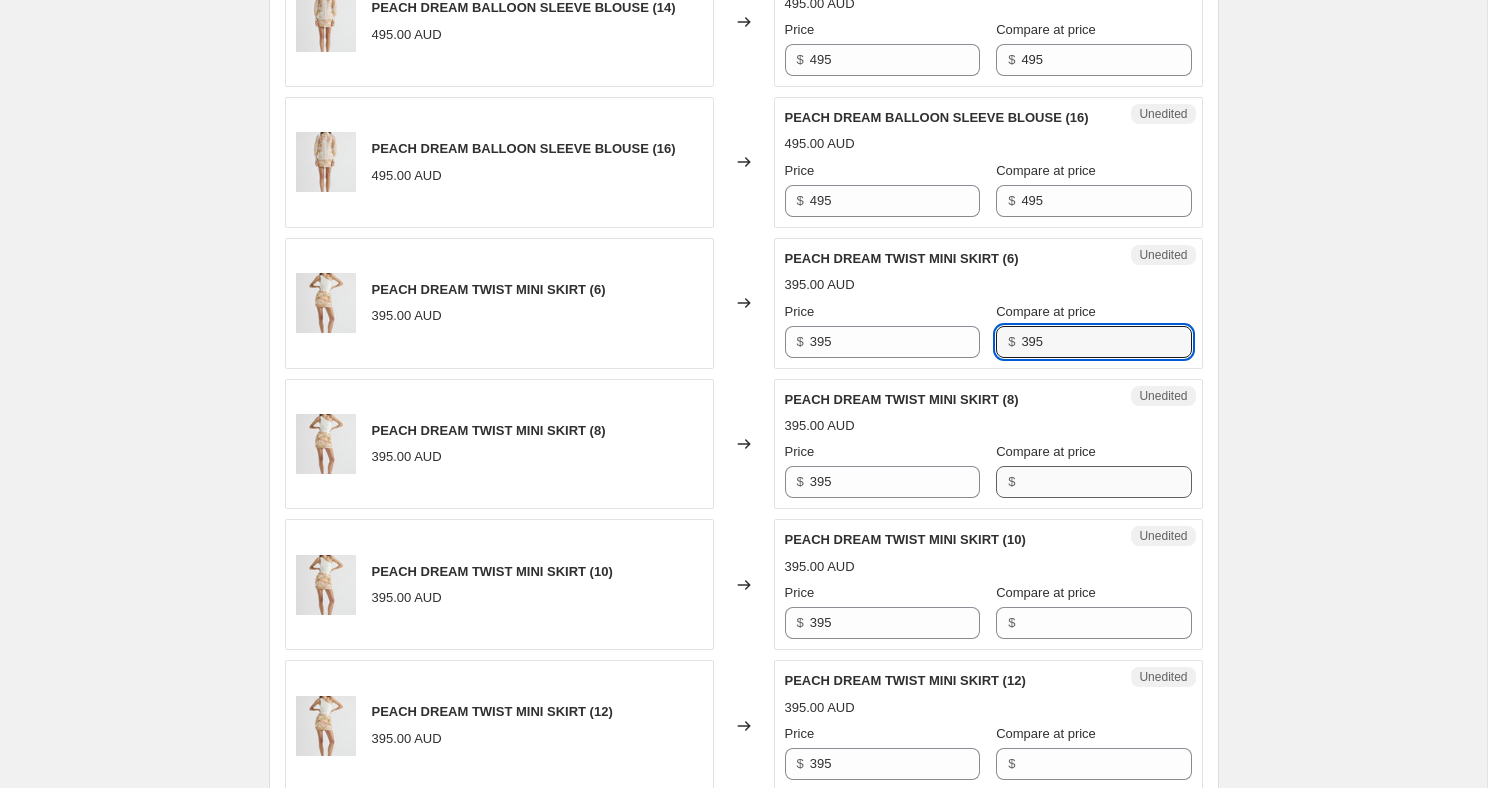 type on "395" 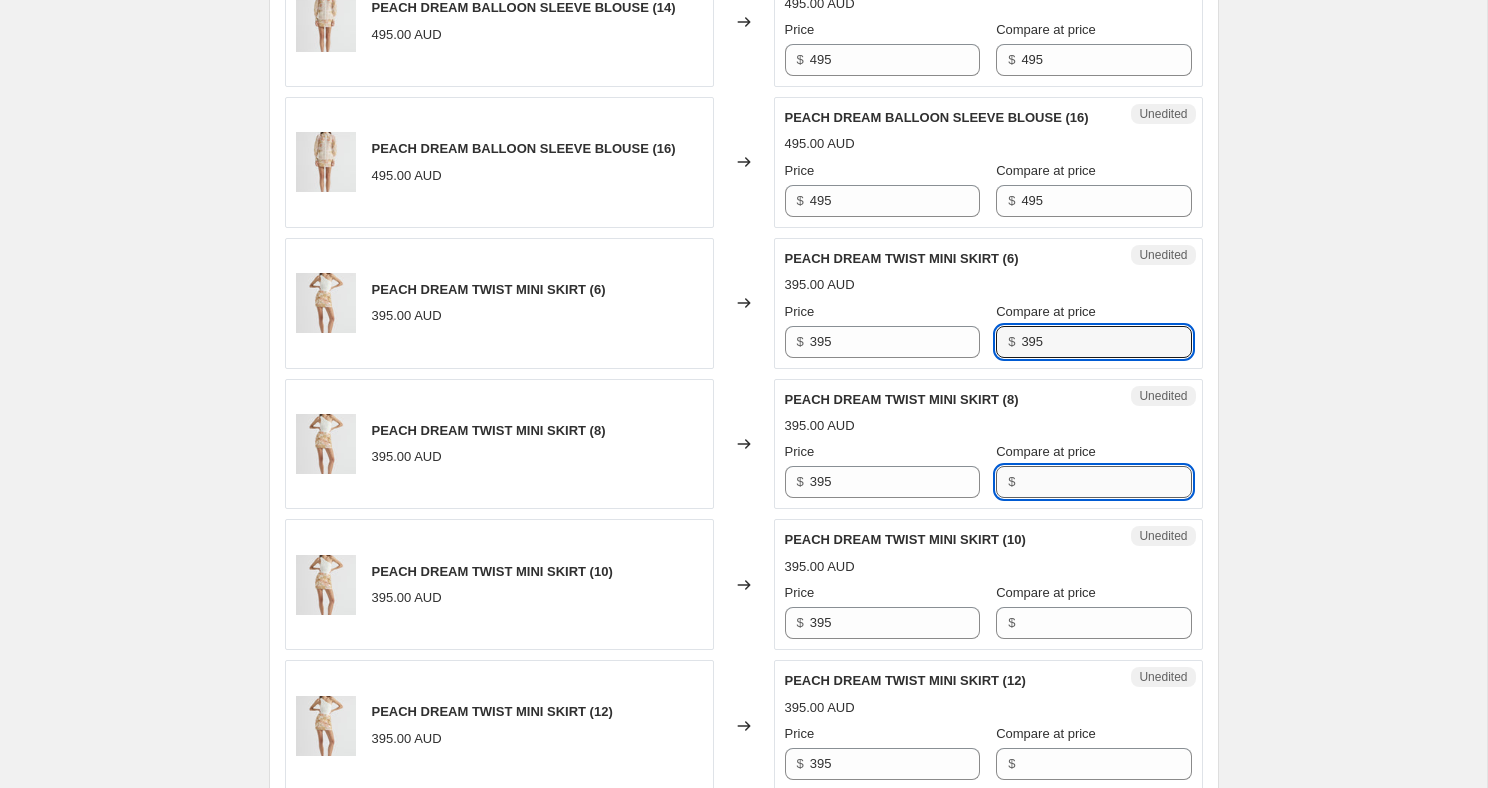 click on "Compare at price" at bounding box center [1106, 482] 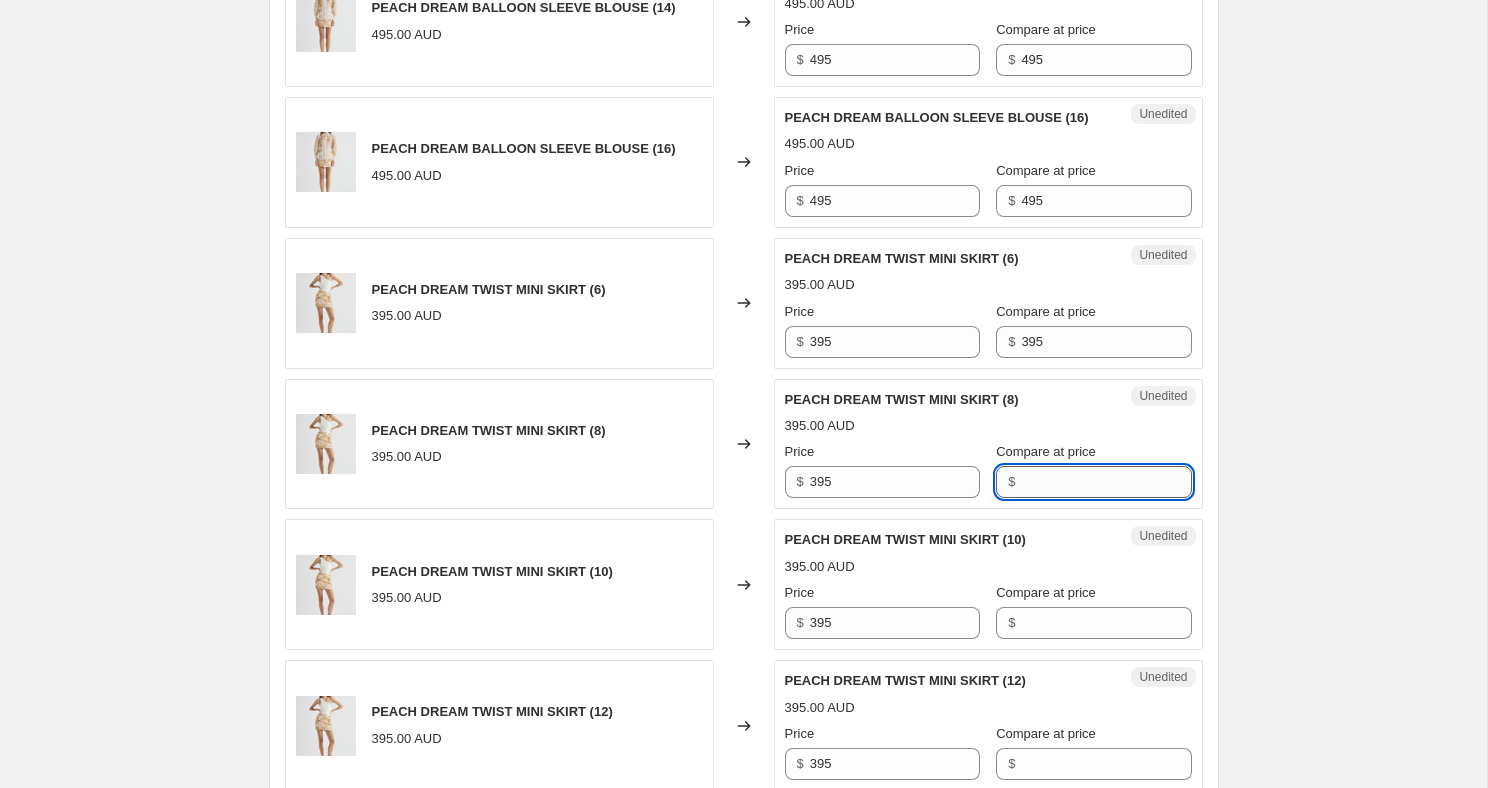 type on "V" 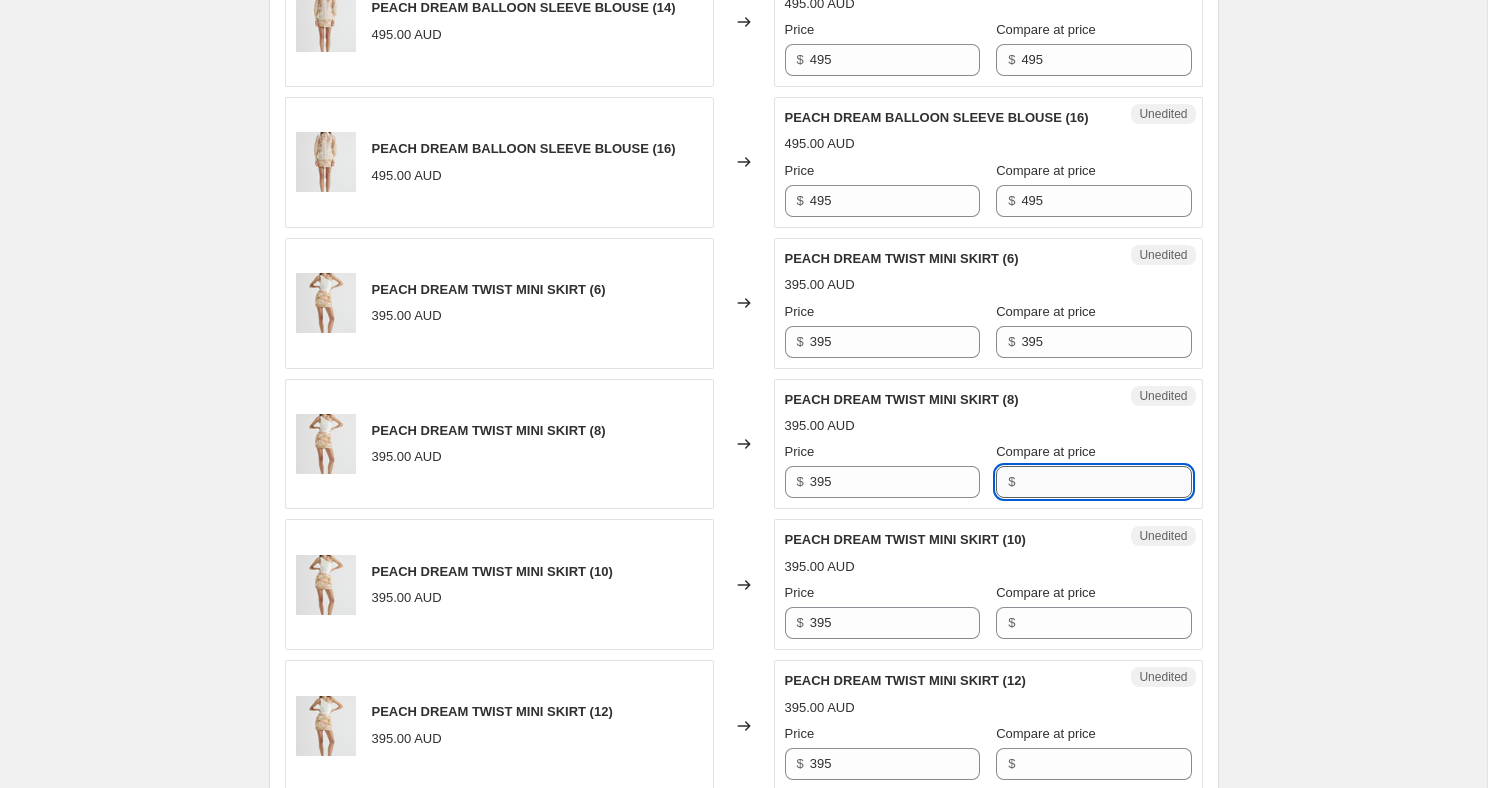paste on "395" 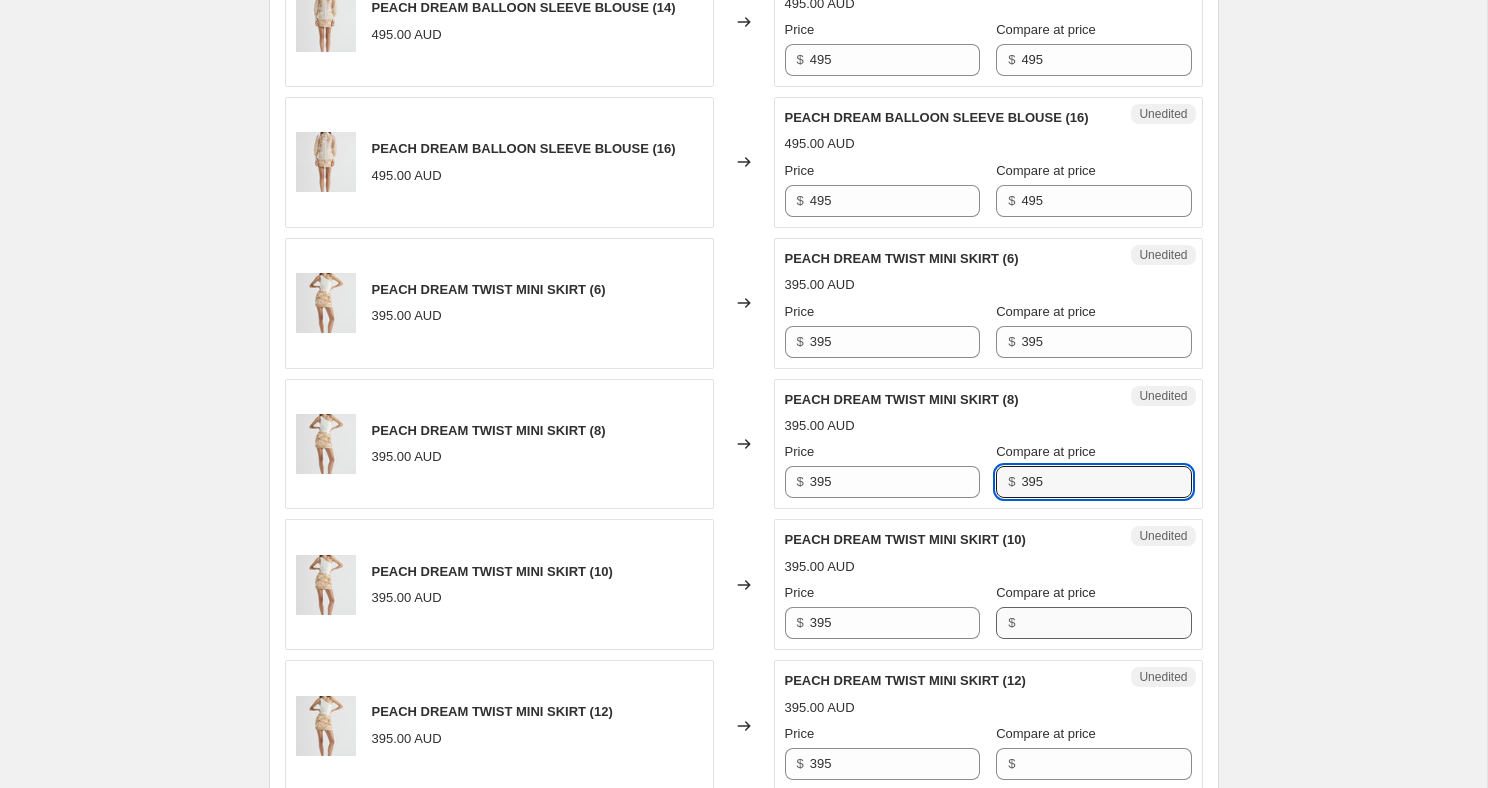 type on "395" 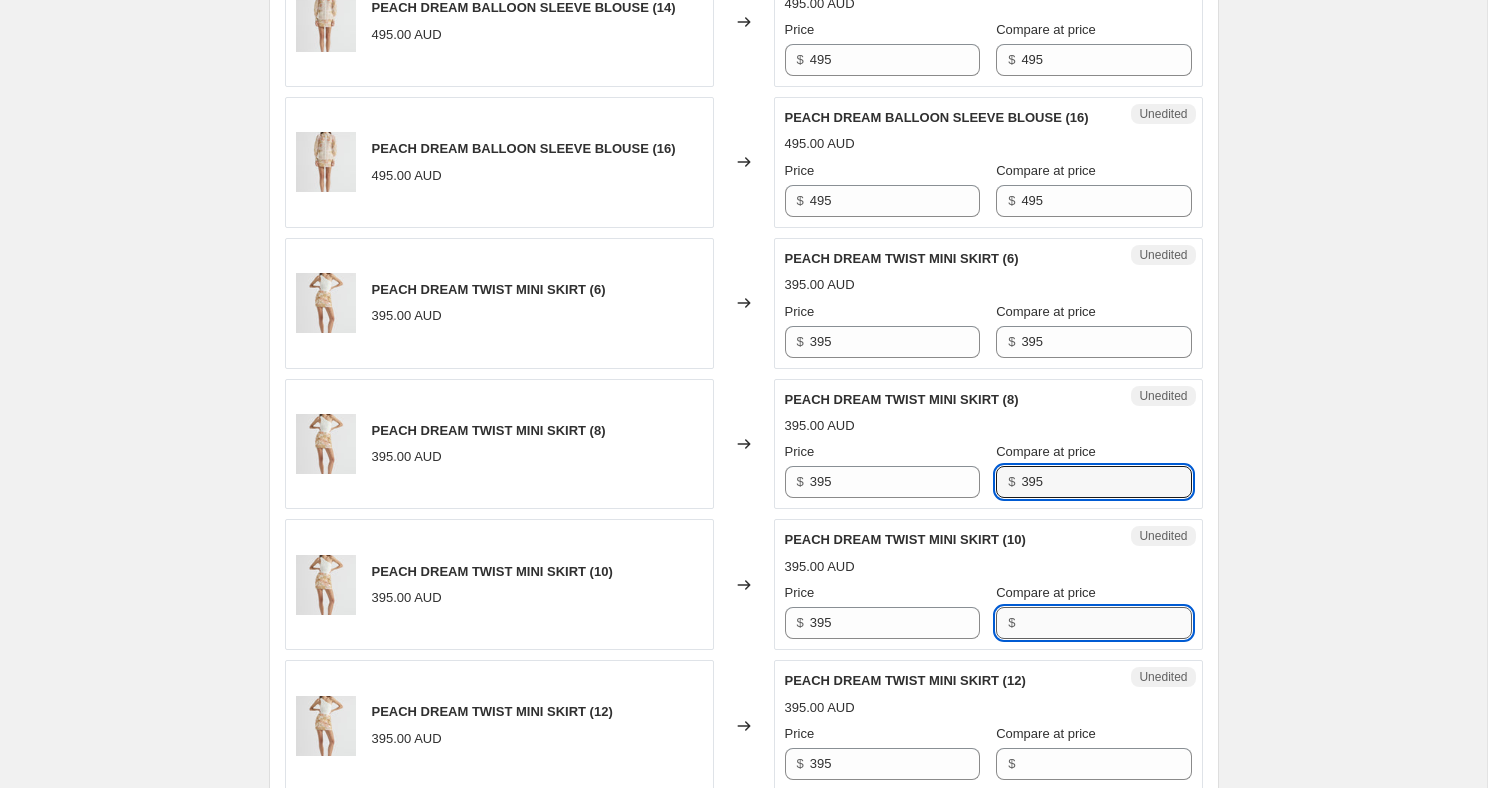 click on "Compare at price" at bounding box center [1106, 623] 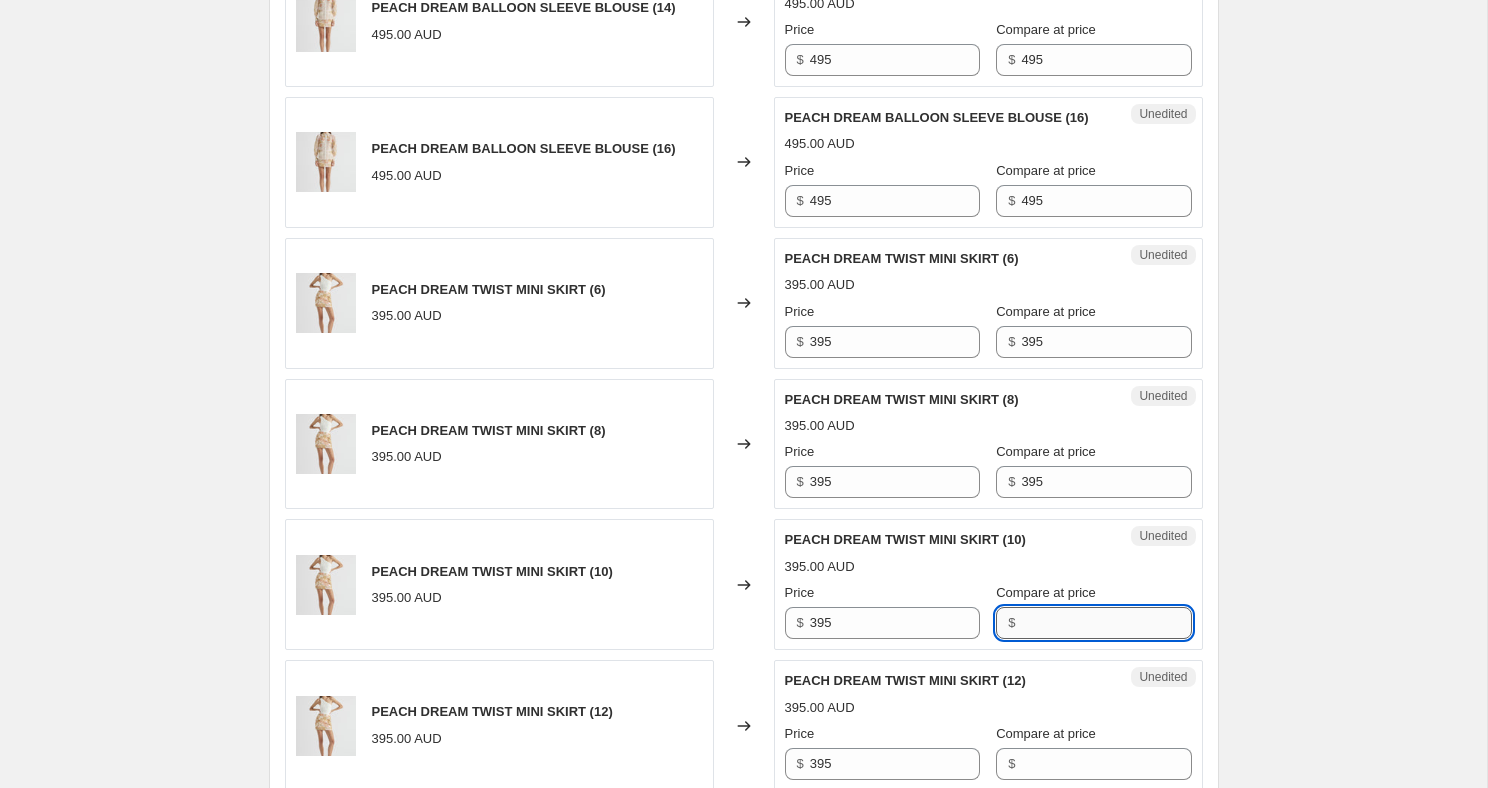 paste on "395" 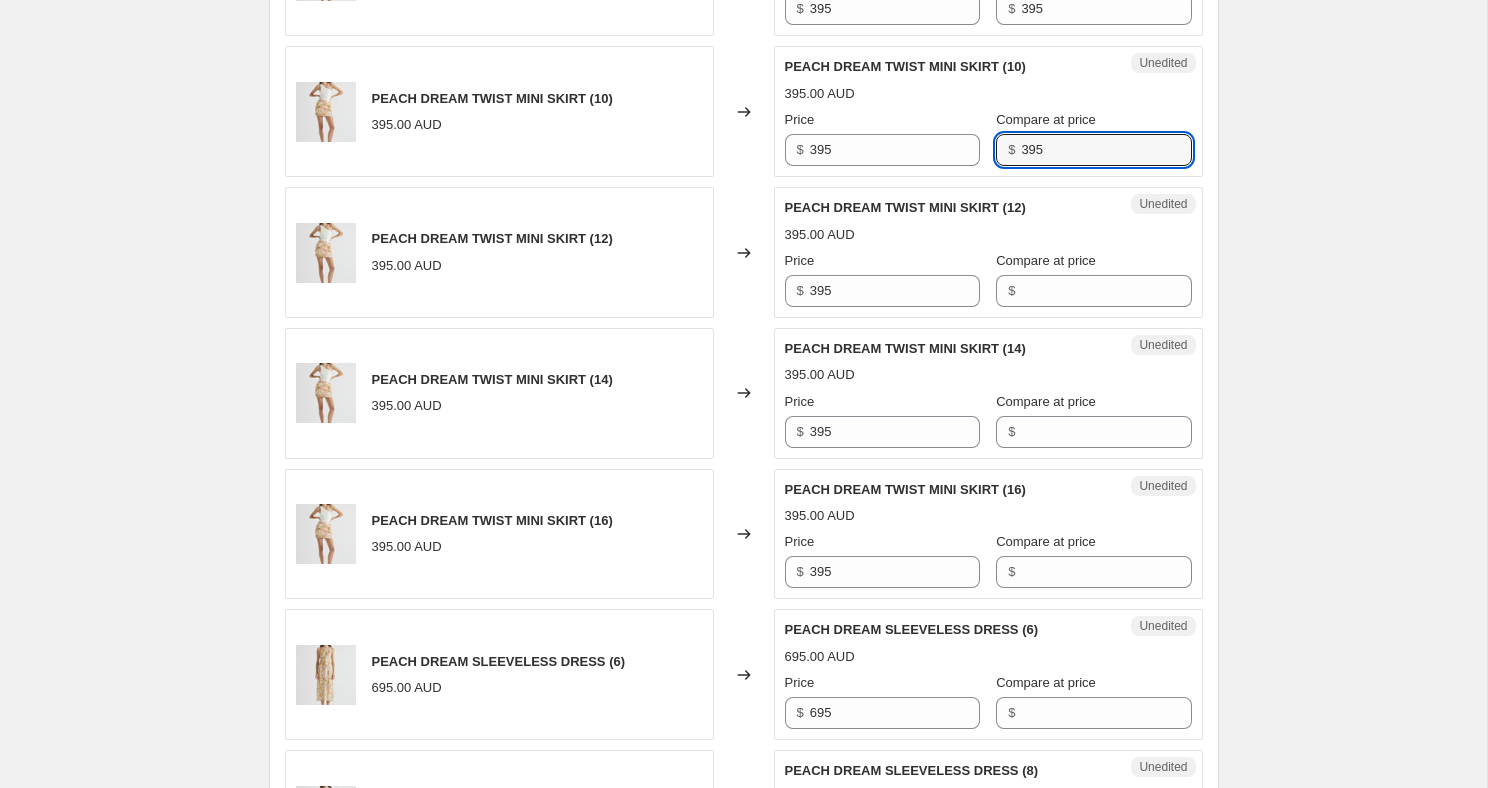 scroll, scrollTop: 2826, scrollLeft: 0, axis: vertical 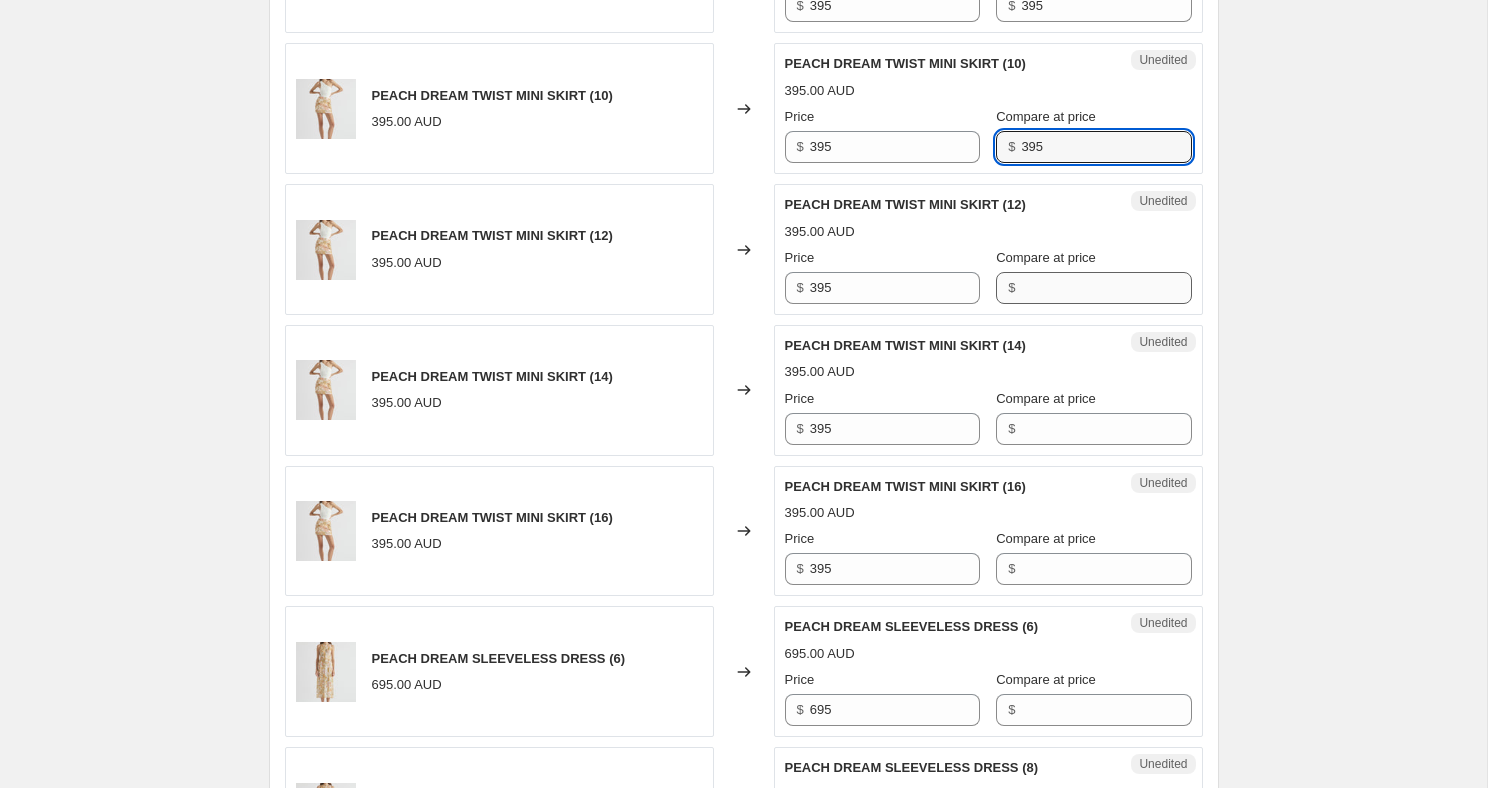 type on "395" 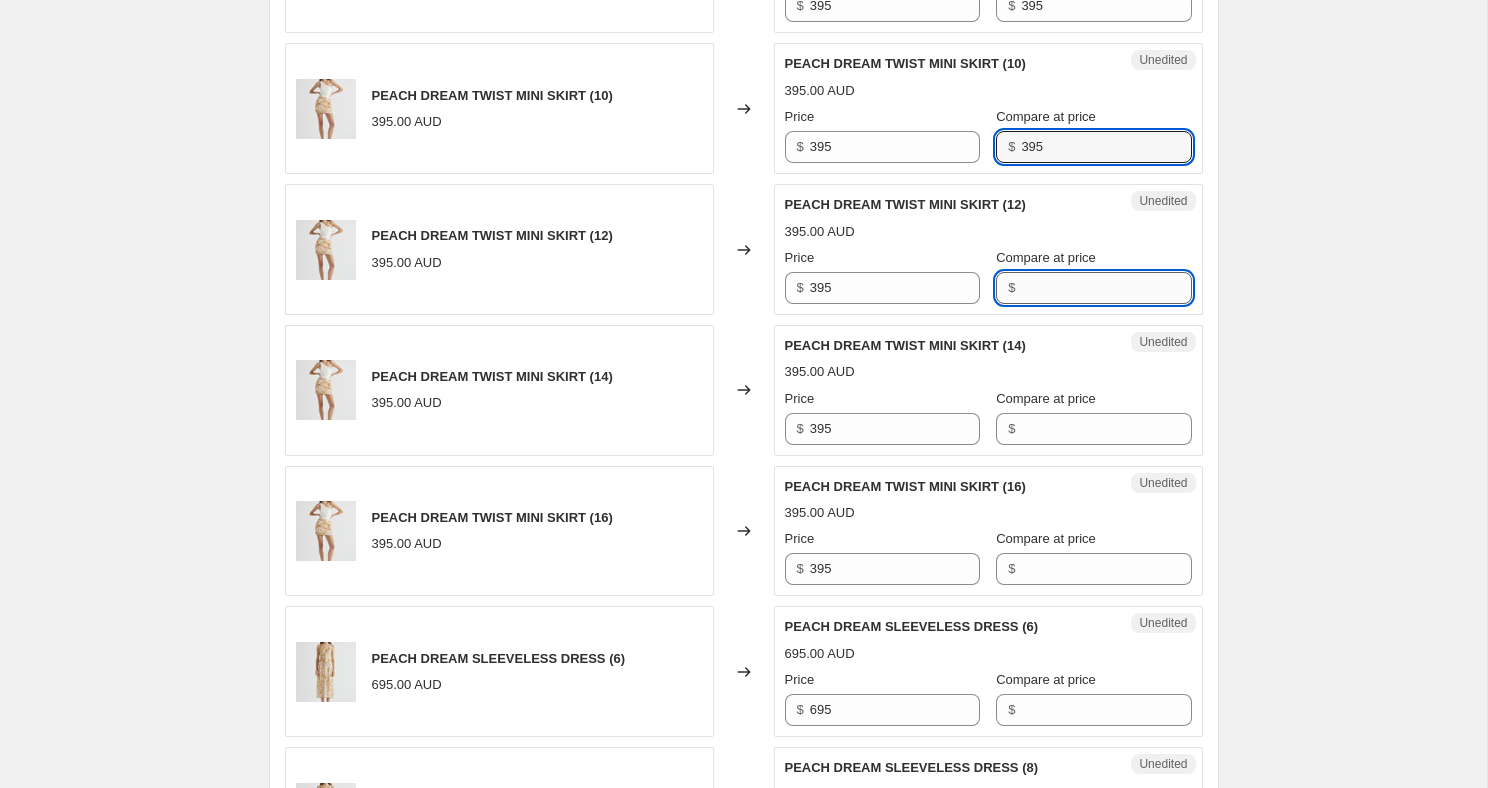 click on "Compare at price" at bounding box center (1106, 288) 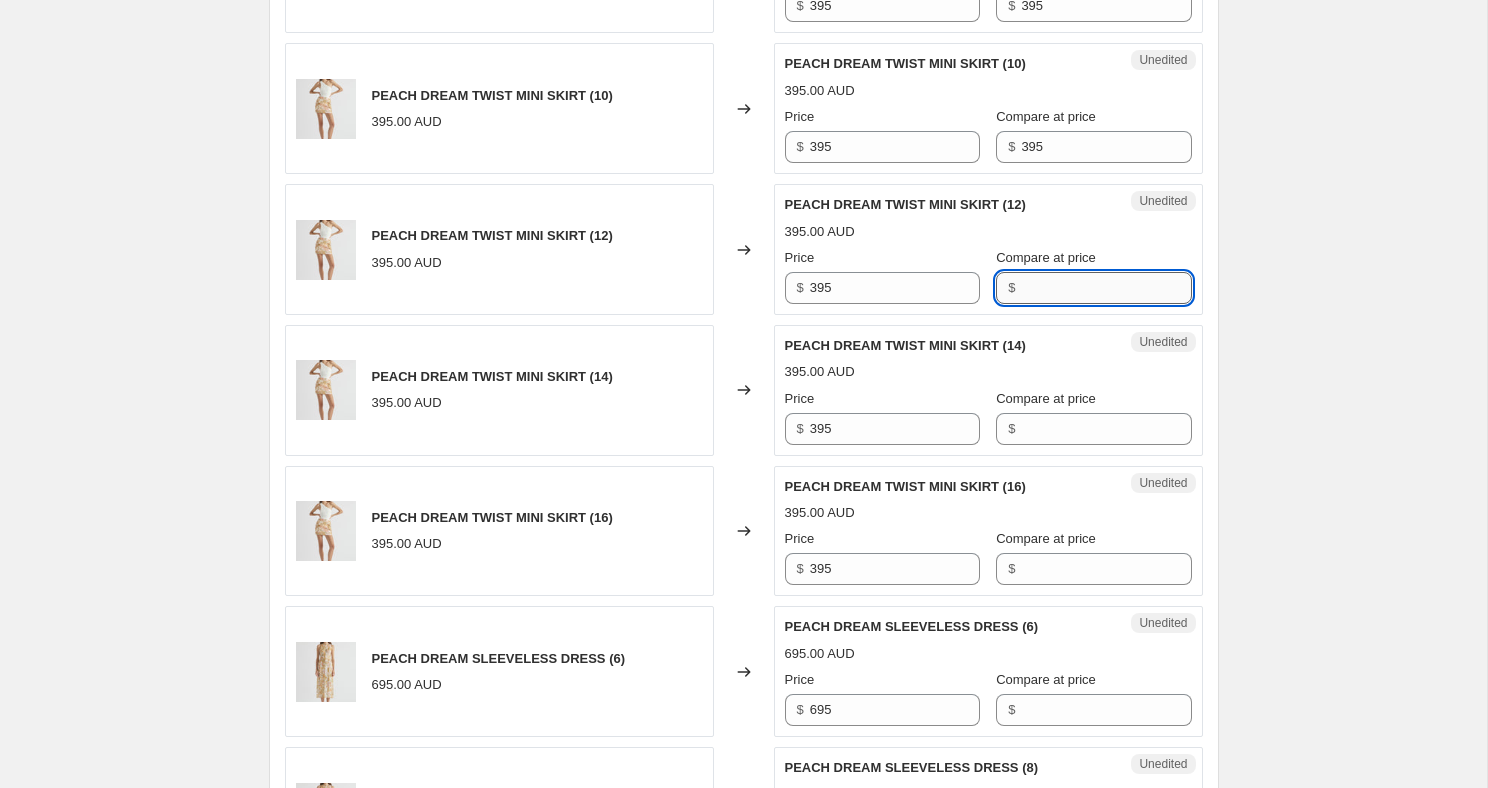 paste on "395" 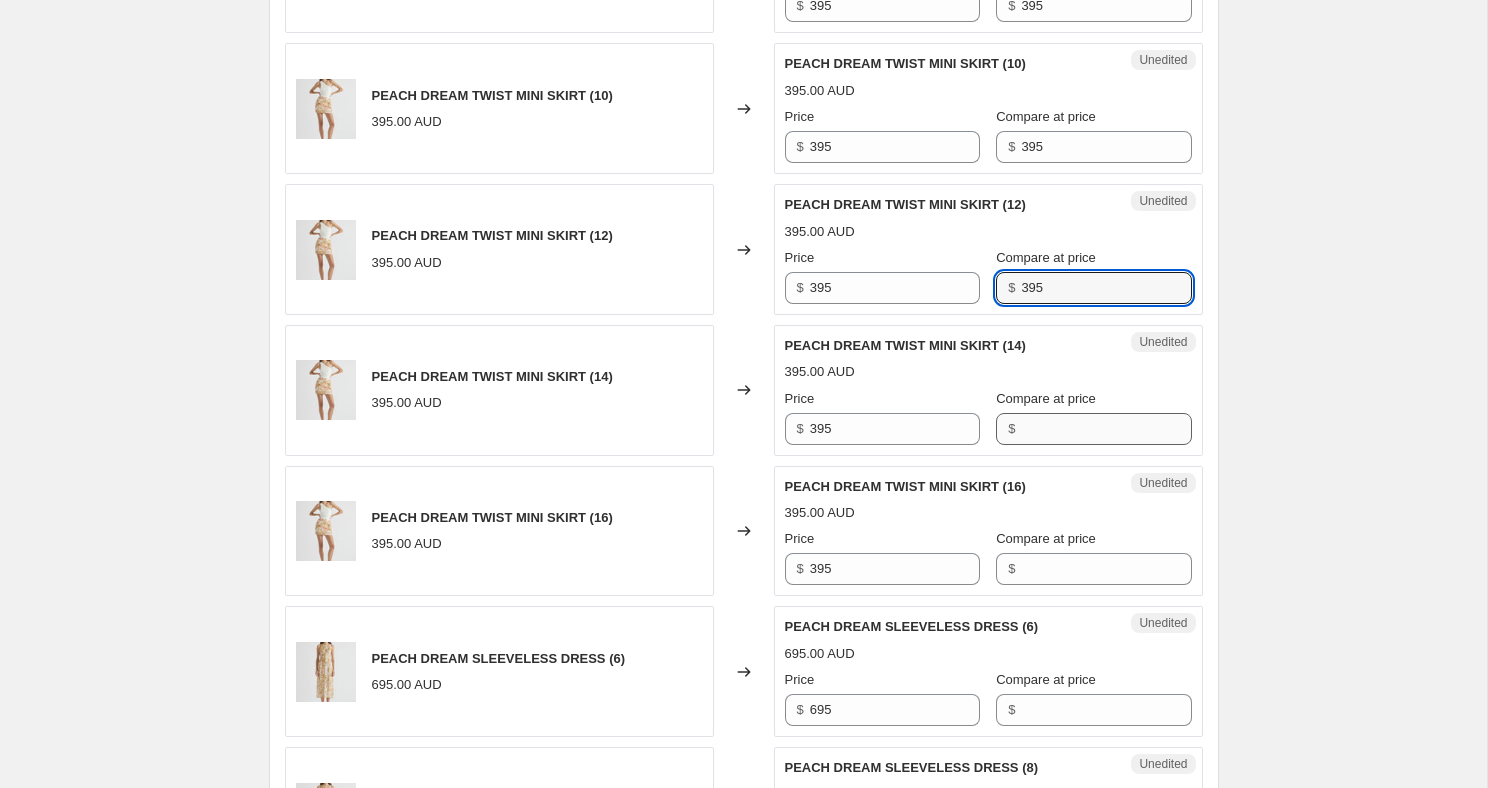 type on "395" 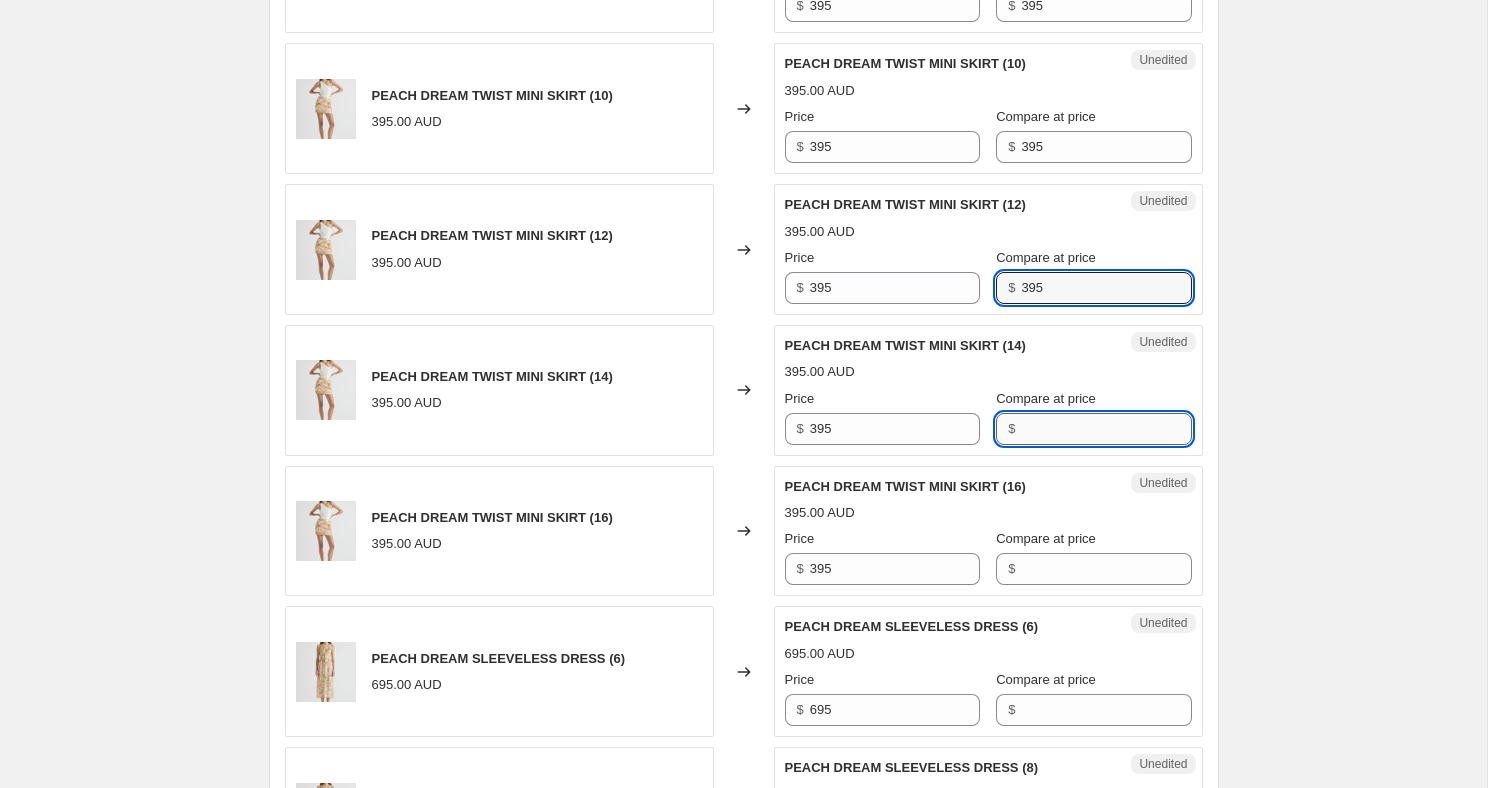 click on "Compare at price" at bounding box center (1106, 429) 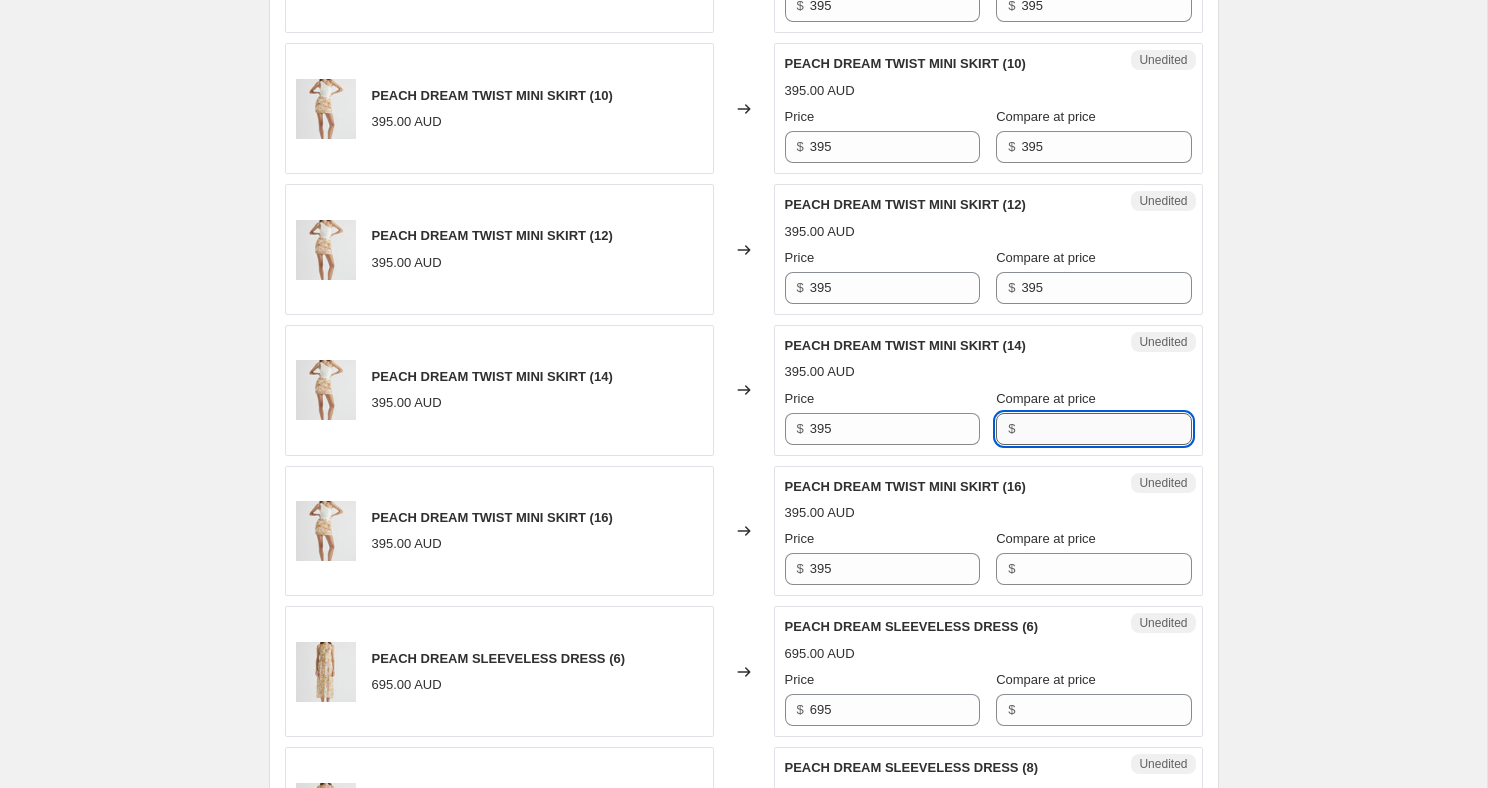 paste on "395" 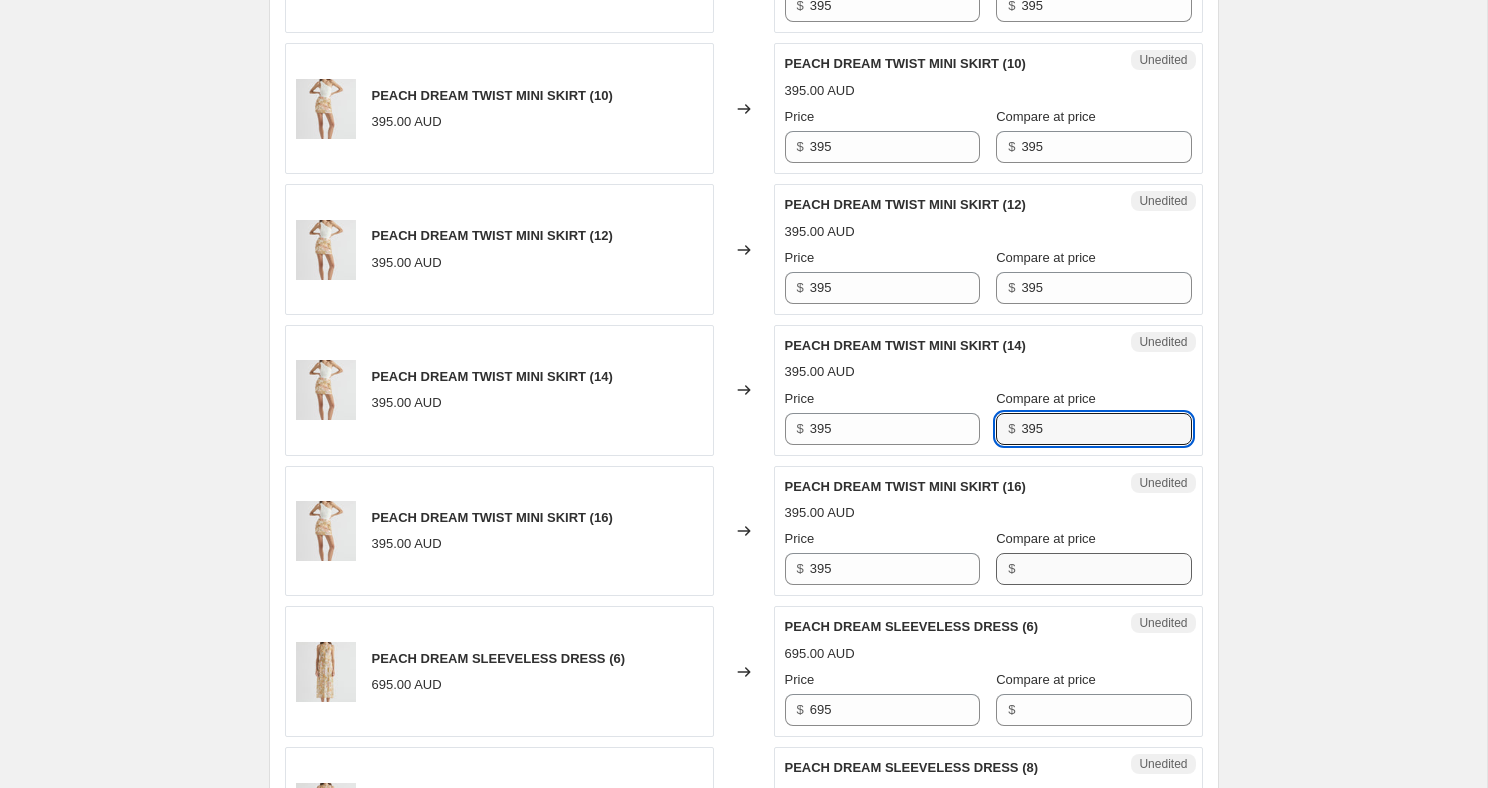 type on "395" 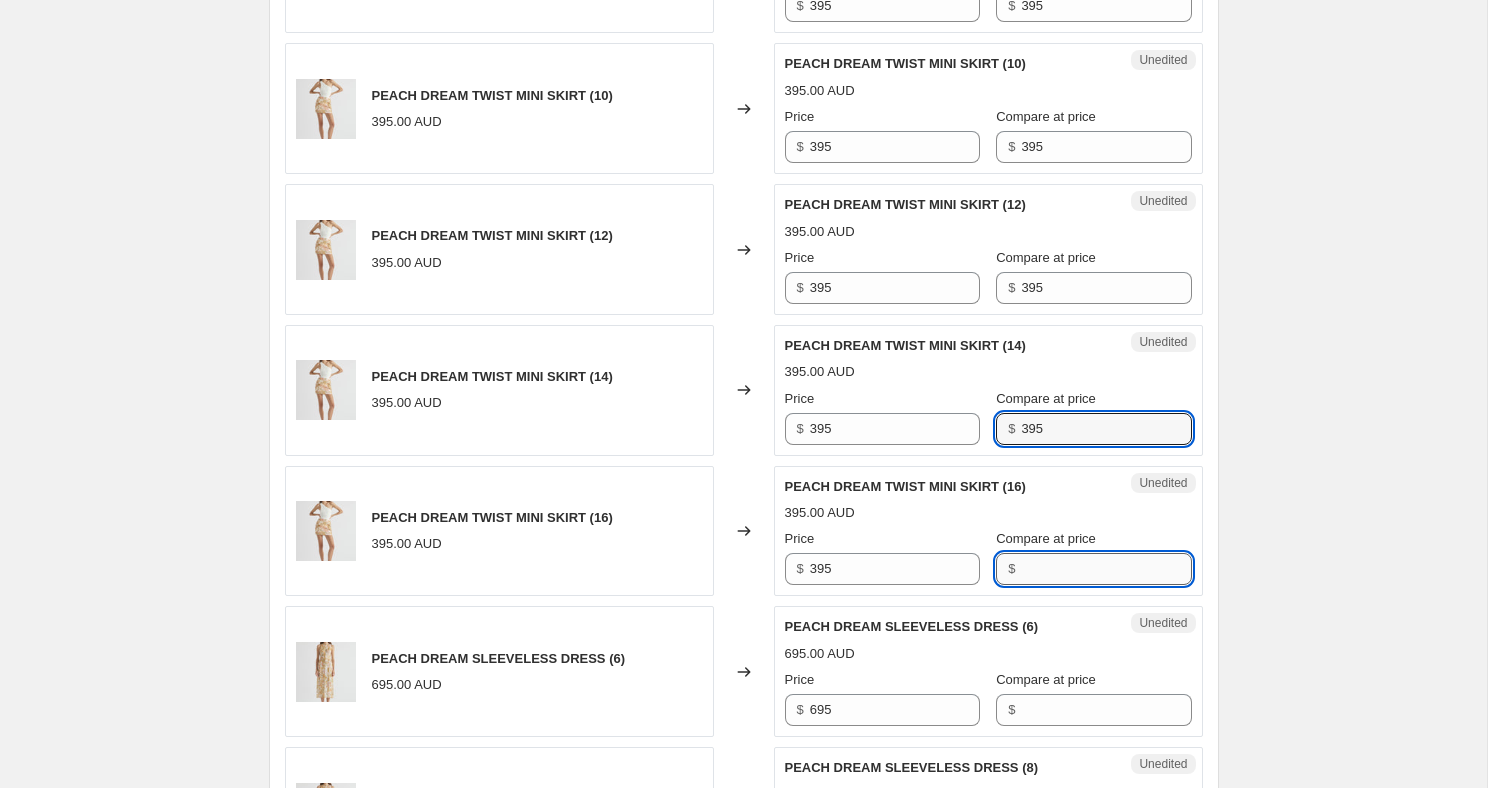 click on "Compare at price" at bounding box center (1106, 569) 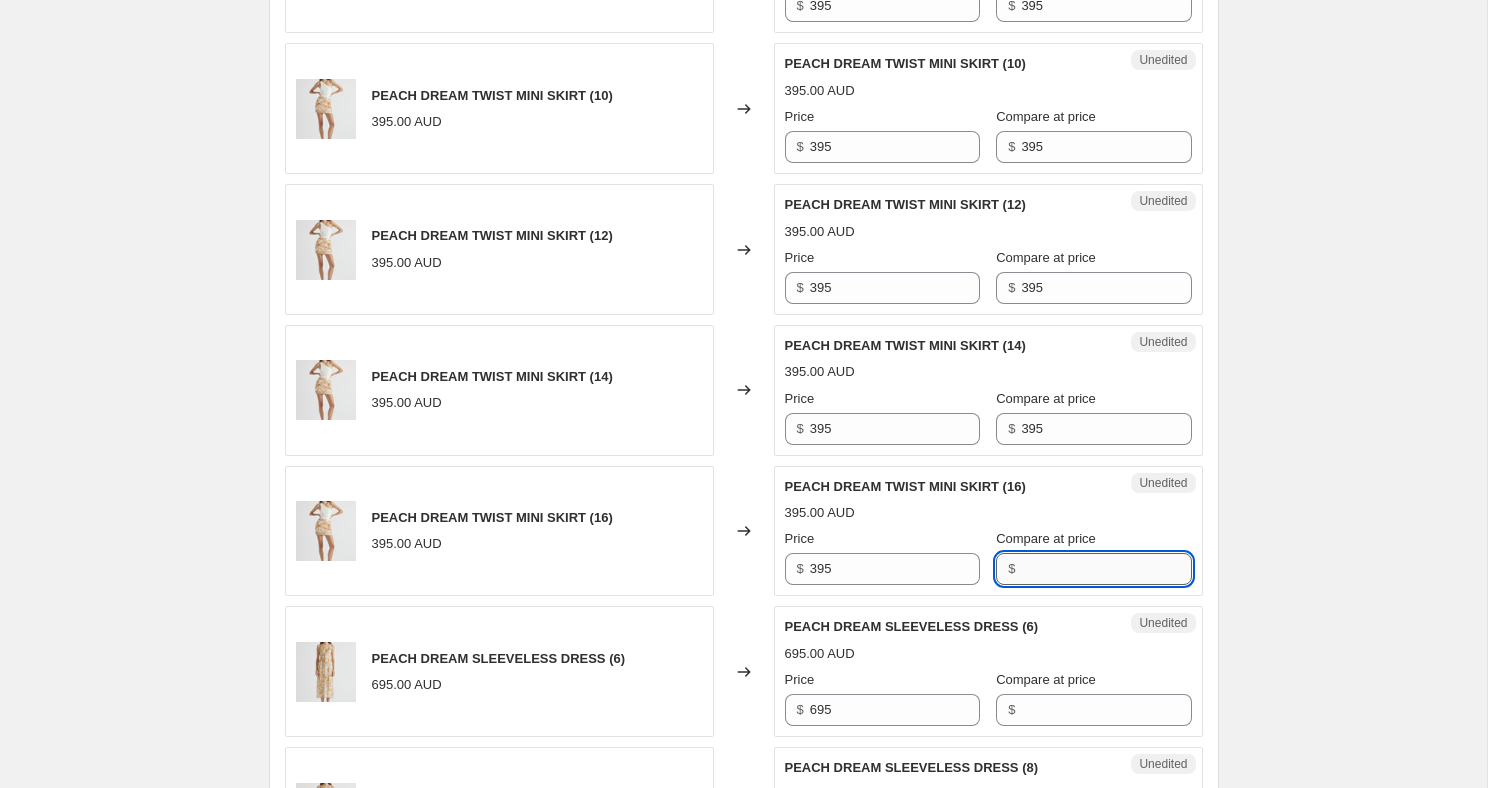 paste on "395" 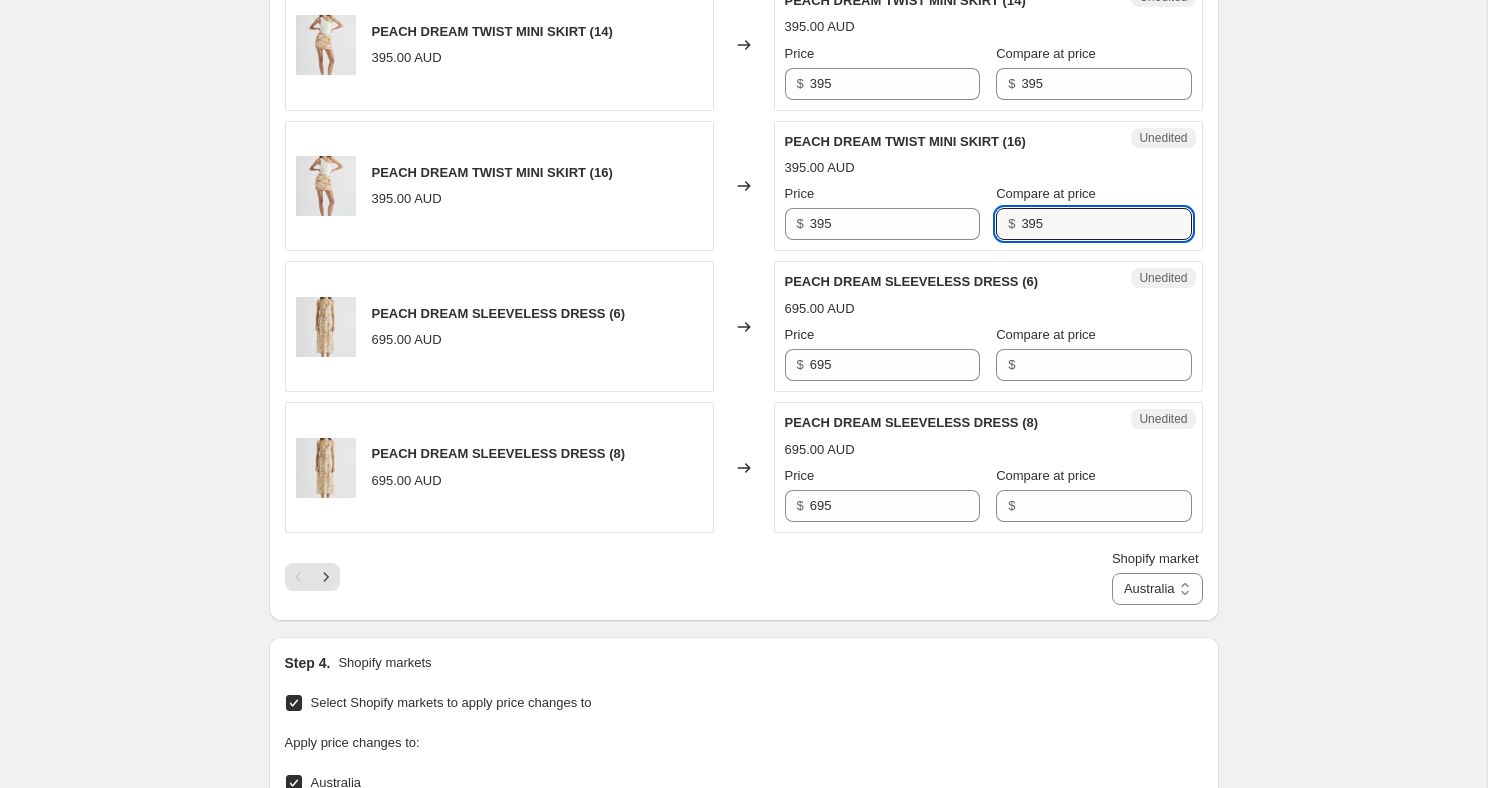 scroll, scrollTop: 3189, scrollLeft: 0, axis: vertical 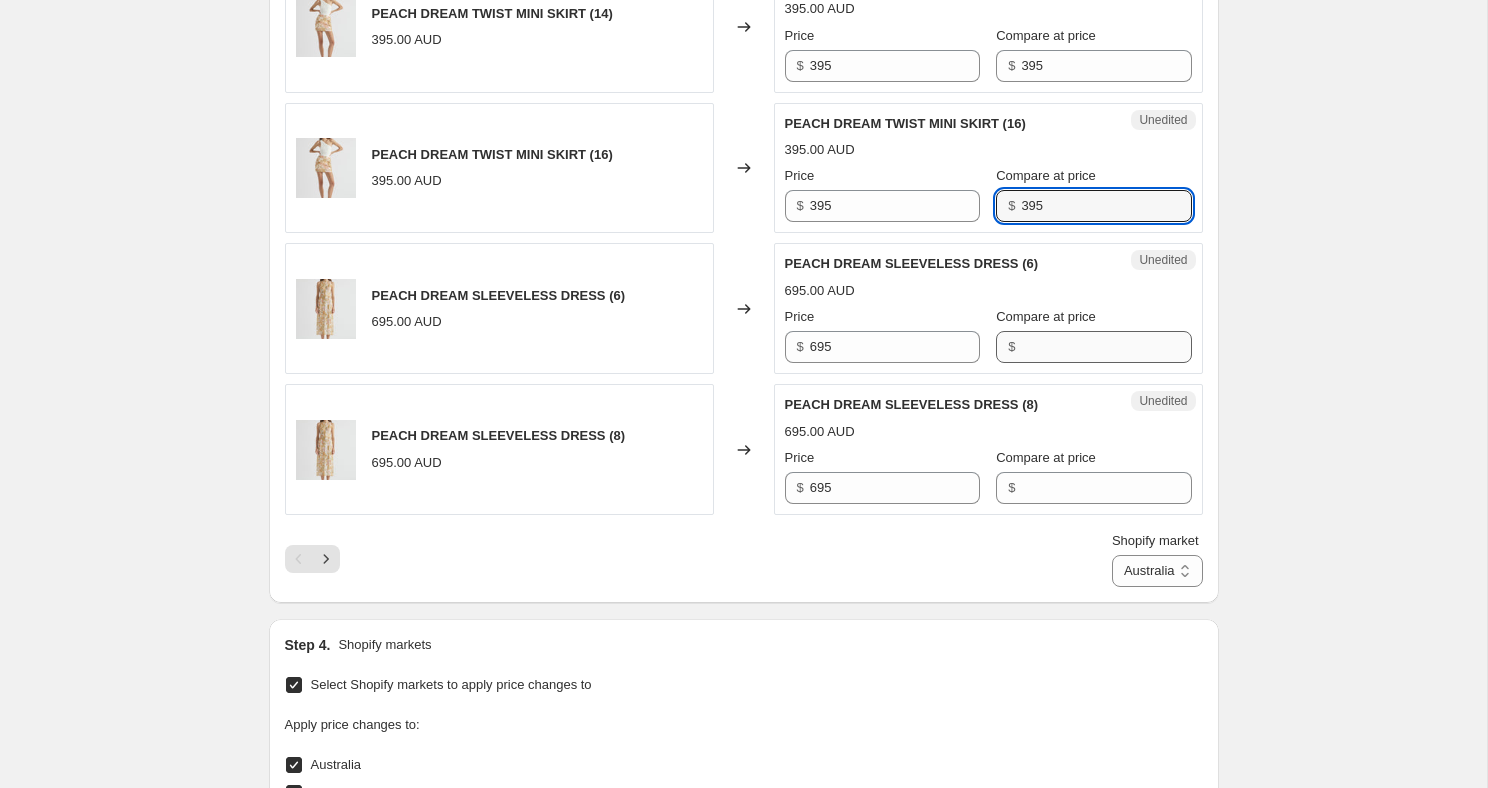 type on "395" 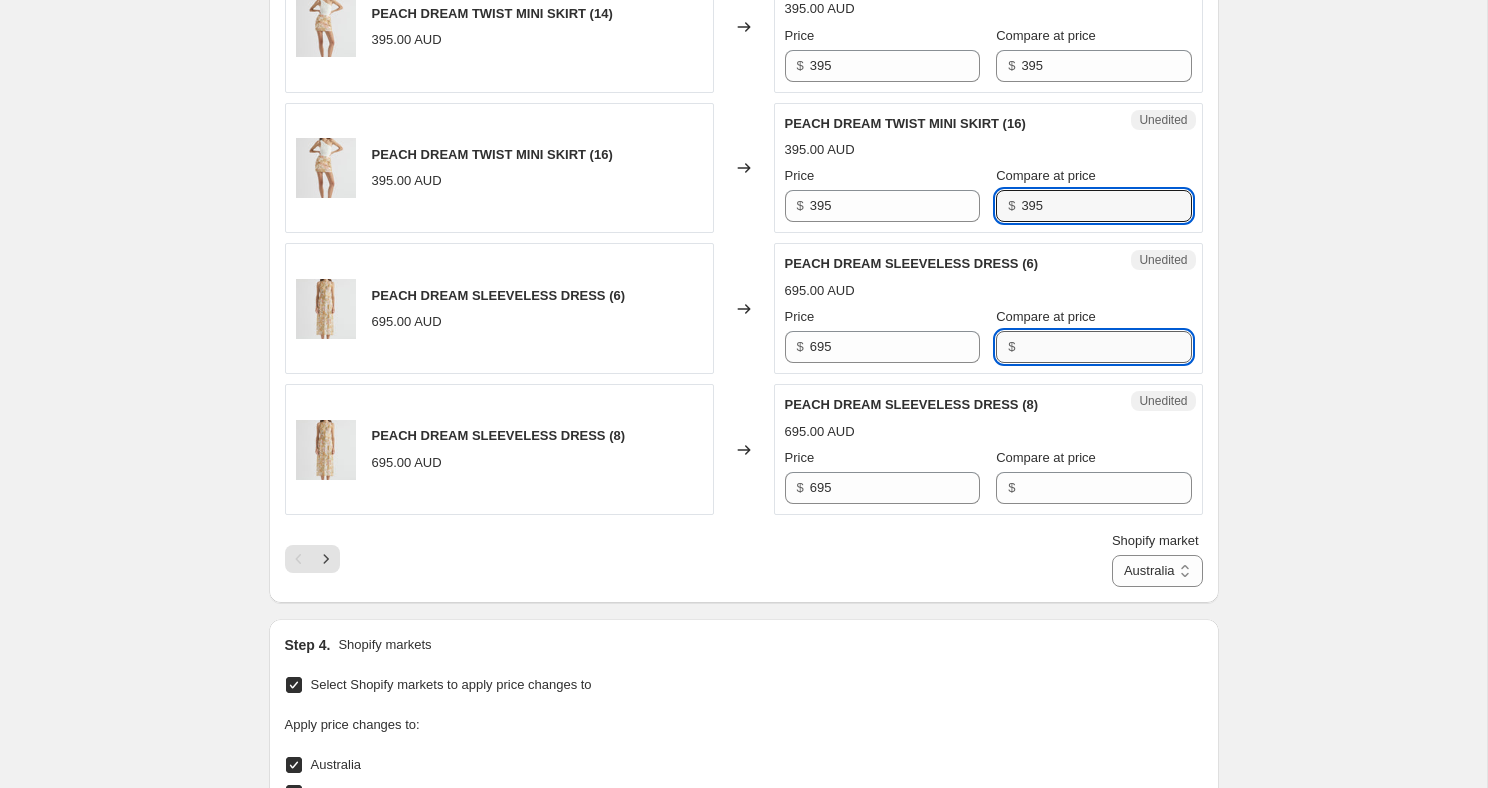 click on "Compare at price" at bounding box center (1106, 347) 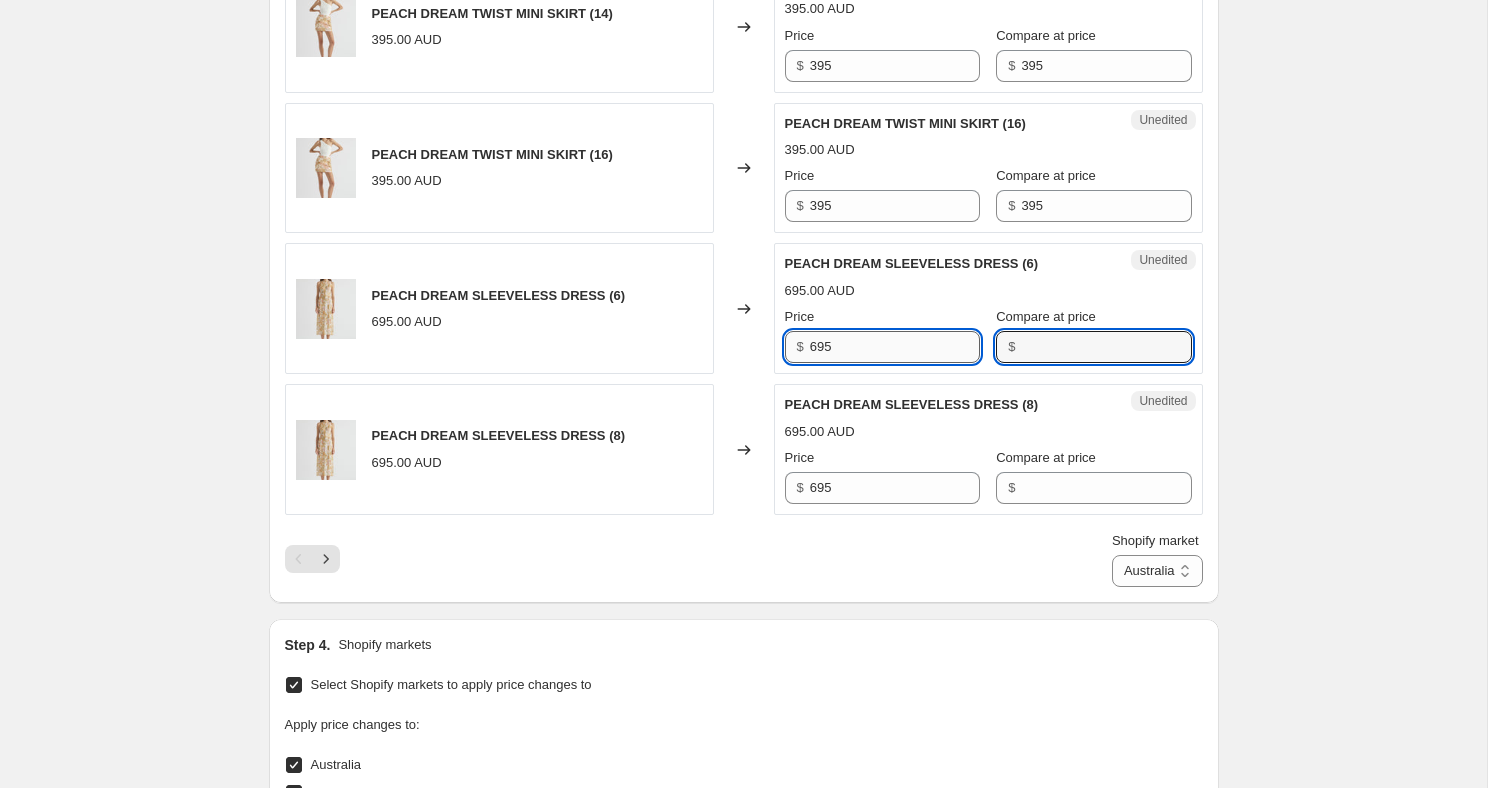 click on "695" at bounding box center (895, 347) 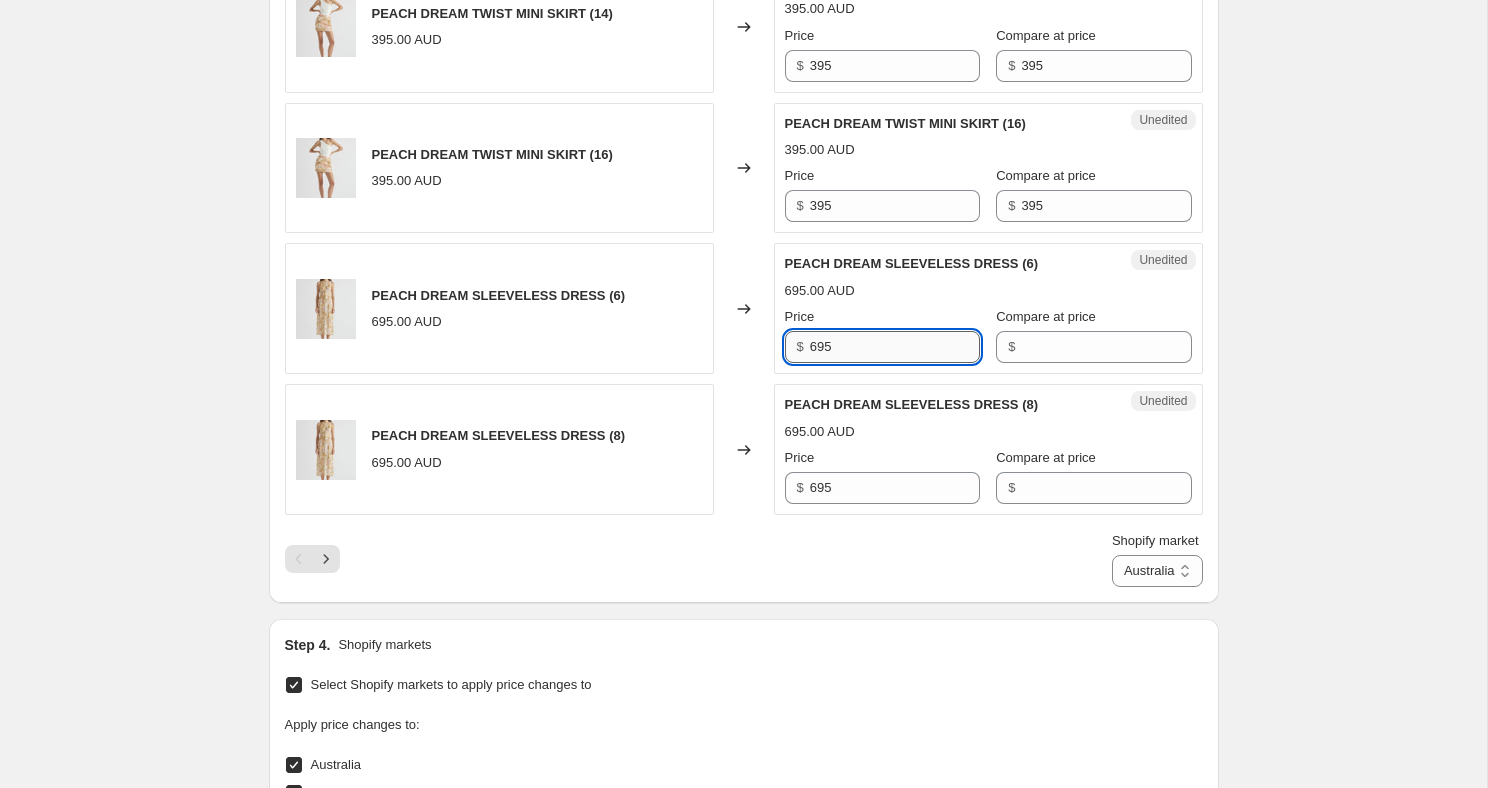 click on "695" at bounding box center [895, 347] 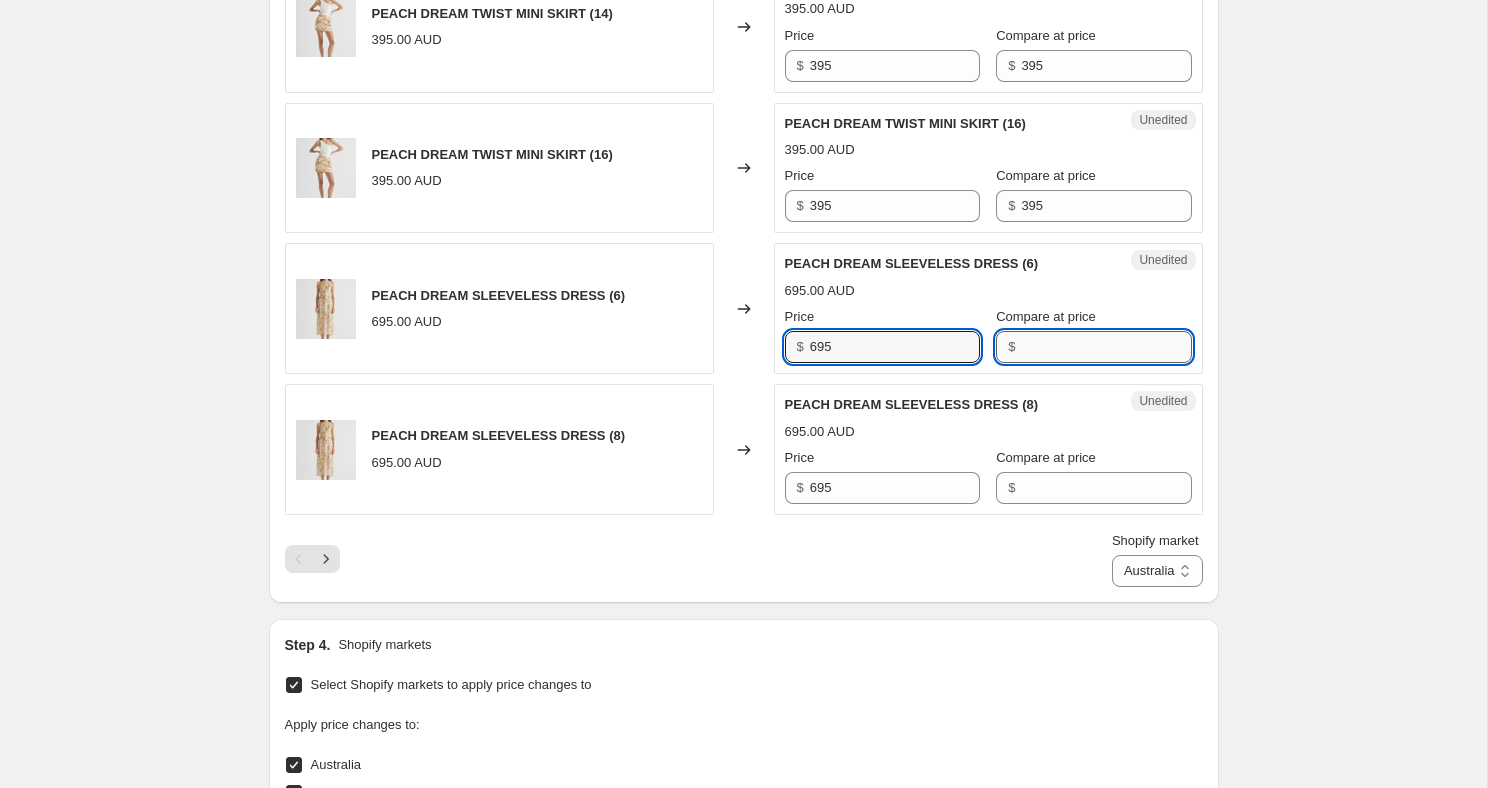 click on "Compare at price" at bounding box center [1106, 347] 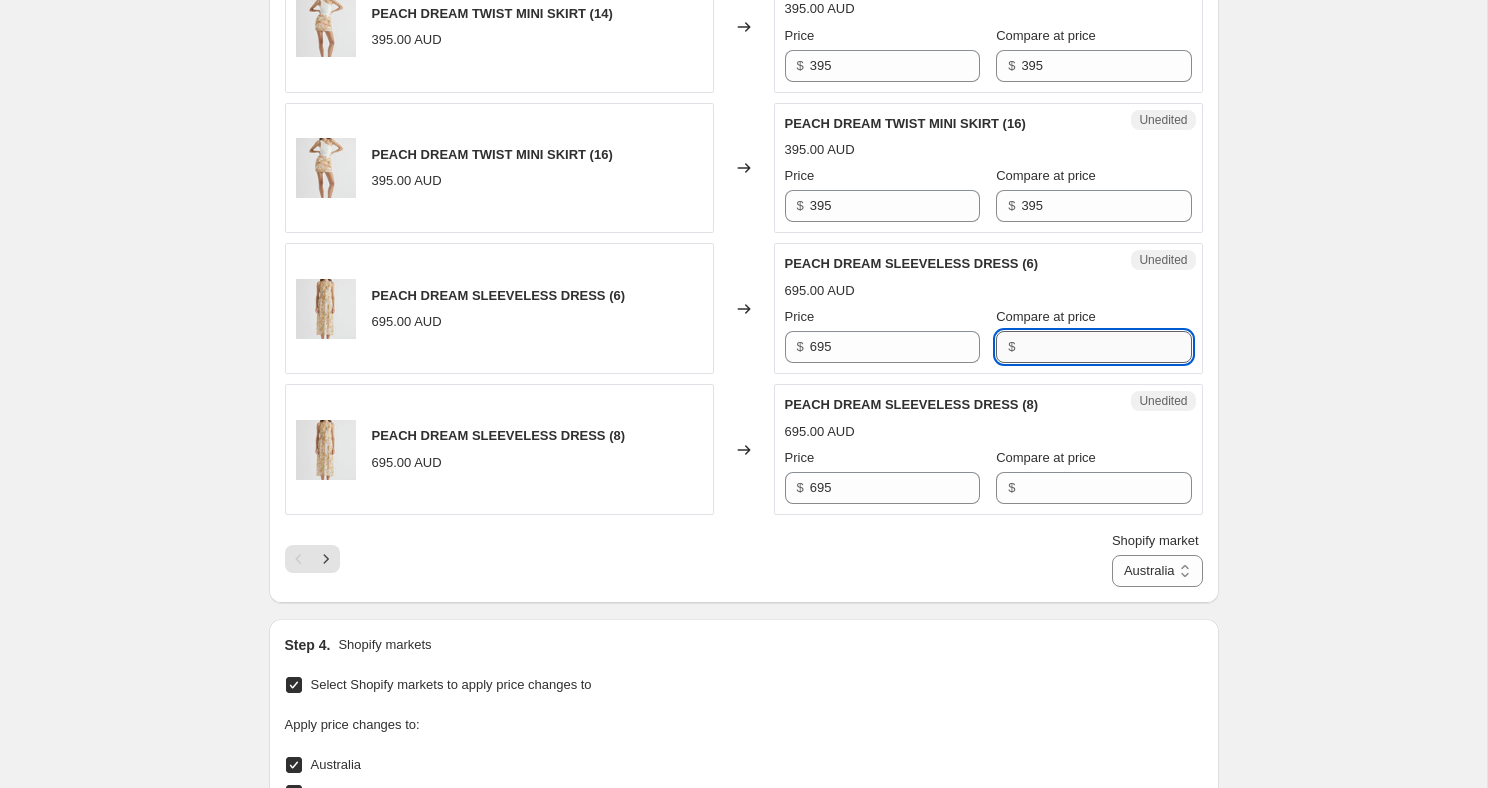 paste on "695" 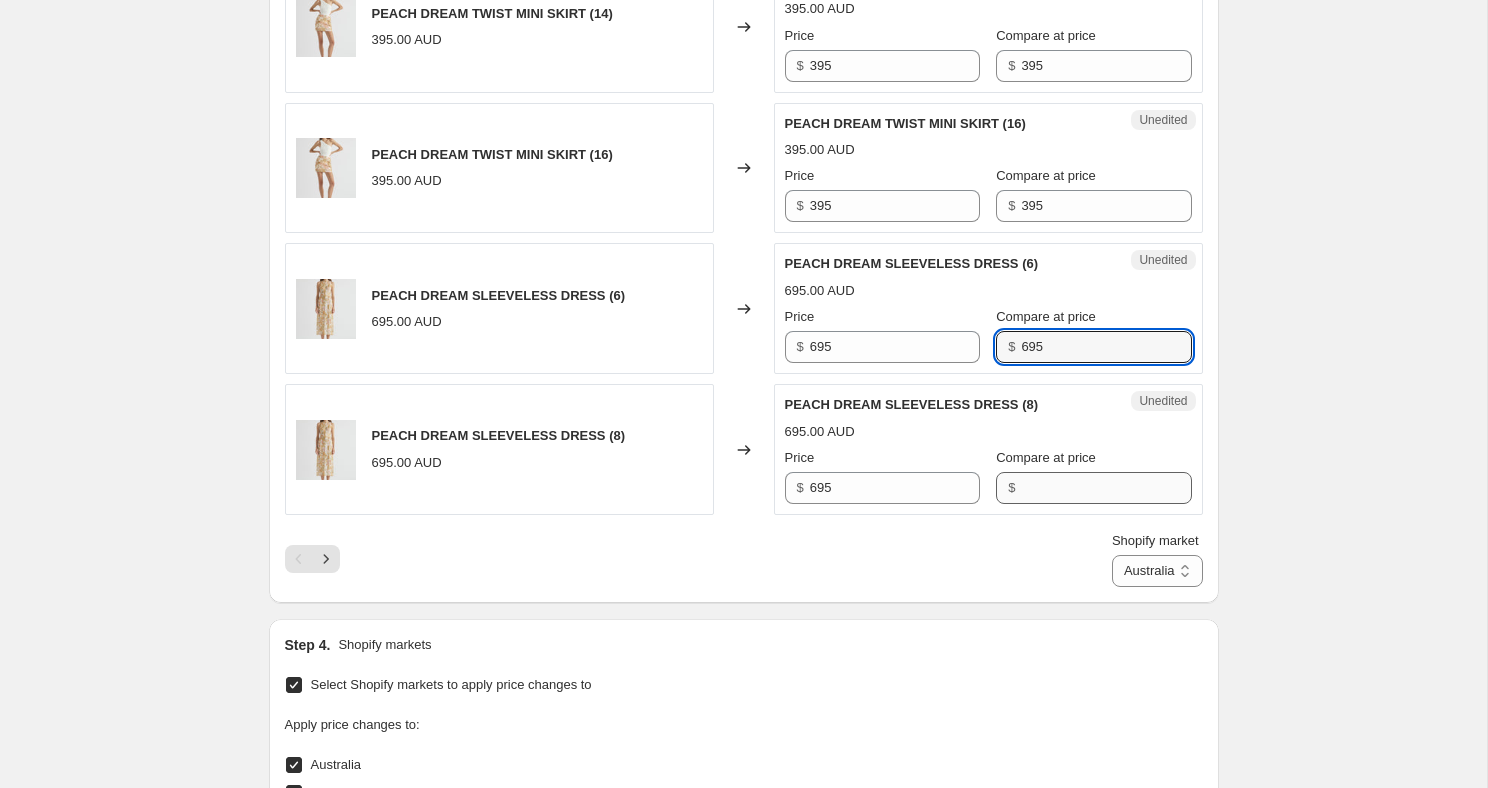 type on "695" 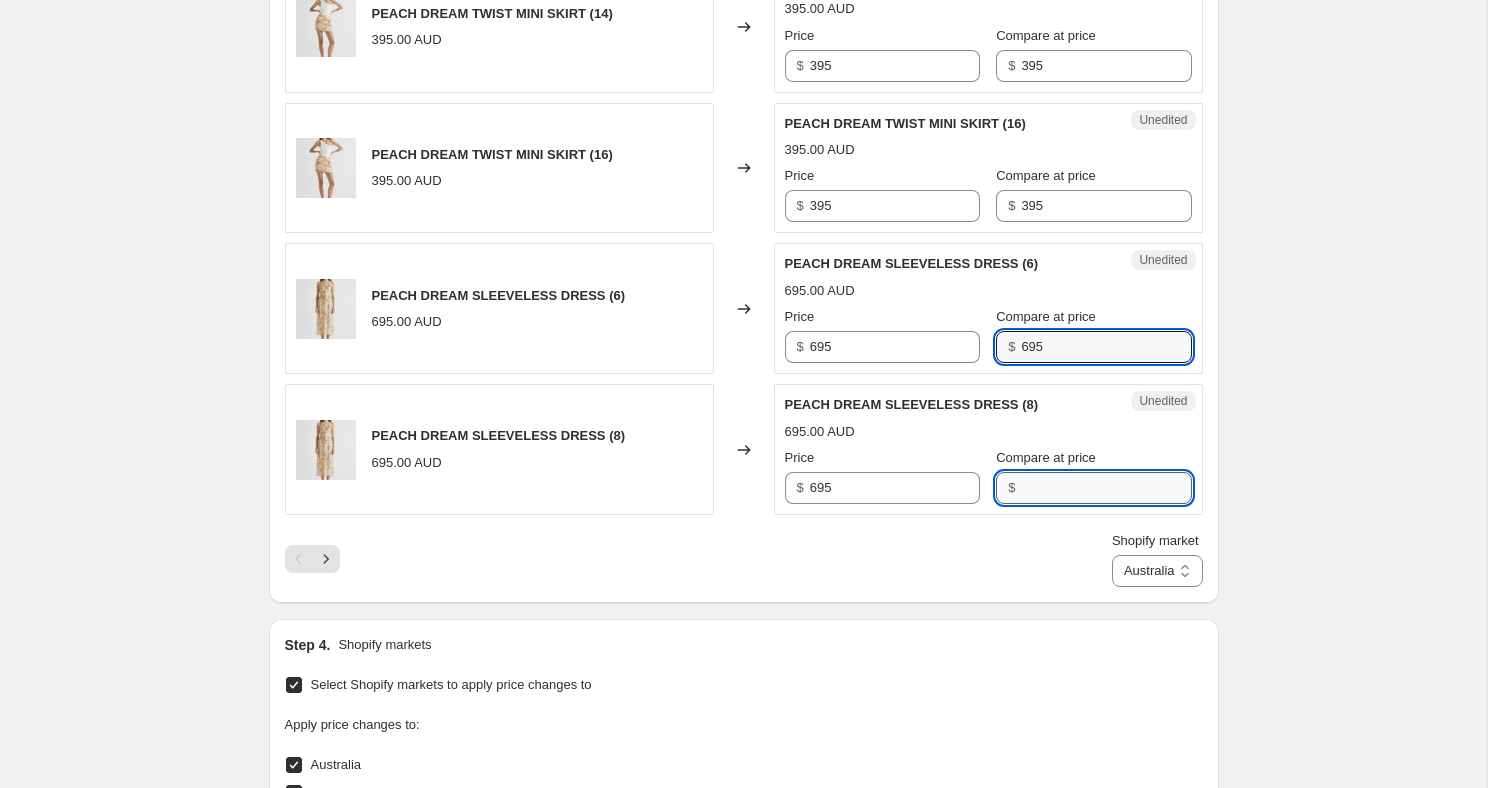 click on "Compare at price" at bounding box center [1106, 488] 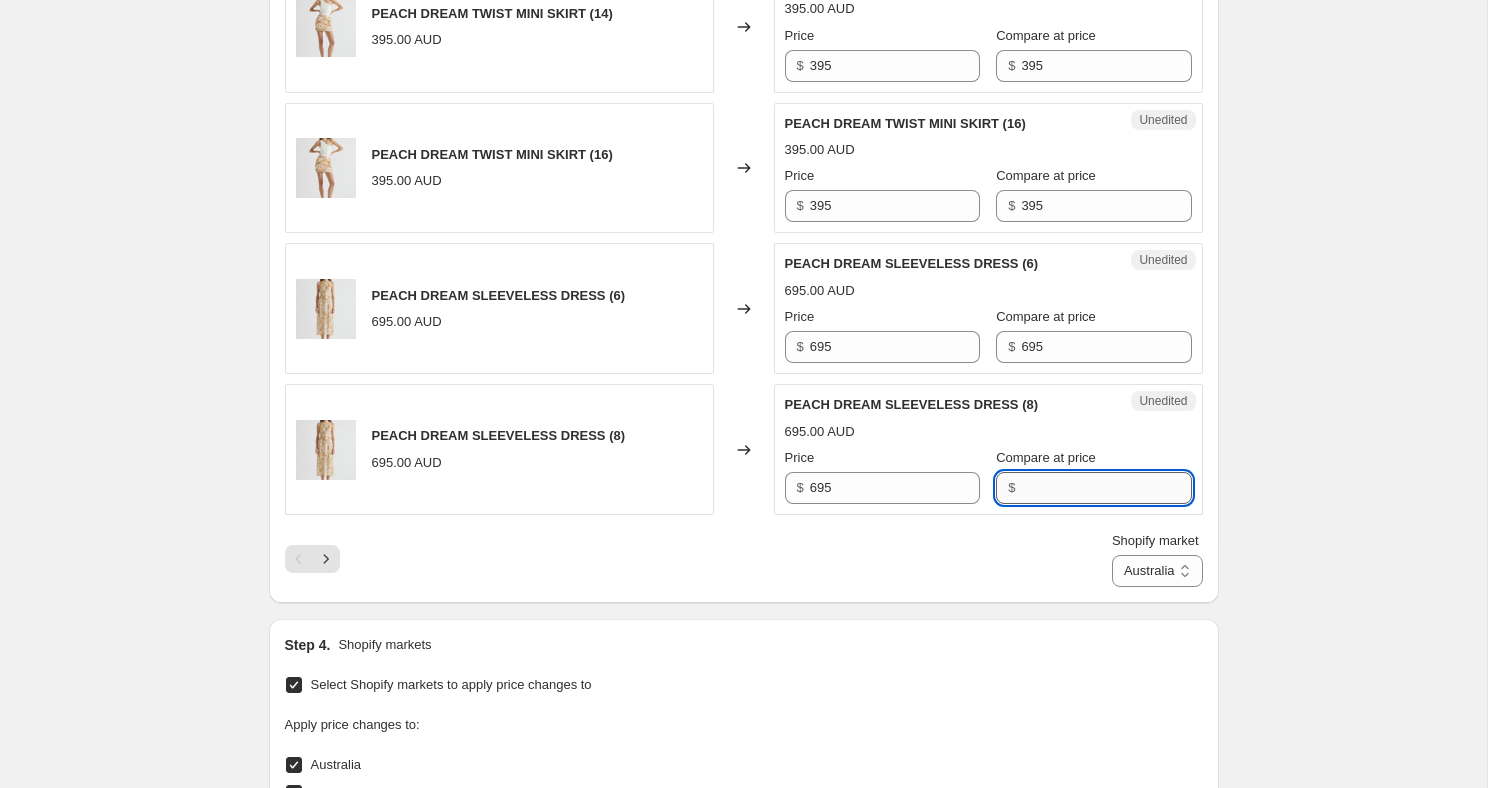 paste on "695" 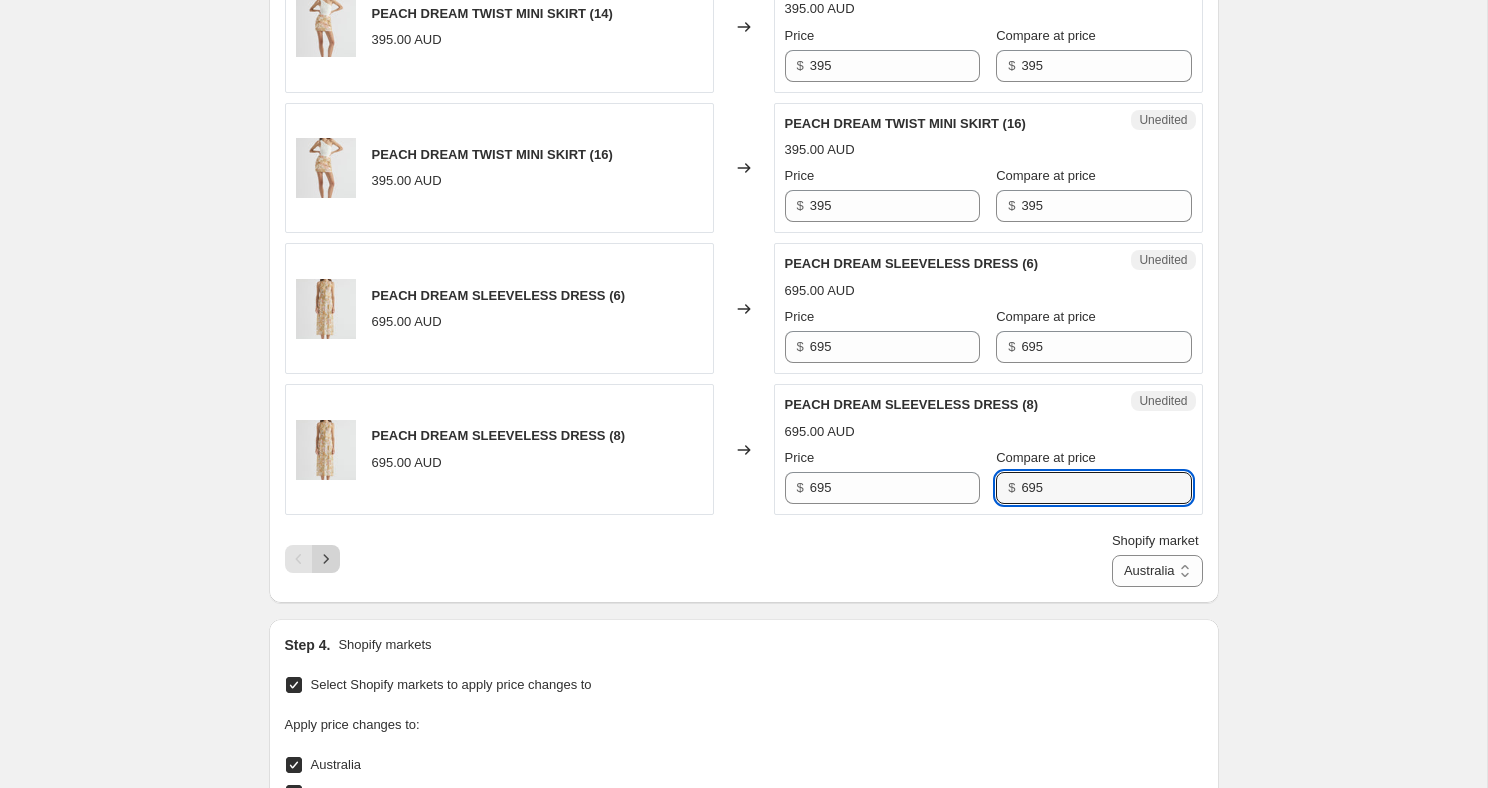 type on "695" 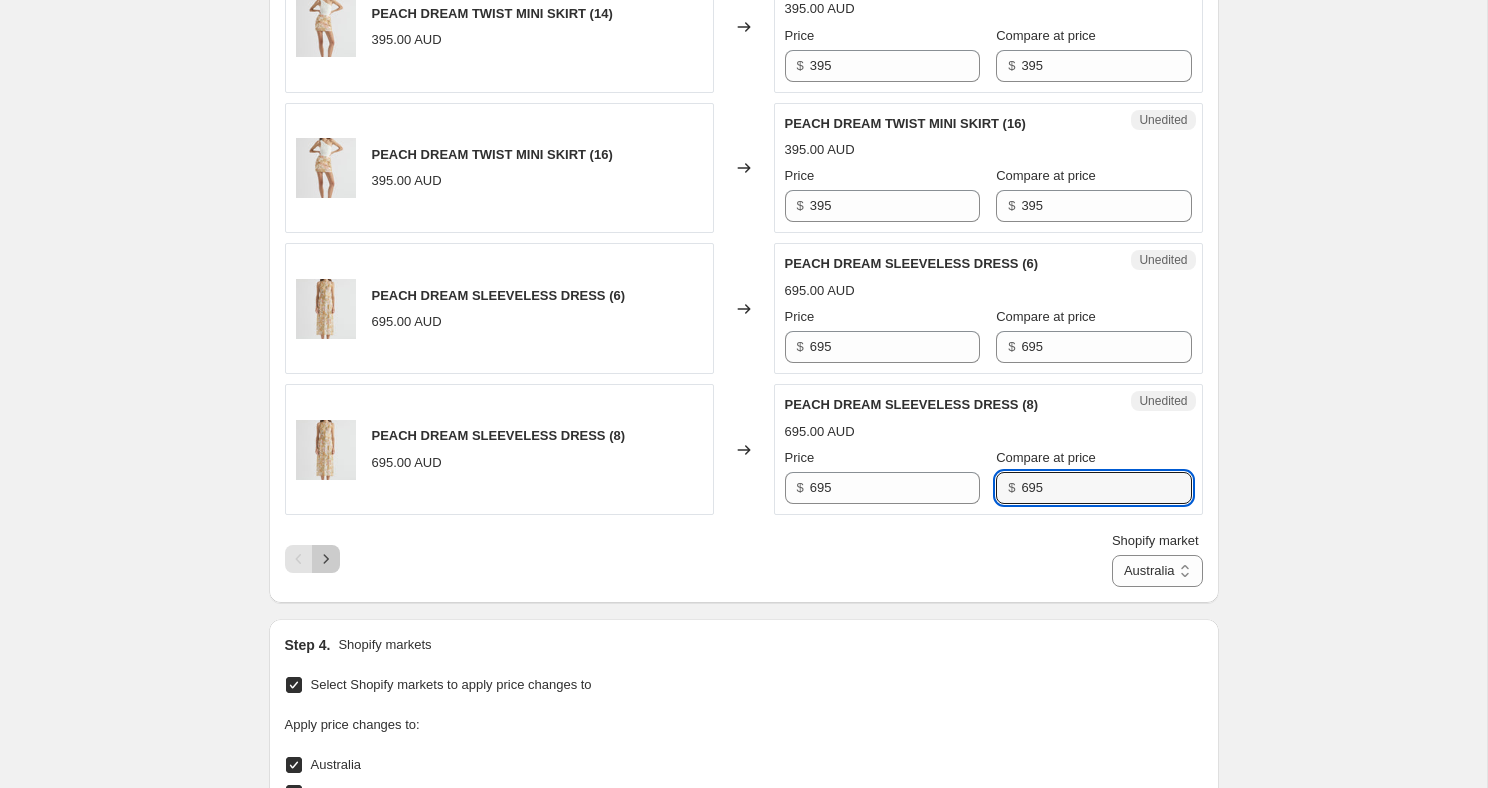 click 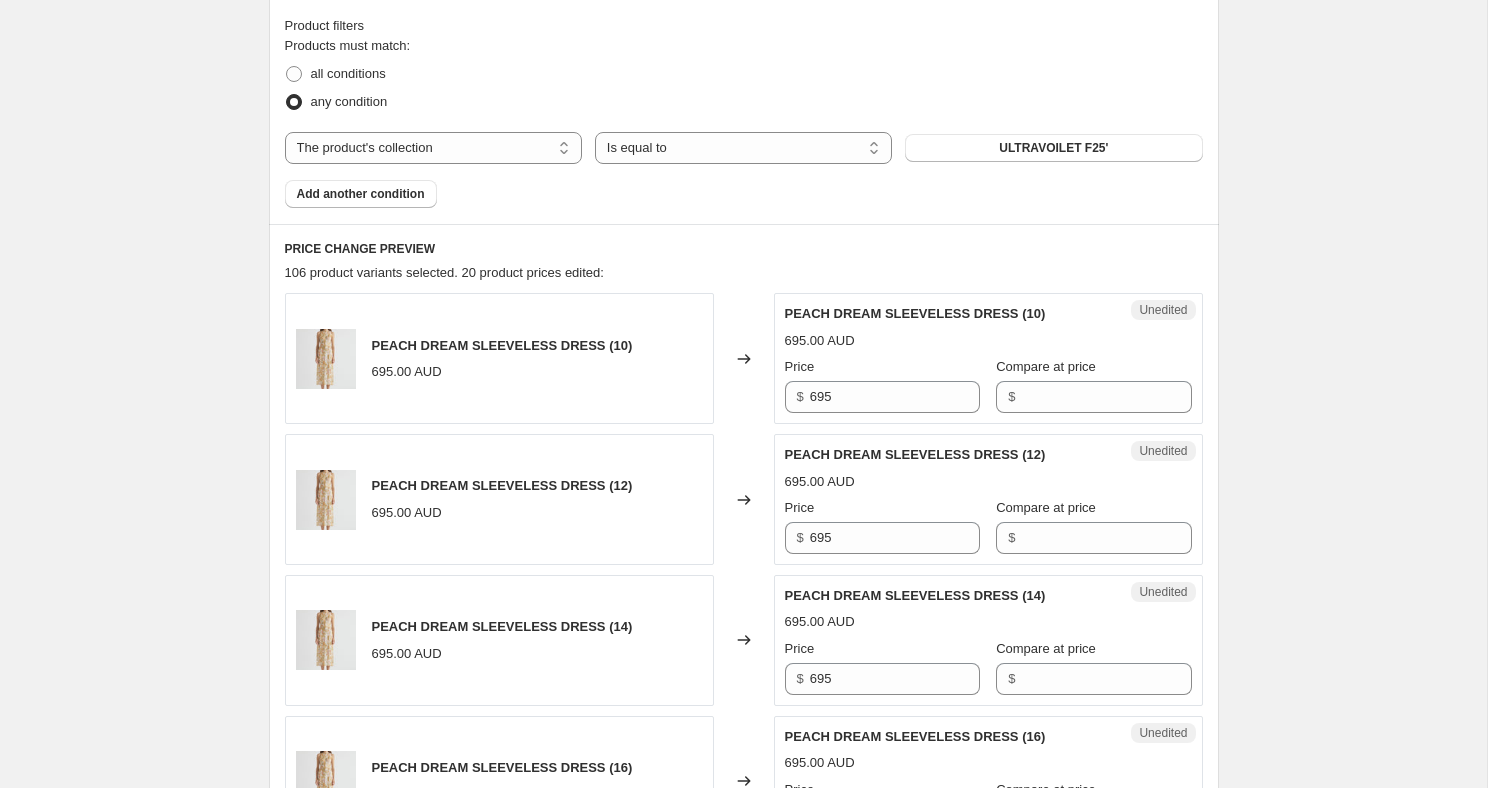 scroll, scrollTop: 599, scrollLeft: 0, axis: vertical 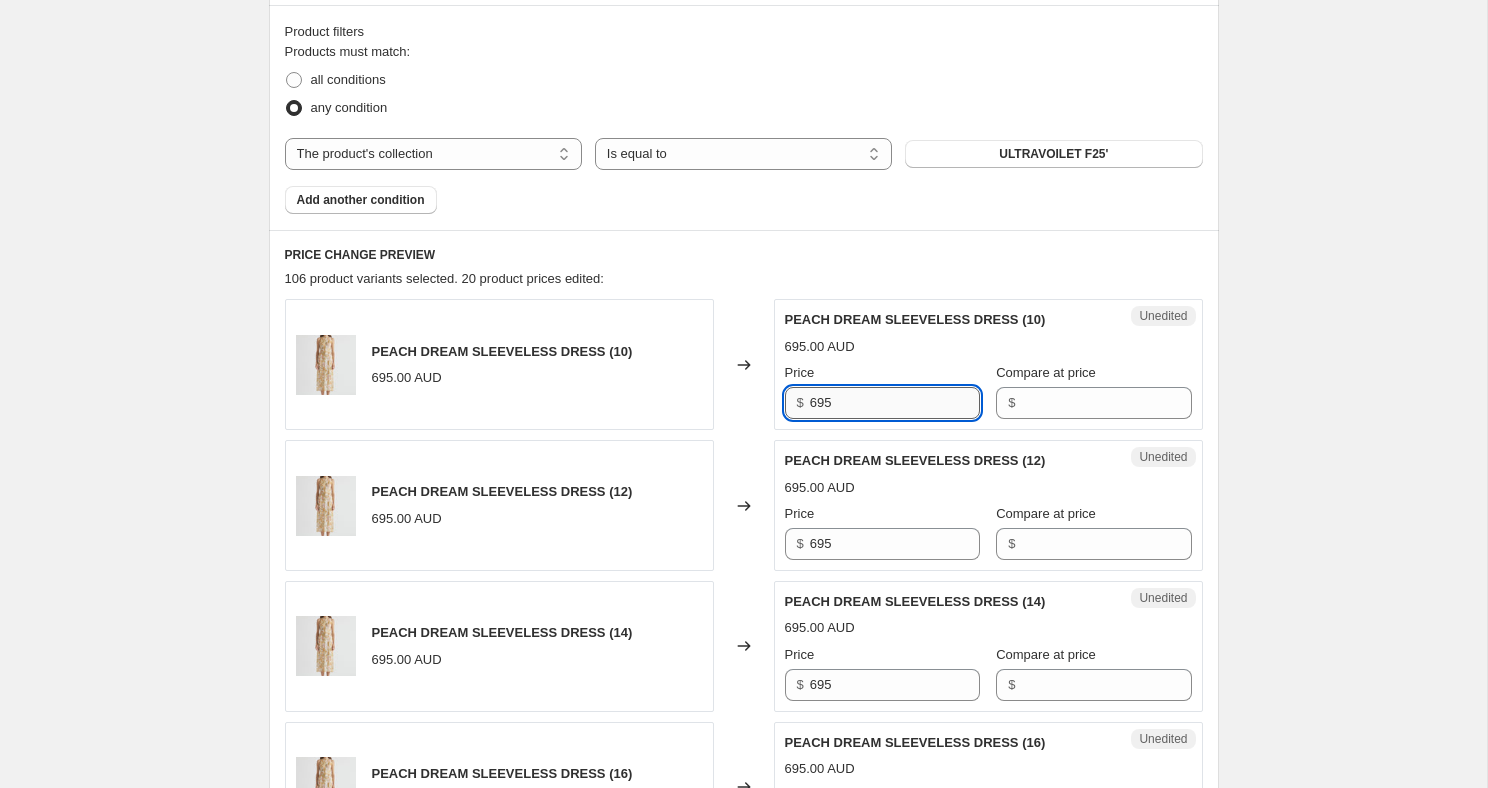 click on "695" at bounding box center [895, 403] 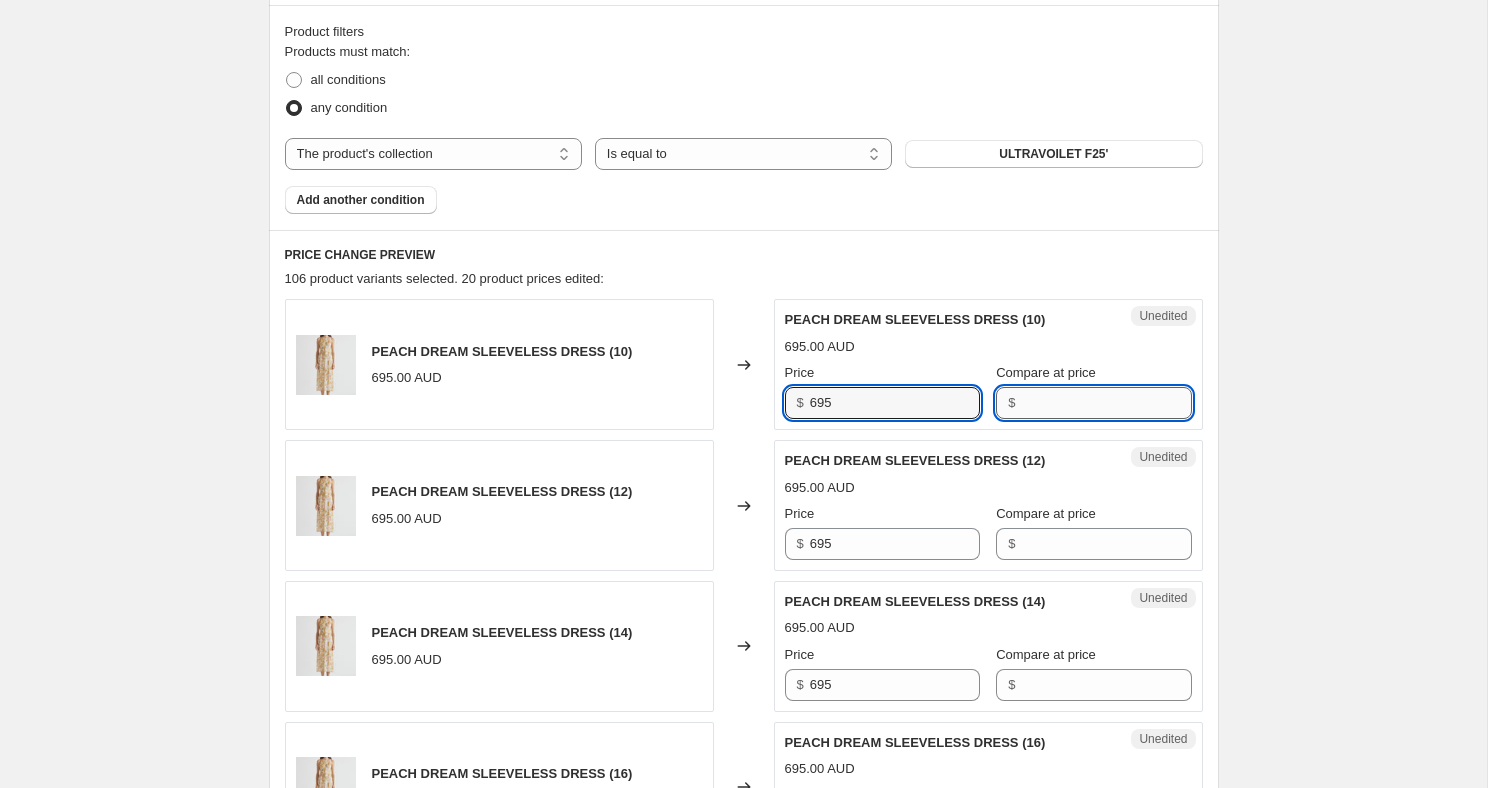 click on "Compare at price" at bounding box center [1106, 403] 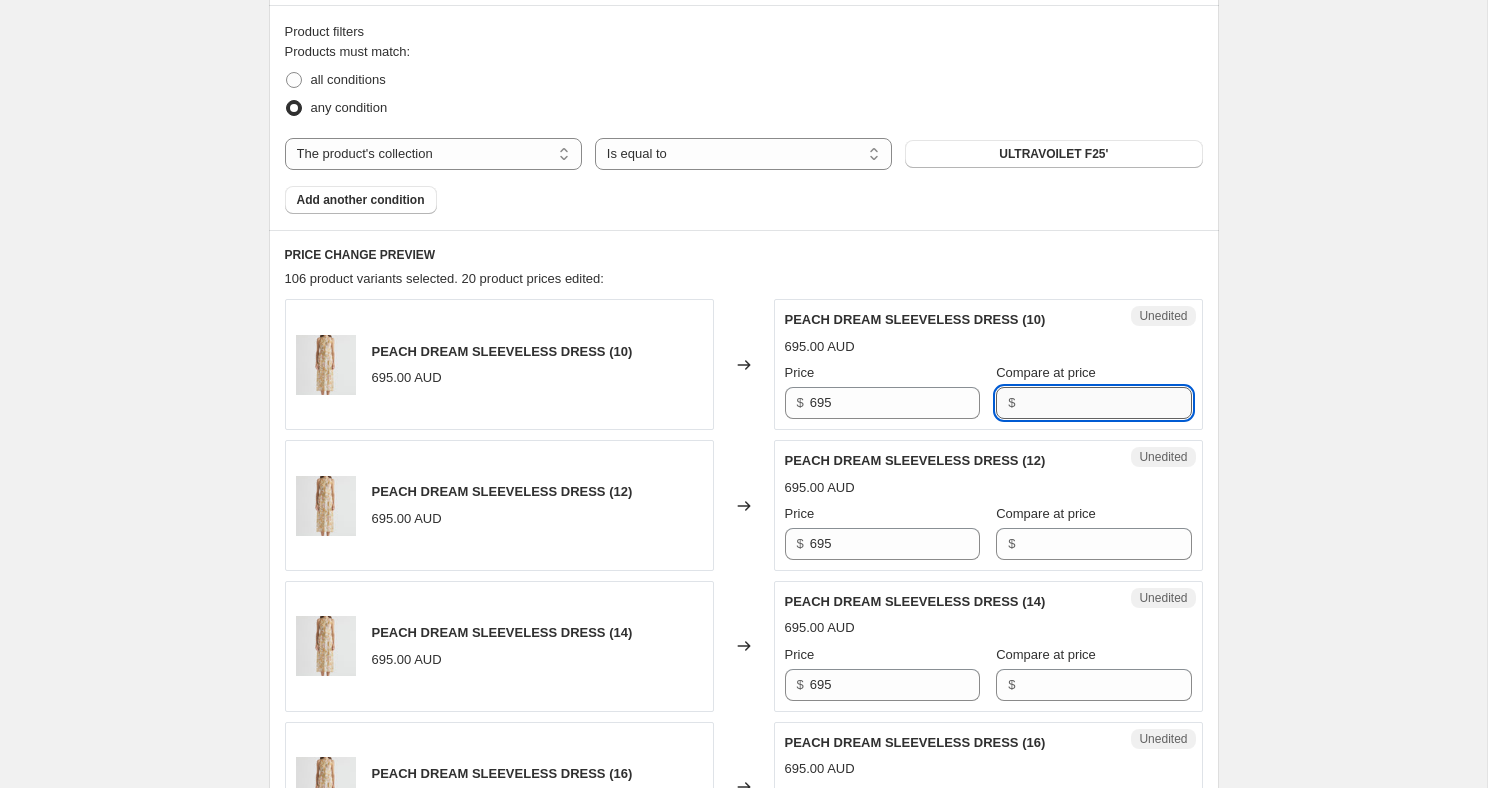 paste on "695" 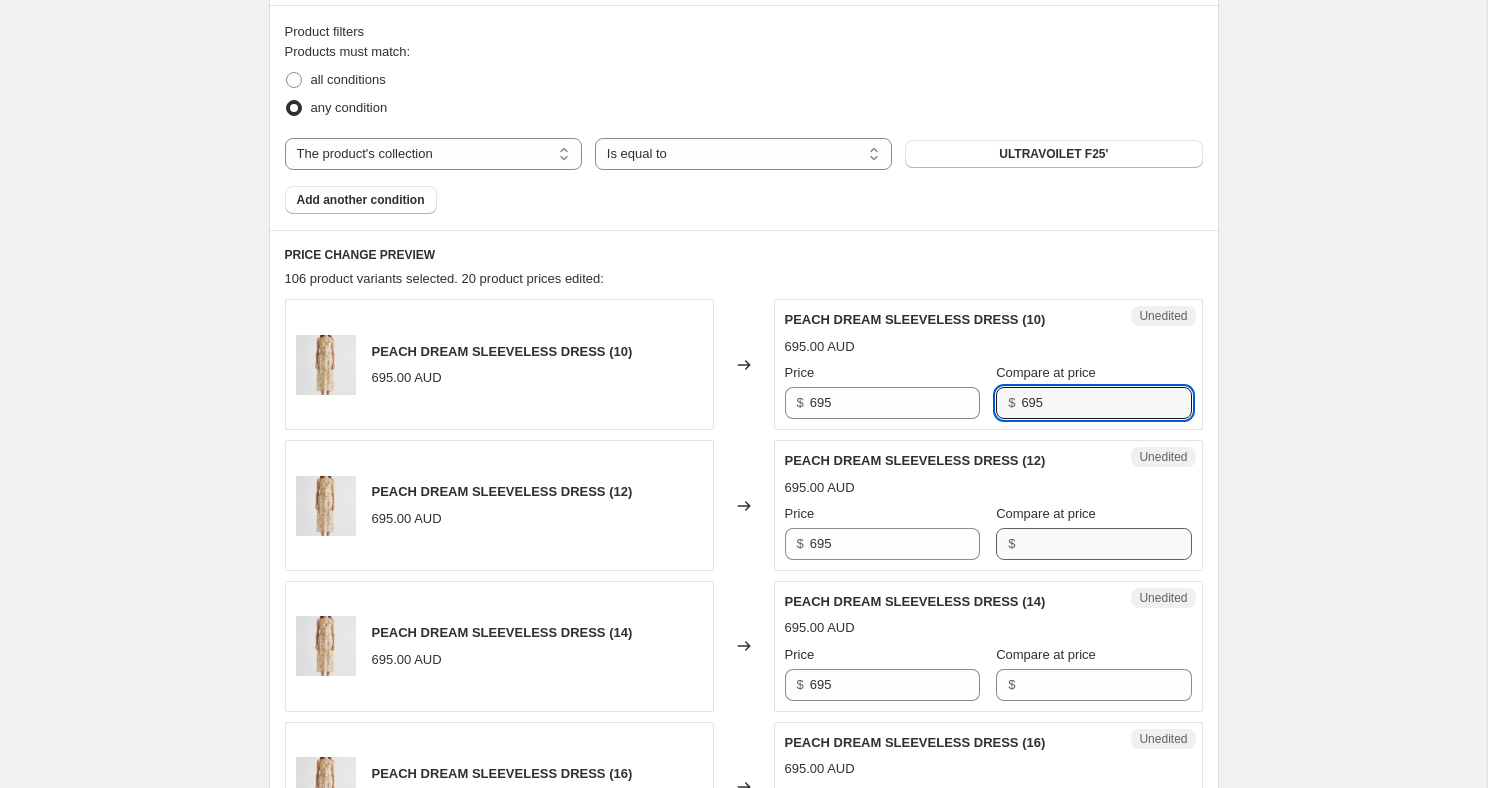 type on "695" 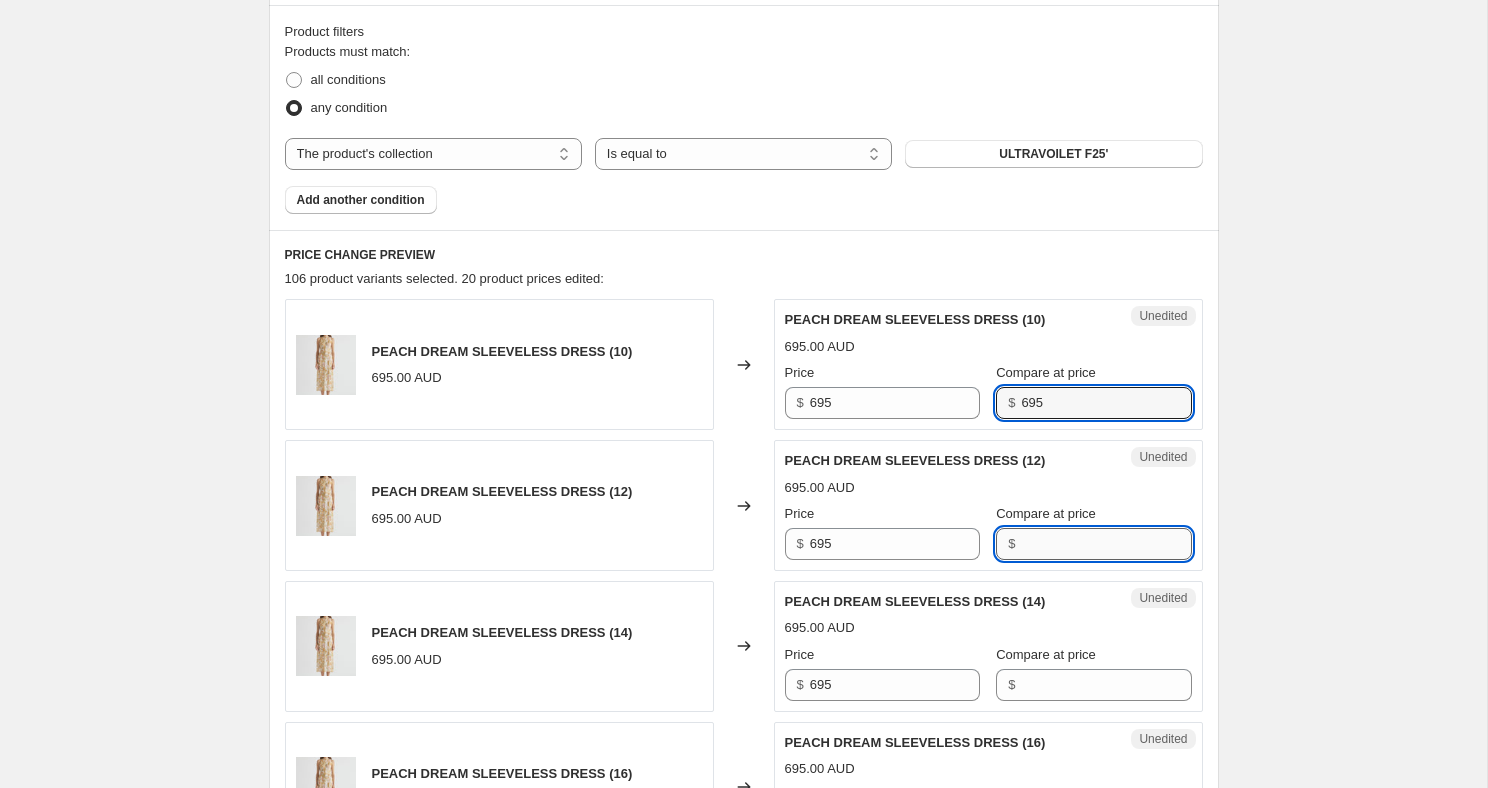 click on "Compare at price" at bounding box center (1106, 544) 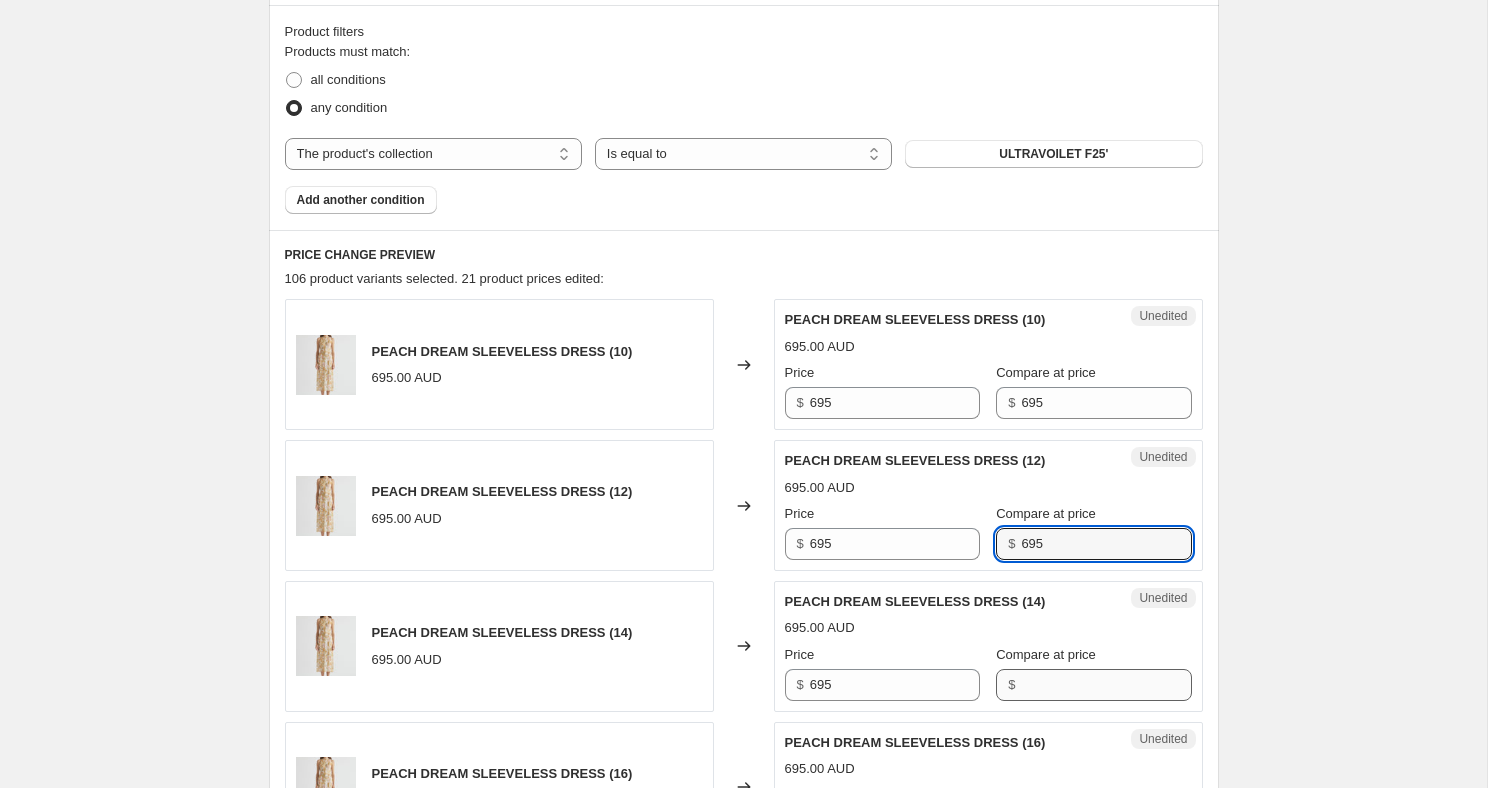 type on "695" 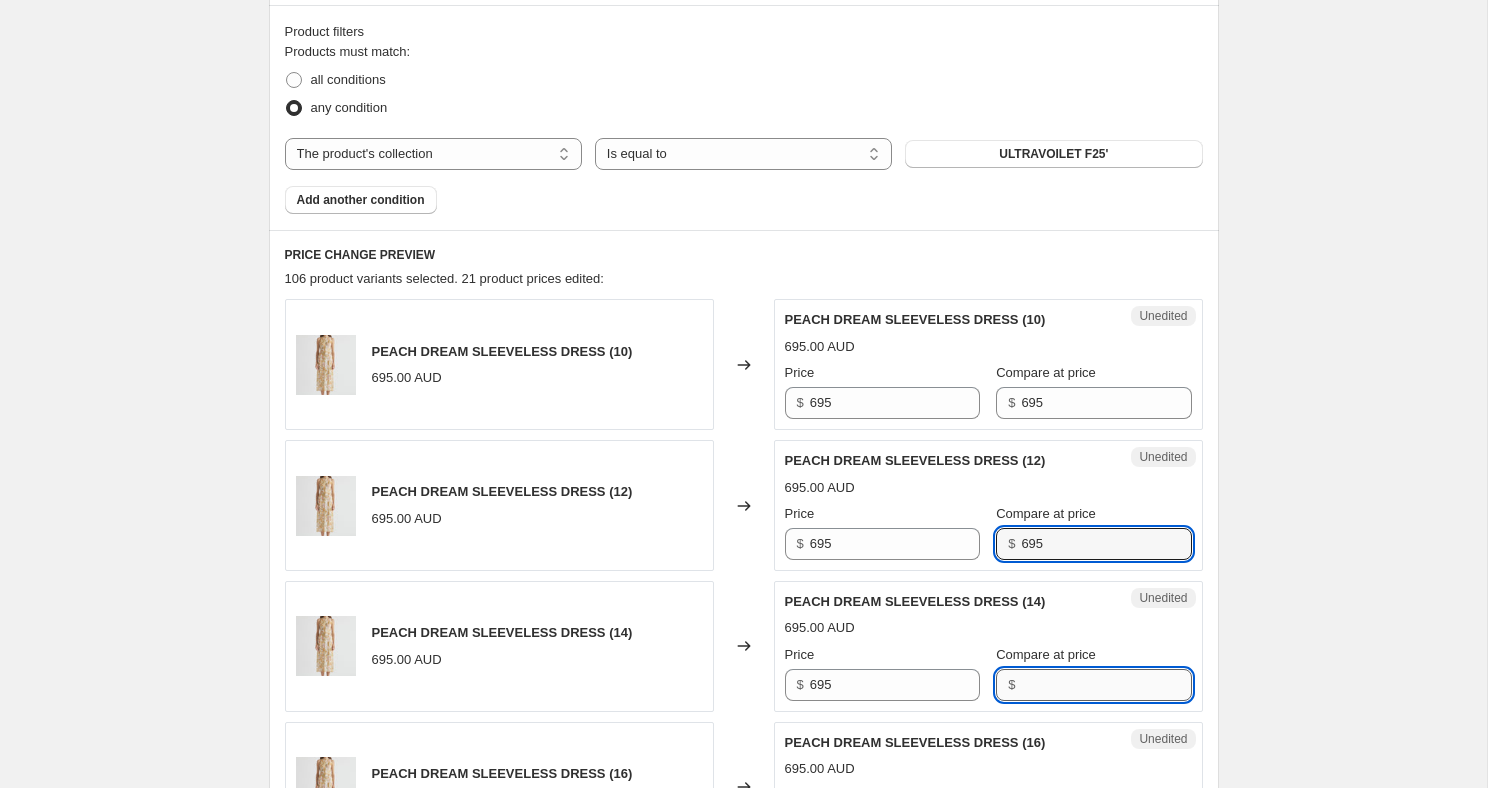 click on "Compare at price" at bounding box center (1106, 685) 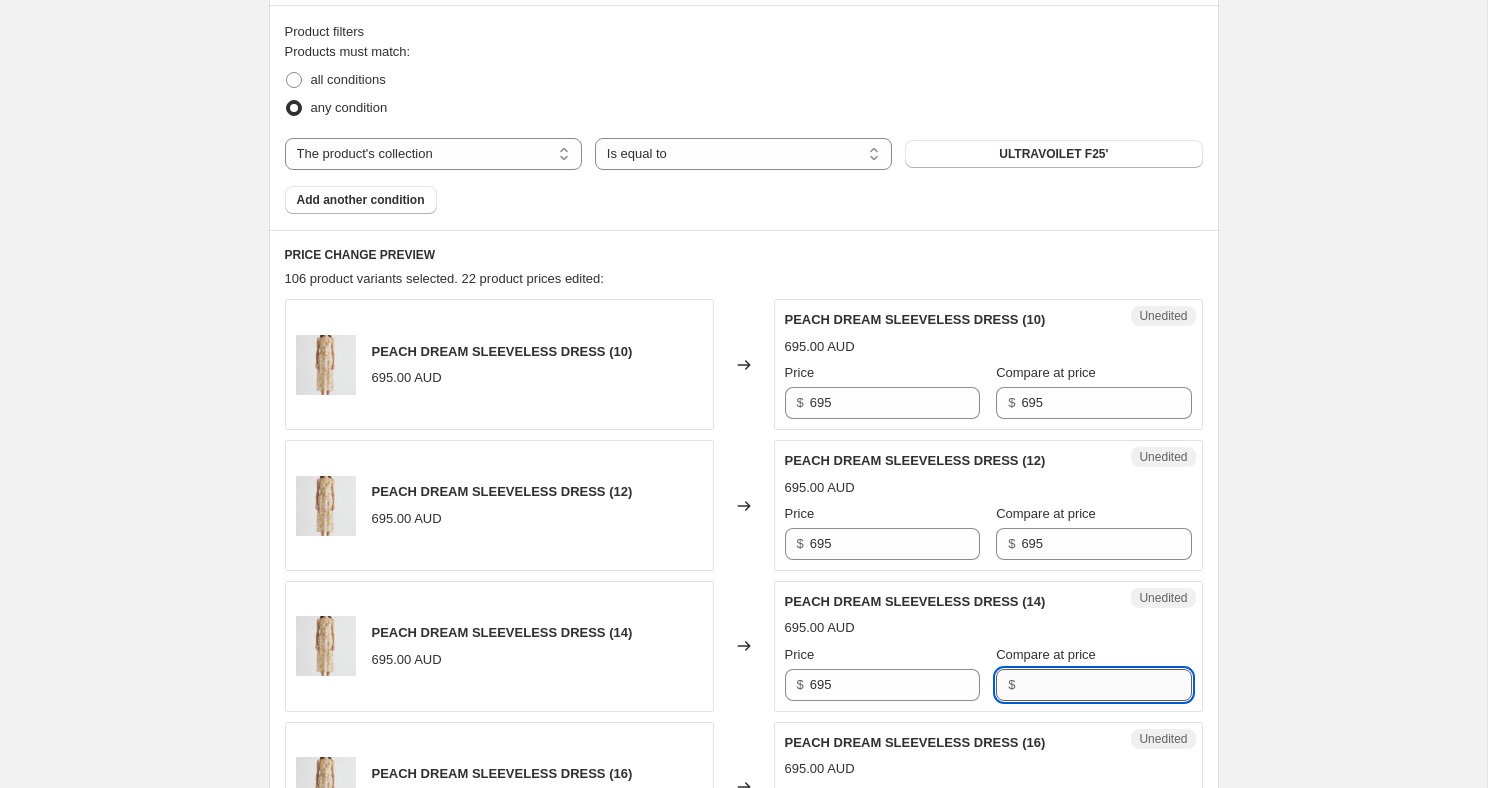 paste on "695" 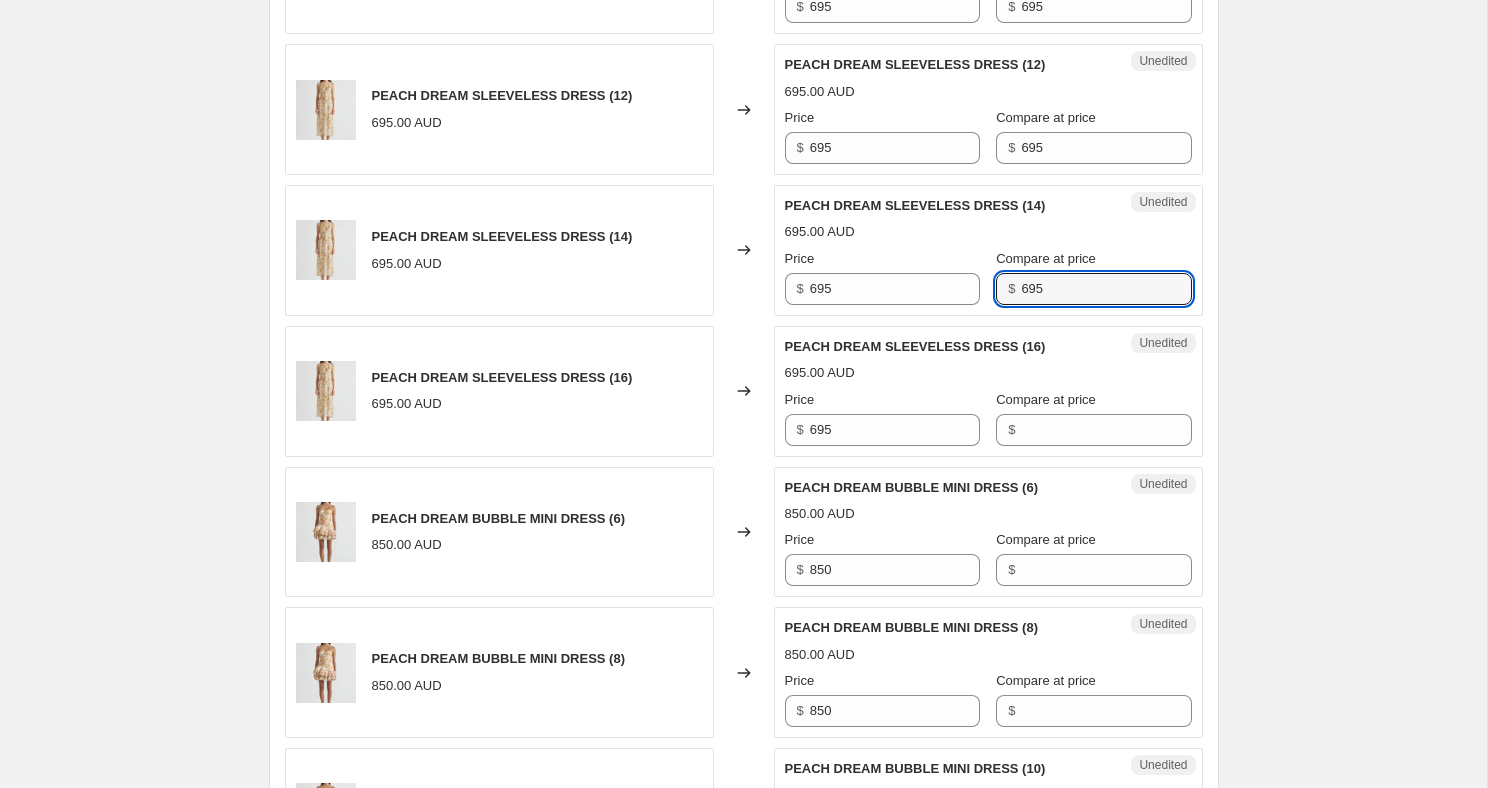 scroll, scrollTop: 1031, scrollLeft: 0, axis: vertical 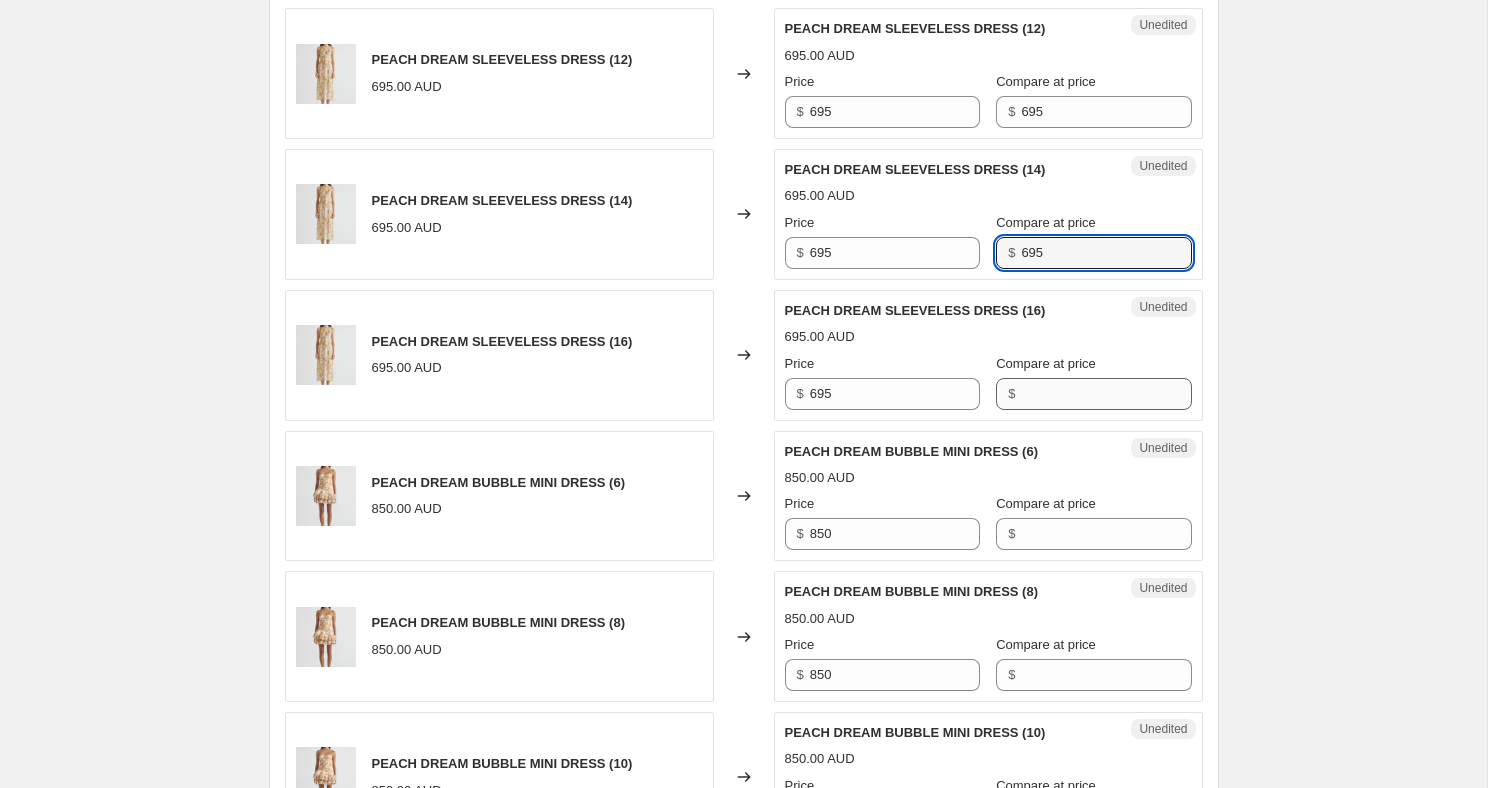 type on "695" 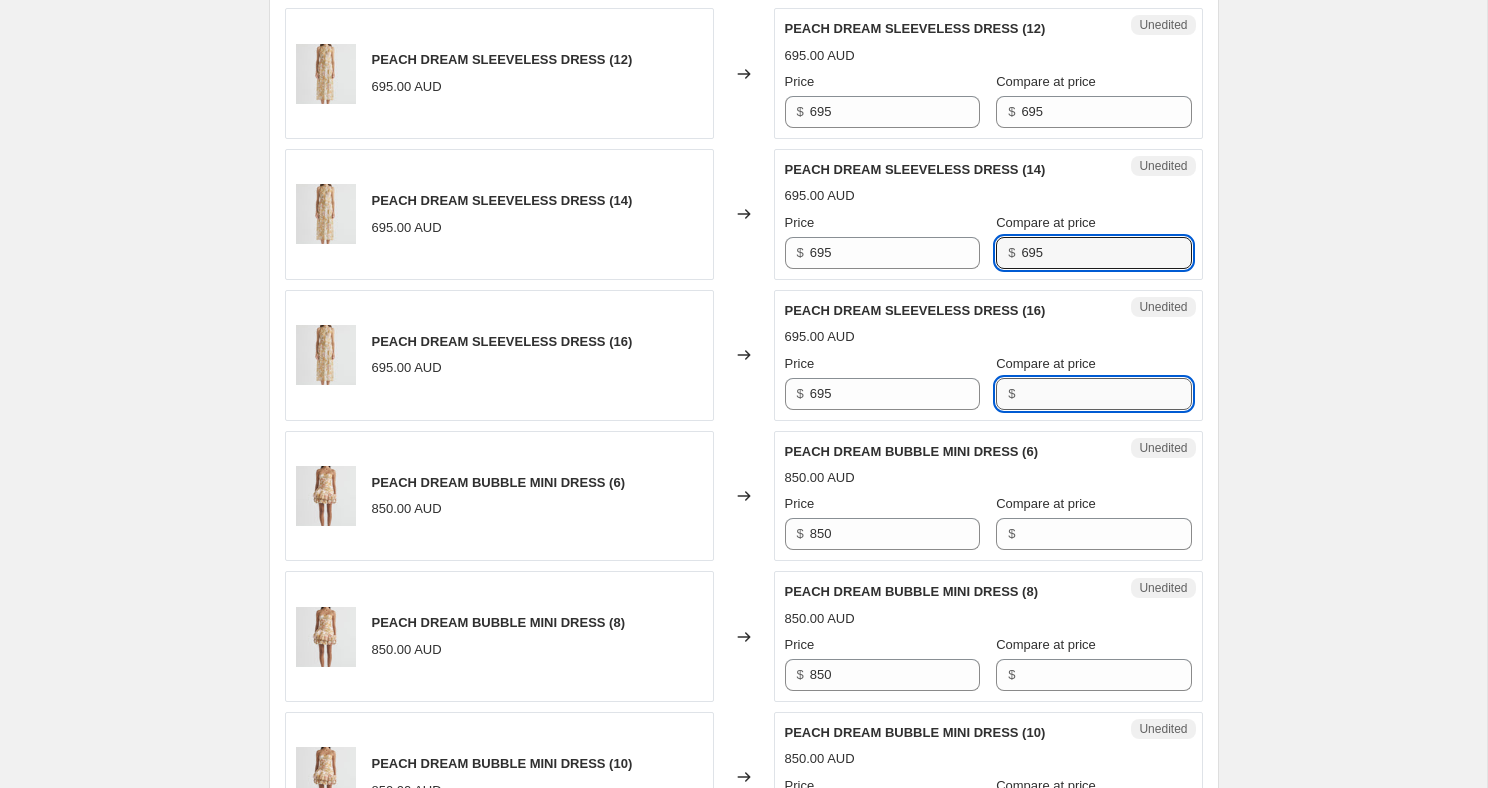 click on "Compare at price" at bounding box center [1106, 394] 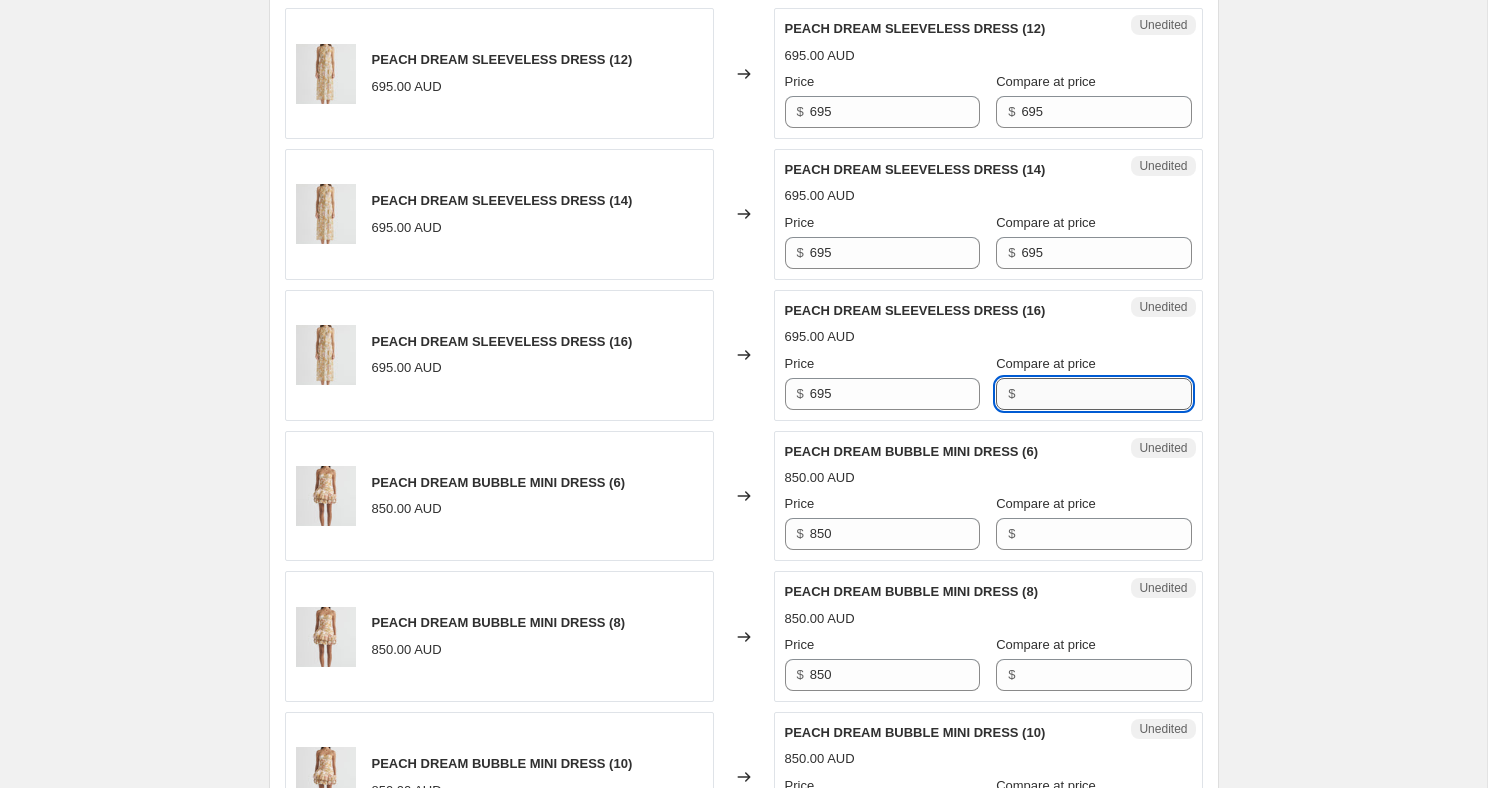 paste on "695" 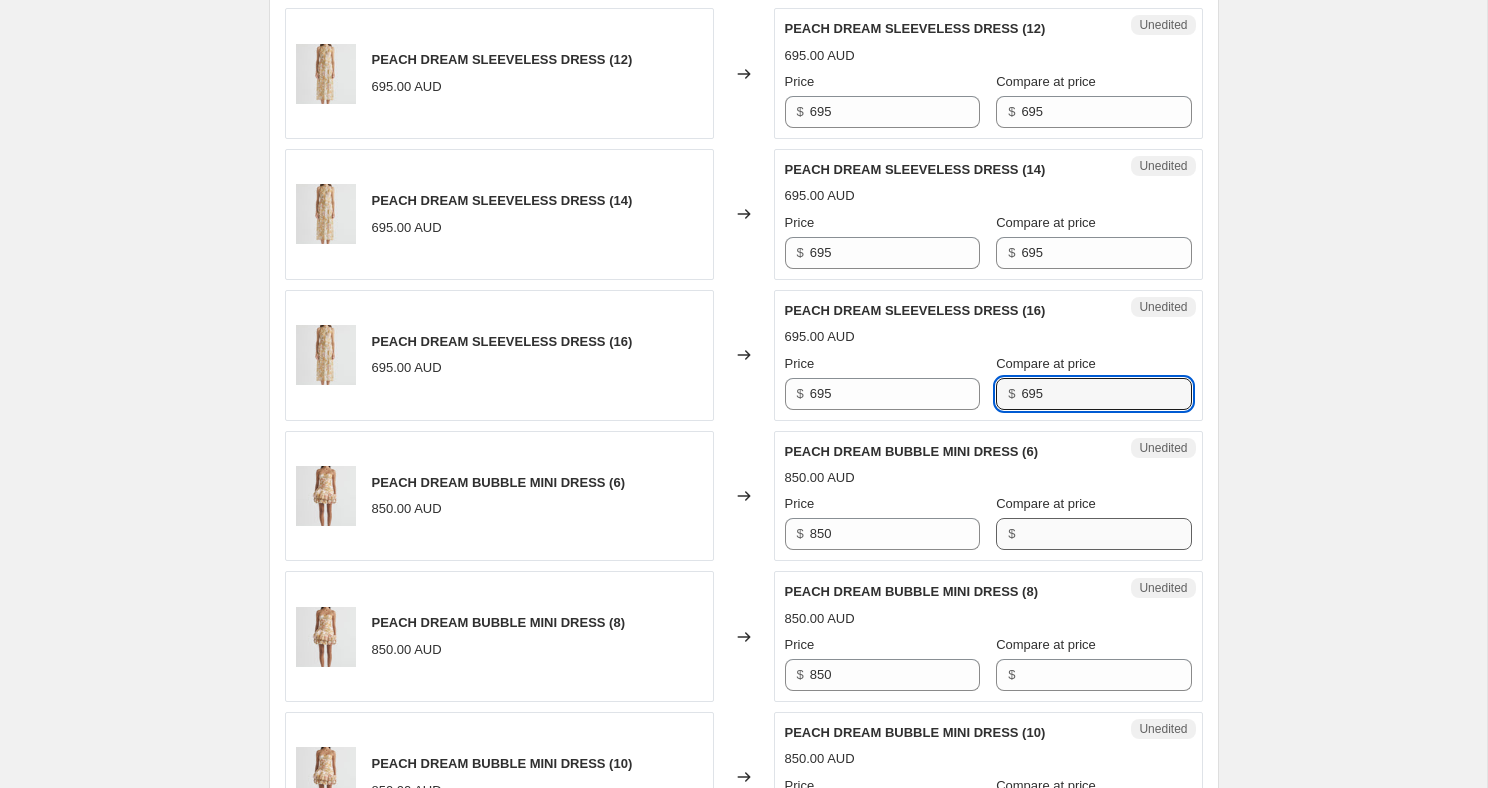 type on "695" 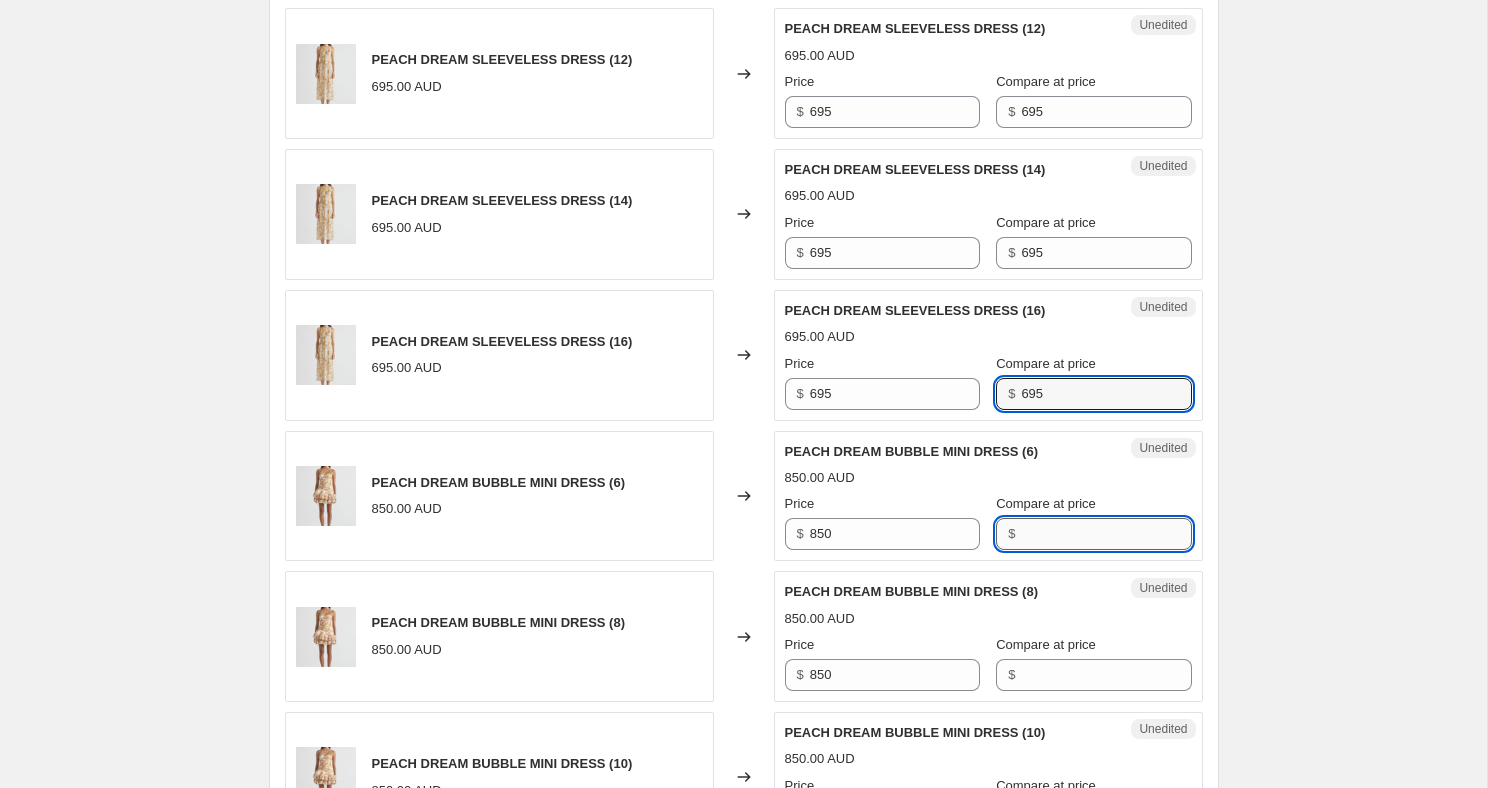 click on "Compare at price" at bounding box center [1106, 534] 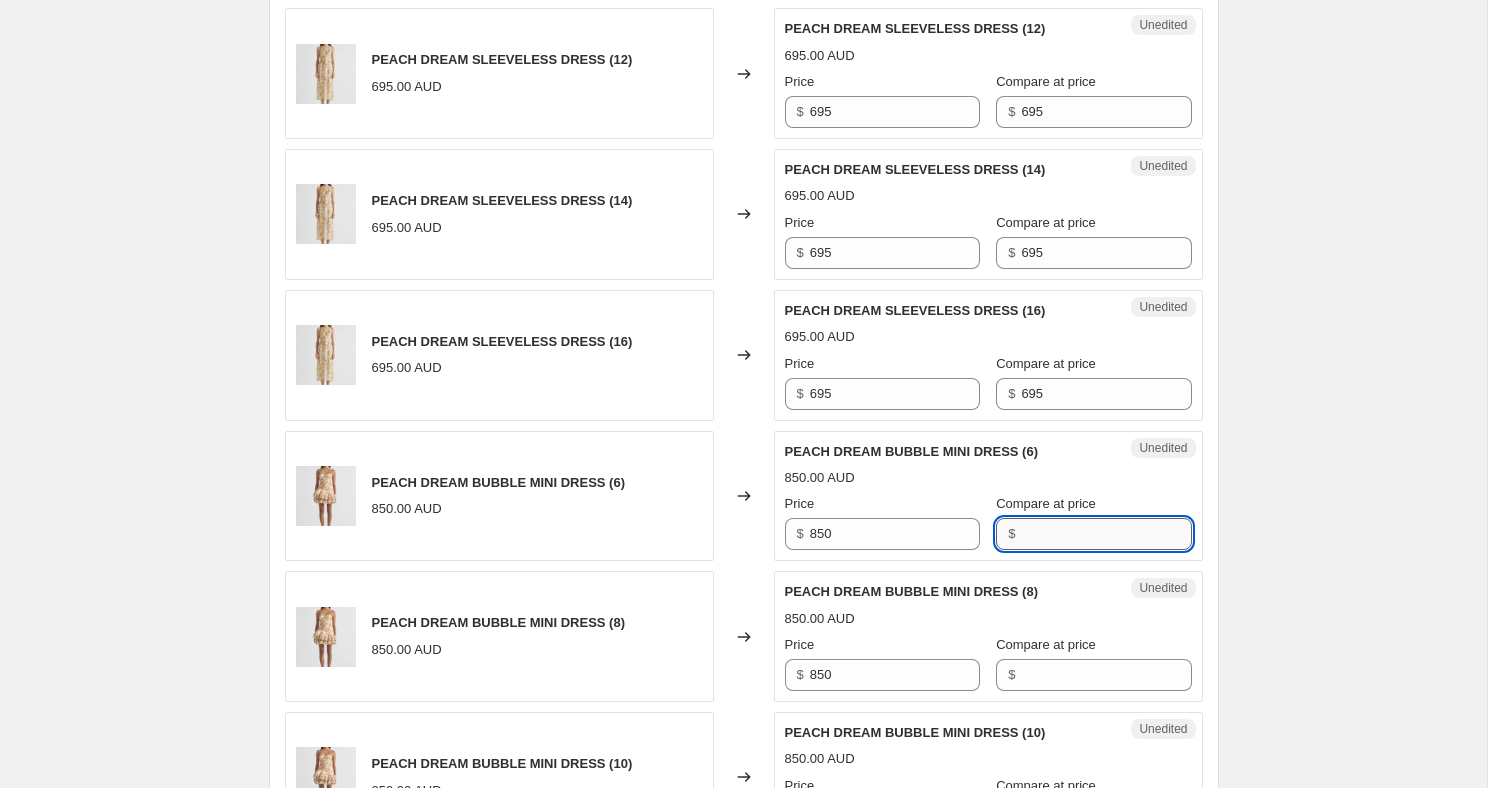 paste on "695" 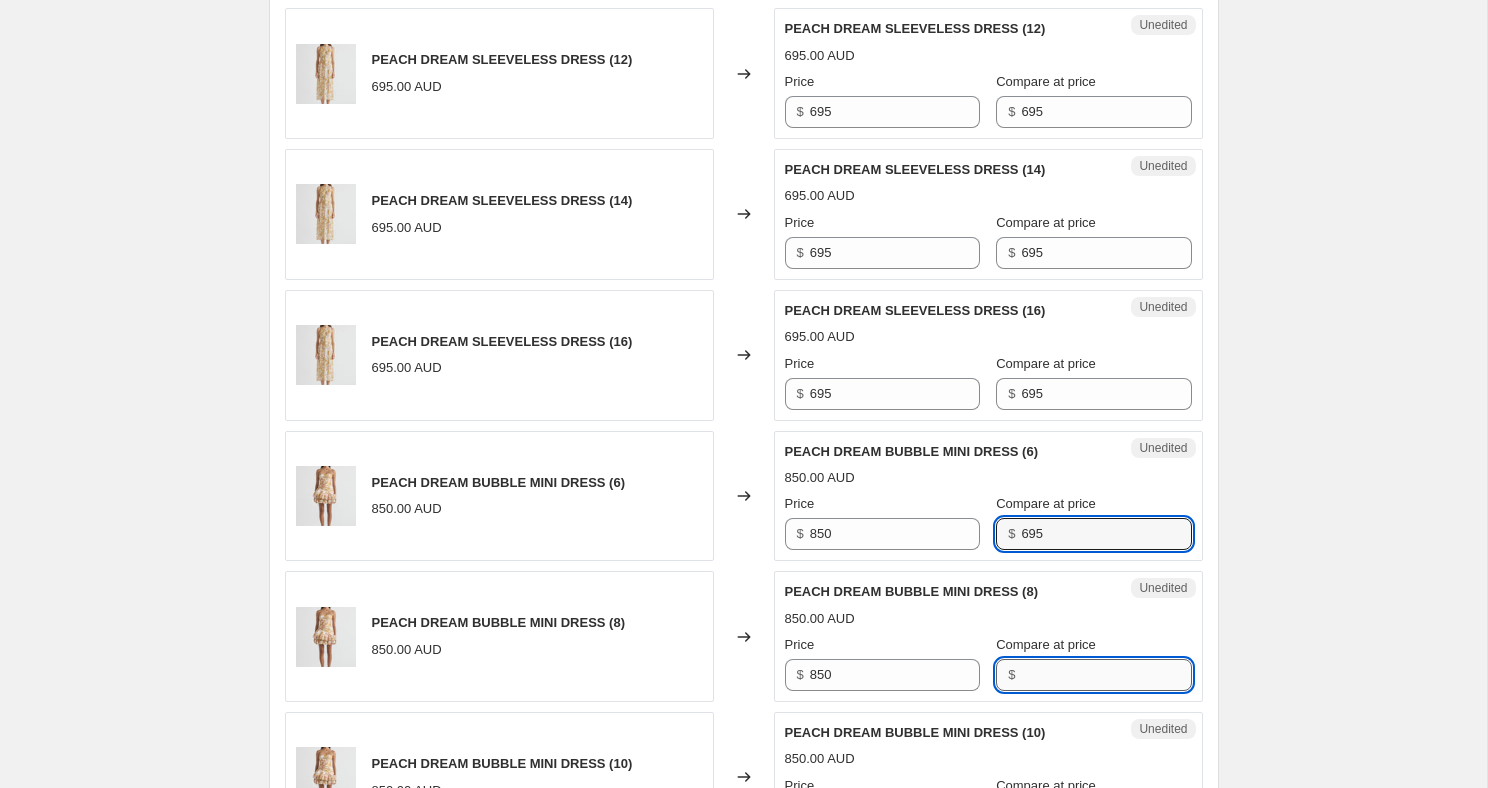 click on "PEACH DREAM BUBBLE MINI DRESS (8) 850.00 AUD Price $ 850 Compare at price $" at bounding box center (988, 636) 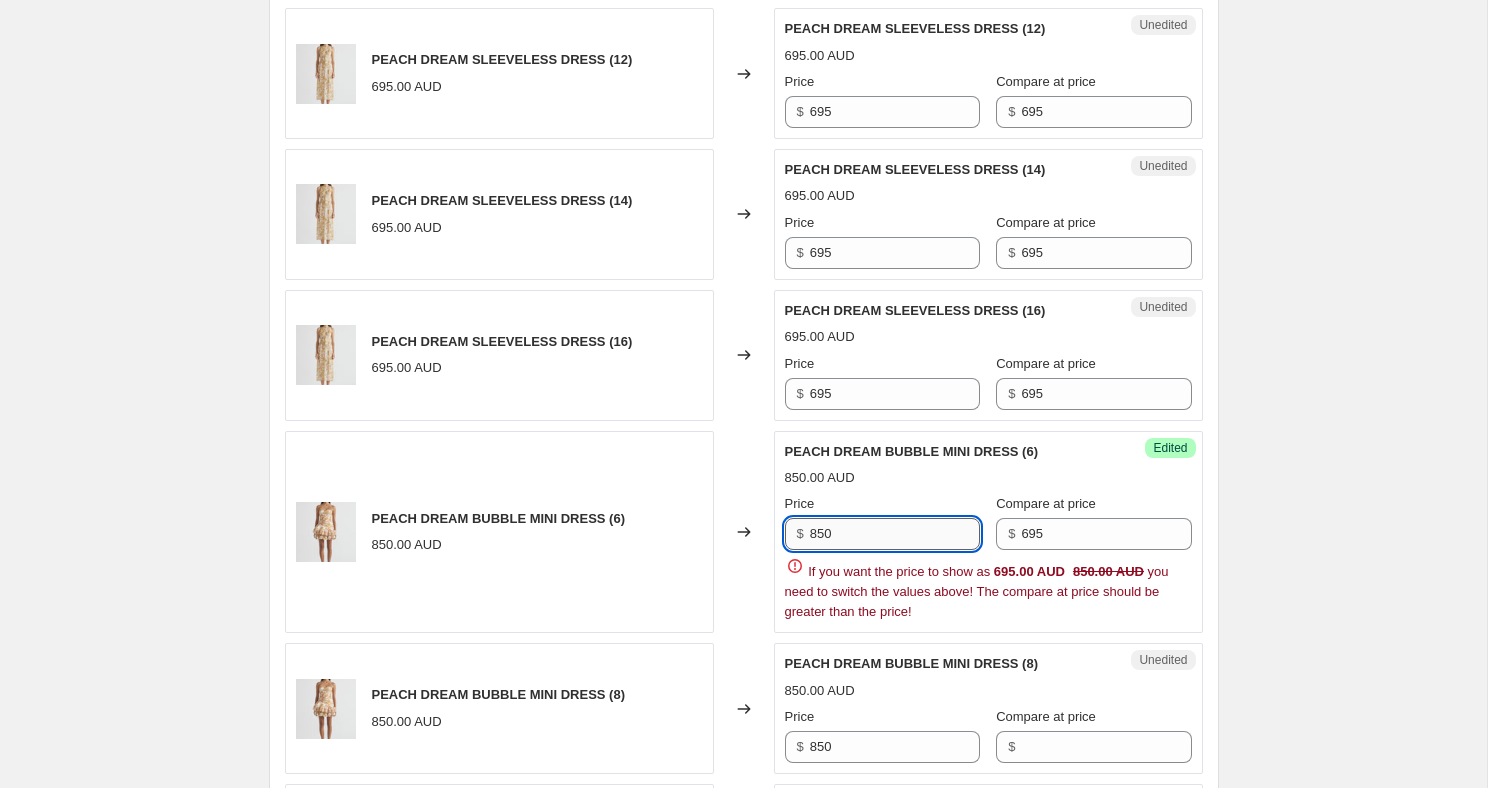 click on "850" at bounding box center (895, 534) 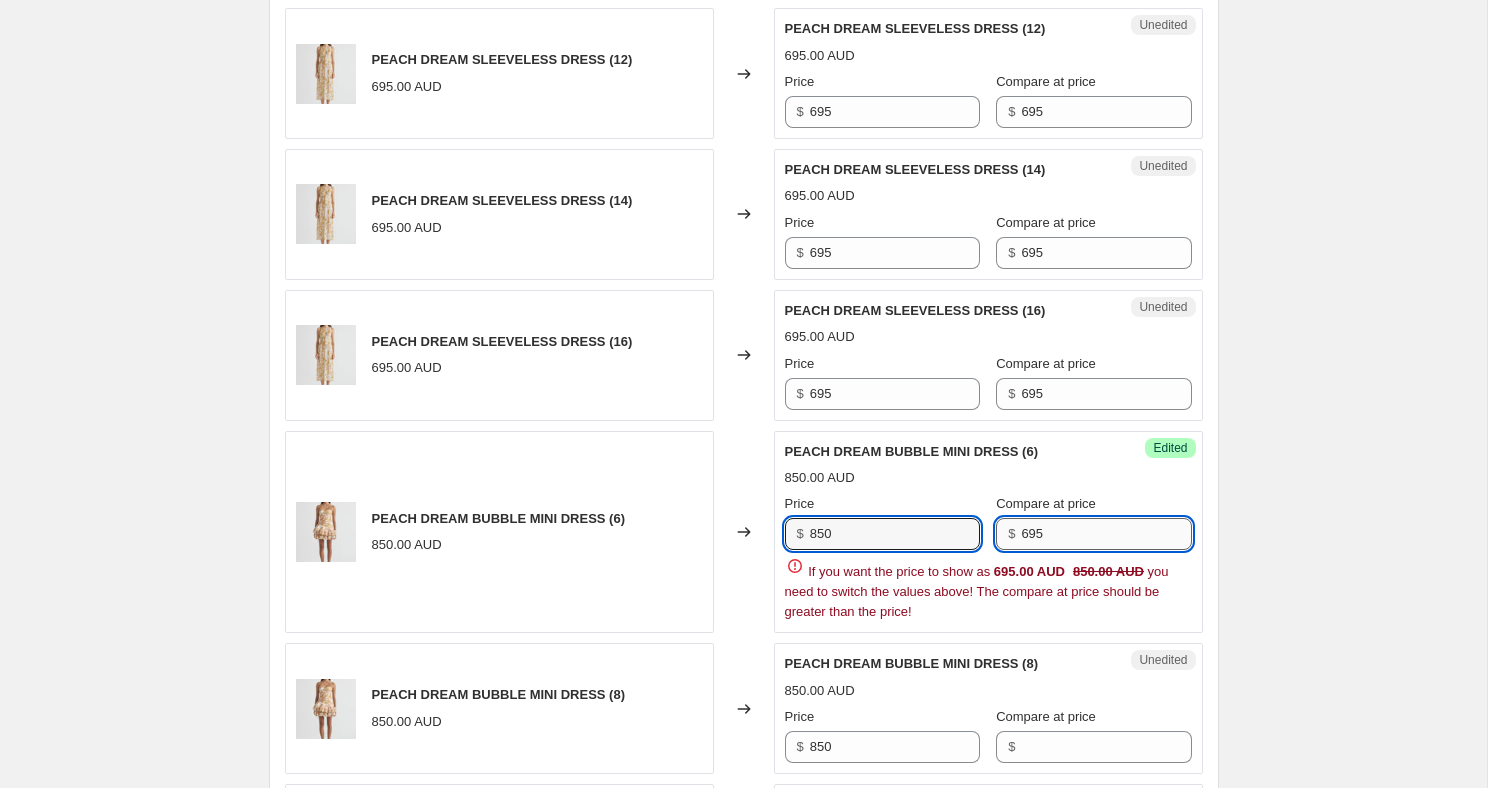 click on "695" at bounding box center [1106, 534] 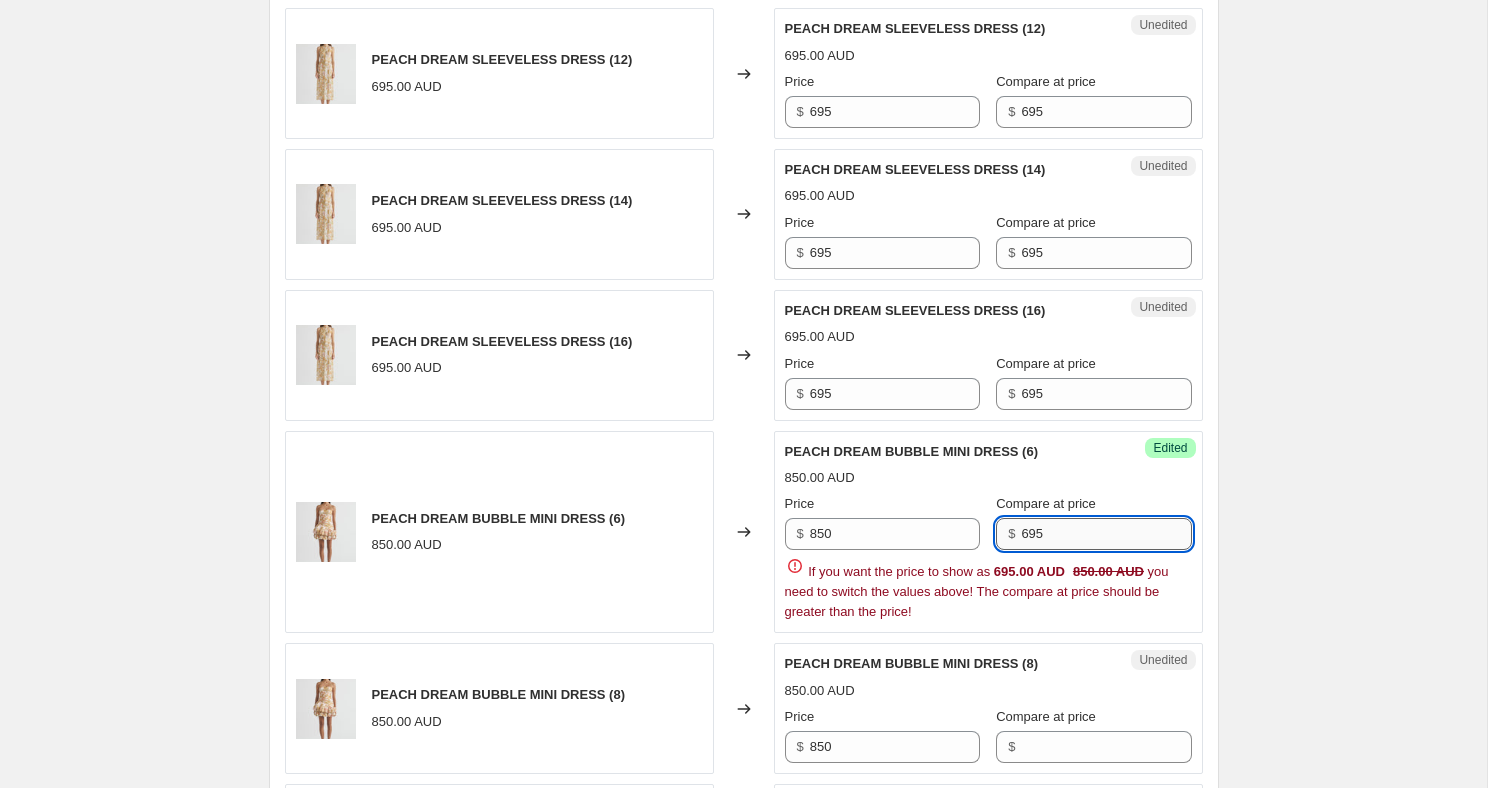 click on "695" at bounding box center [1106, 534] 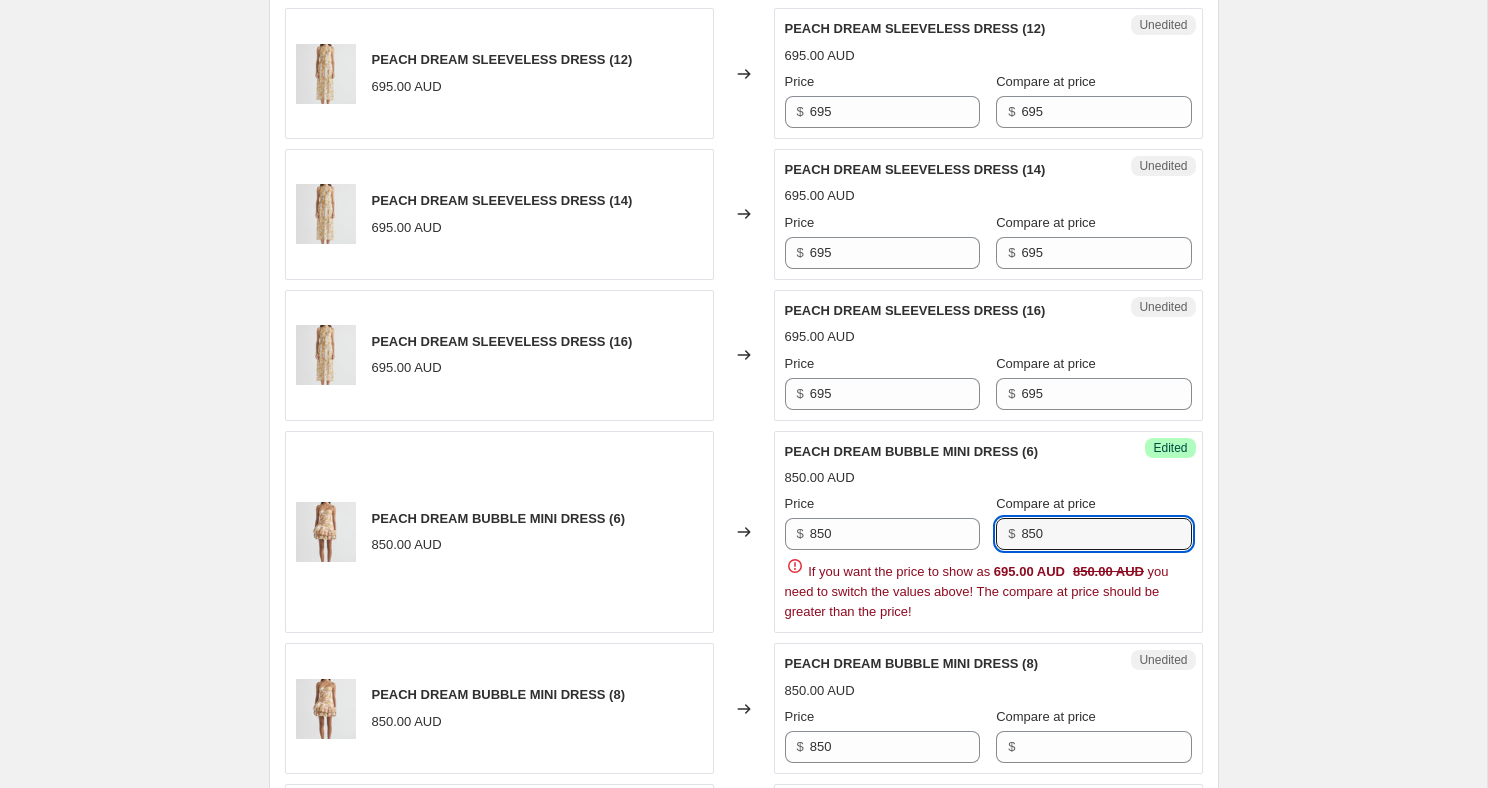 type on "850" 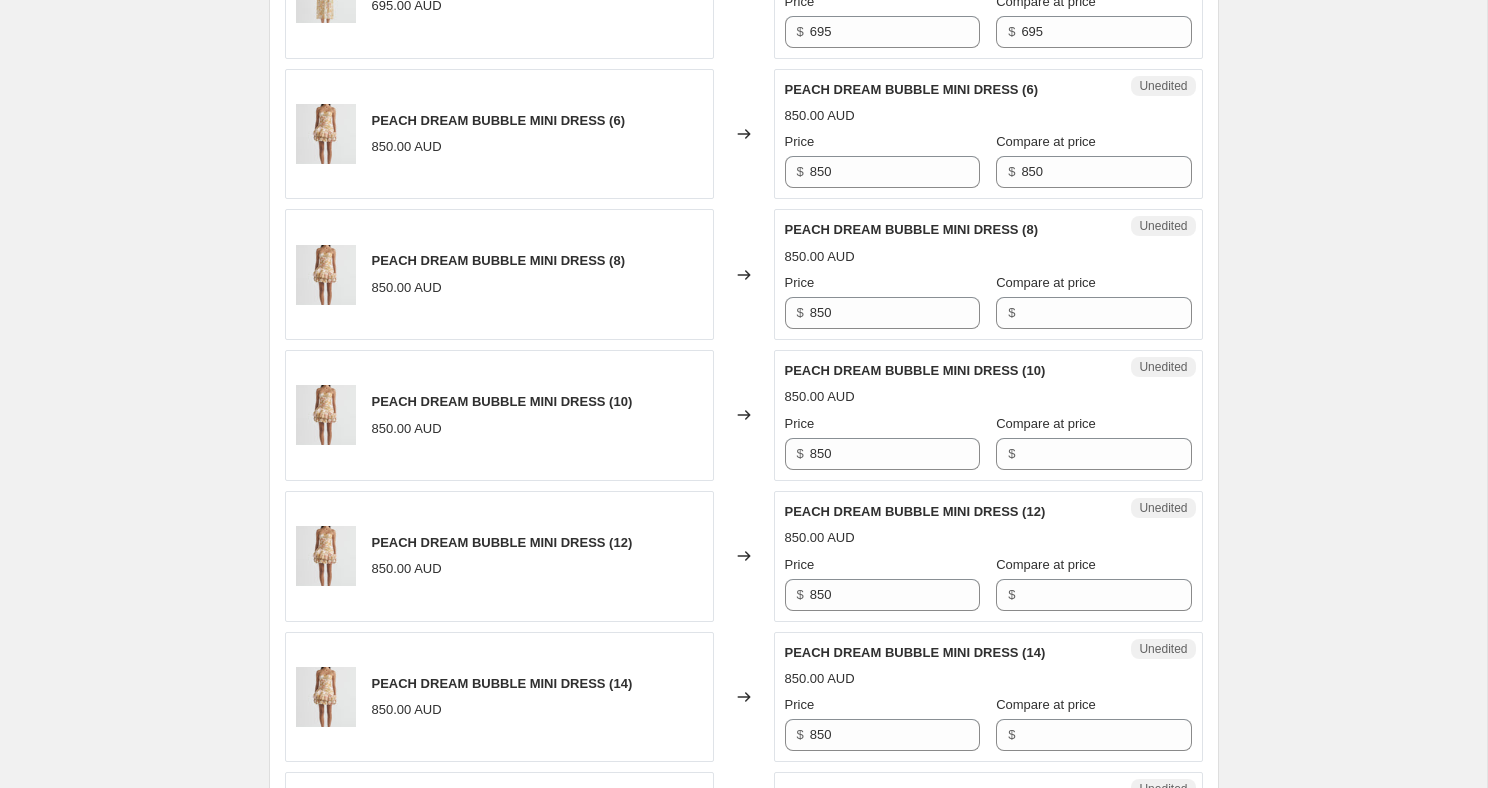 scroll, scrollTop: 1432, scrollLeft: 0, axis: vertical 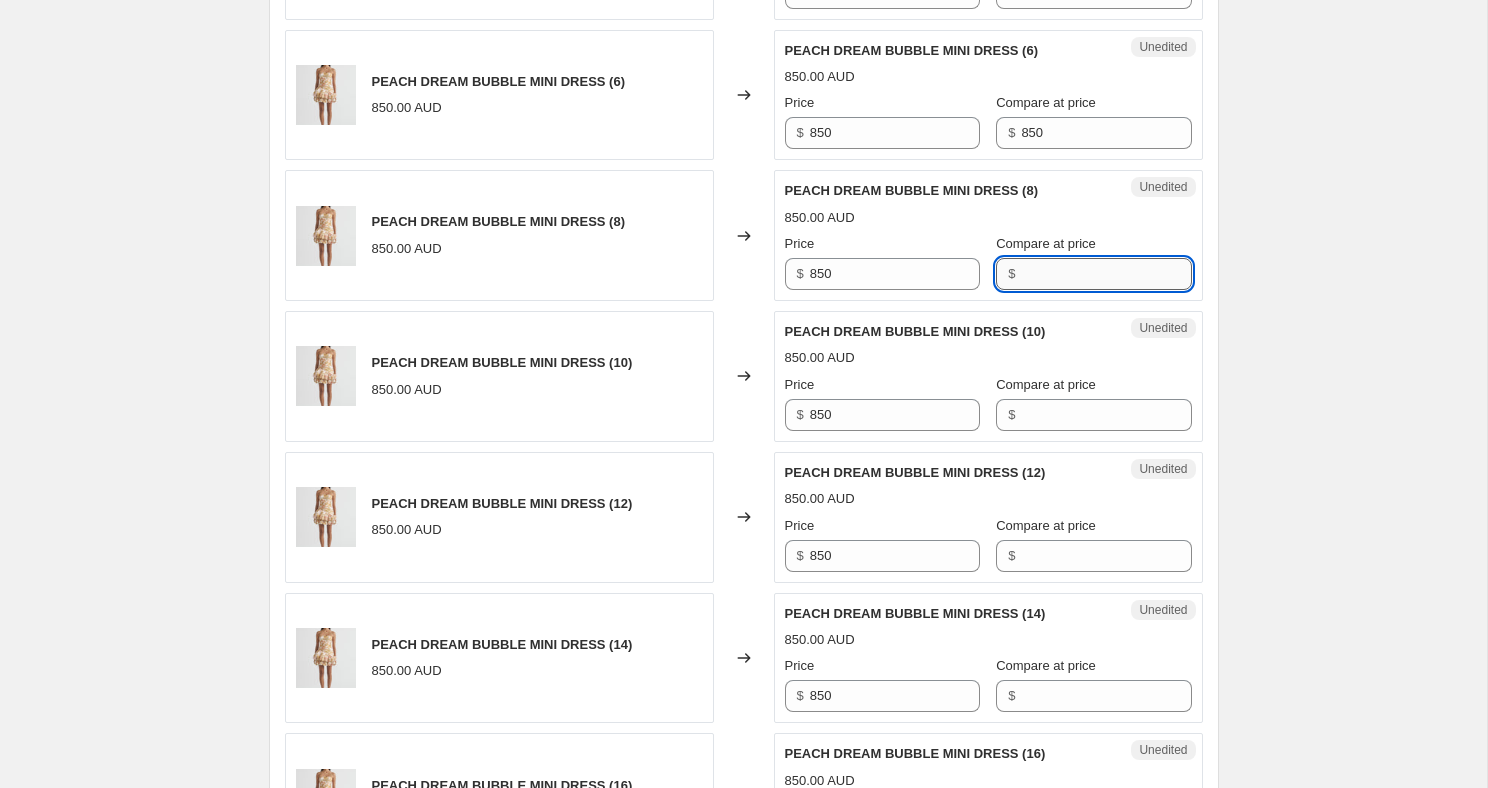 click on "Compare at price" at bounding box center (1106, 274) 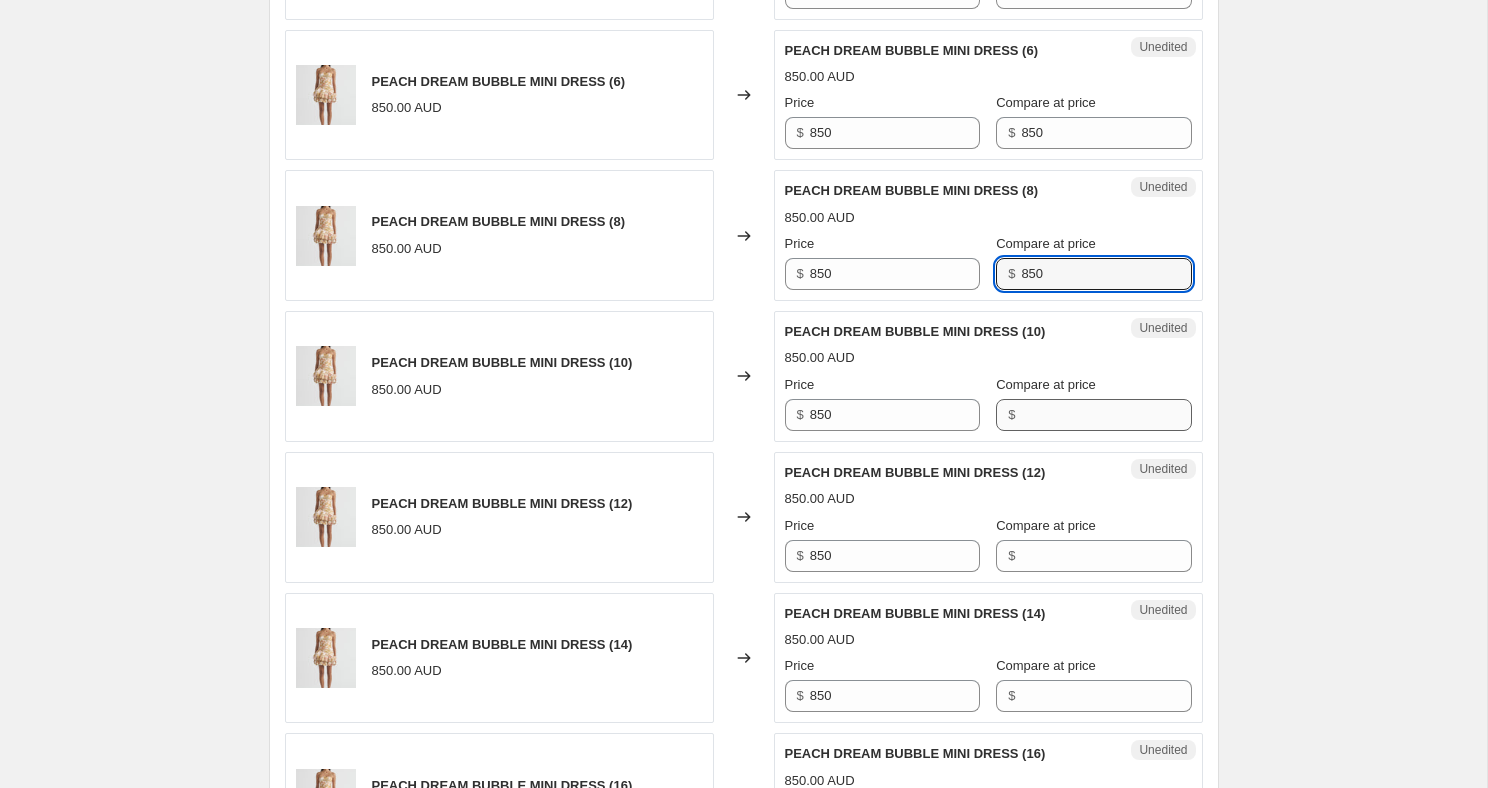 type on "850" 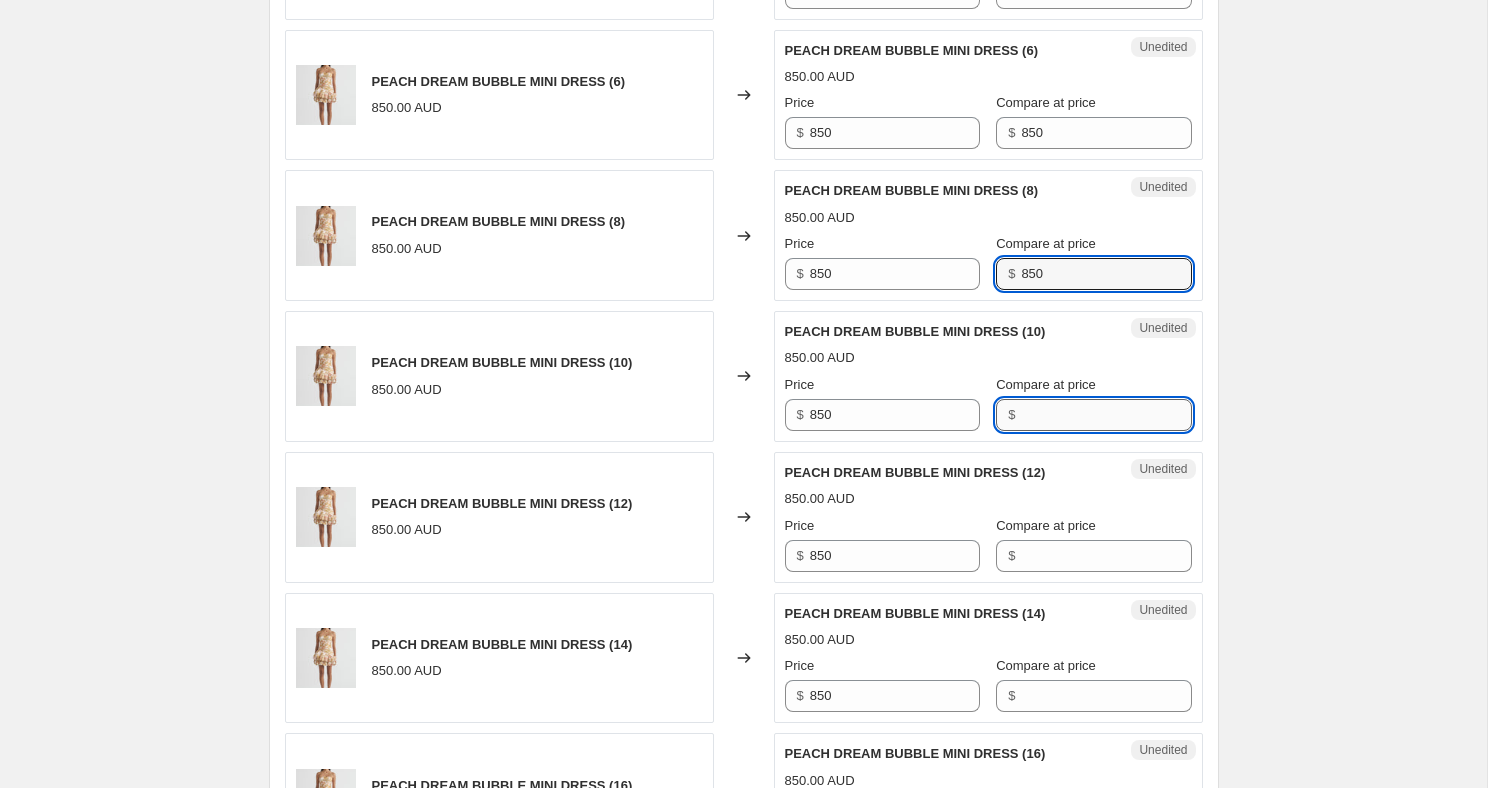 click on "Compare at price" at bounding box center (1106, 415) 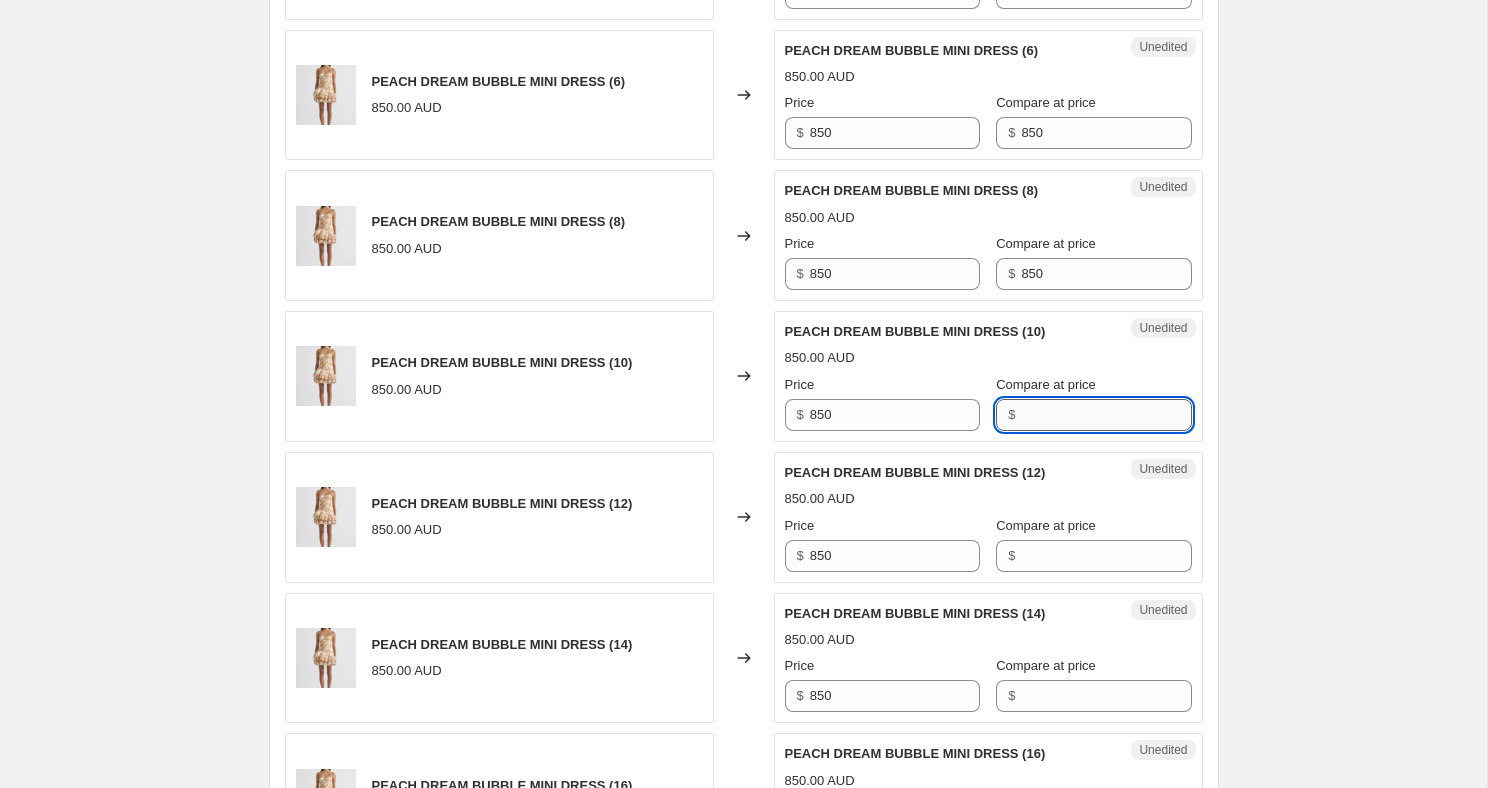 paste on "850" 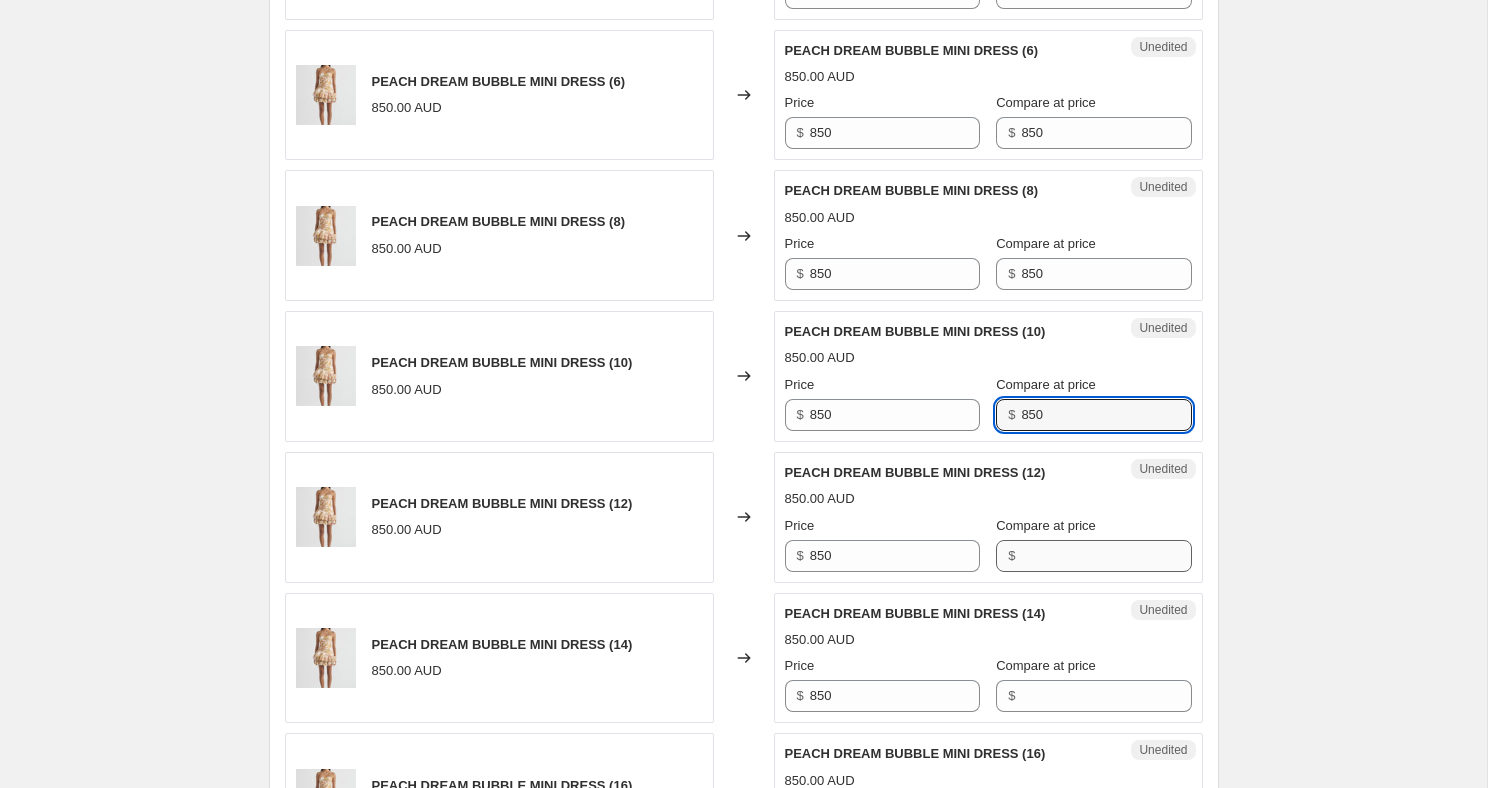 type on "850" 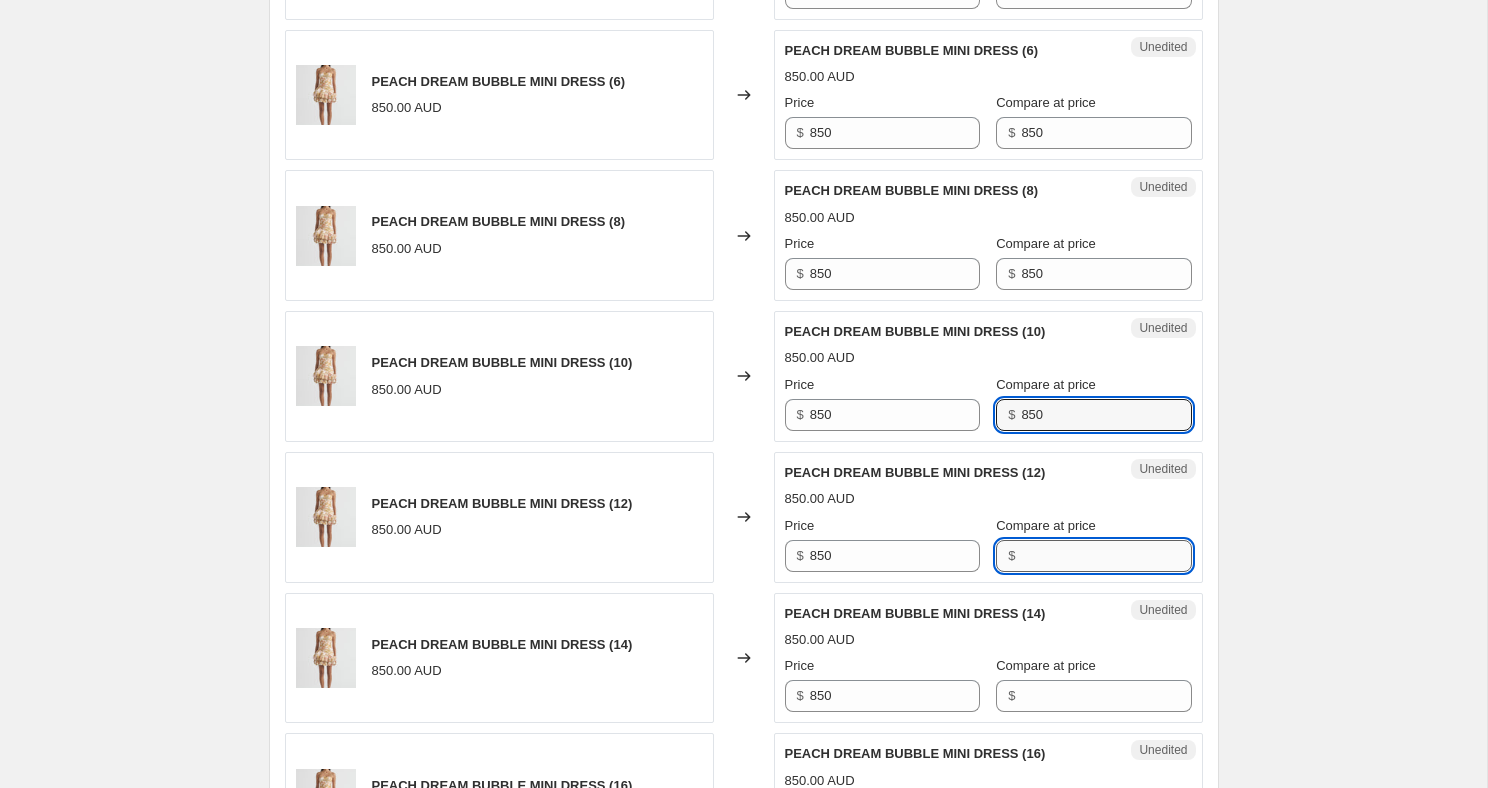 click on "Compare at price" at bounding box center (1106, 556) 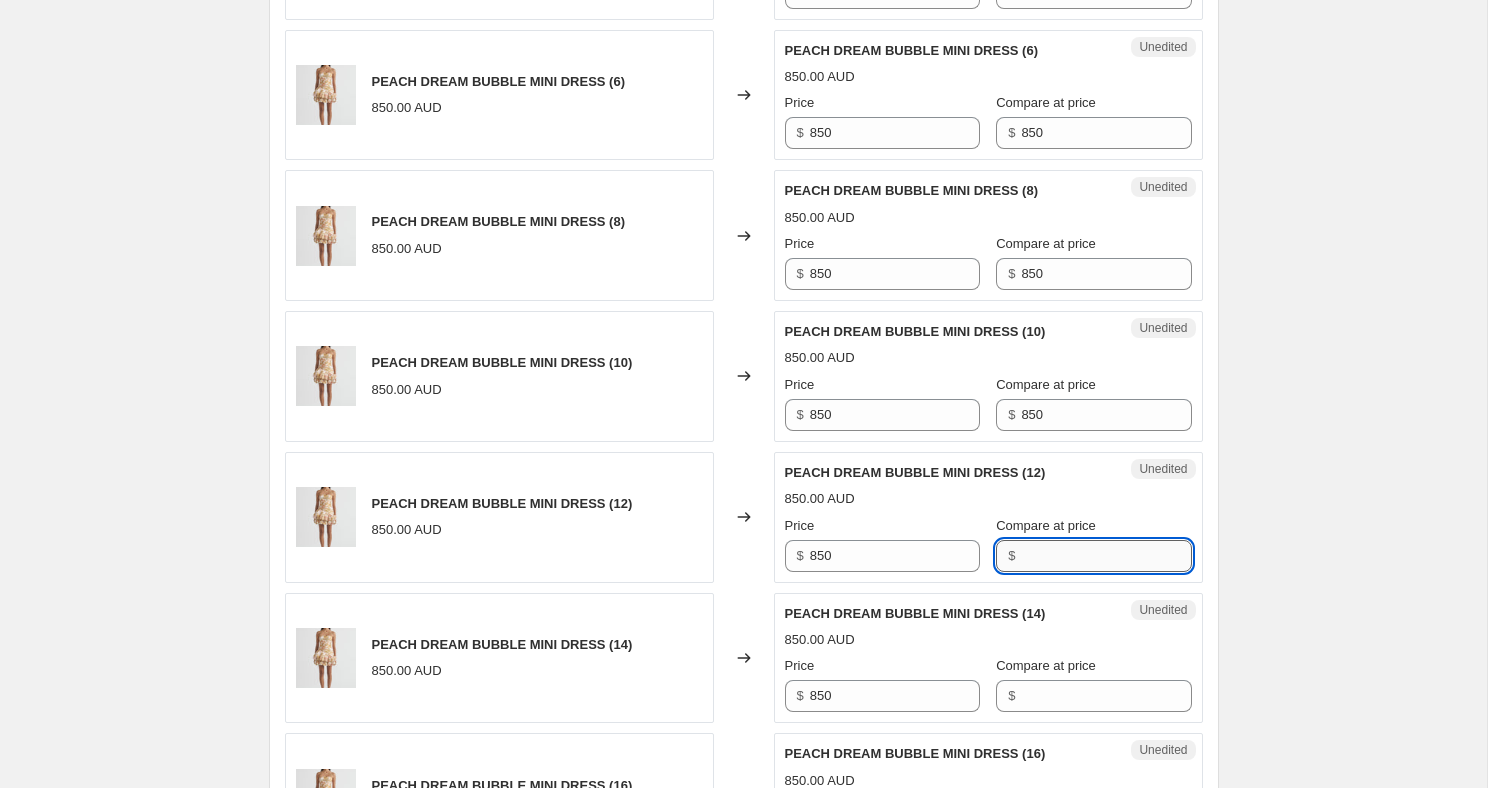 paste on "850" 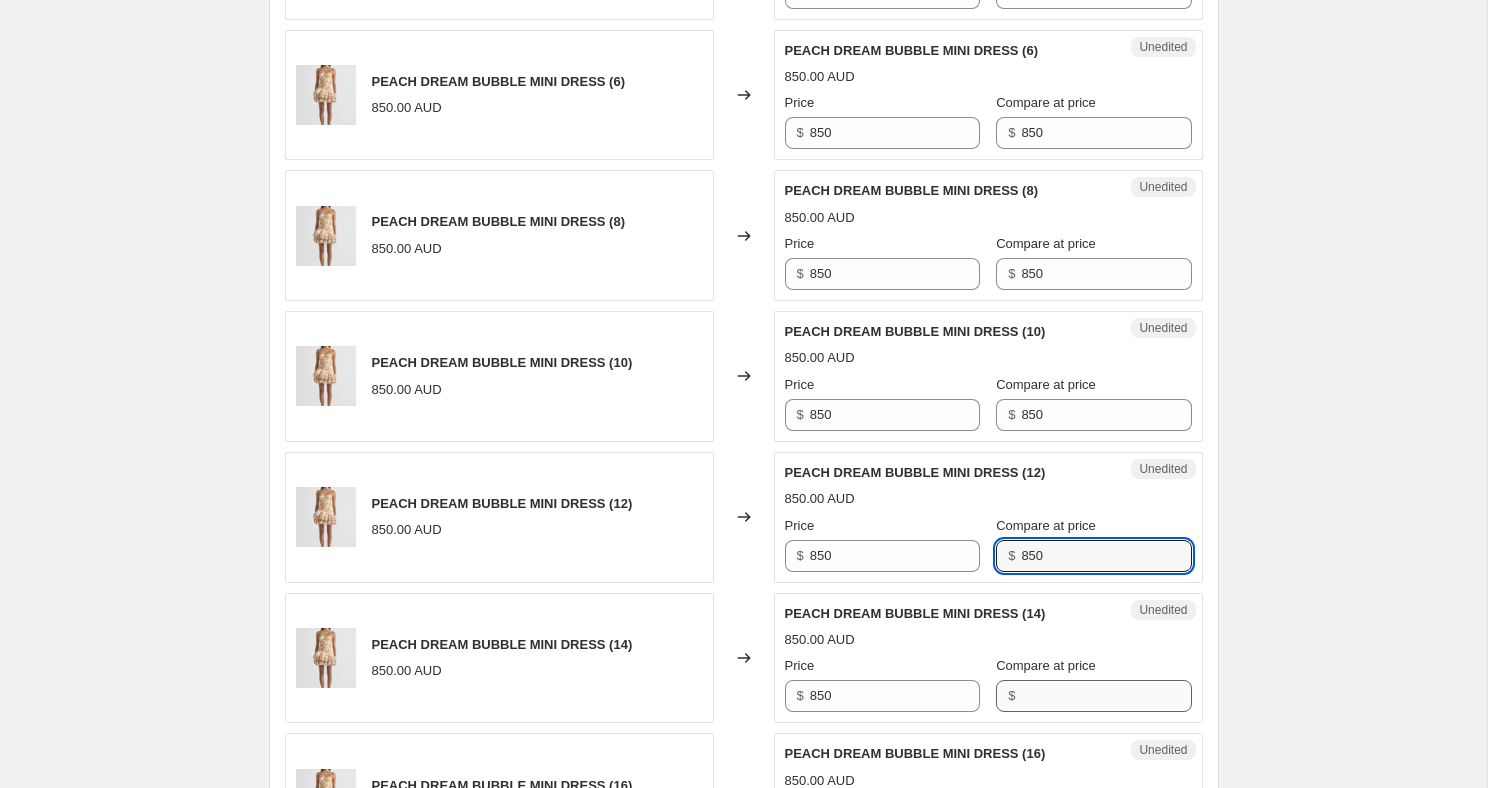 type on "850" 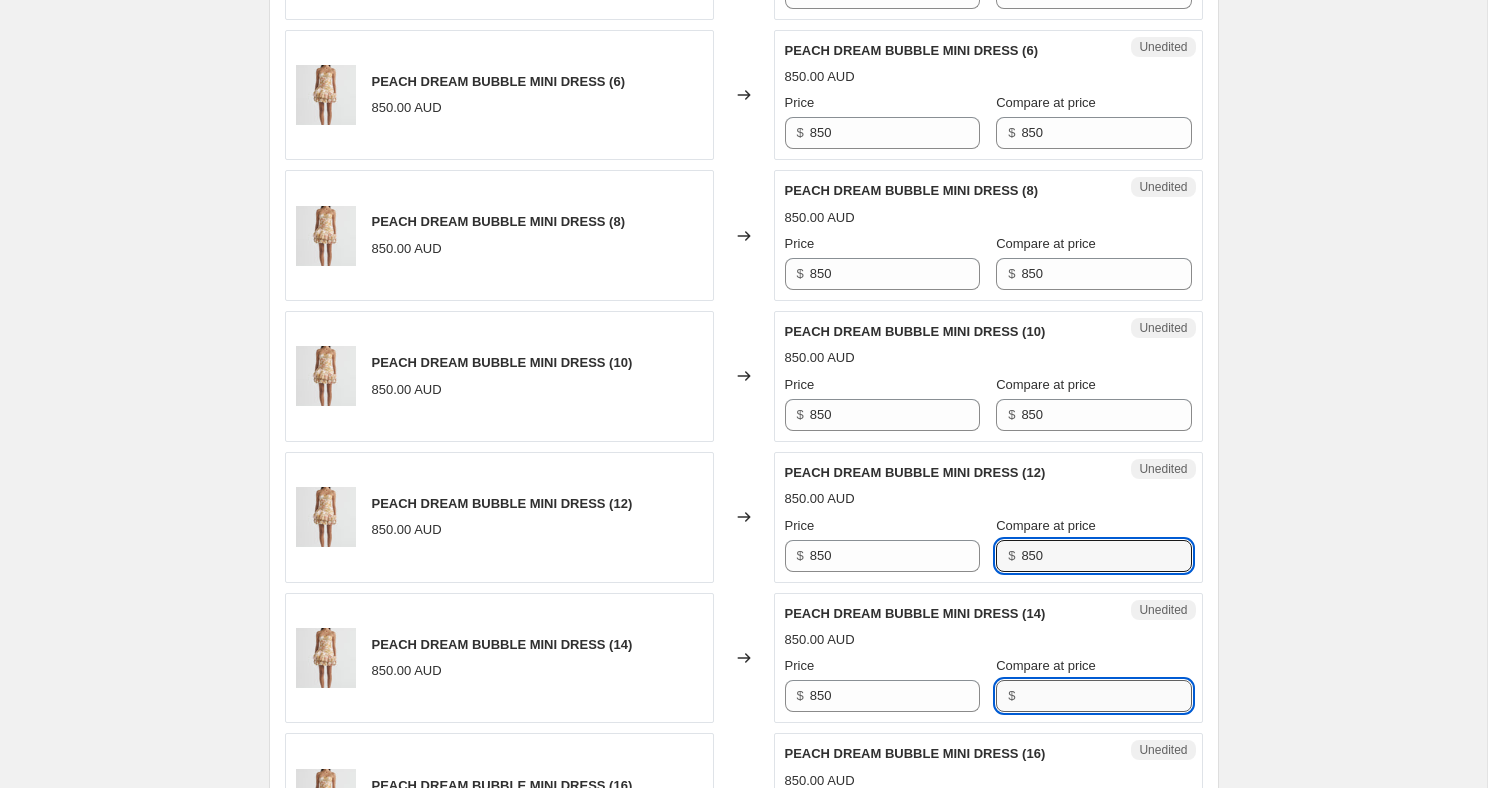 click on "Compare at price" at bounding box center [1106, 696] 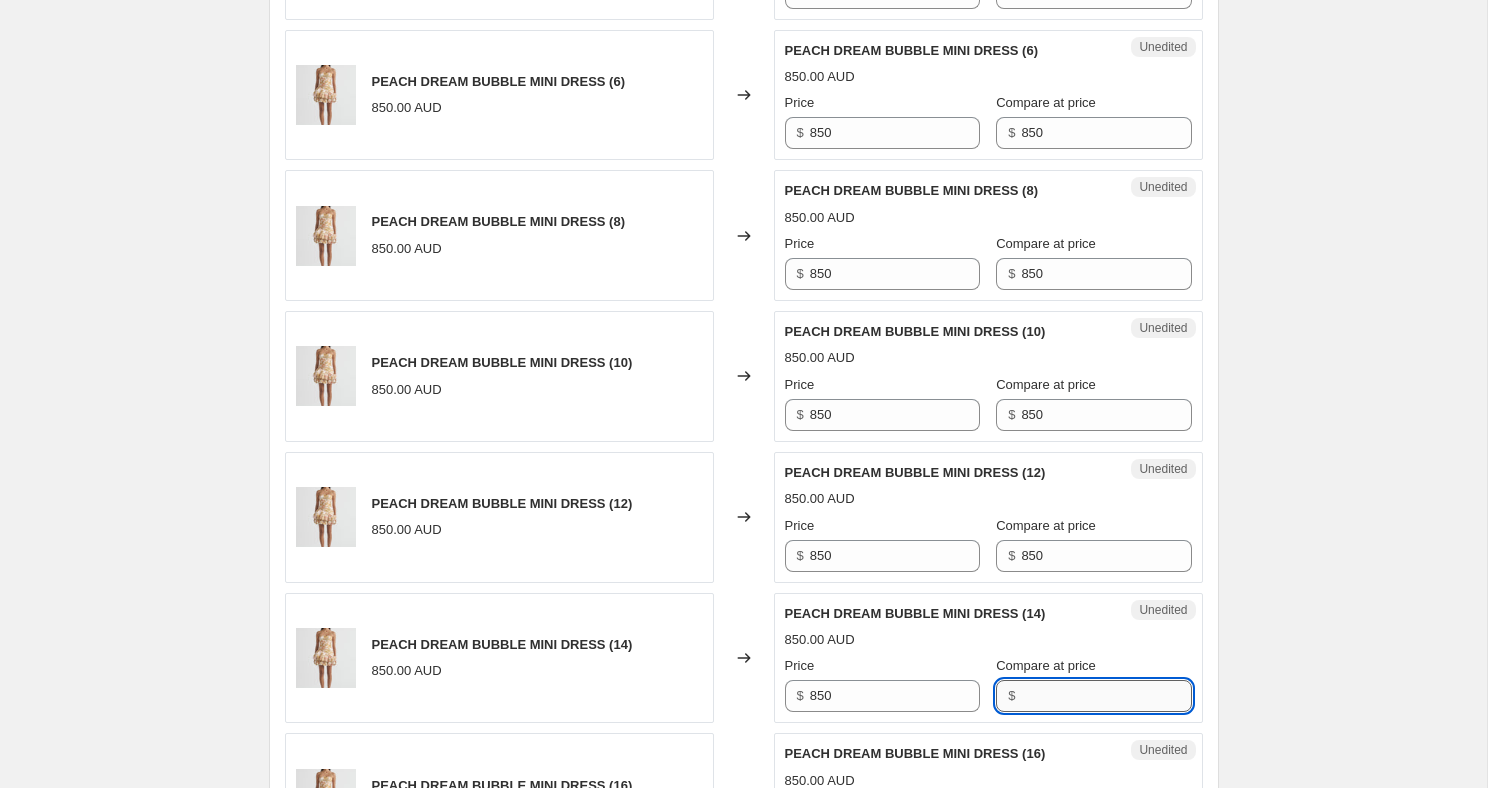paste on "850" 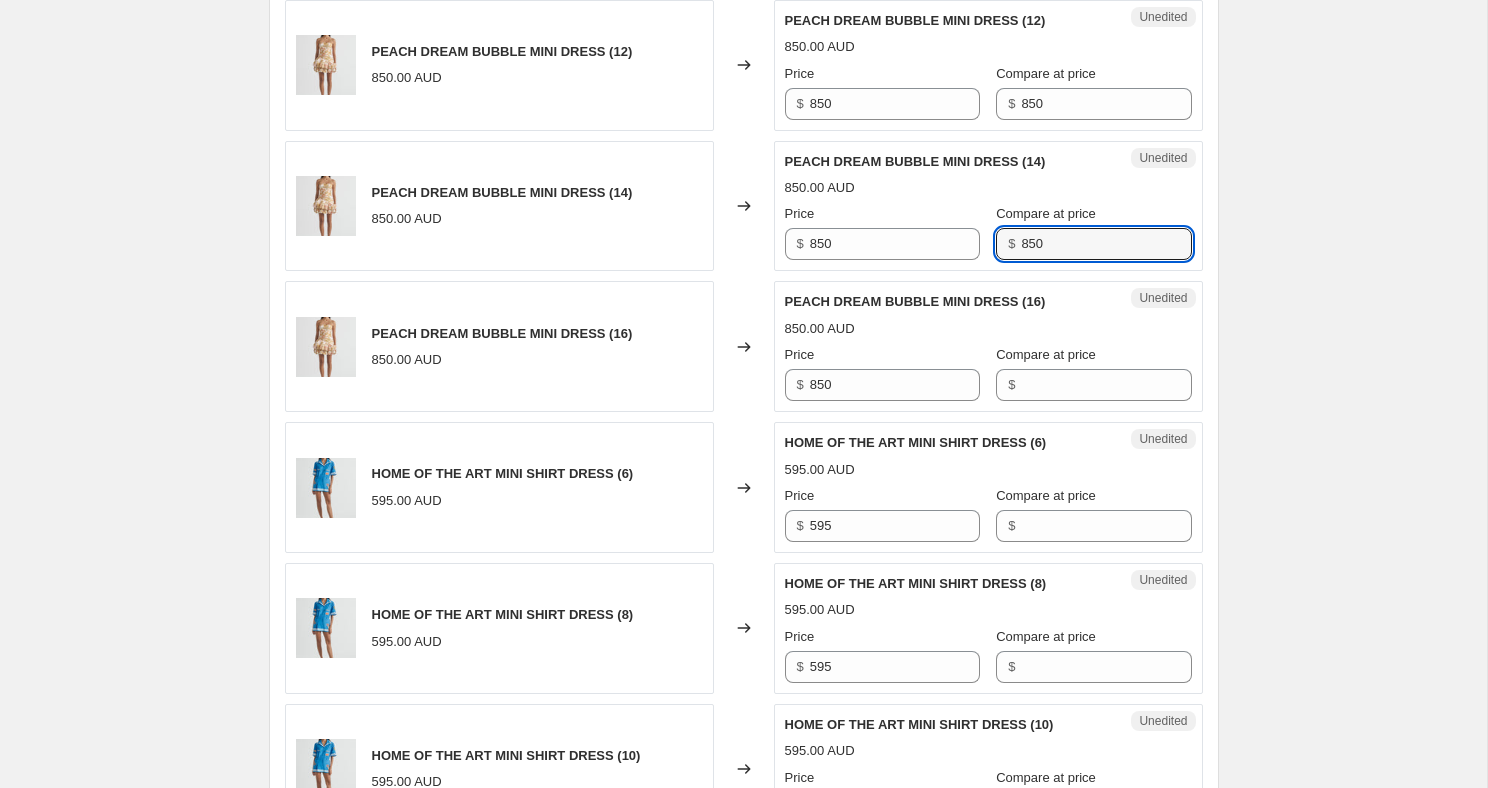 scroll, scrollTop: 1893, scrollLeft: 0, axis: vertical 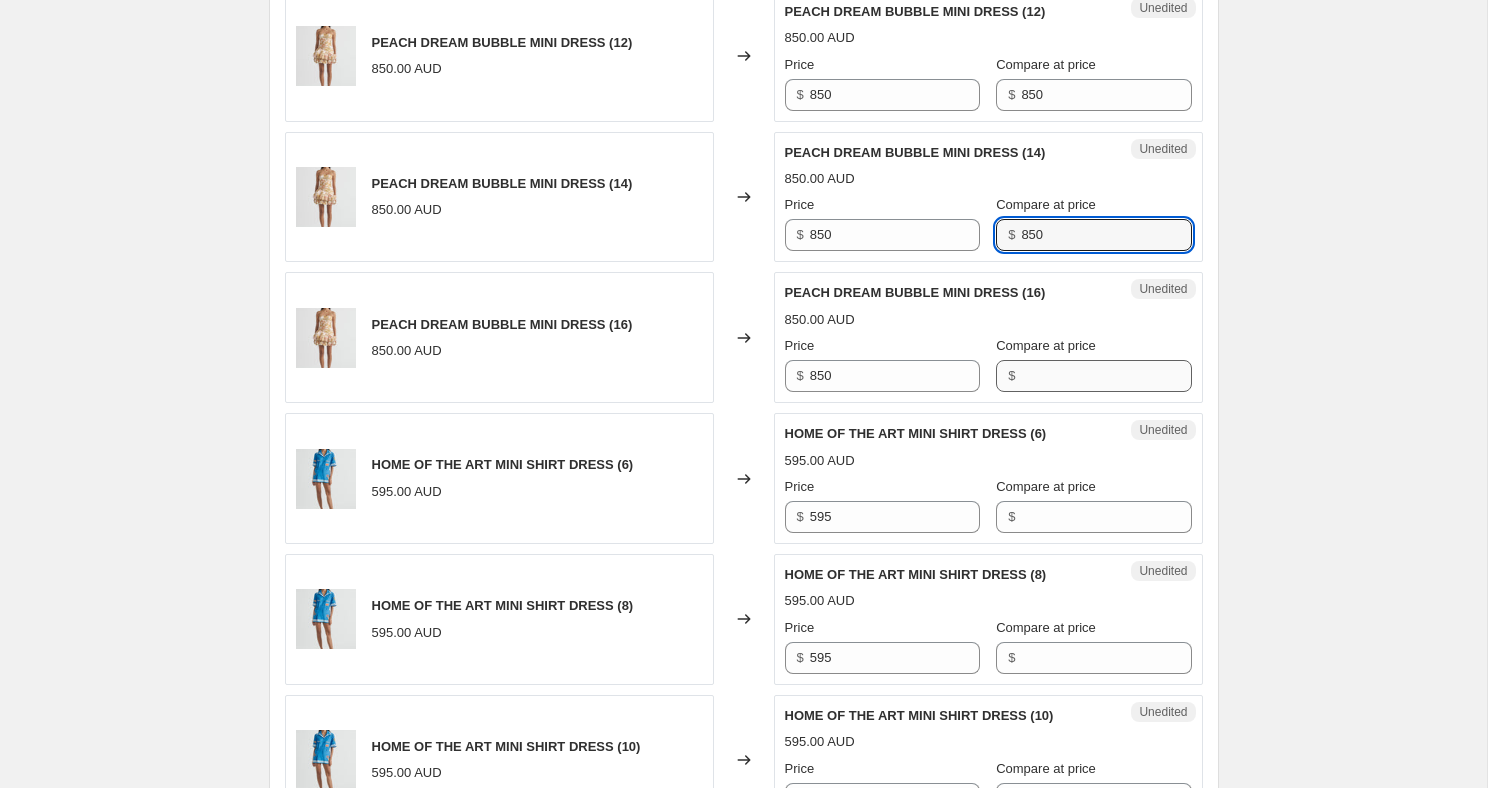 type on "850" 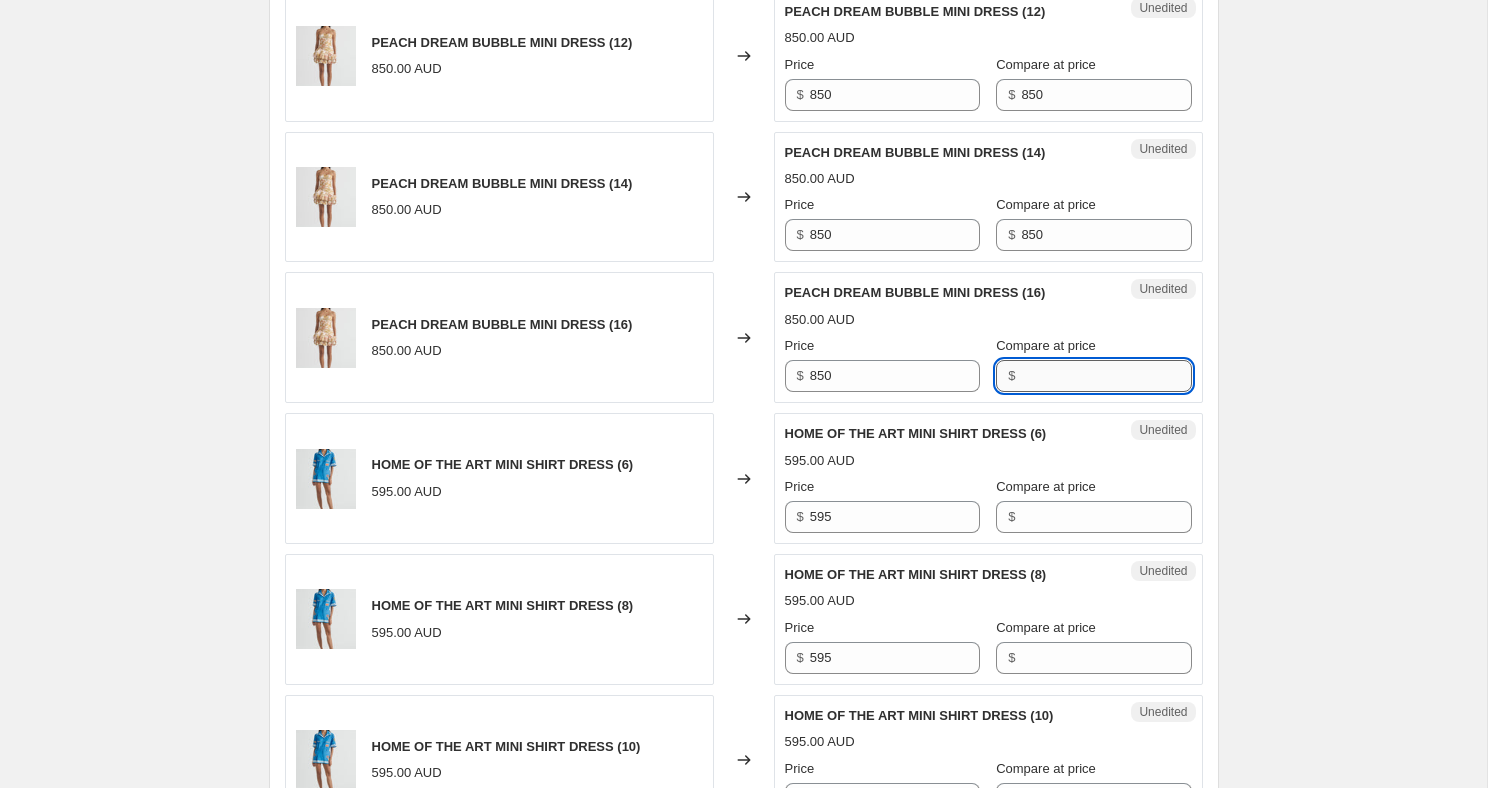click on "Compare at price" at bounding box center [1106, 376] 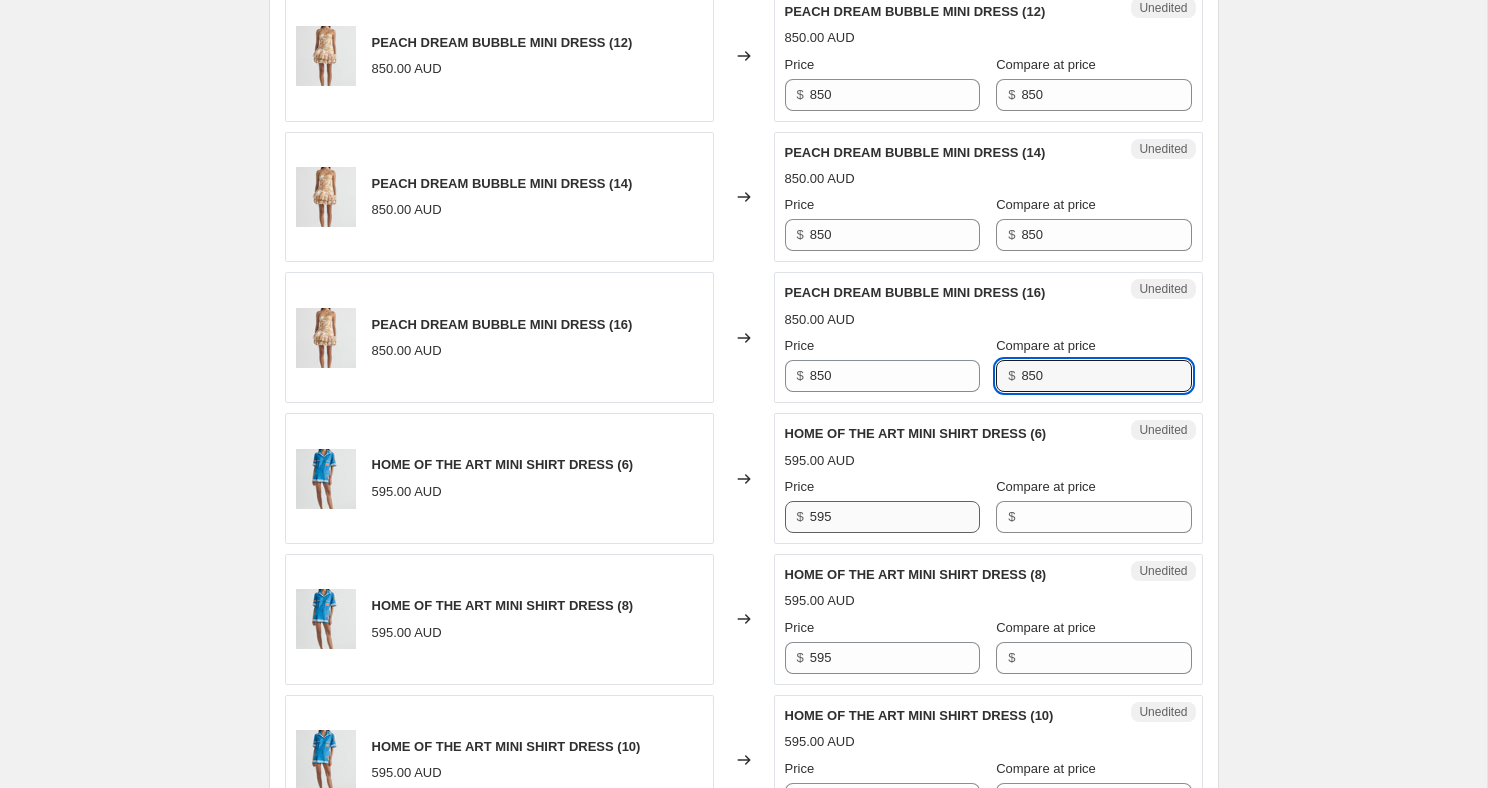 type on "850" 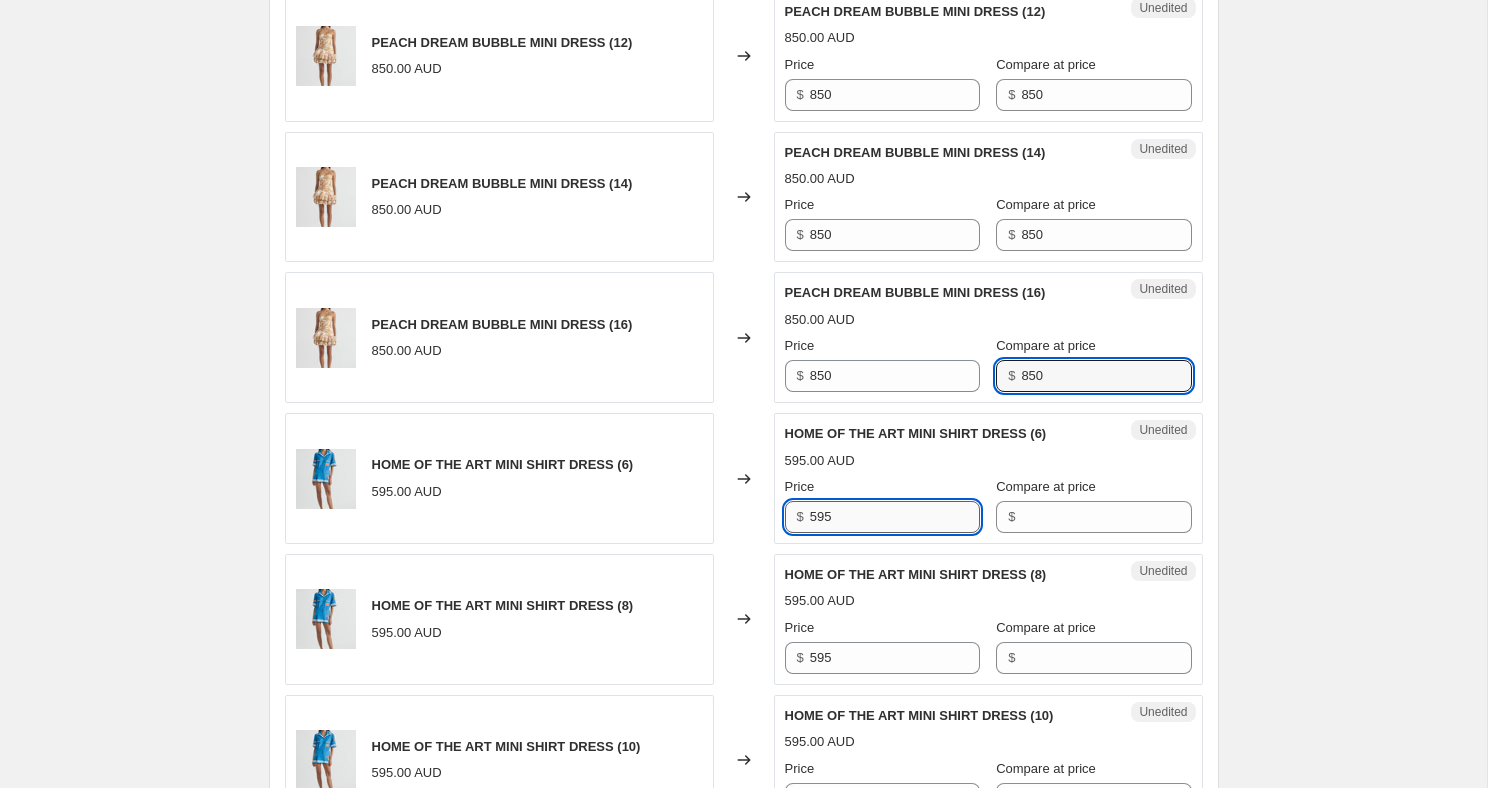 click on "595" at bounding box center [895, 517] 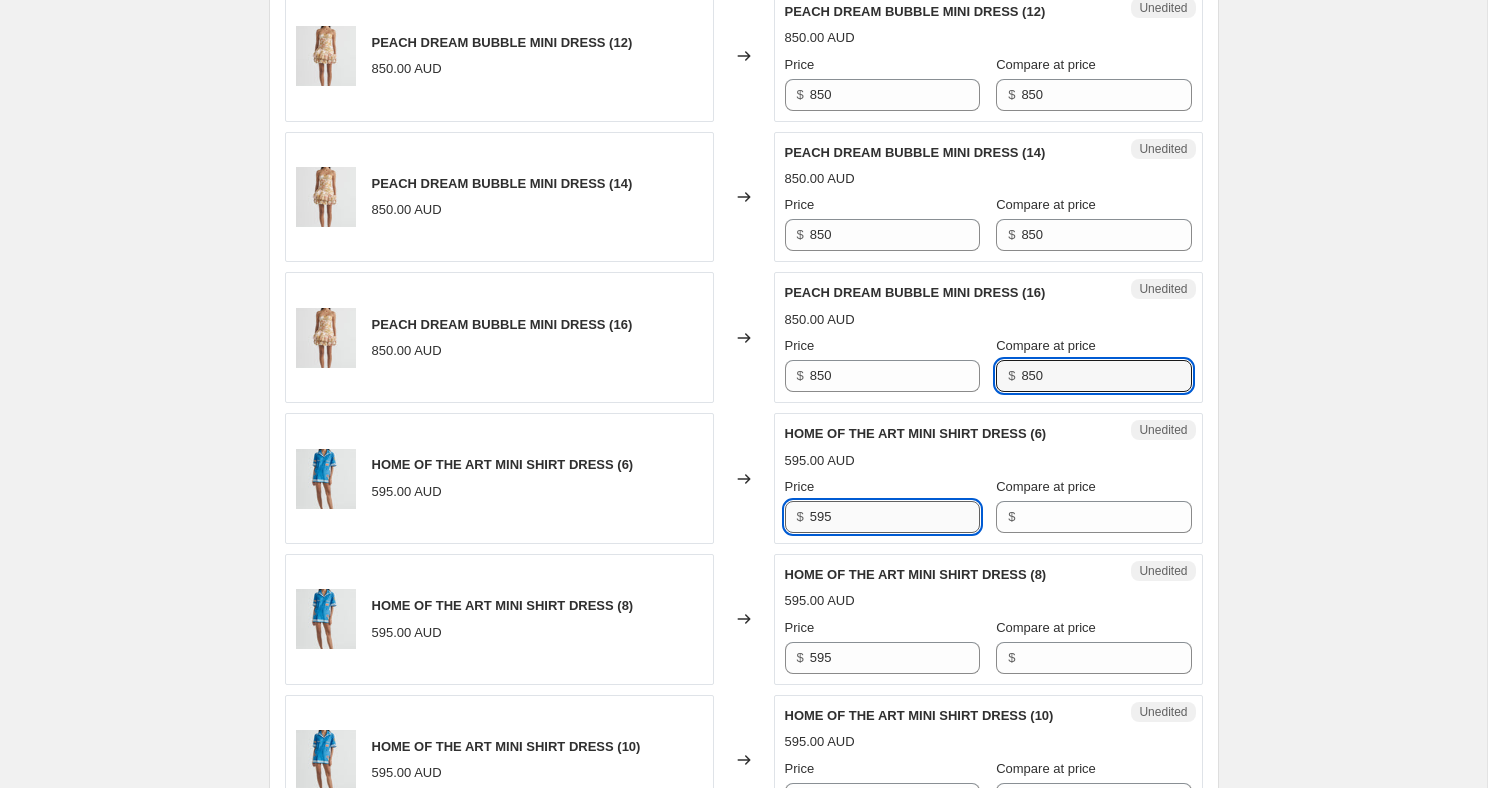 click on "595" at bounding box center (895, 517) 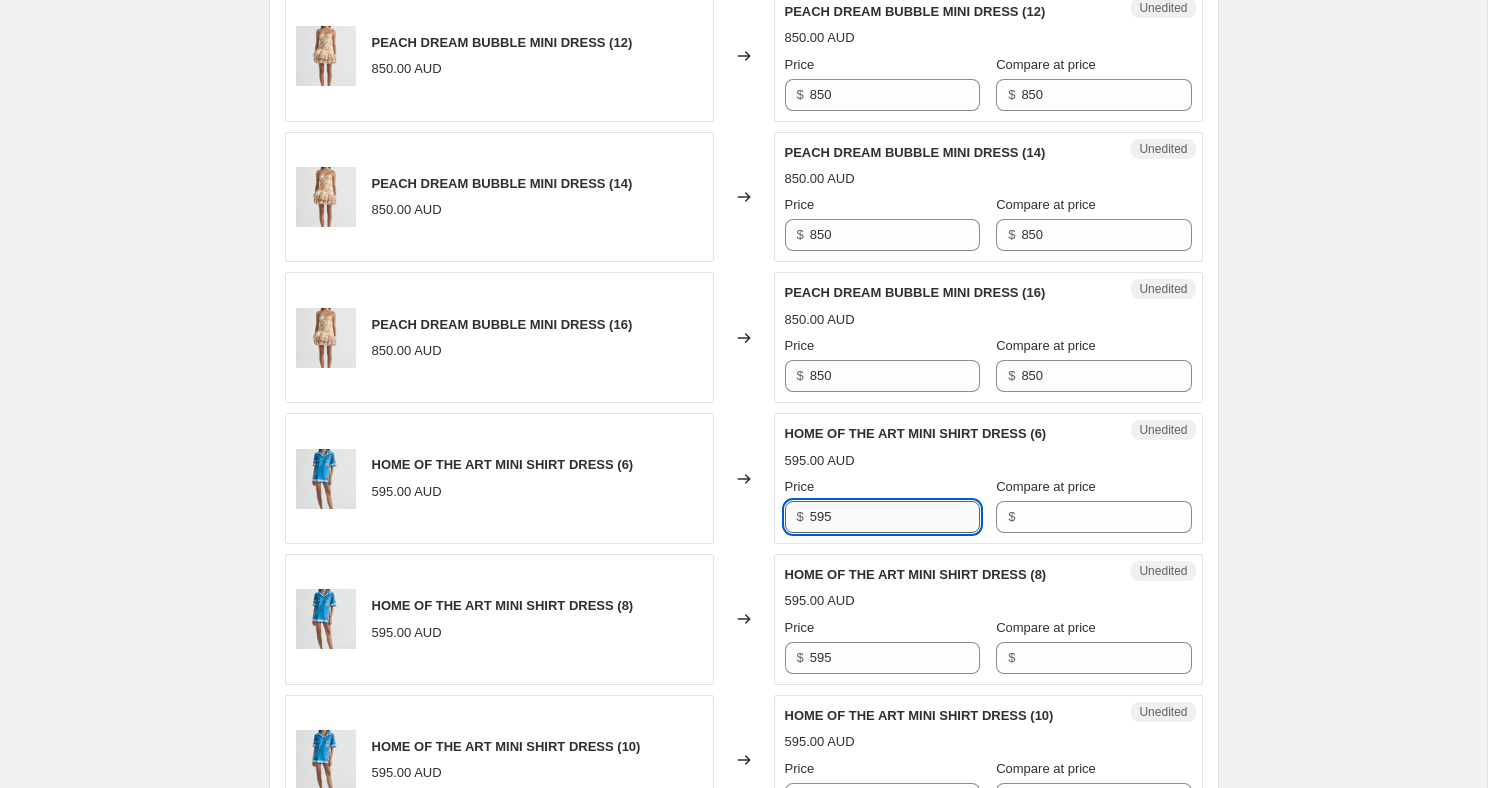 click on "595" at bounding box center (895, 517) 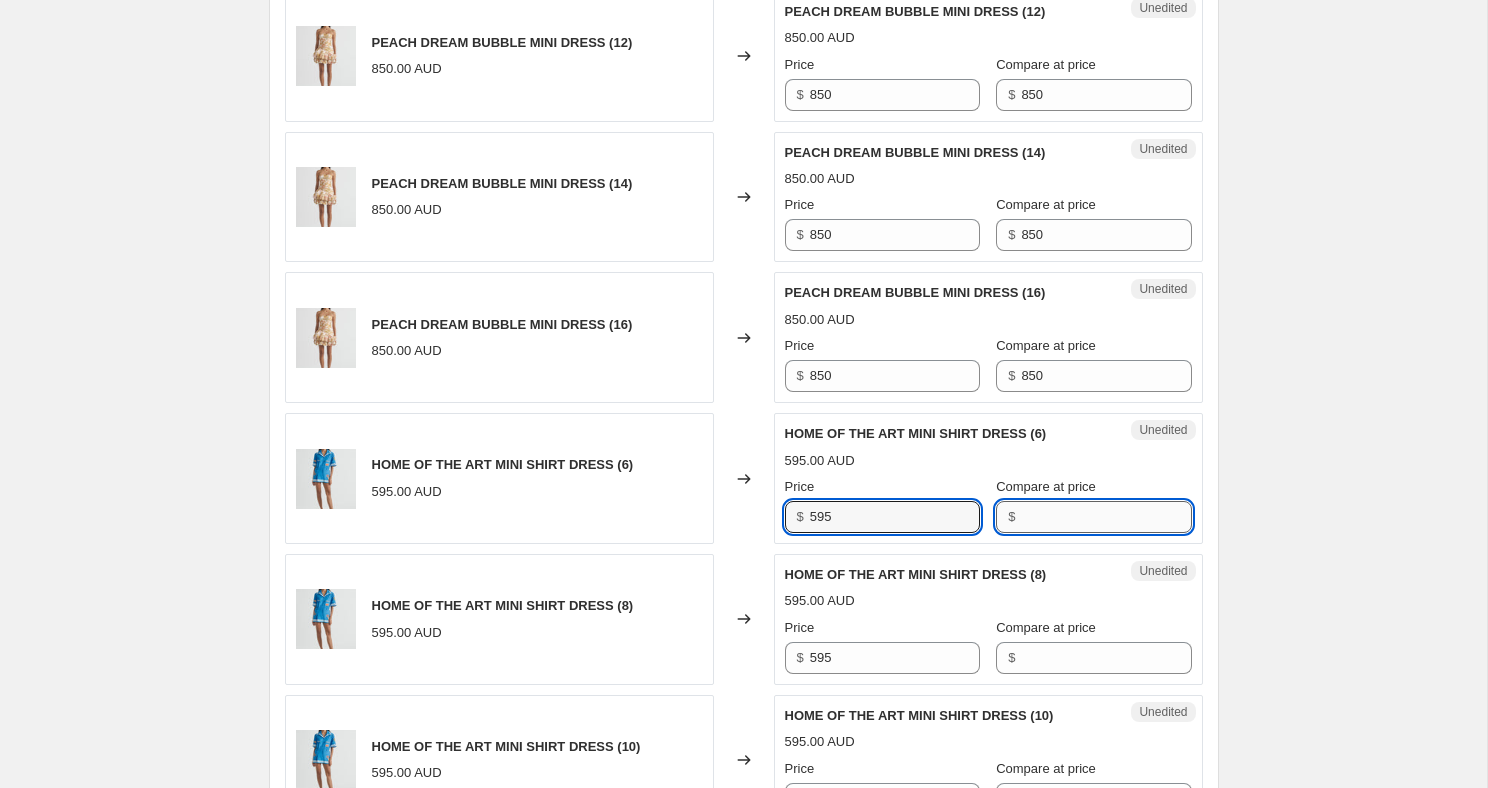 click on "Compare at price" at bounding box center (1106, 517) 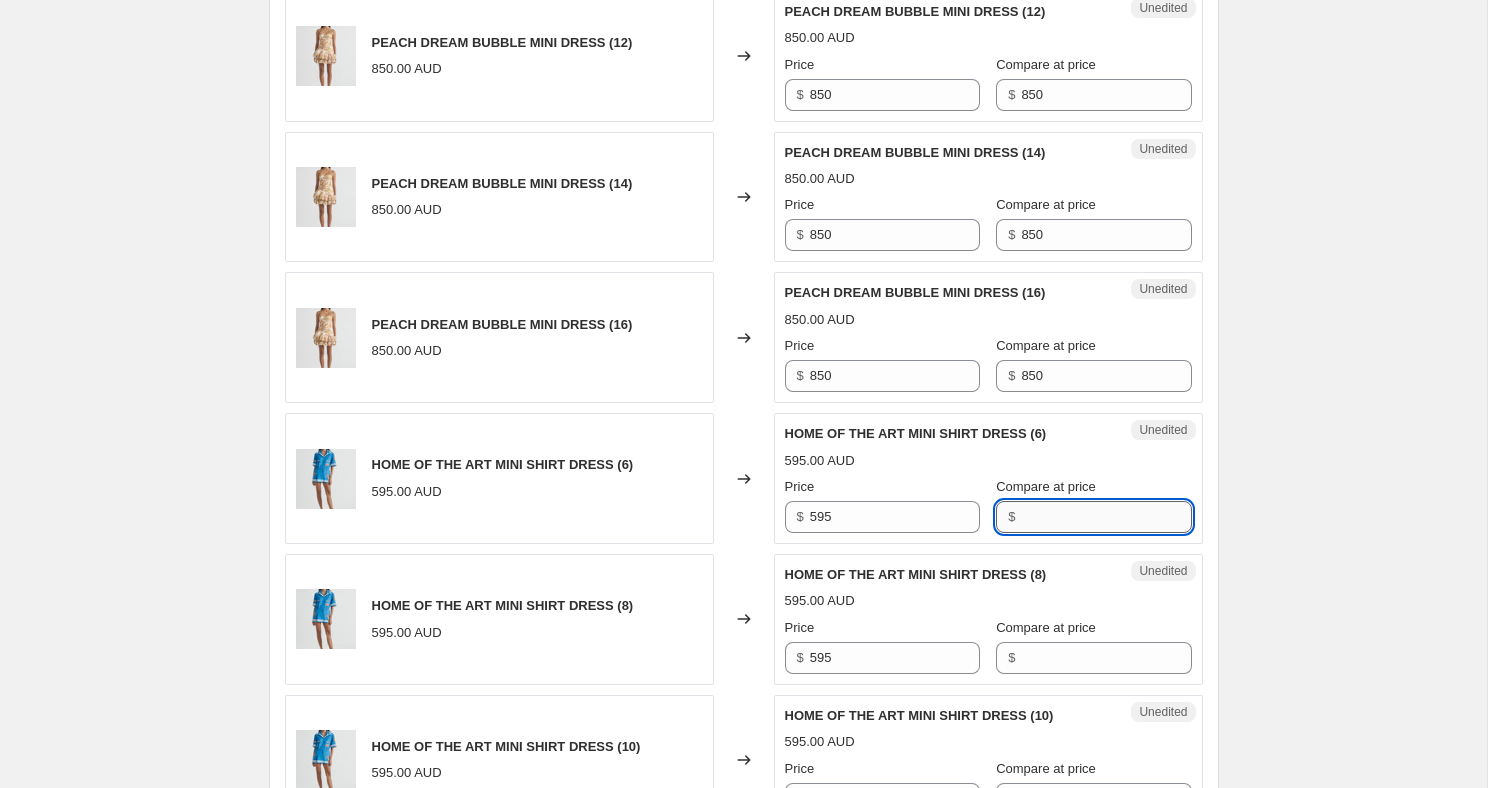 paste on "595" 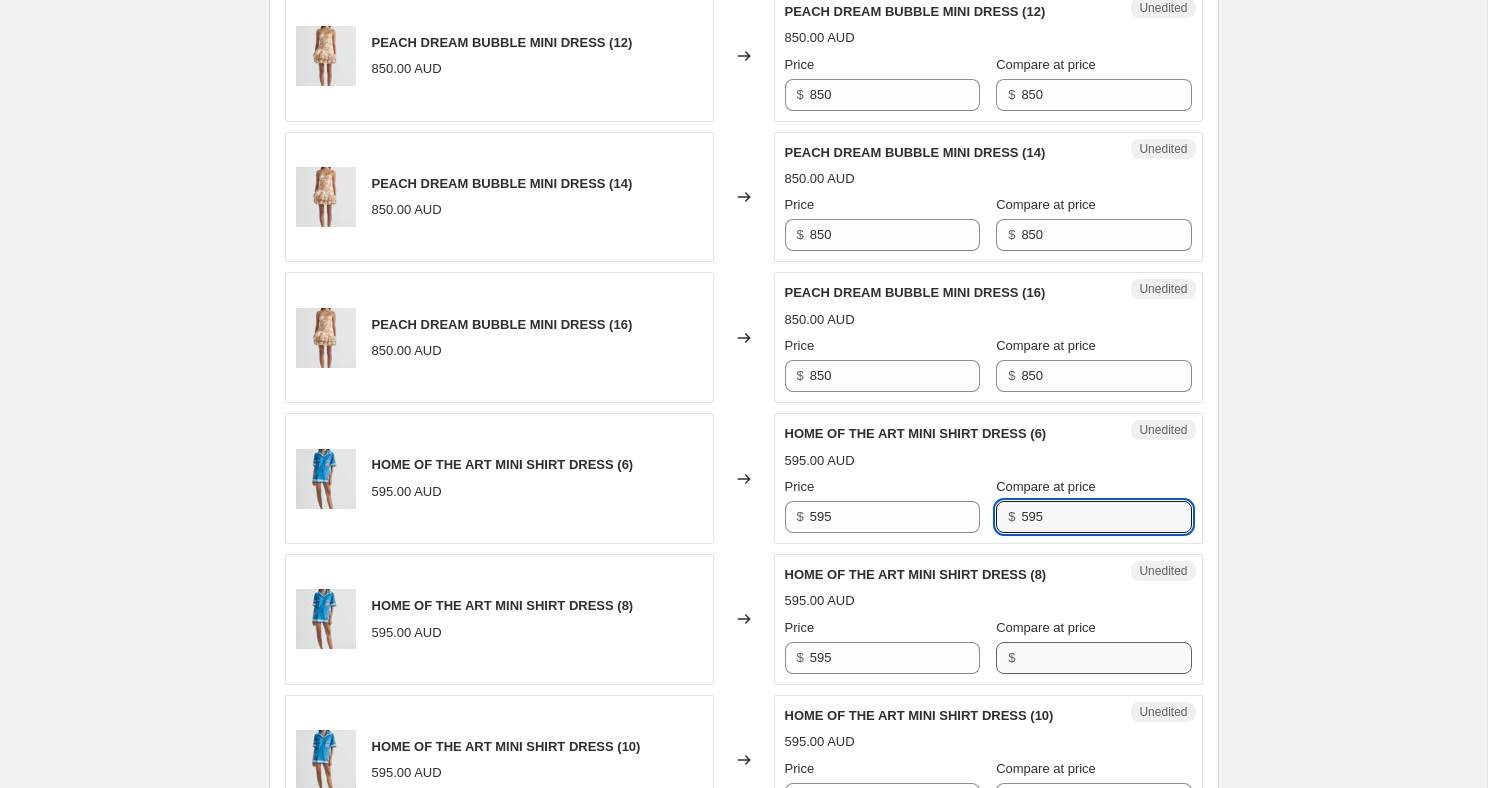 type on "595" 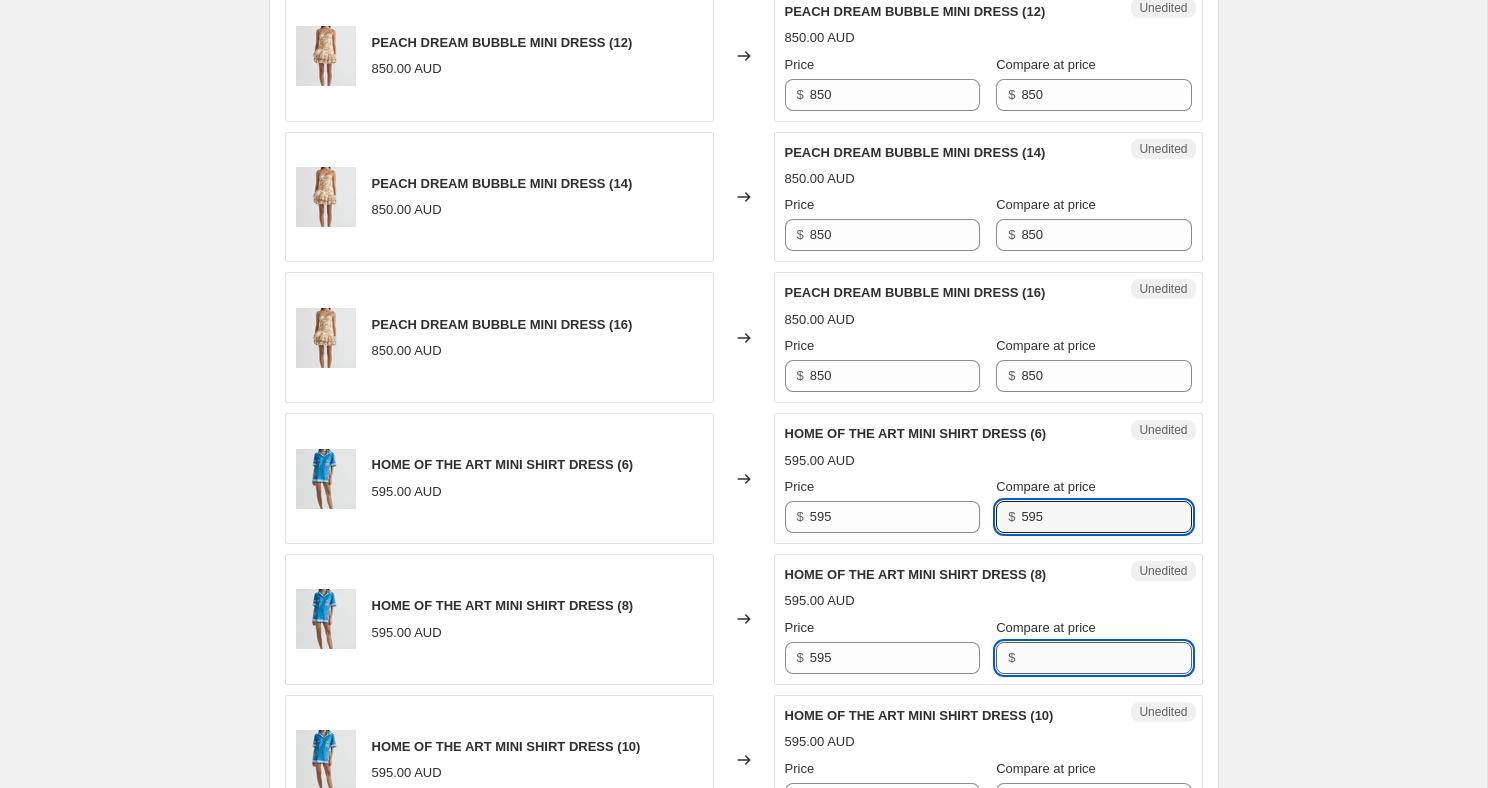 click on "Compare at price" at bounding box center (1106, 658) 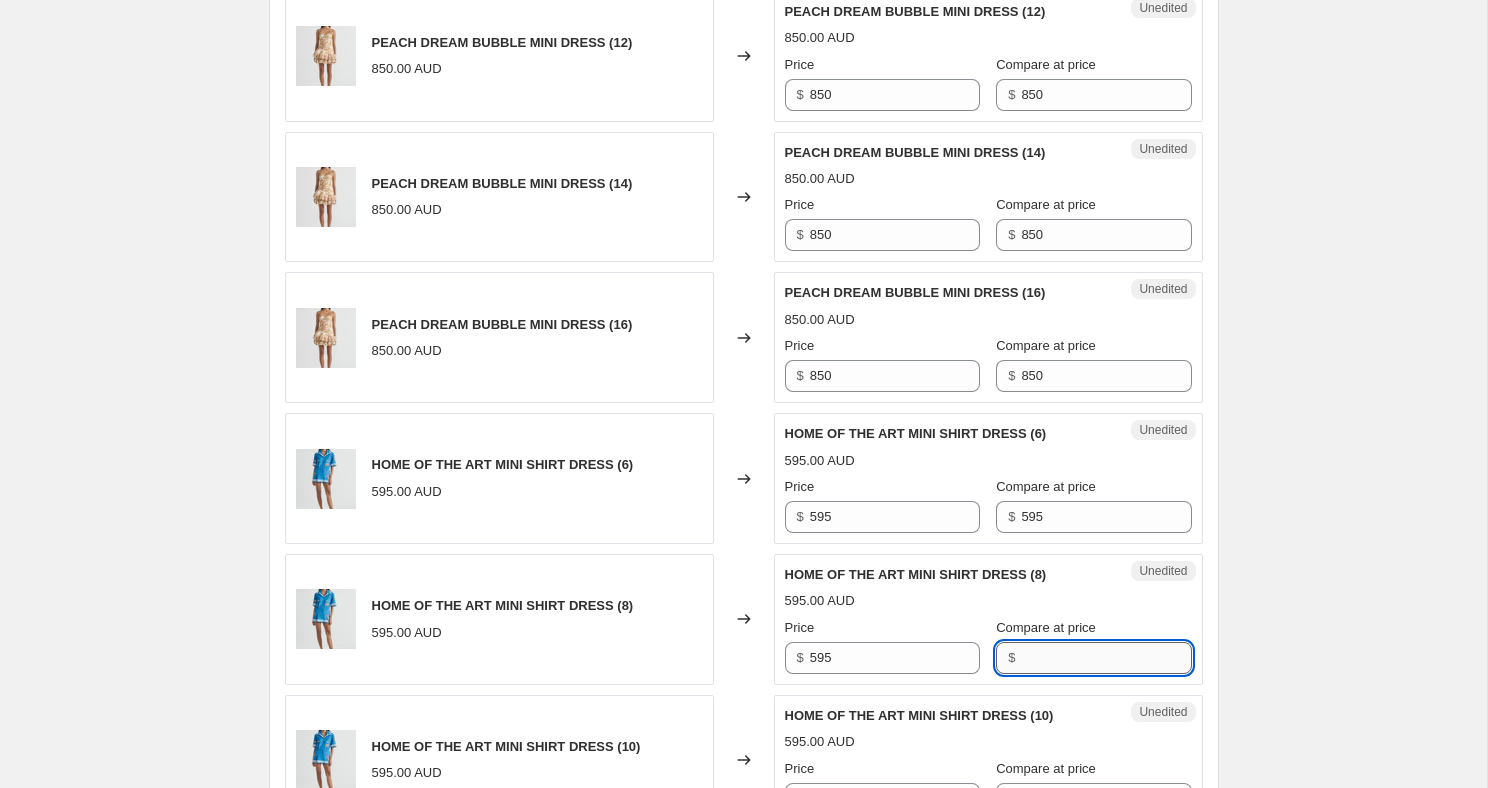 paste on "595" 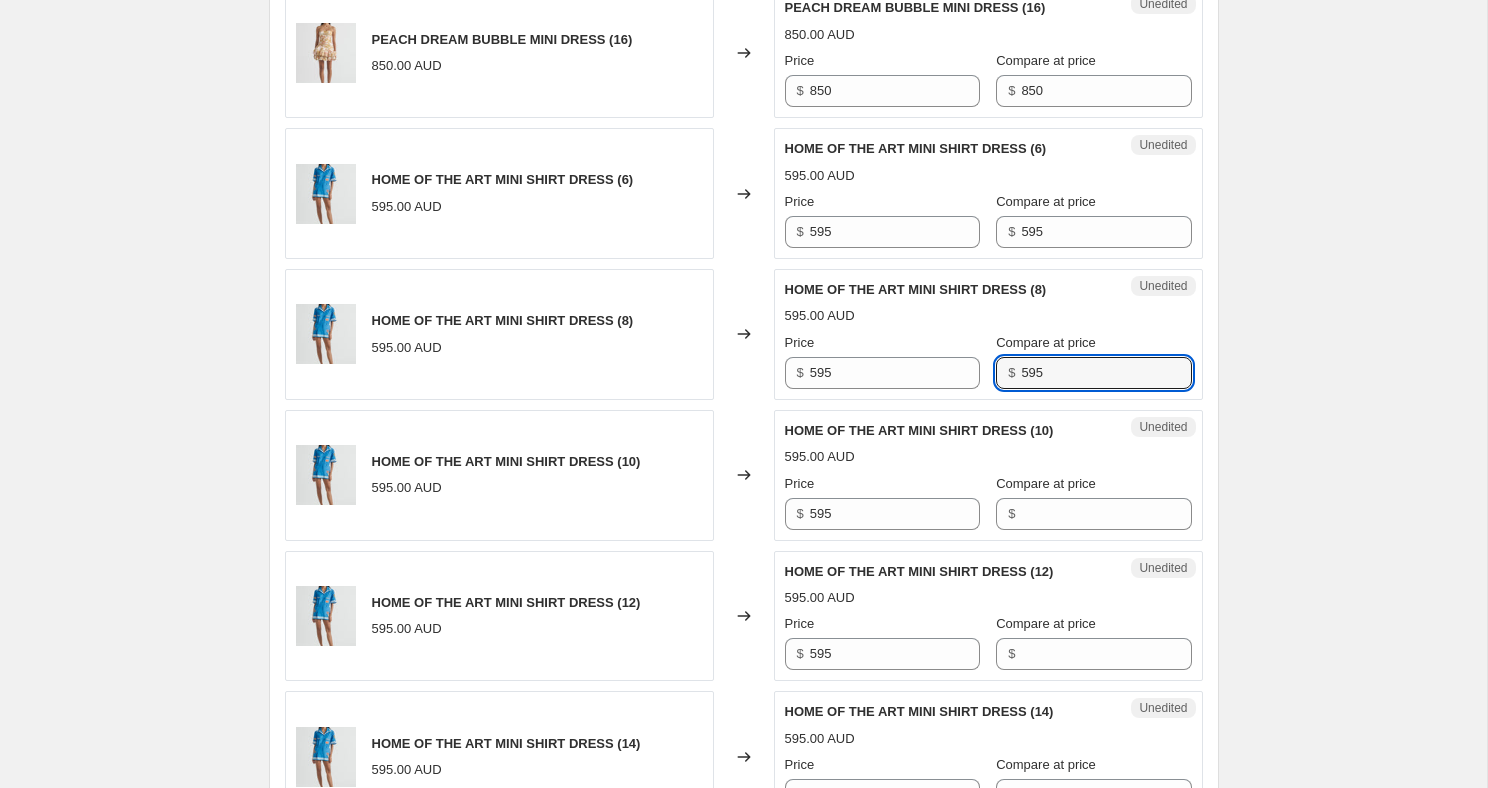 scroll, scrollTop: 2195, scrollLeft: 0, axis: vertical 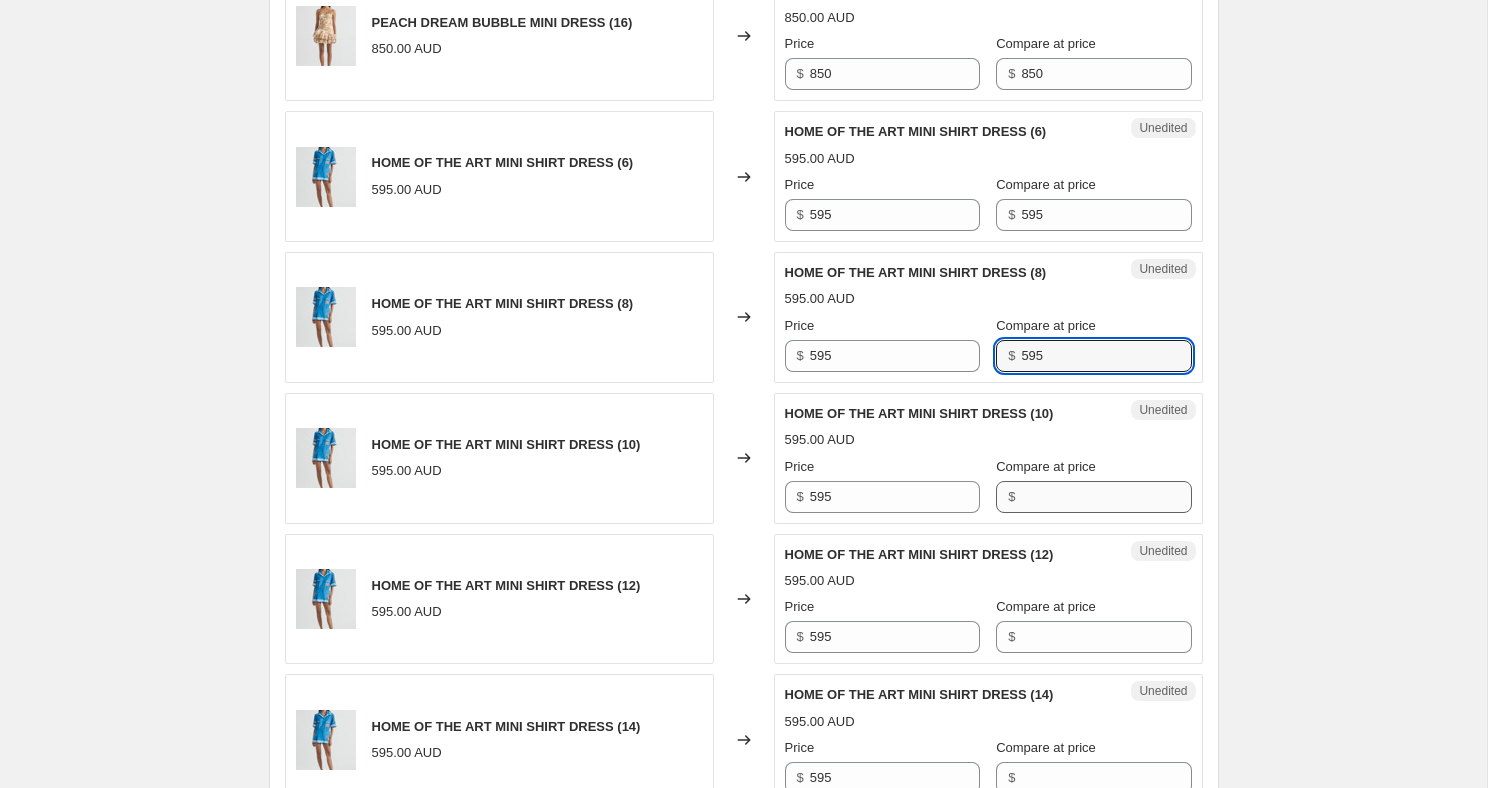 type on "595" 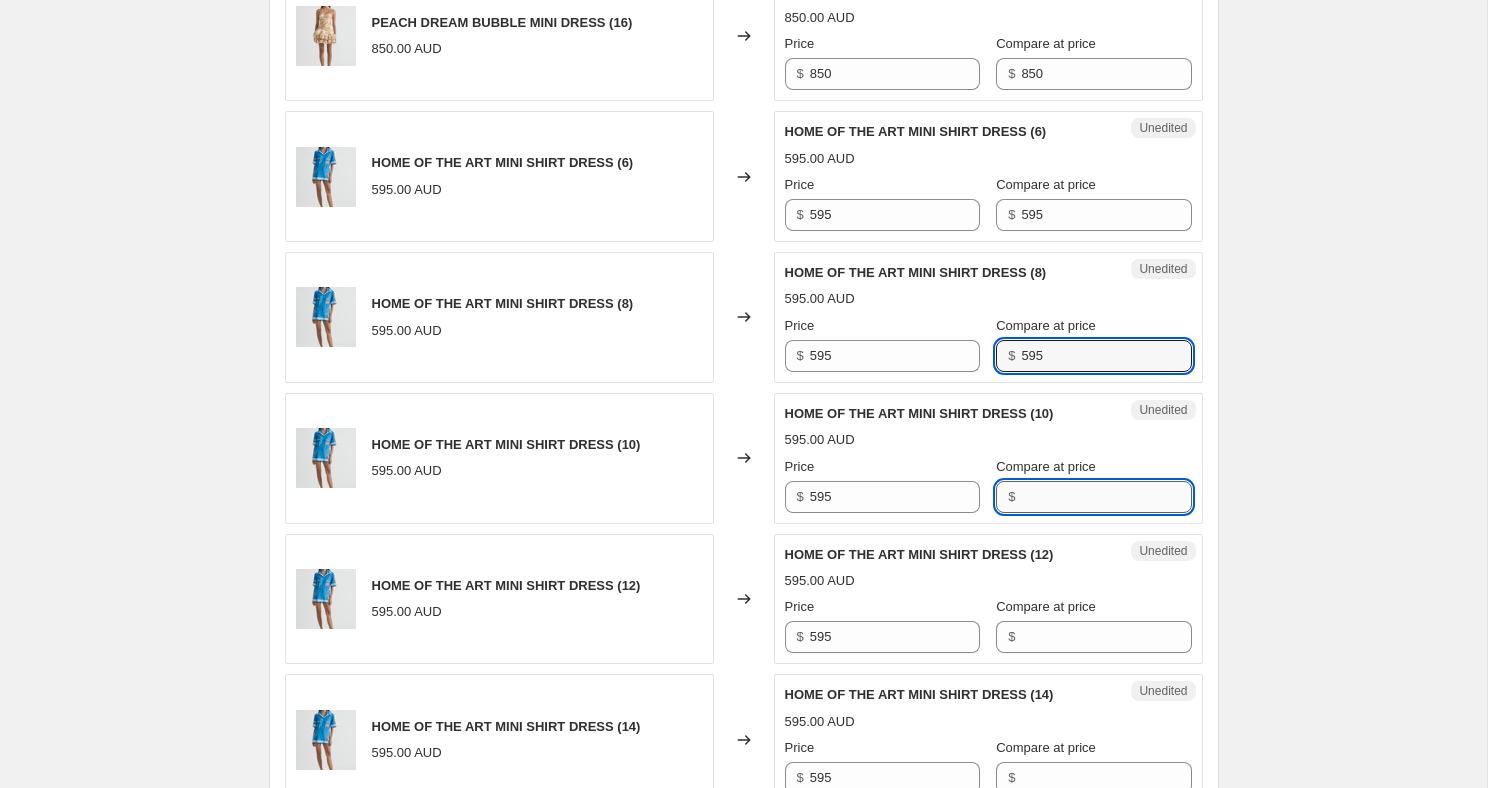 click on "Compare at price" at bounding box center [1106, 497] 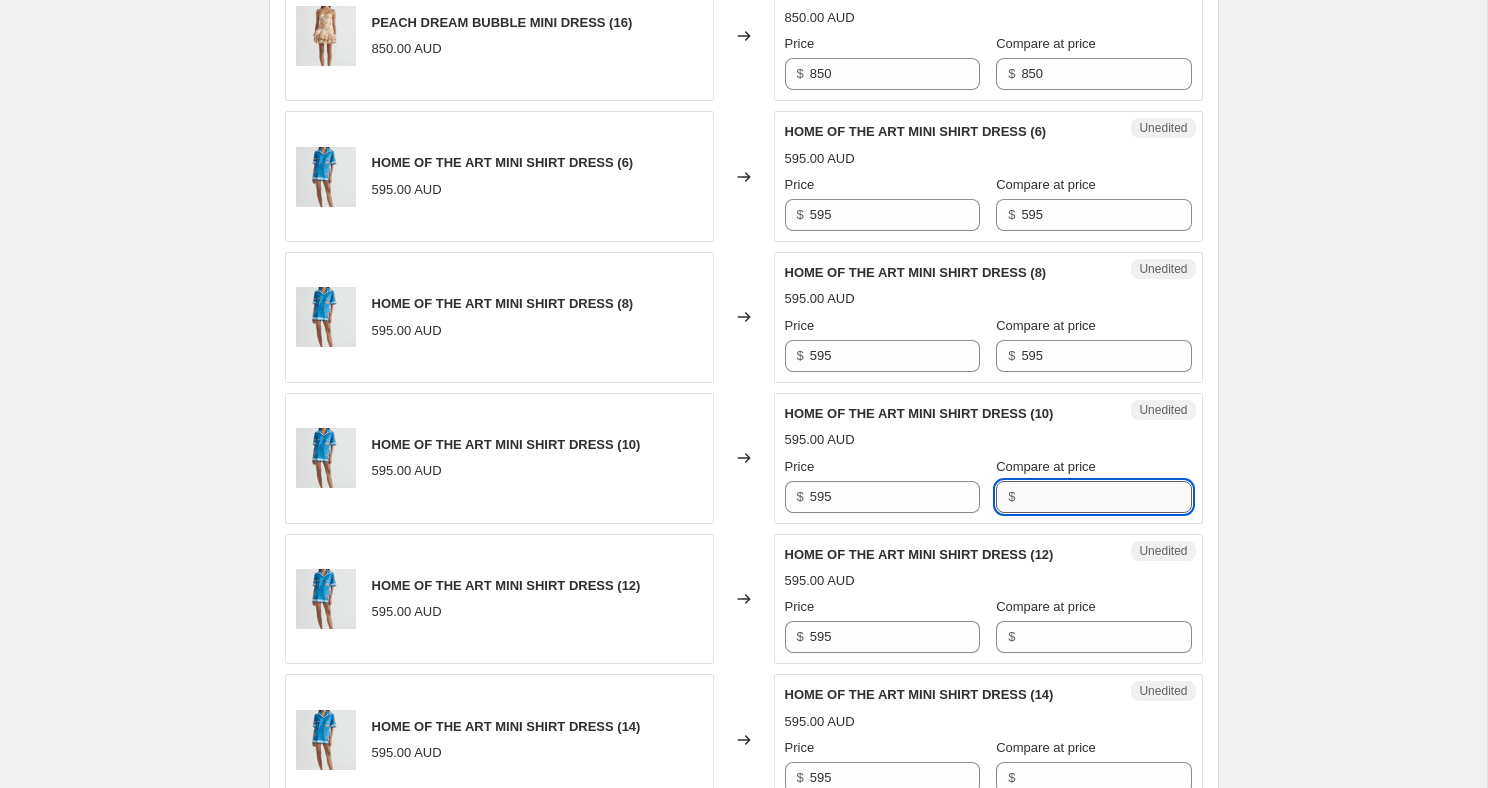paste on "595" 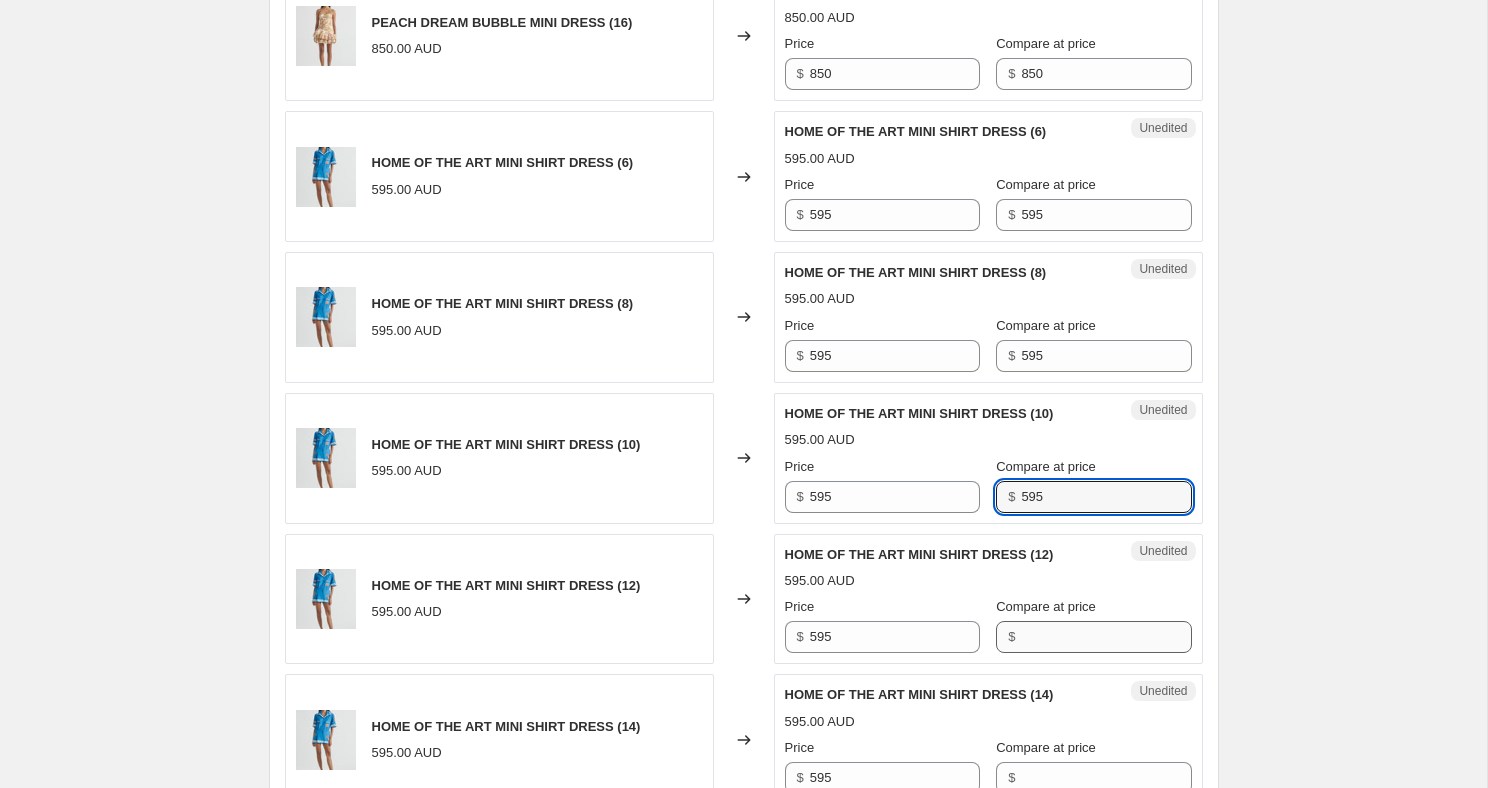 type on "595" 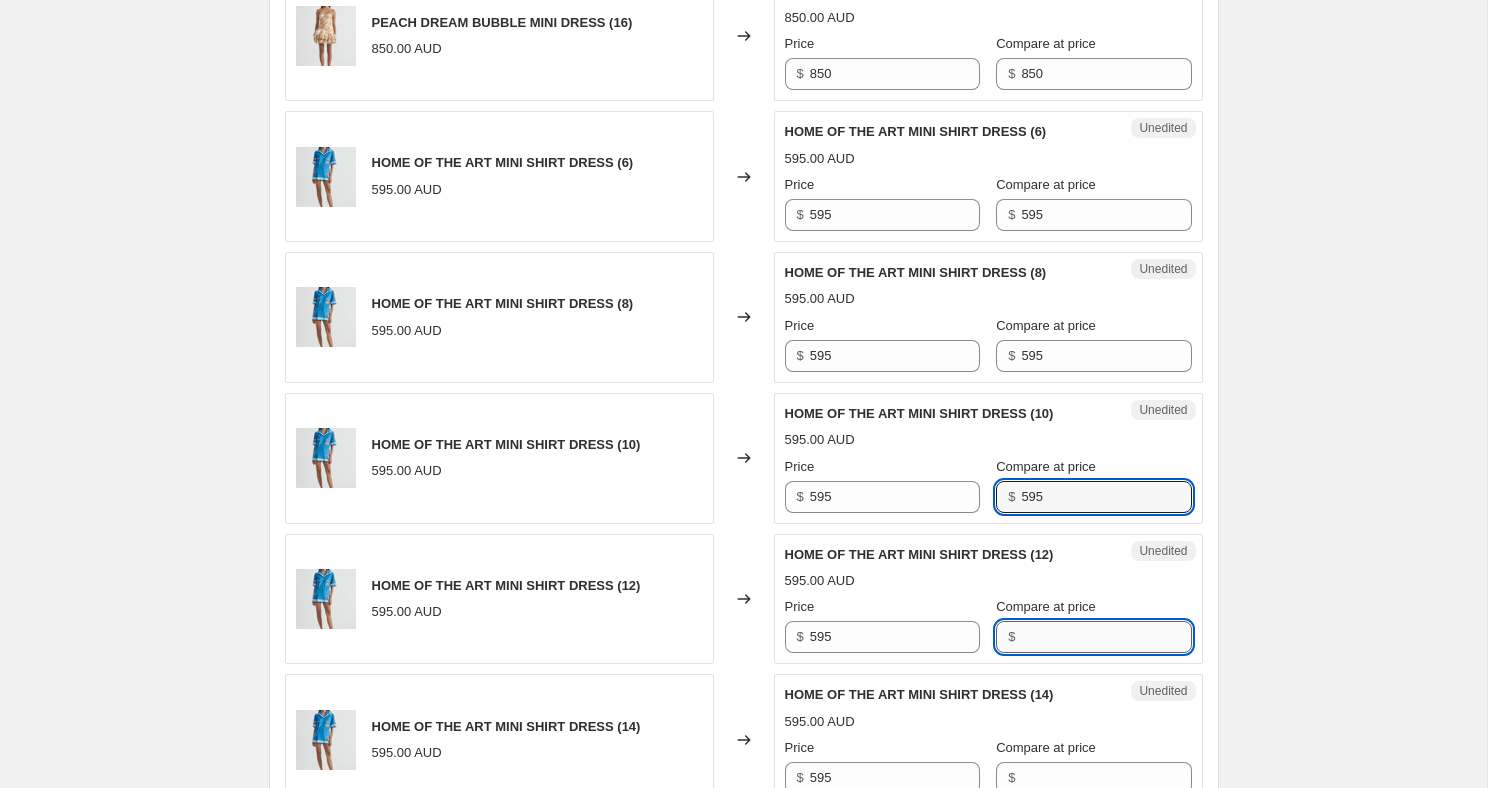 click on "Compare at price" at bounding box center (1106, 637) 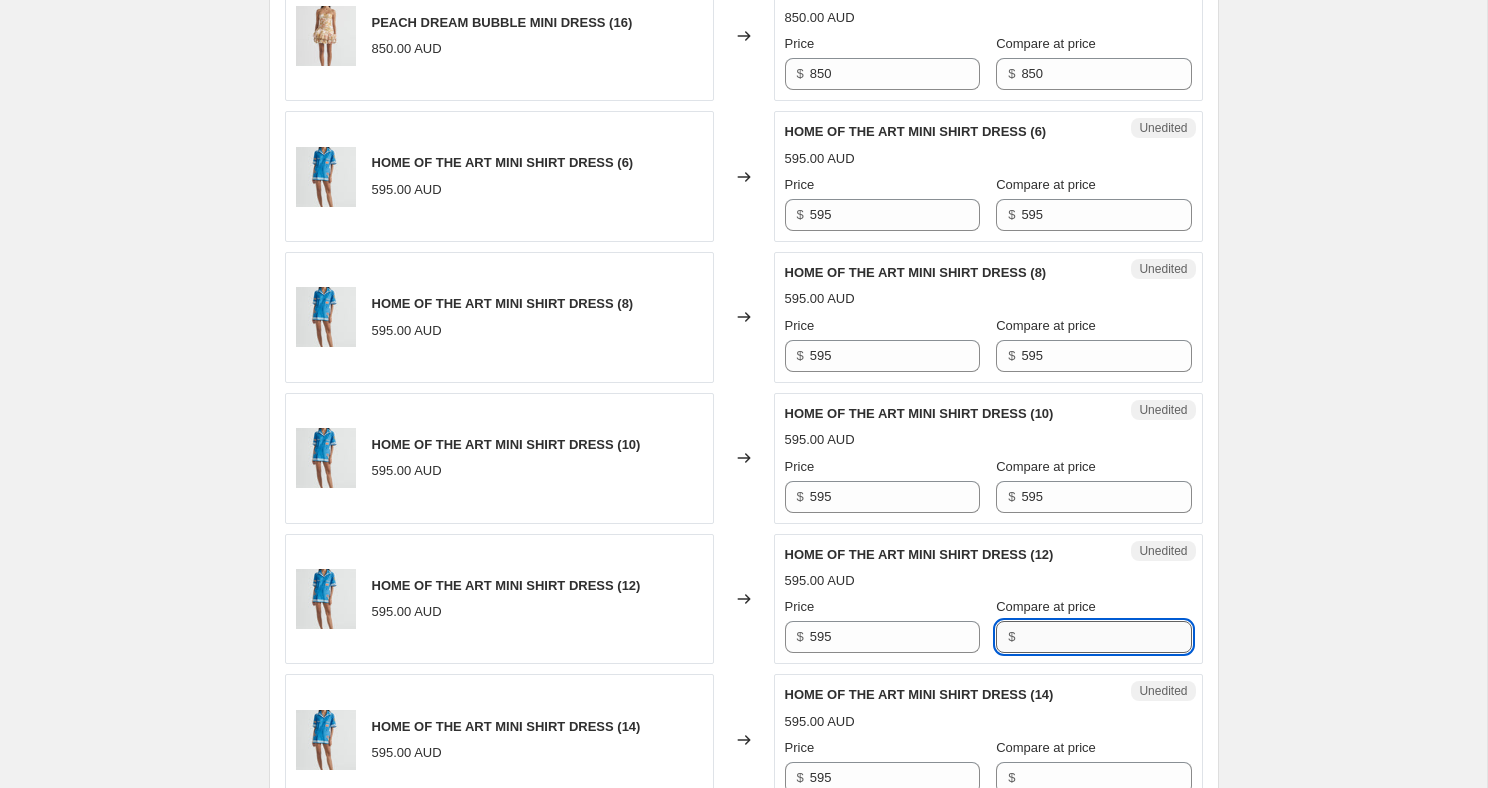 paste on "595" 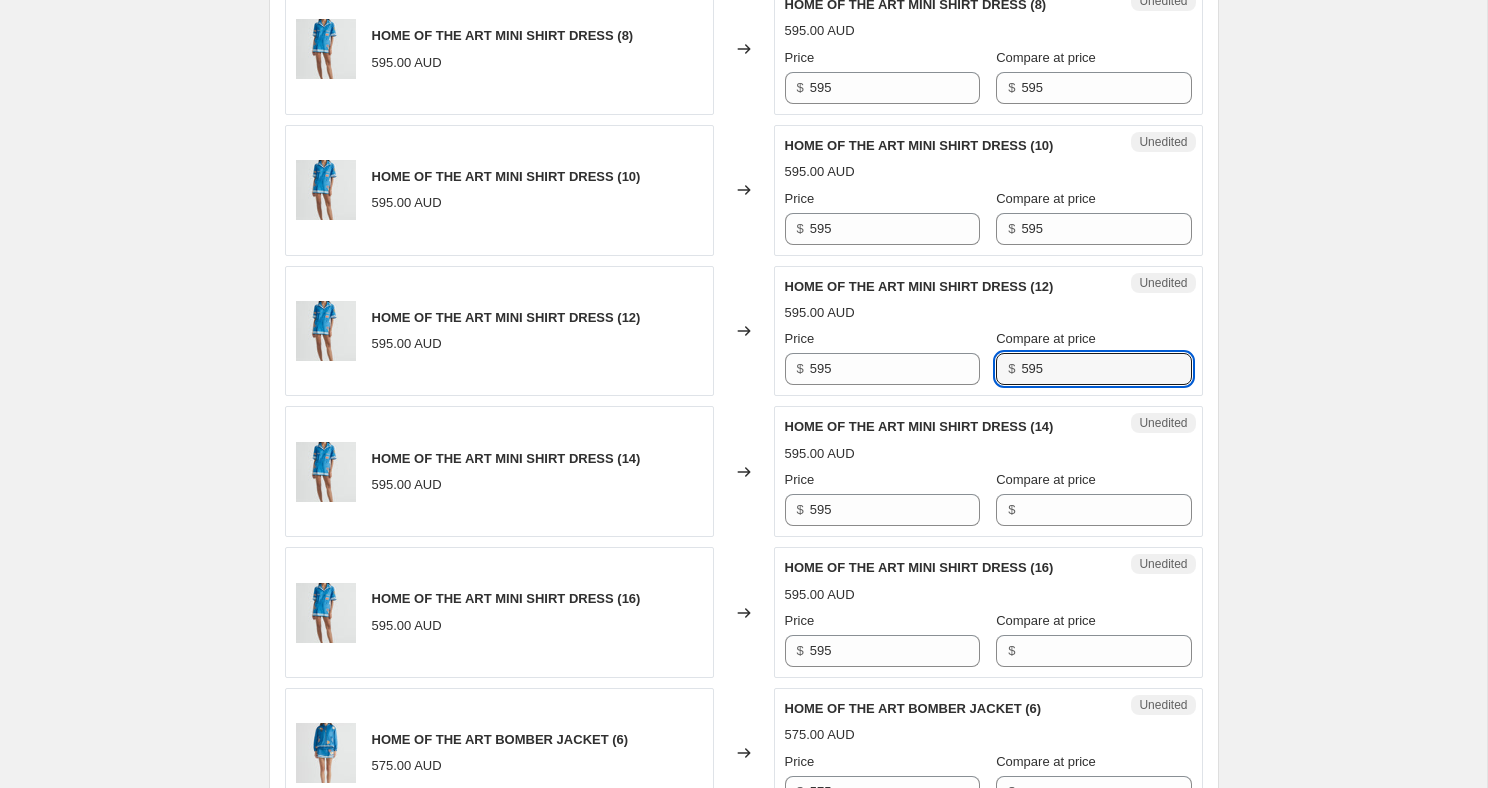 scroll, scrollTop: 2492, scrollLeft: 0, axis: vertical 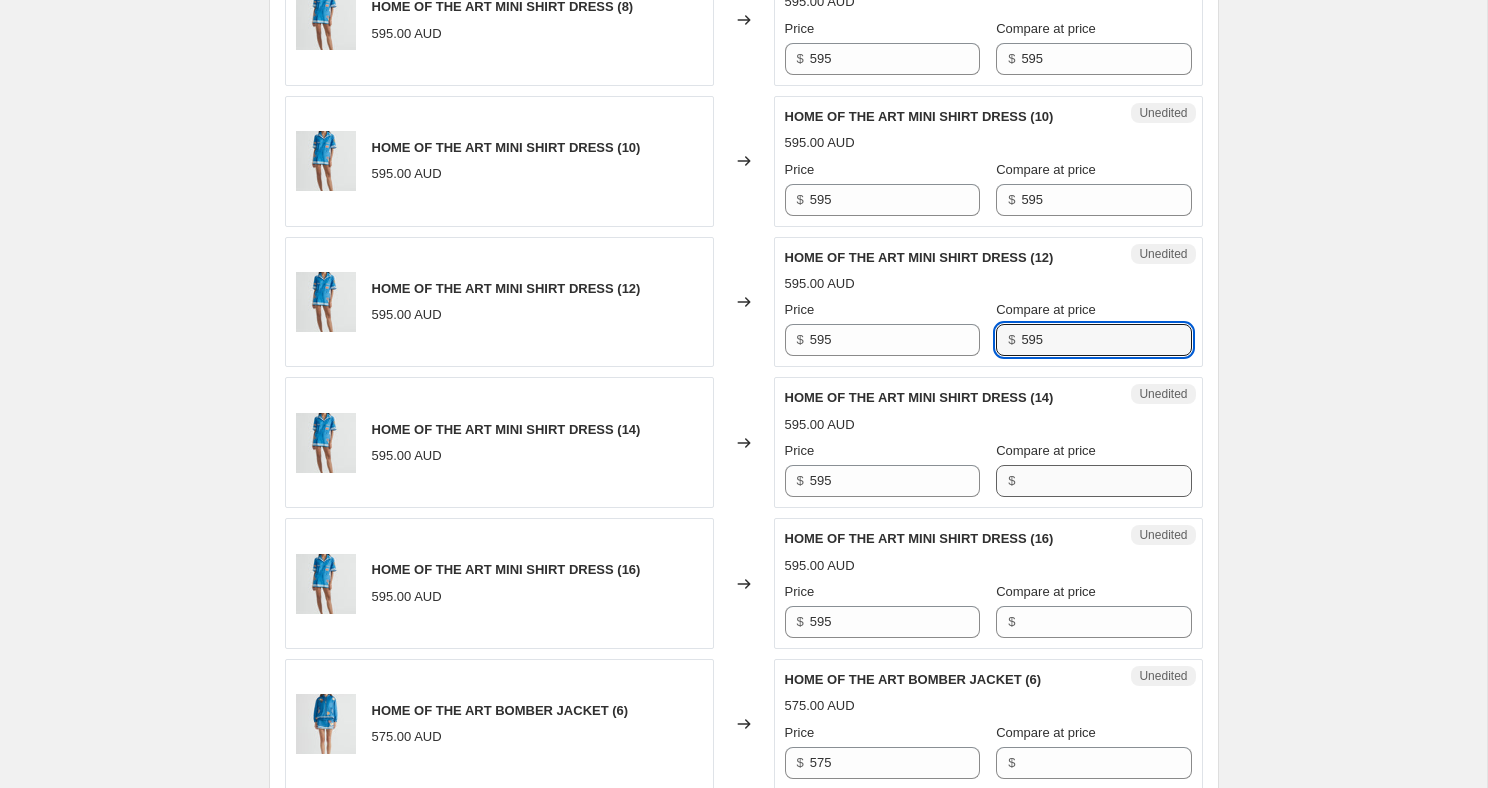 type on "595" 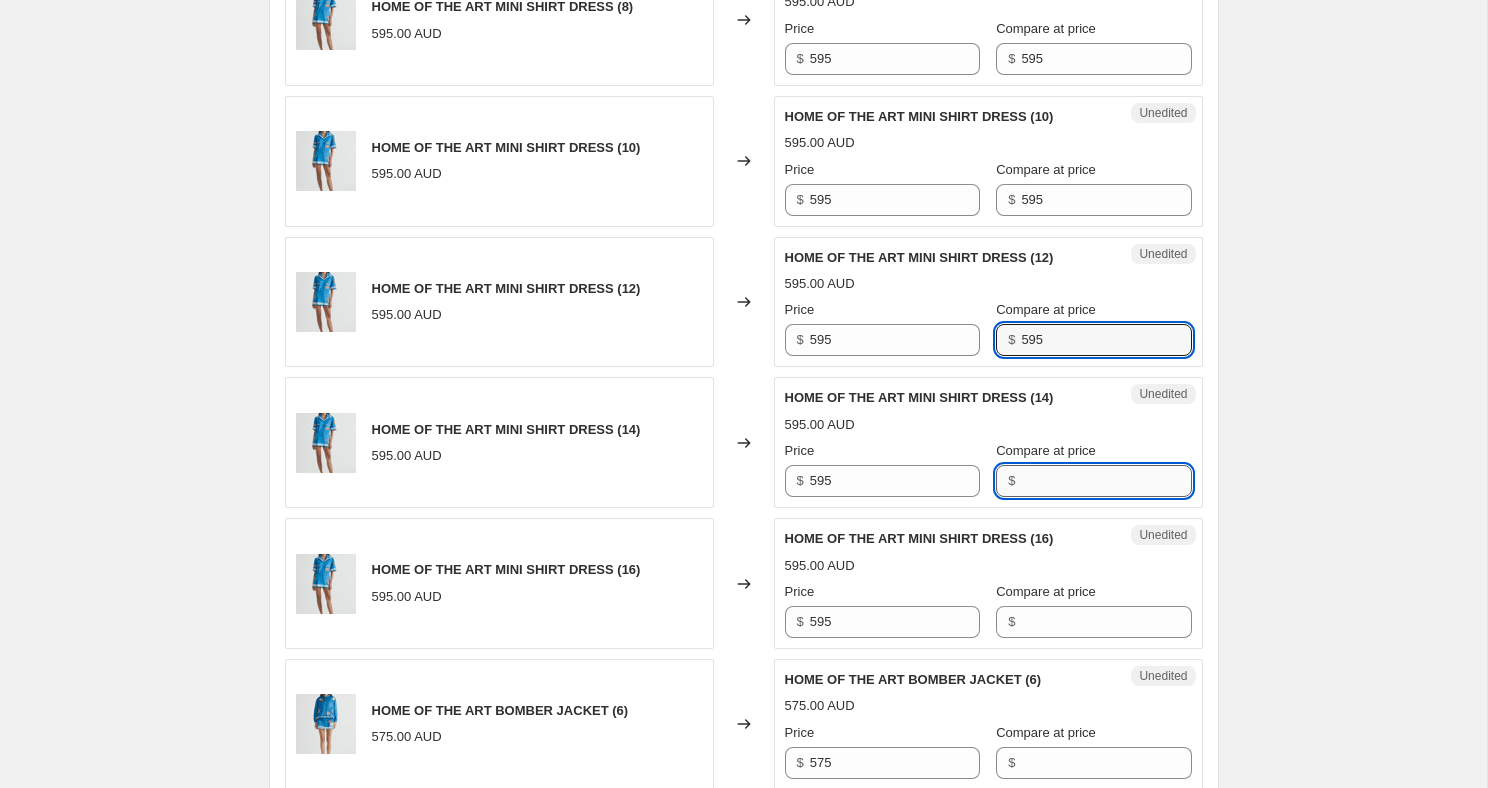 click on "Compare at price" at bounding box center (1106, 481) 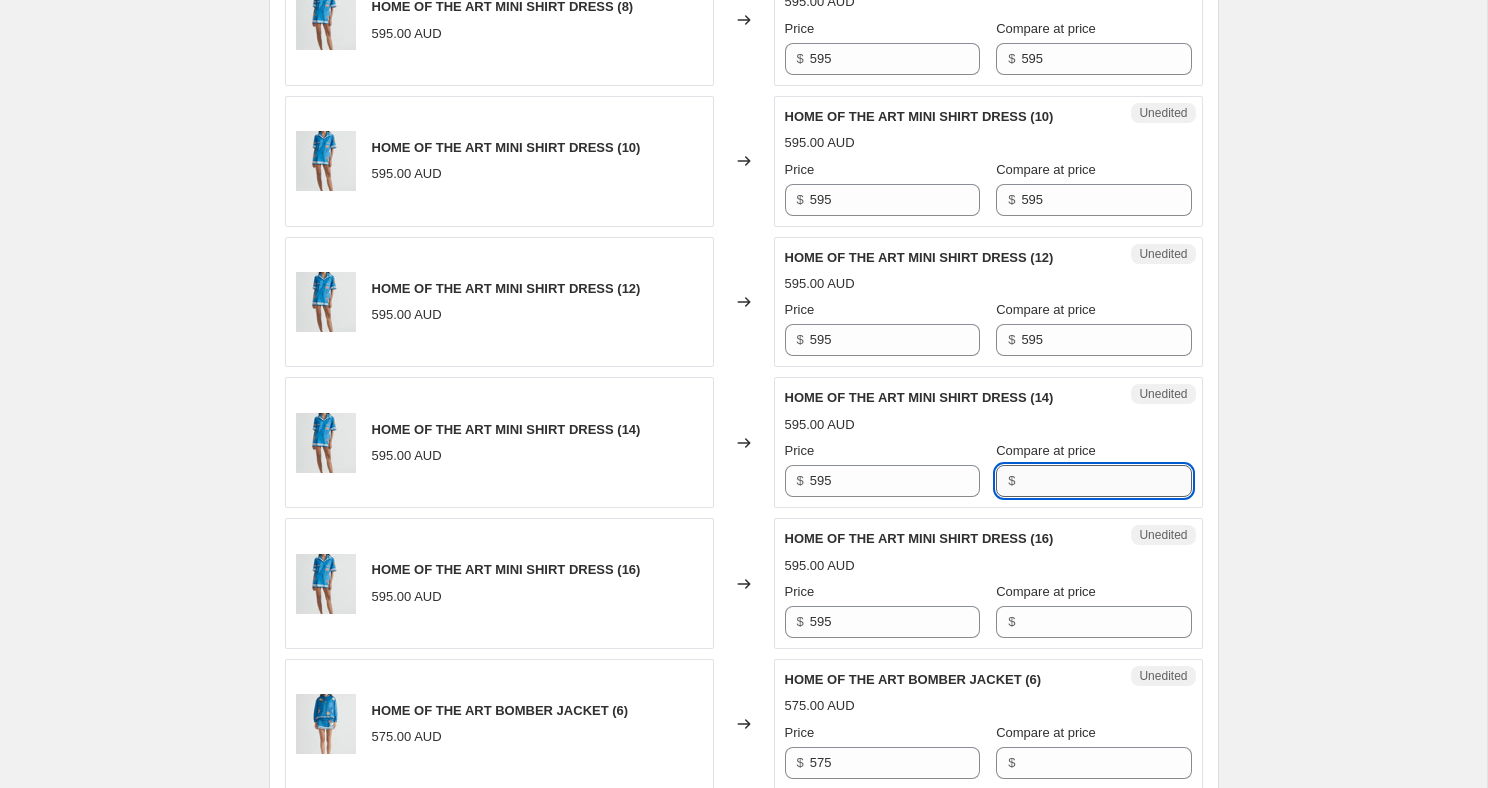 paste on "595" 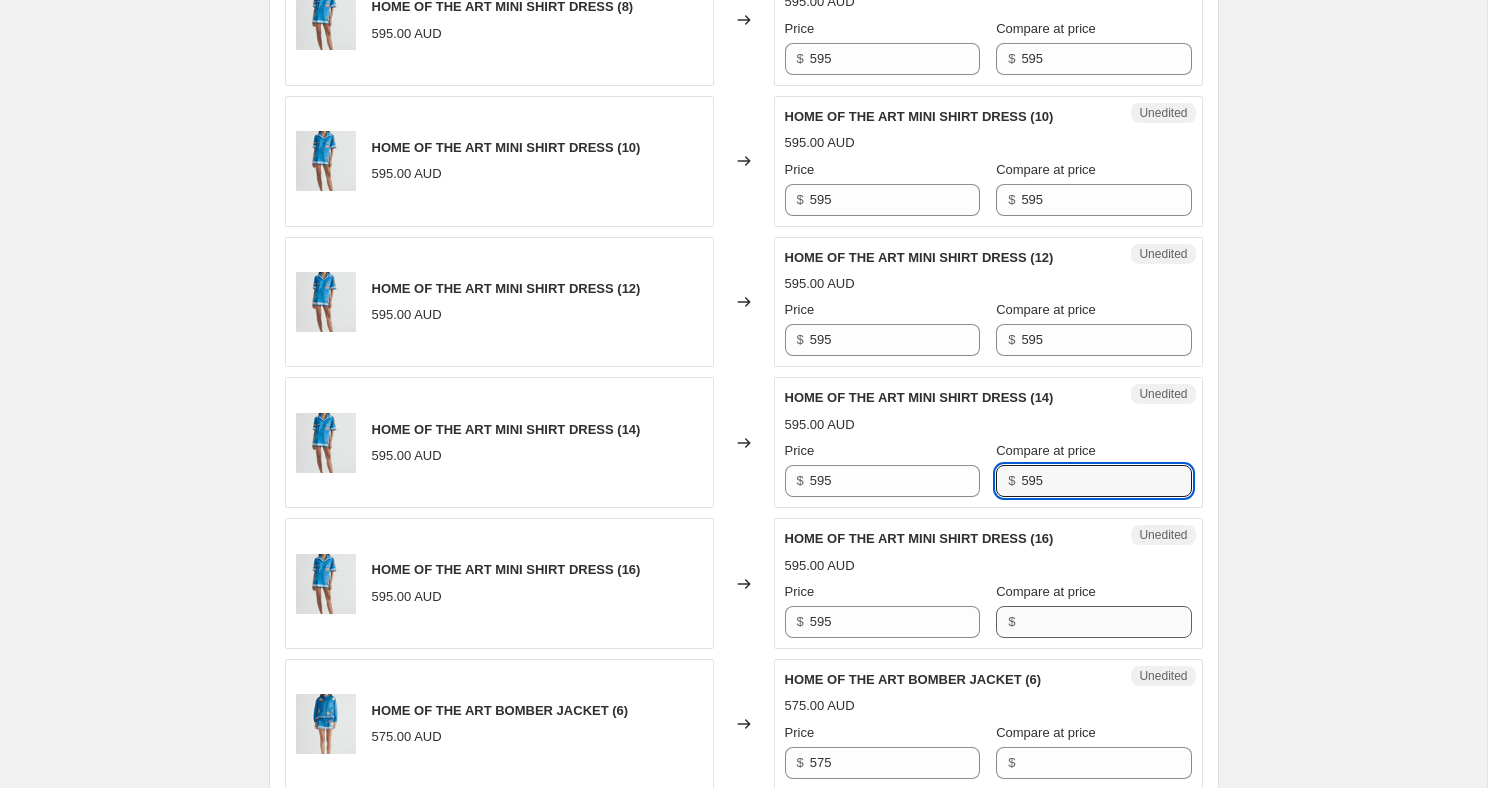 type on "595" 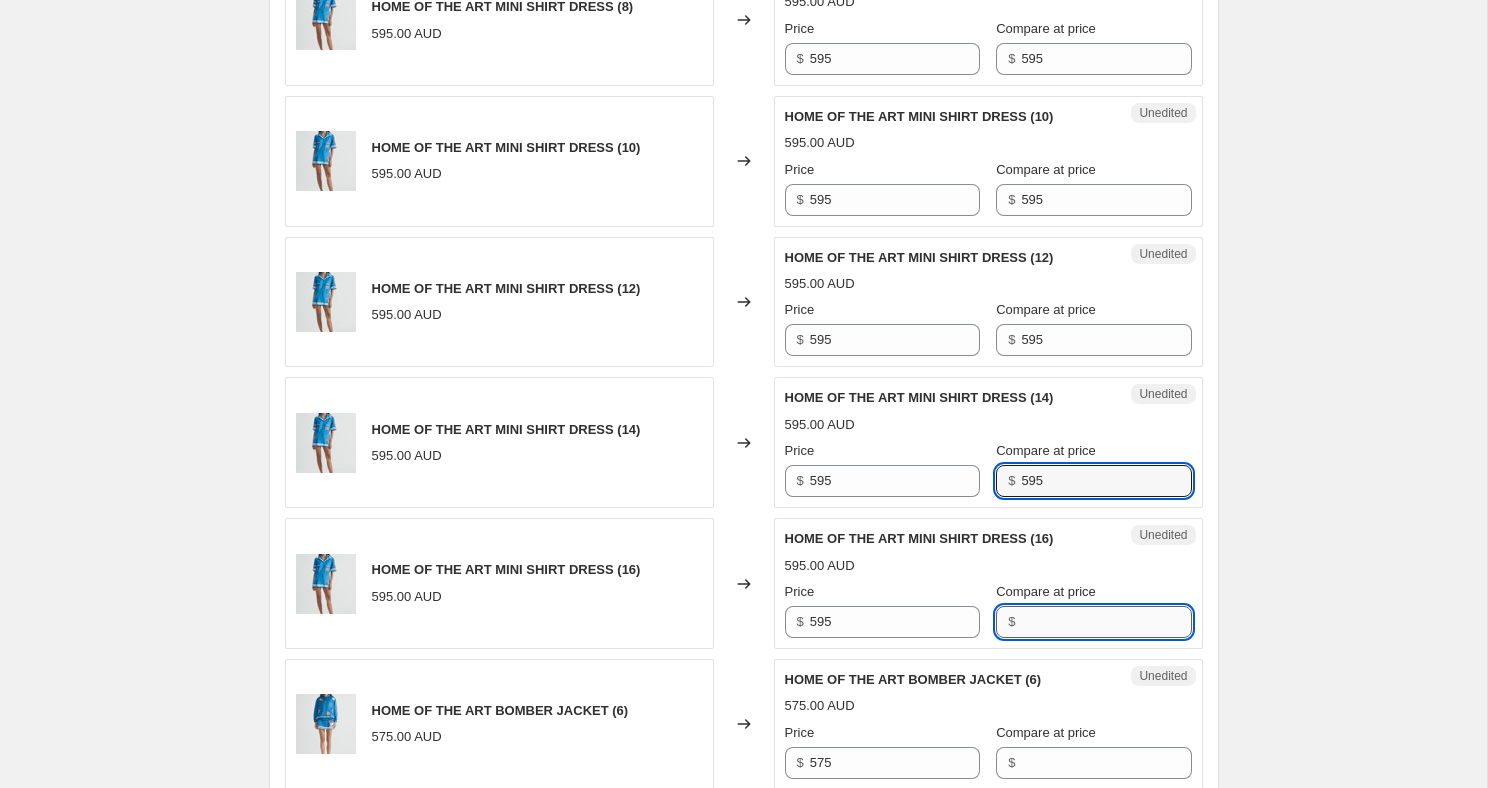click on "Compare at price" at bounding box center (1106, 622) 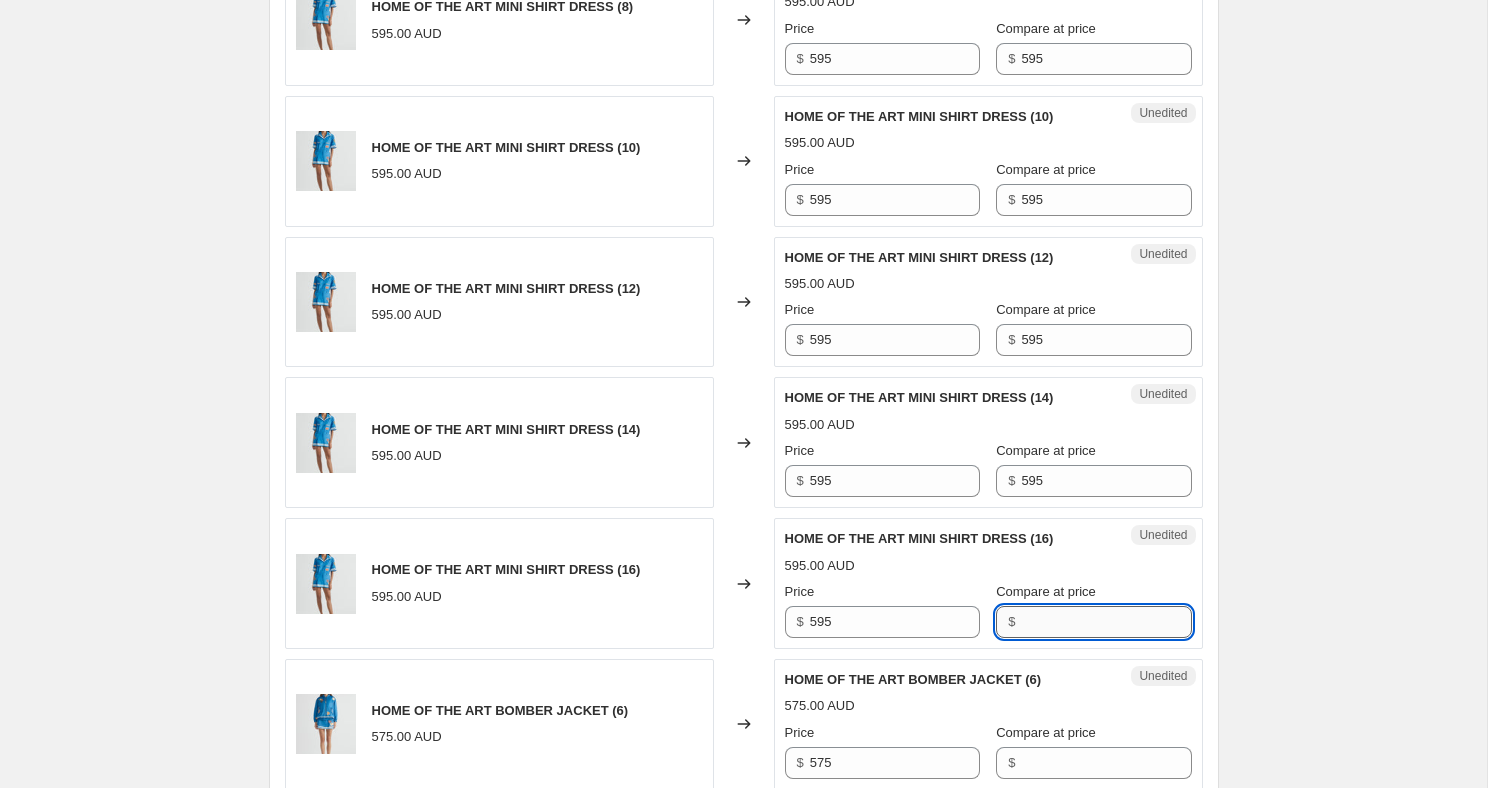 paste on "595" 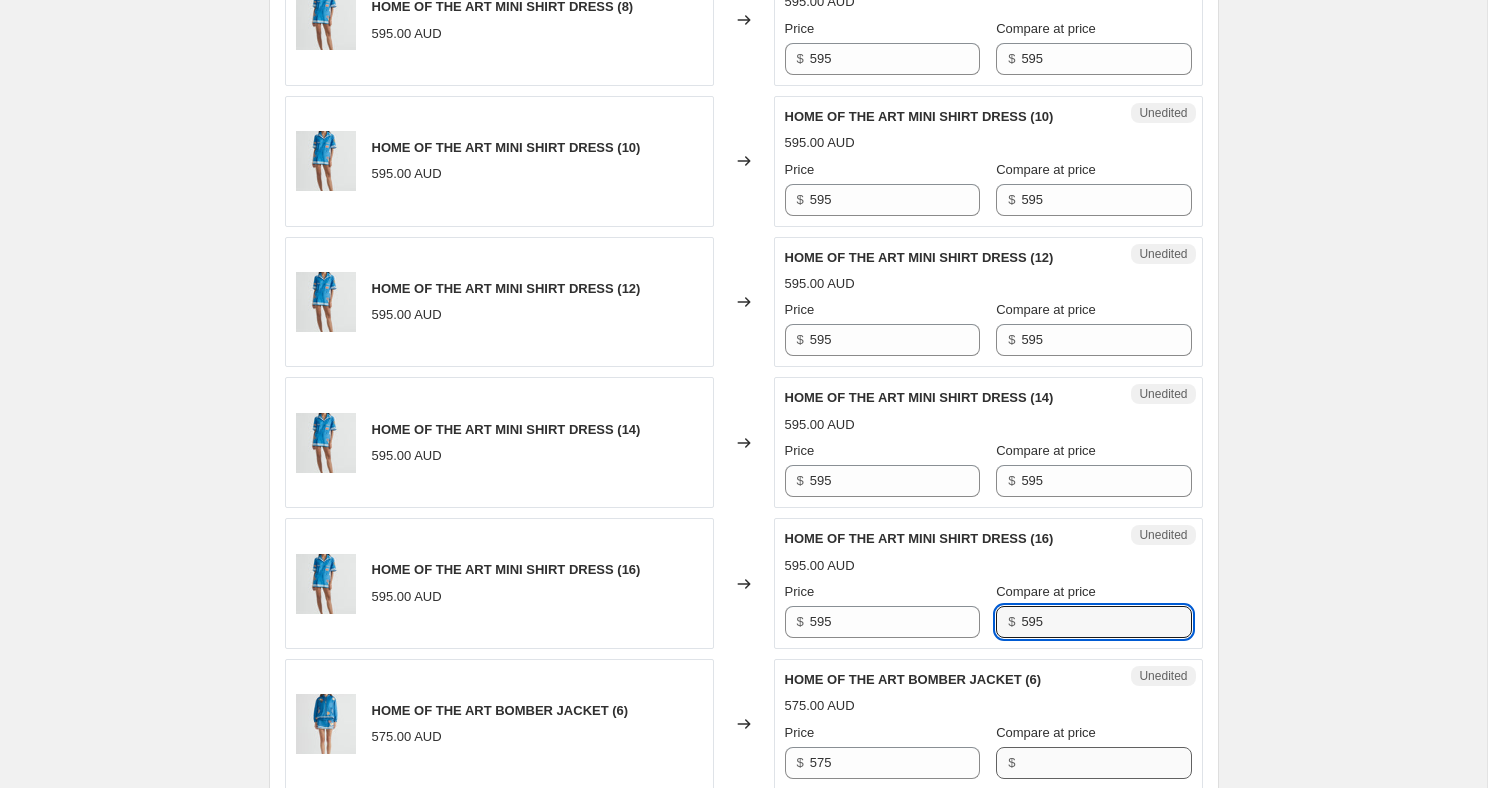 type on "595" 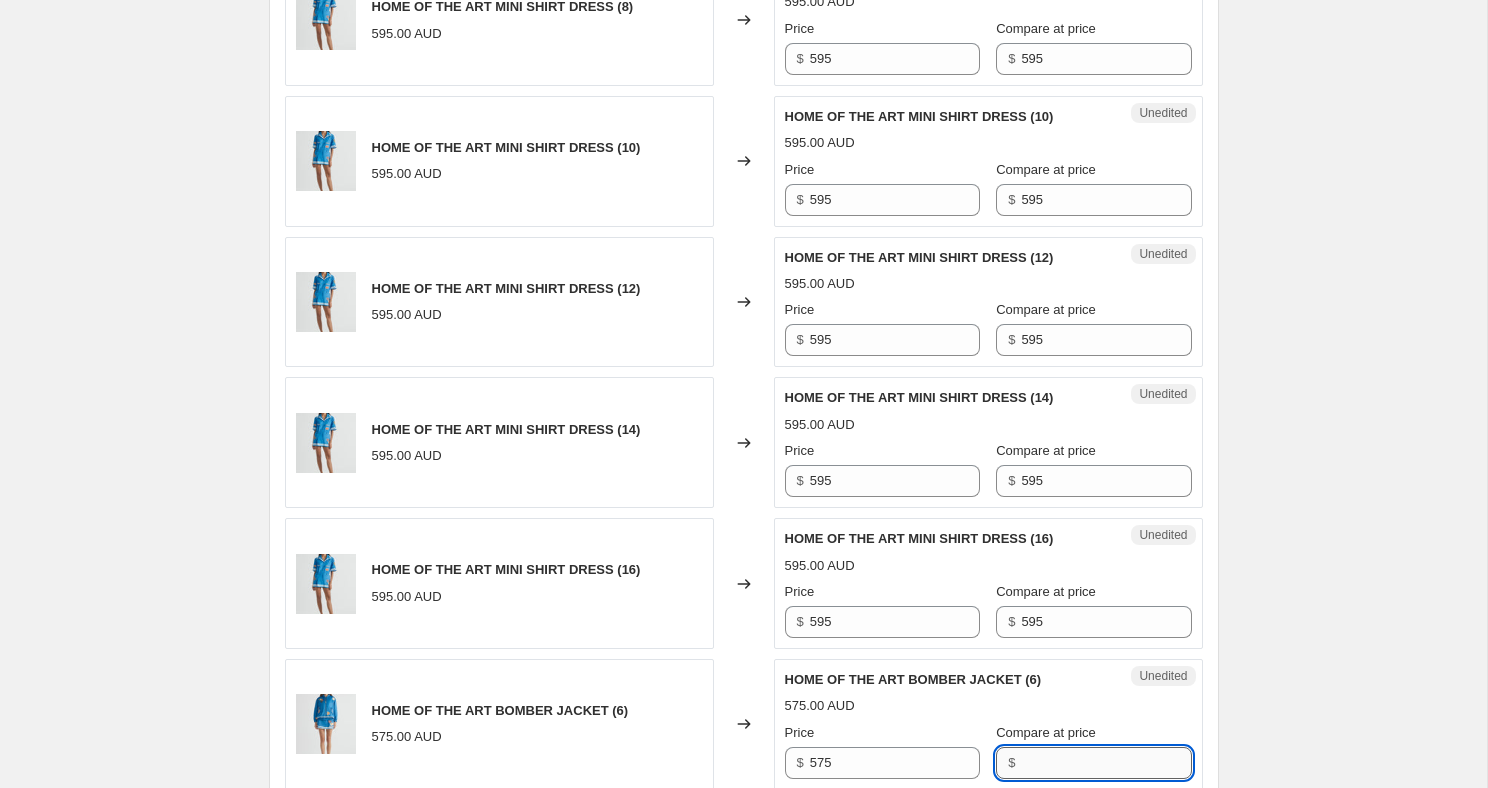 click on "Compare at price" at bounding box center [1106, 763] 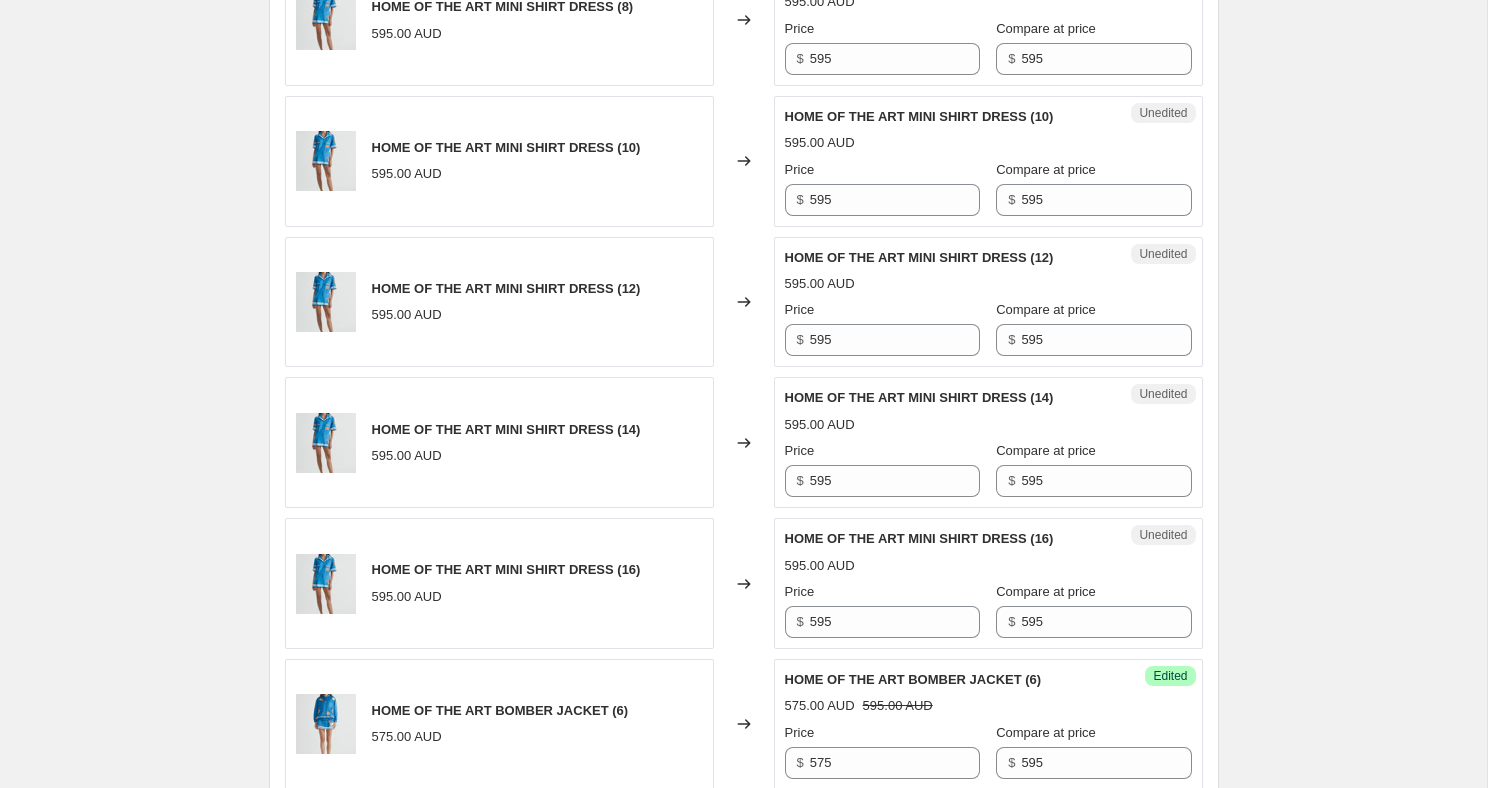 click on "Create new price change job. This page is ready Create new price change job Draft Step 1. Optionally give your price change job a title (eg "March 30% off sale on boots") [DATE], [TIME] Price change job This title is just for internal use, customers won't see it Step 2. Select how the prices should change Use bulk price change rules Set product prices individually Use CSV upload Select tags to add while price change is active Select tags to remove while price change is active Step 3. Select which products should change in price Select all products, use filters, or select products variants individually All products Filter by product, collection, tag, vendor, product type, or inventory Select product variants individually Product filters Products must match: all conditions any condition The product The product's collection The product's tag The product's vendor The product's type The product's status The variant's title Inventory quantity The product's collection Is equal to Is not equal to" at bounding box center (743, -229) 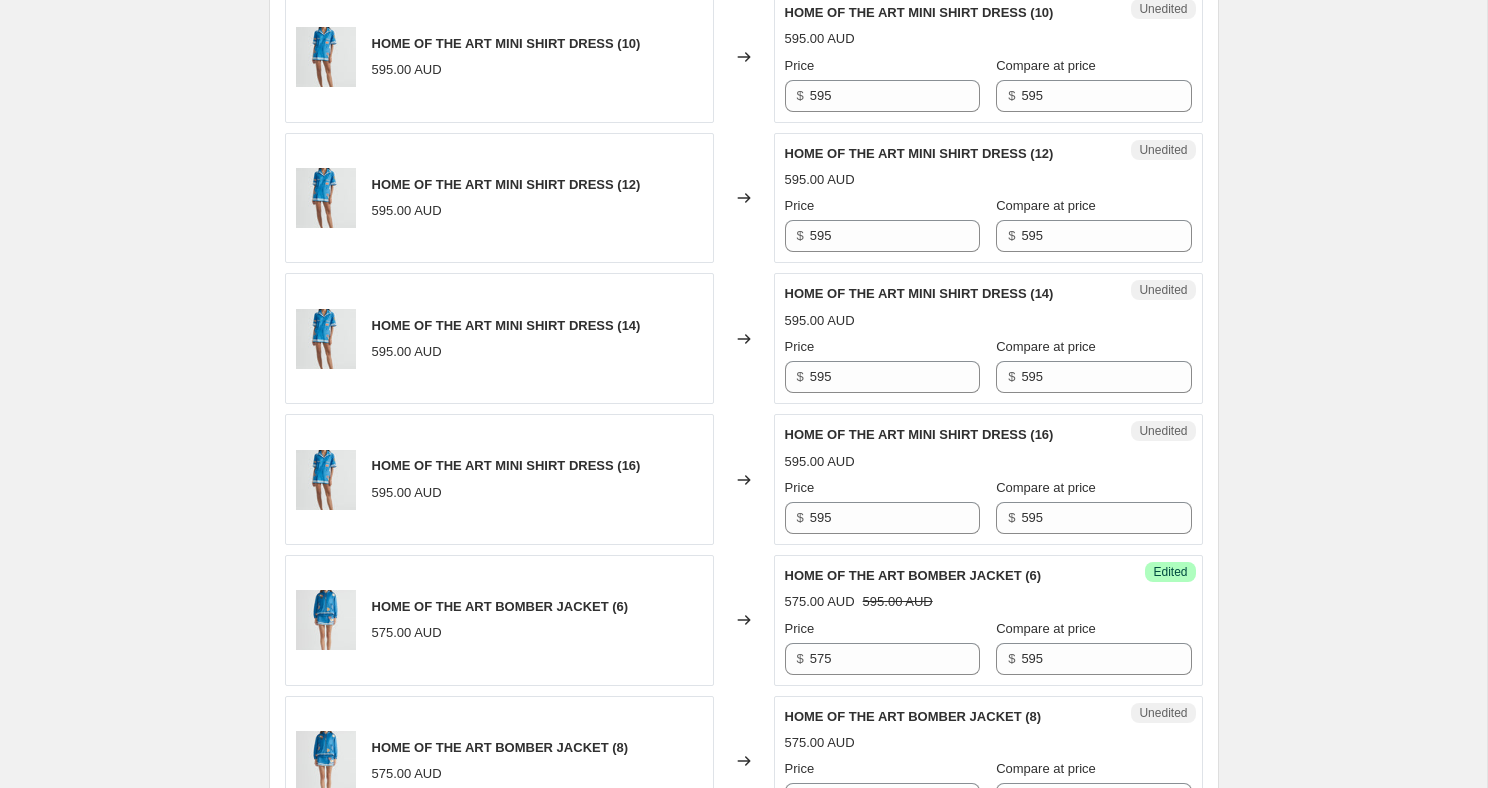 scroll, scrollTop: 2636, scrollLeft: 0, axis: vertical 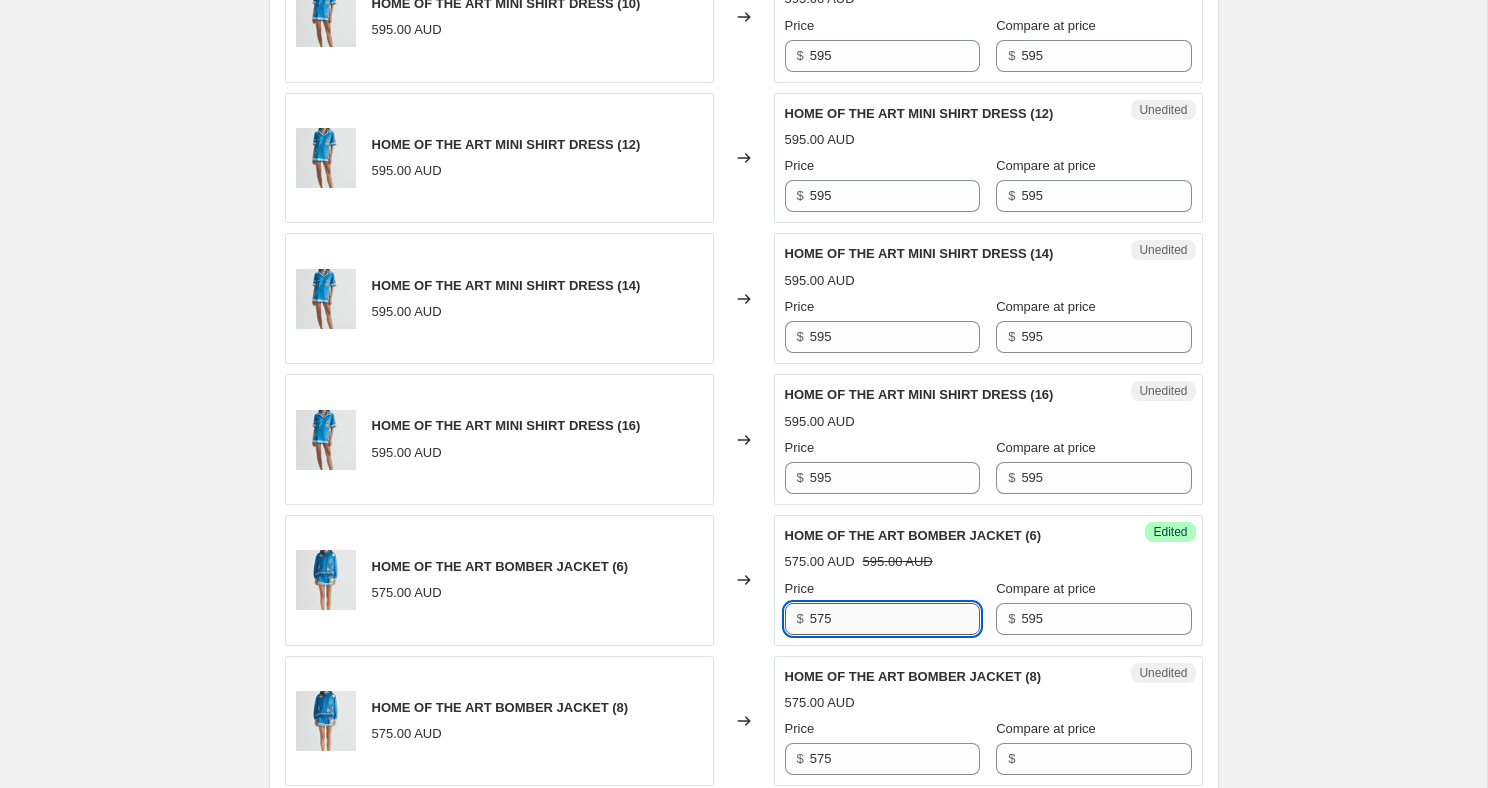 click on "575" at bounding box center [895, 619] 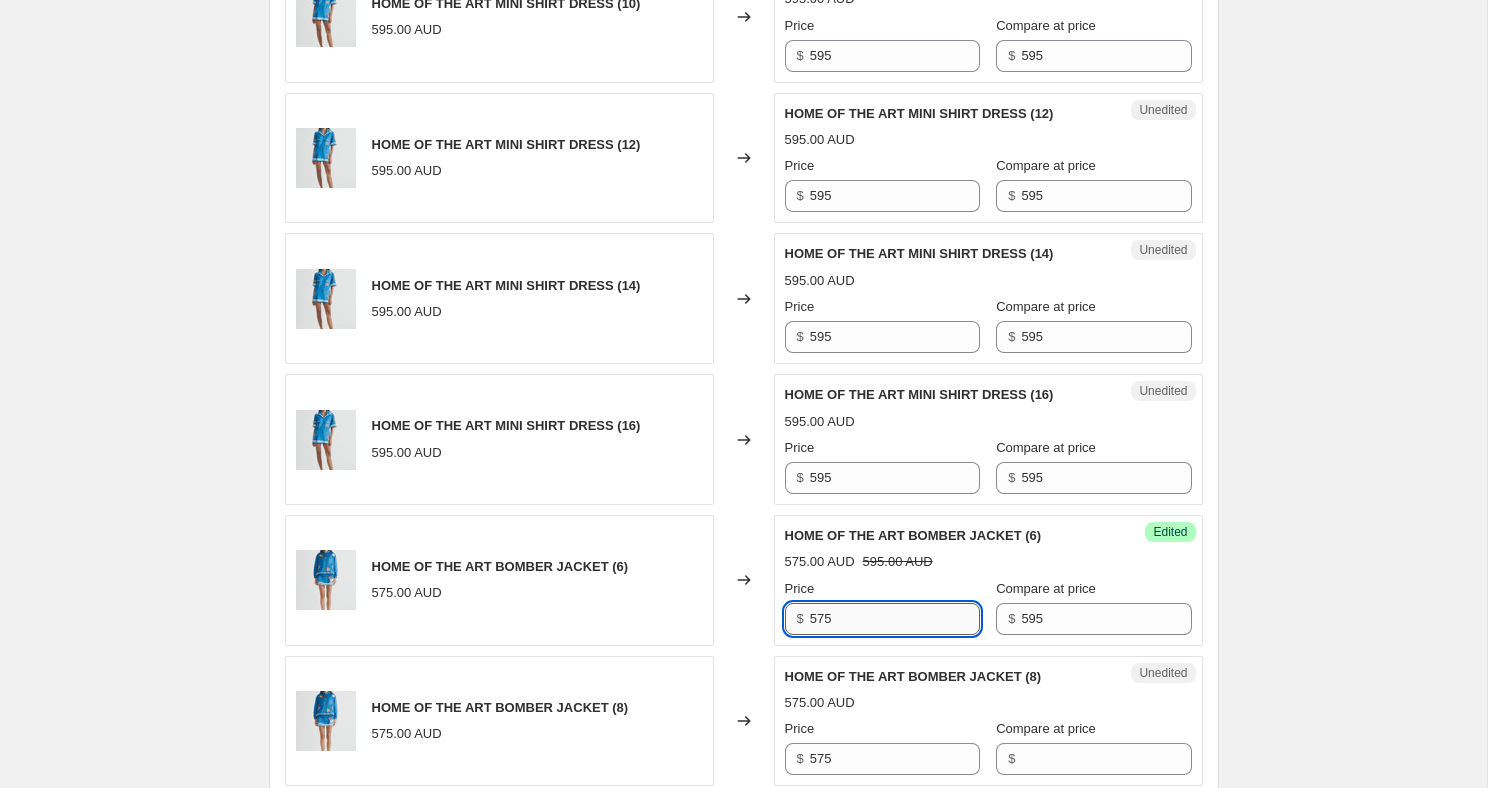 click on "575" at bounding box center (895, 619) 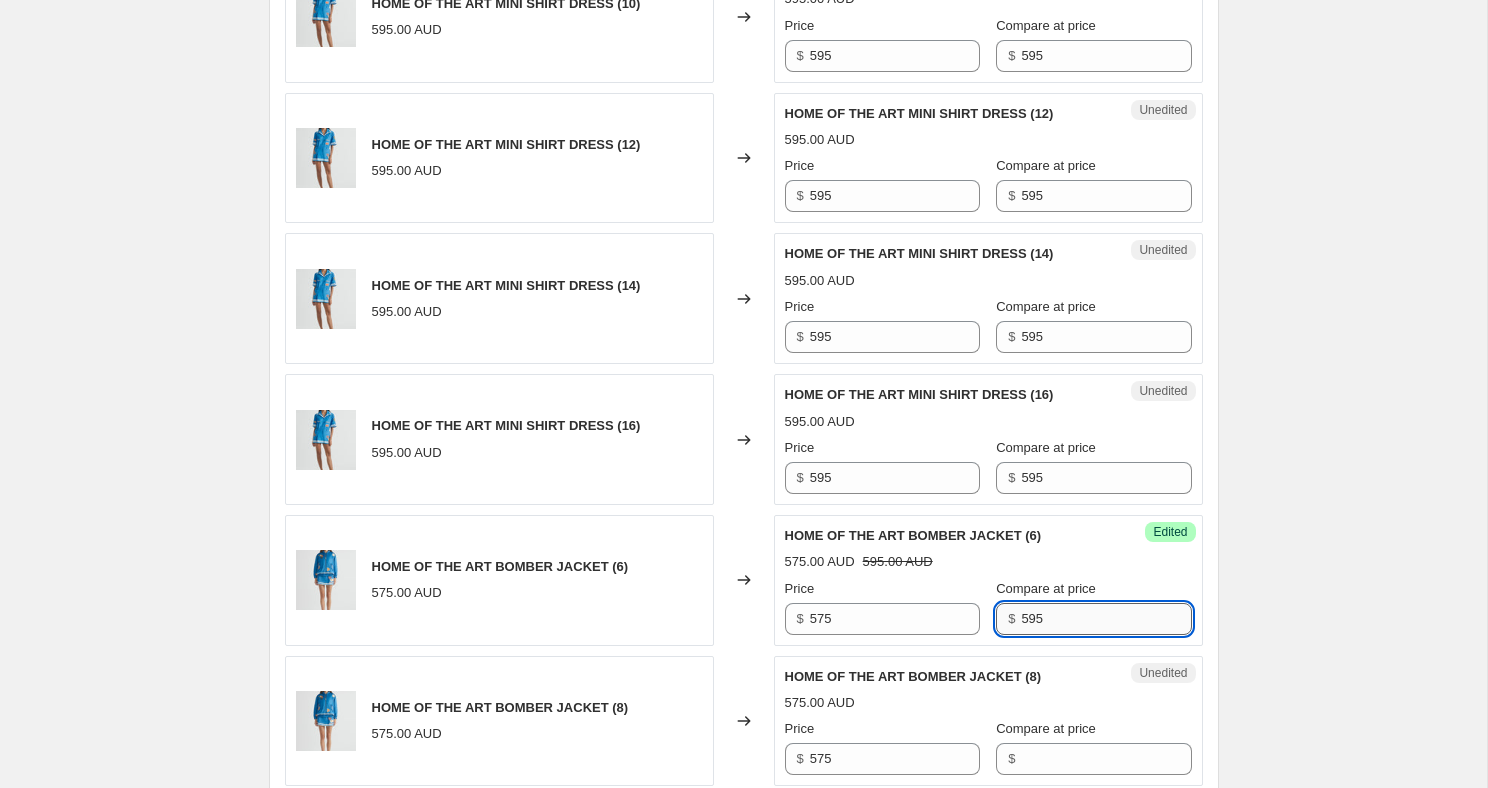 click on "595" at bounding box center (1106, 619) 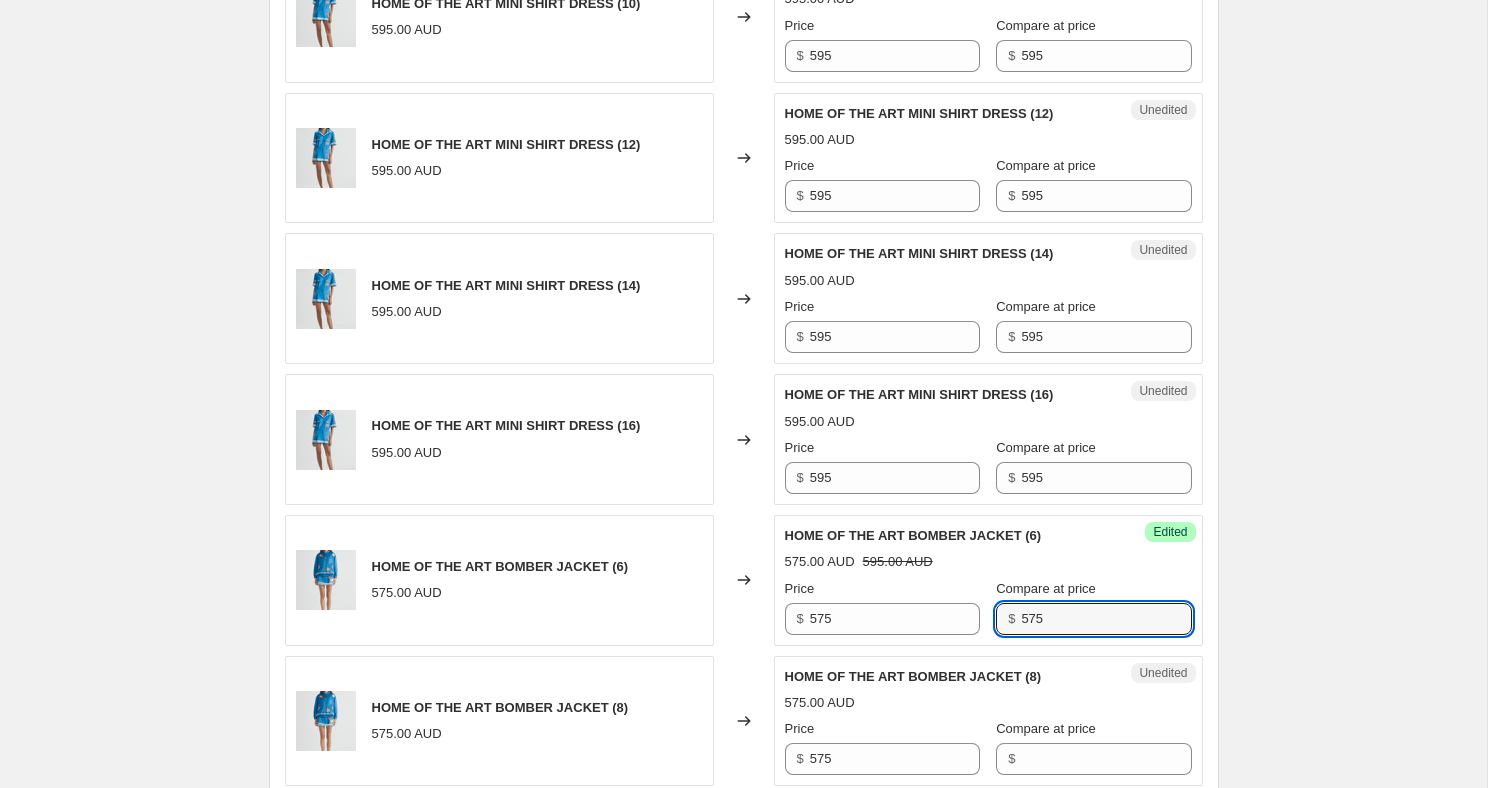 type on "575" 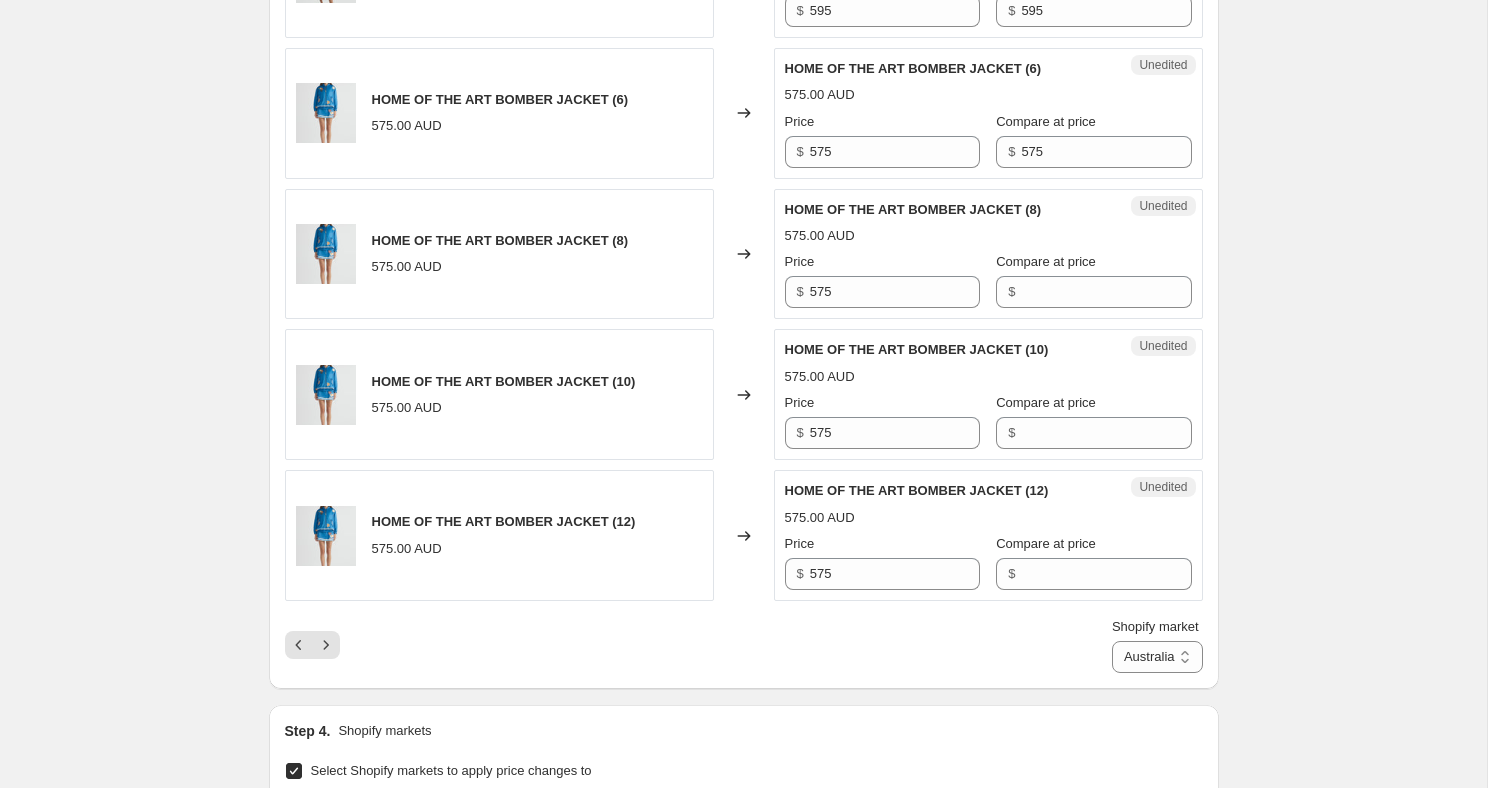 scroll, scrollTop: 3107, scrollLeft: 0, axis: vertical 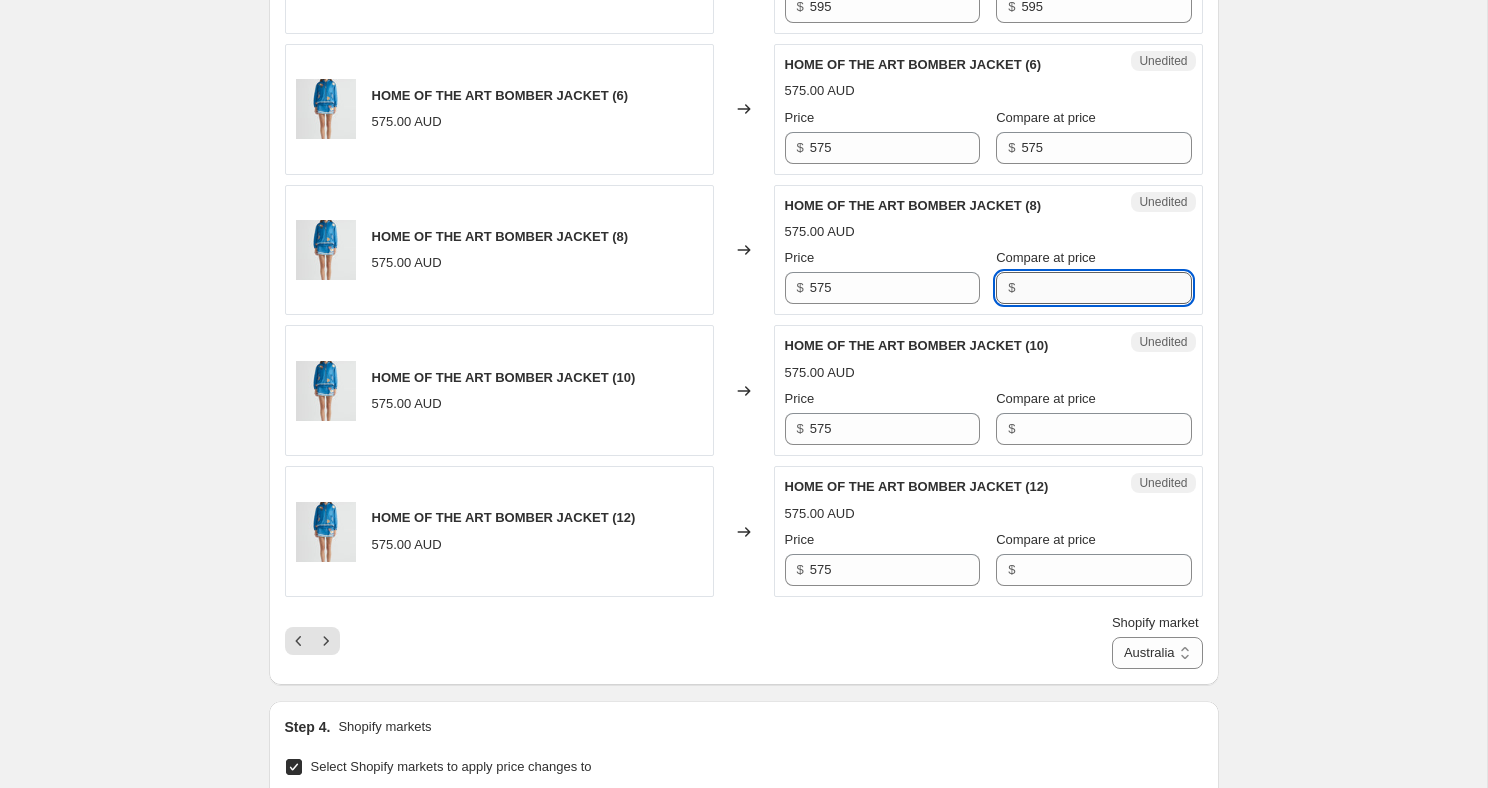 click on "Compare at price" at bounding box center (1106, 288) 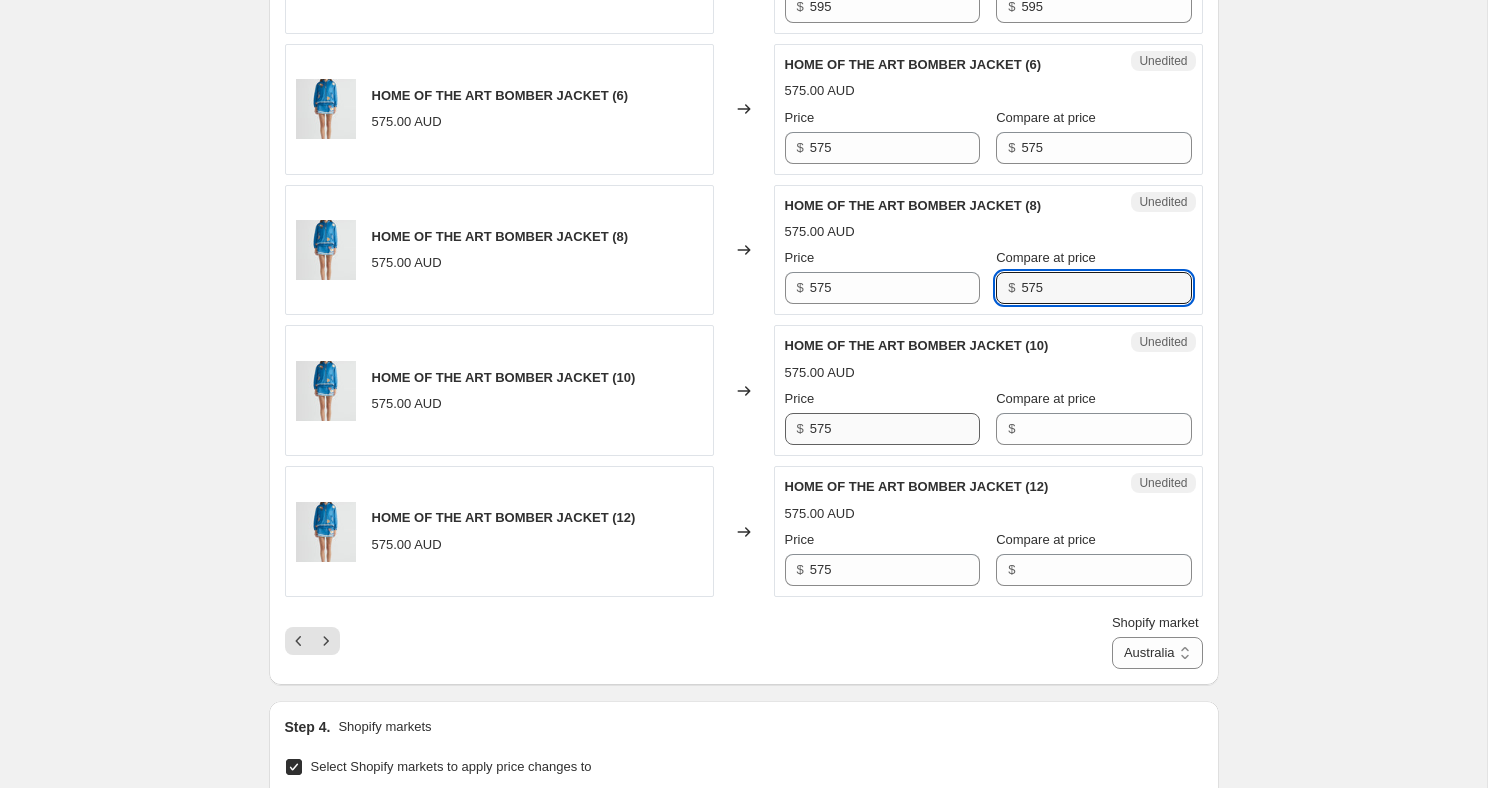 type on "575" 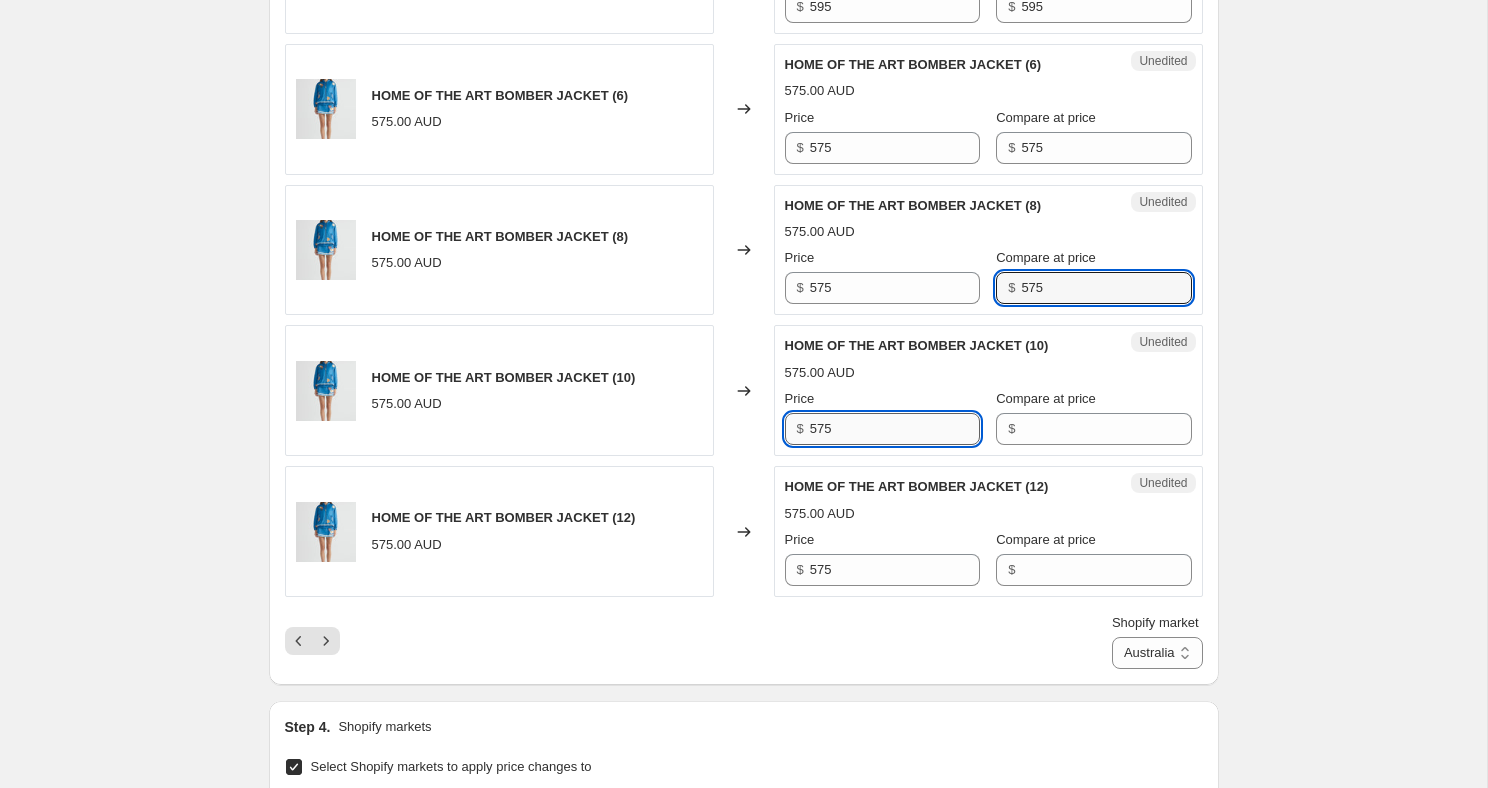click on "575" at bounding box center [895, 429] 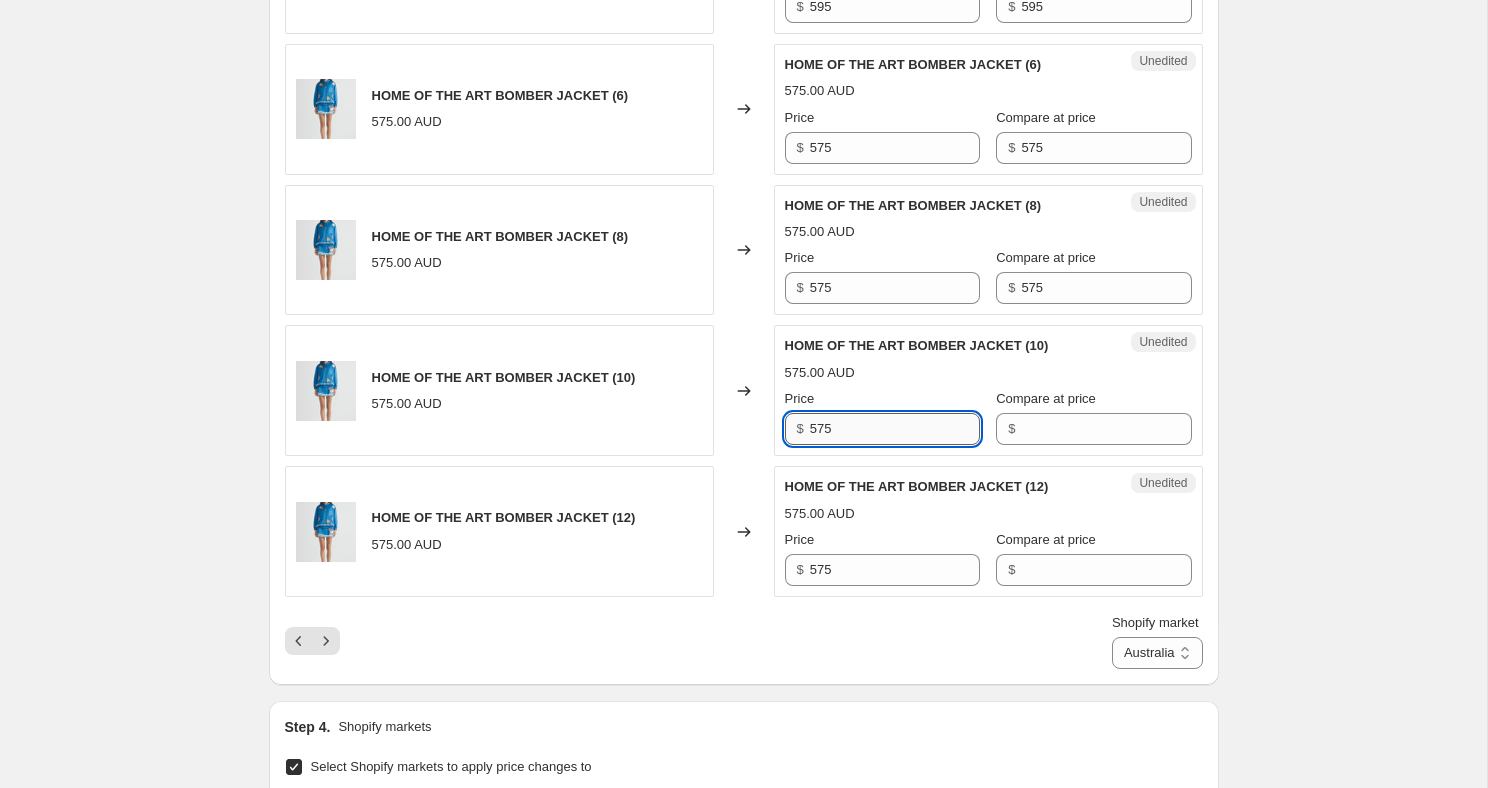 click on "575" at bounding box center (895, 429) 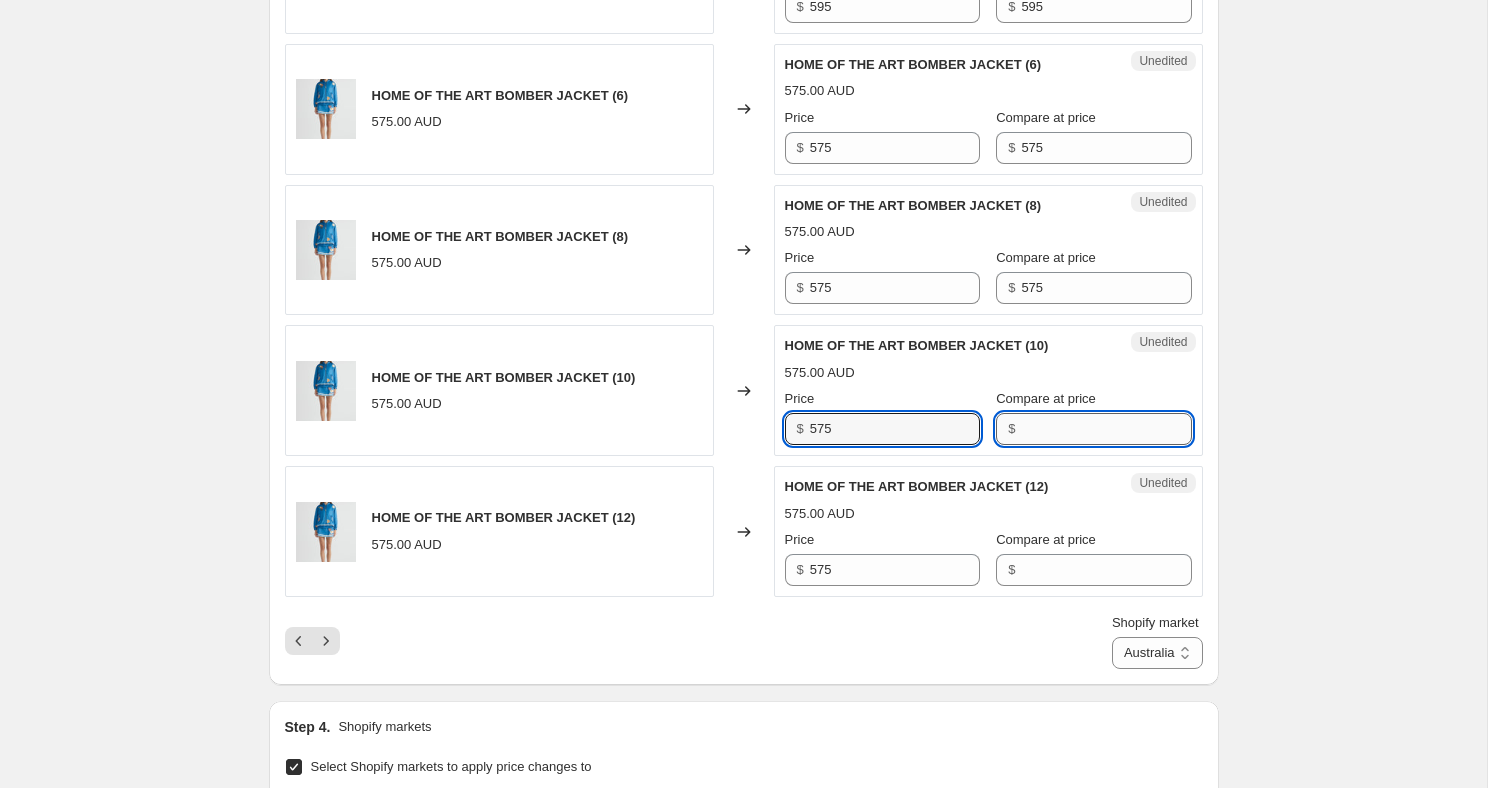 click on "Compare at price" at bounding box center [1106, 429] 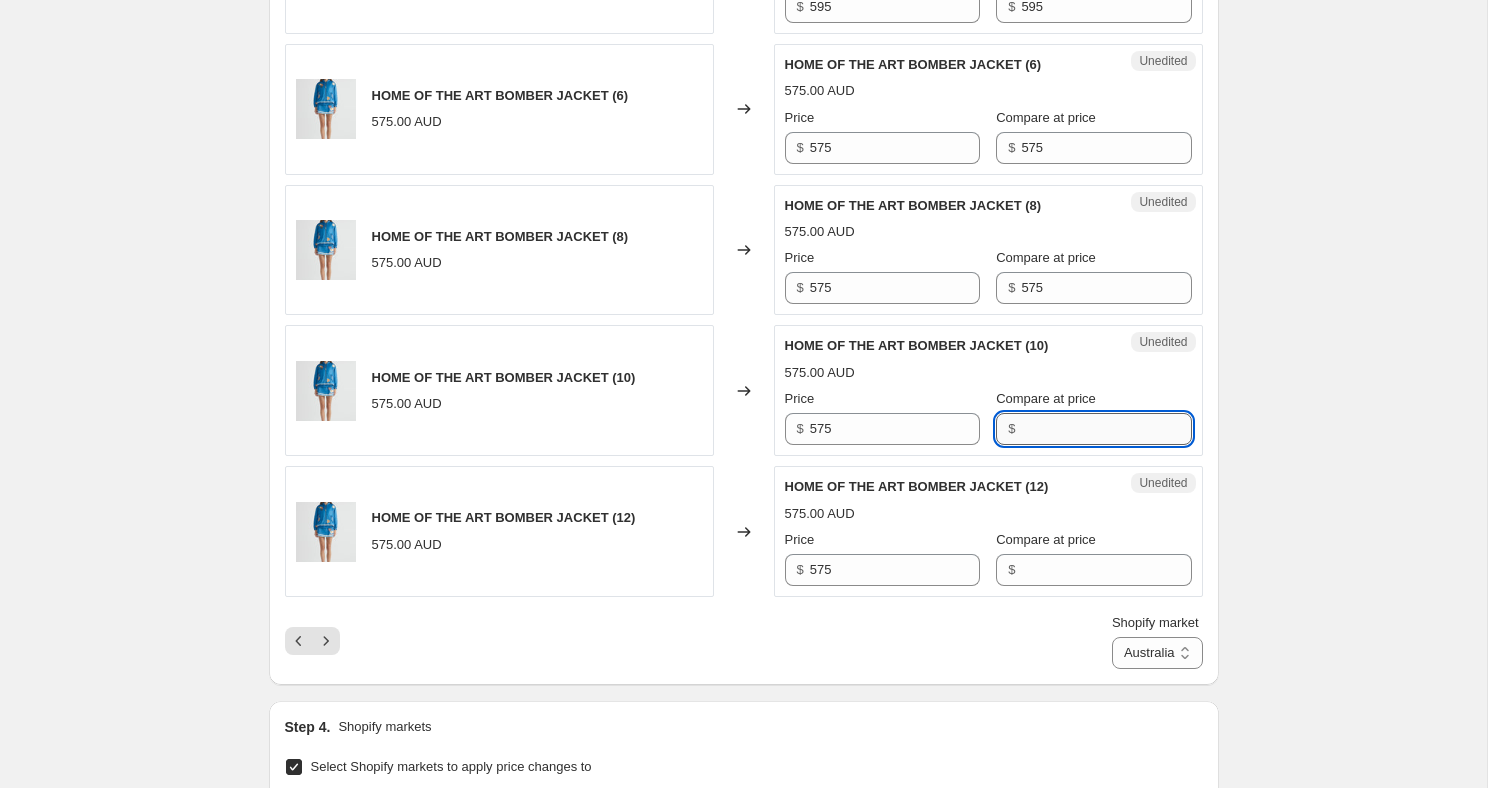 paste on "575" 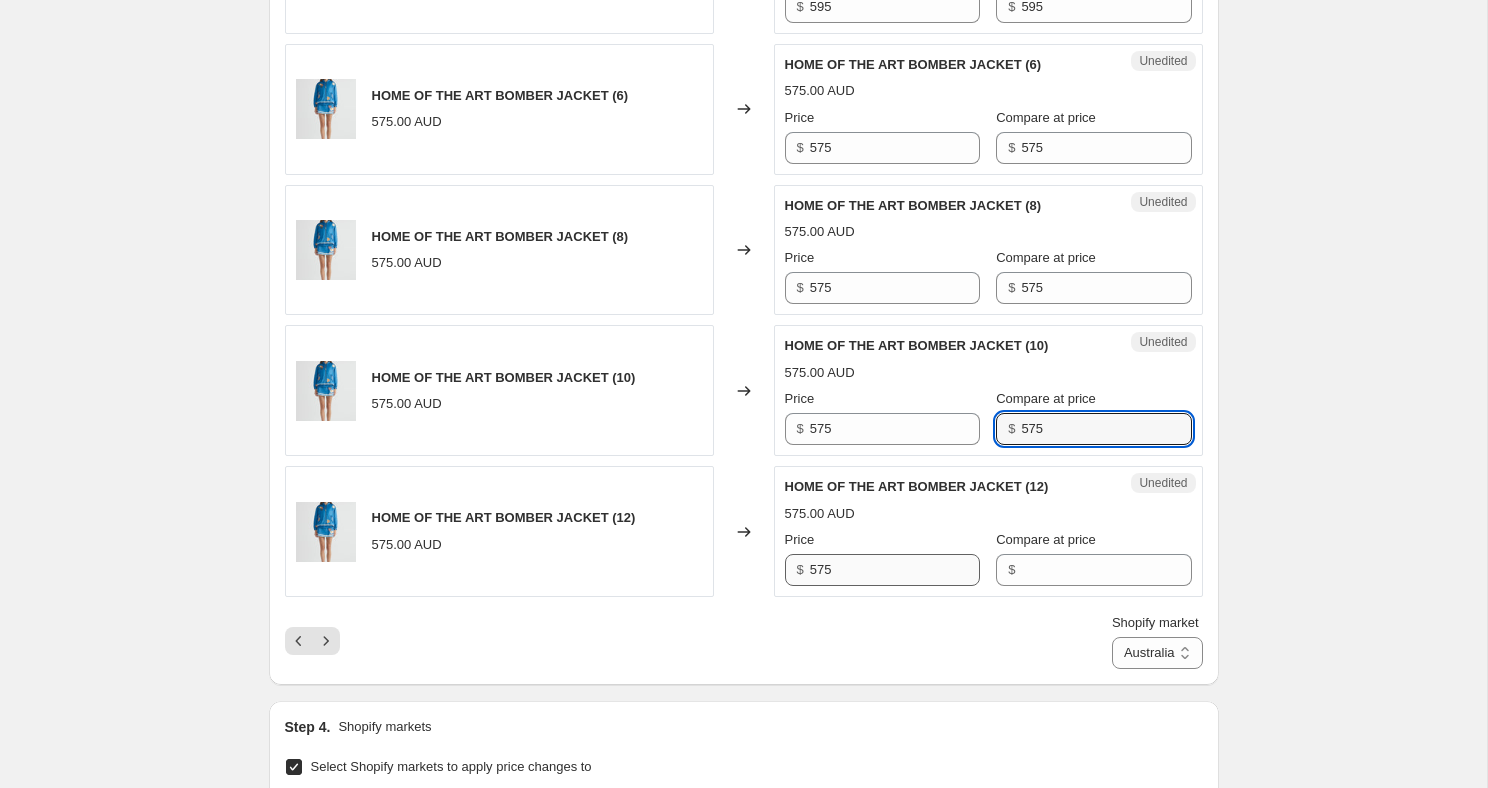 type on "575" 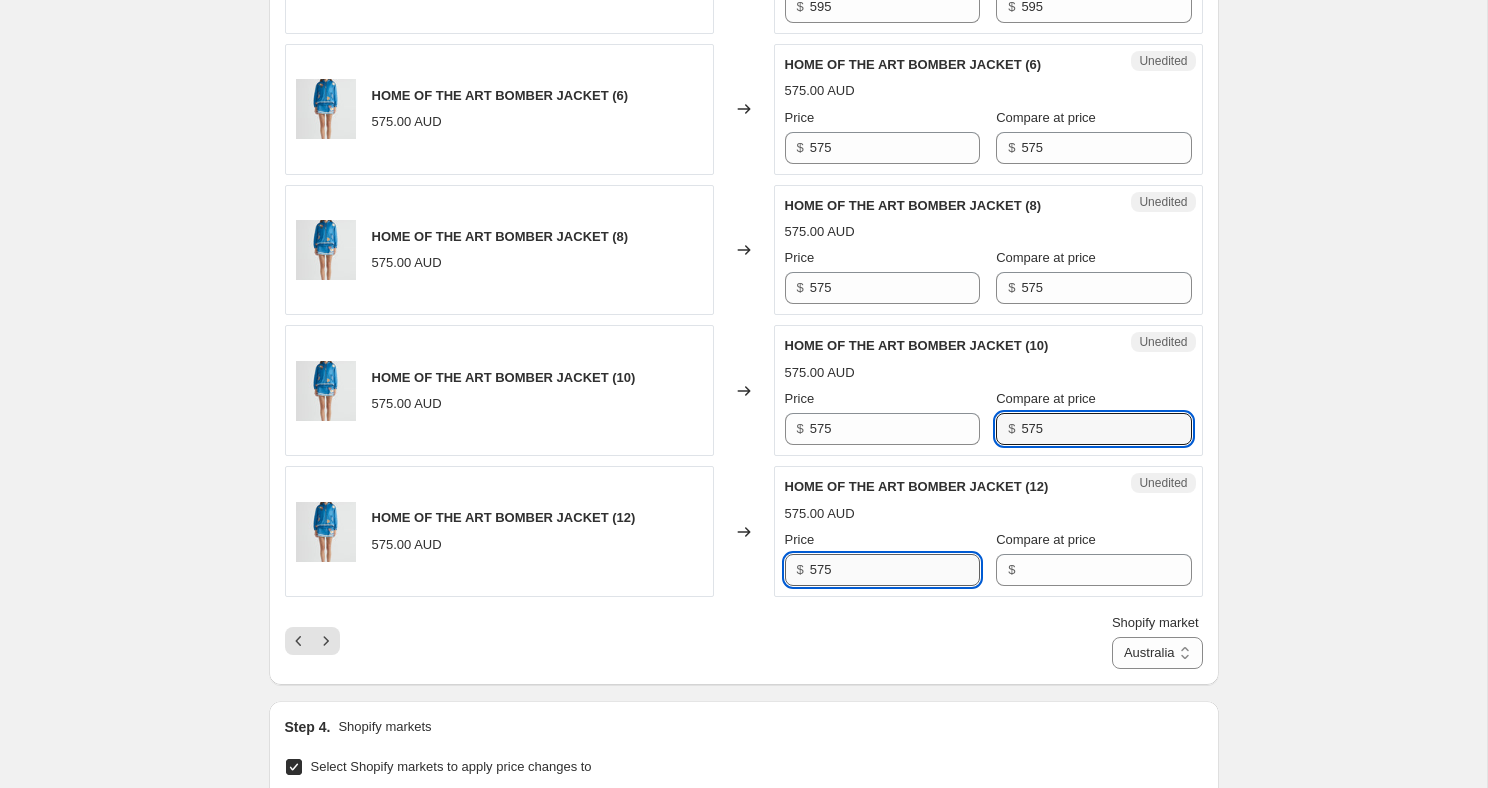 click on "575" at bounding box center (895, 570) 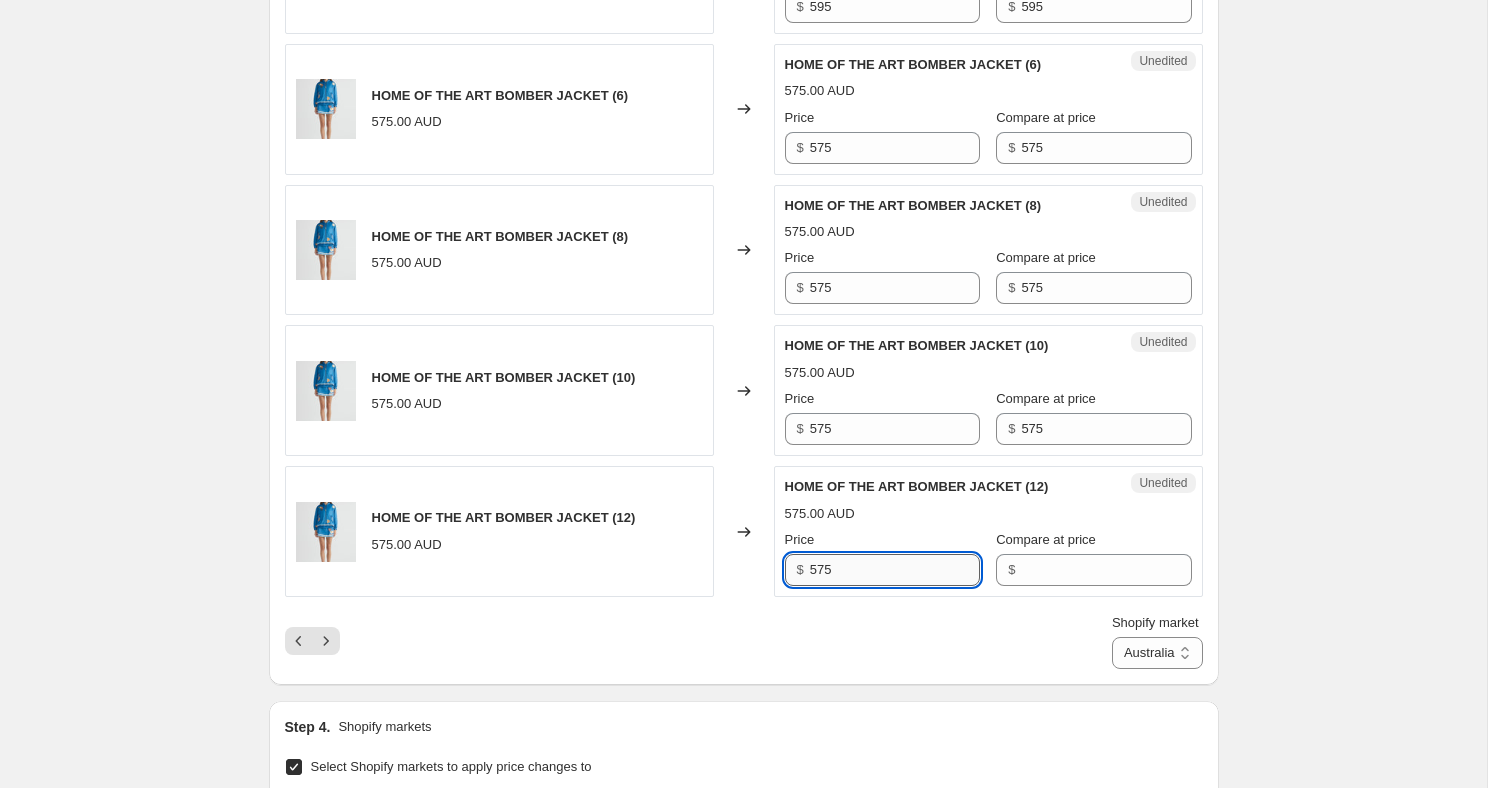 click on "575" at bounding box center [895, 570] 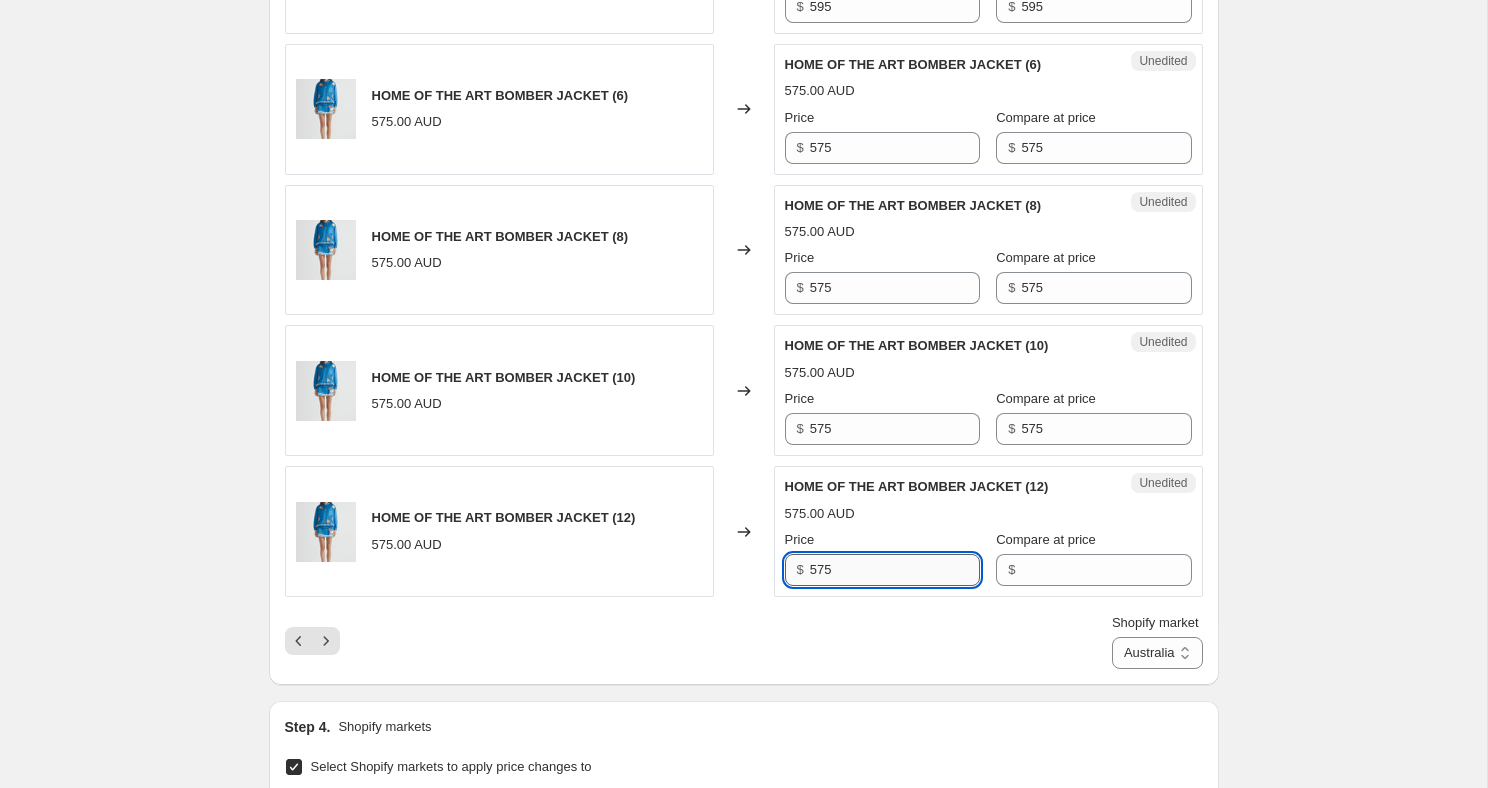 click on "575" at bounding box center (895, 570) 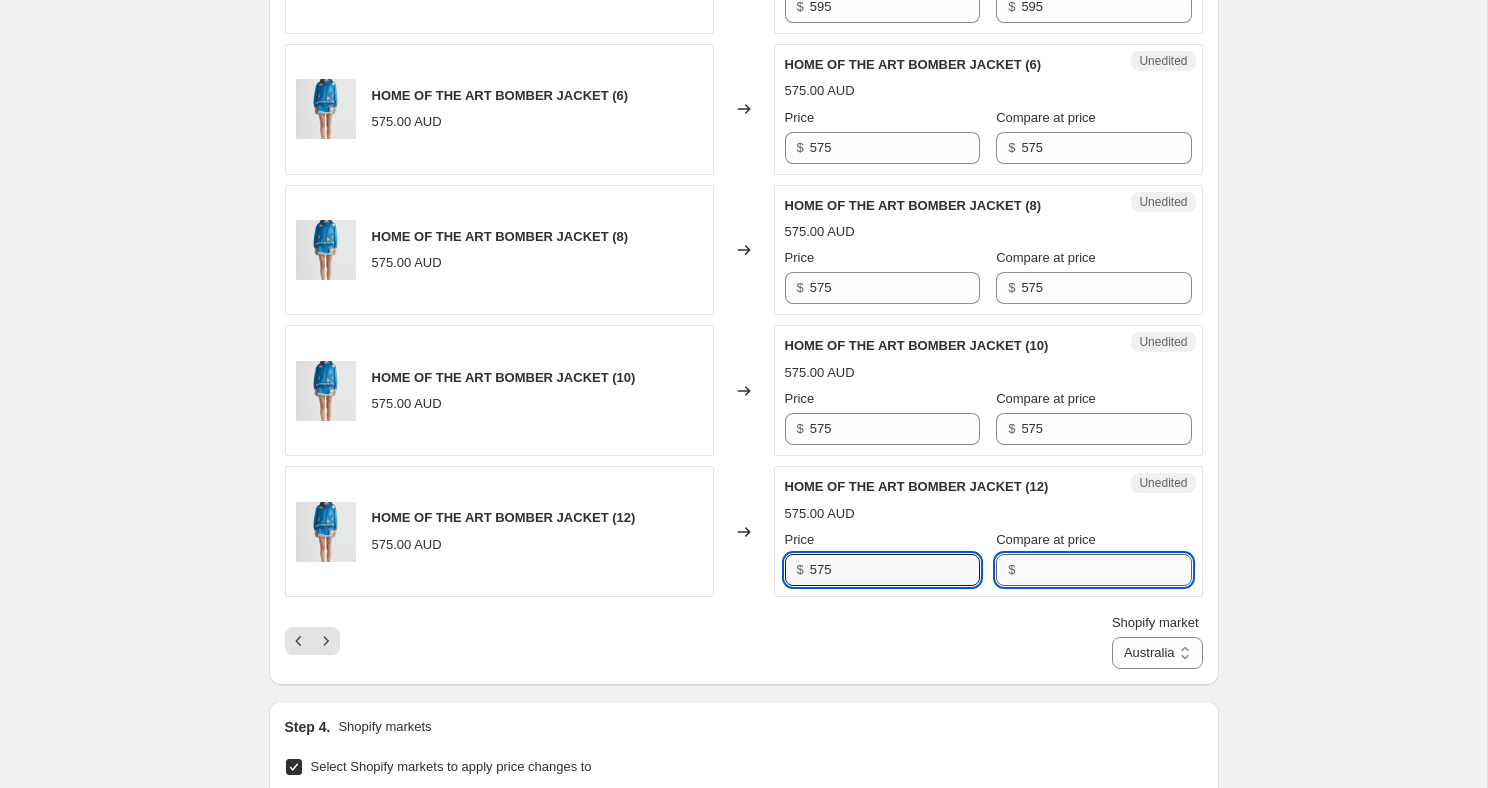 click on "Compare at price" at bounding box center [1106, 570] 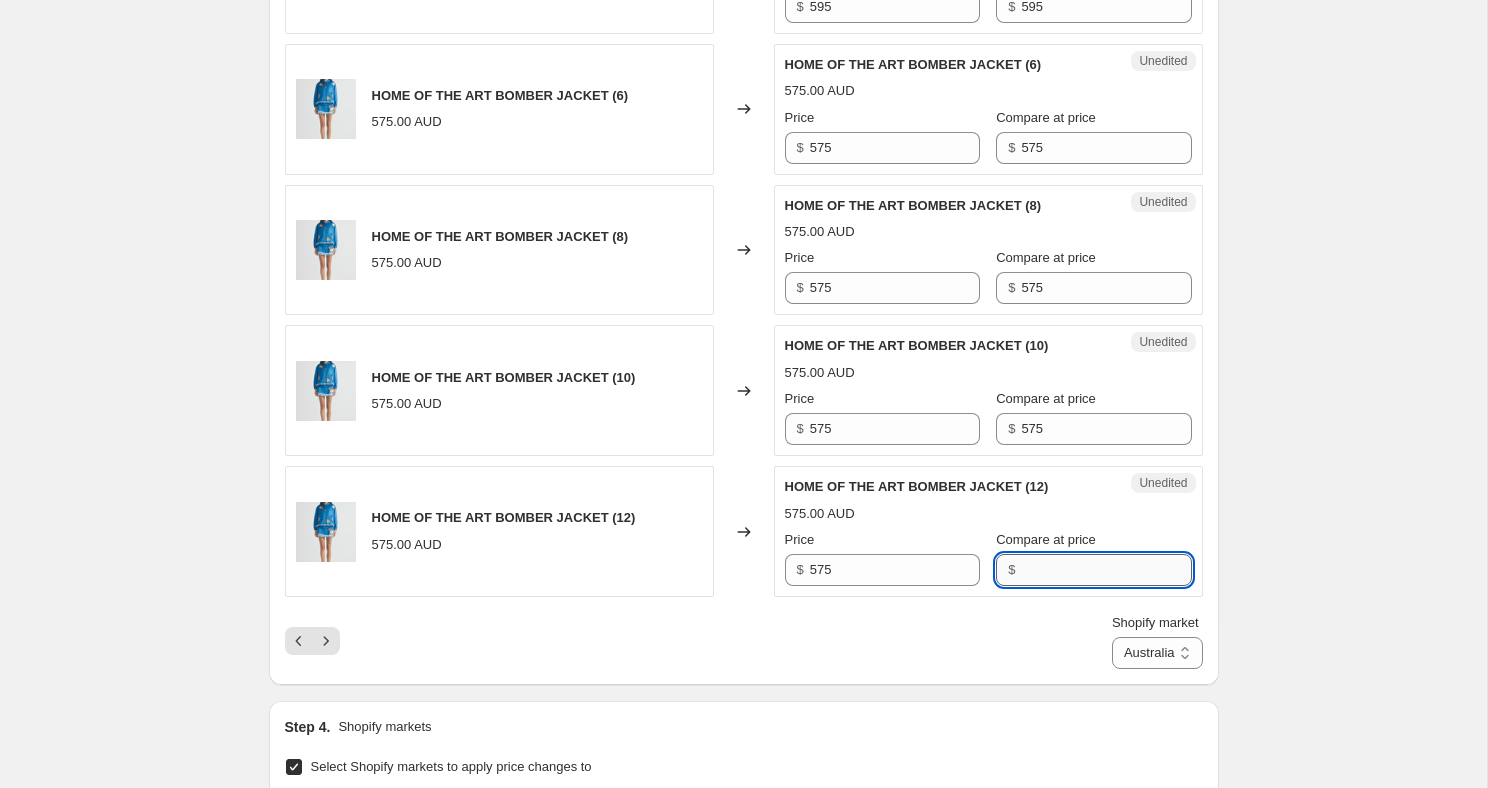 paste on "575" 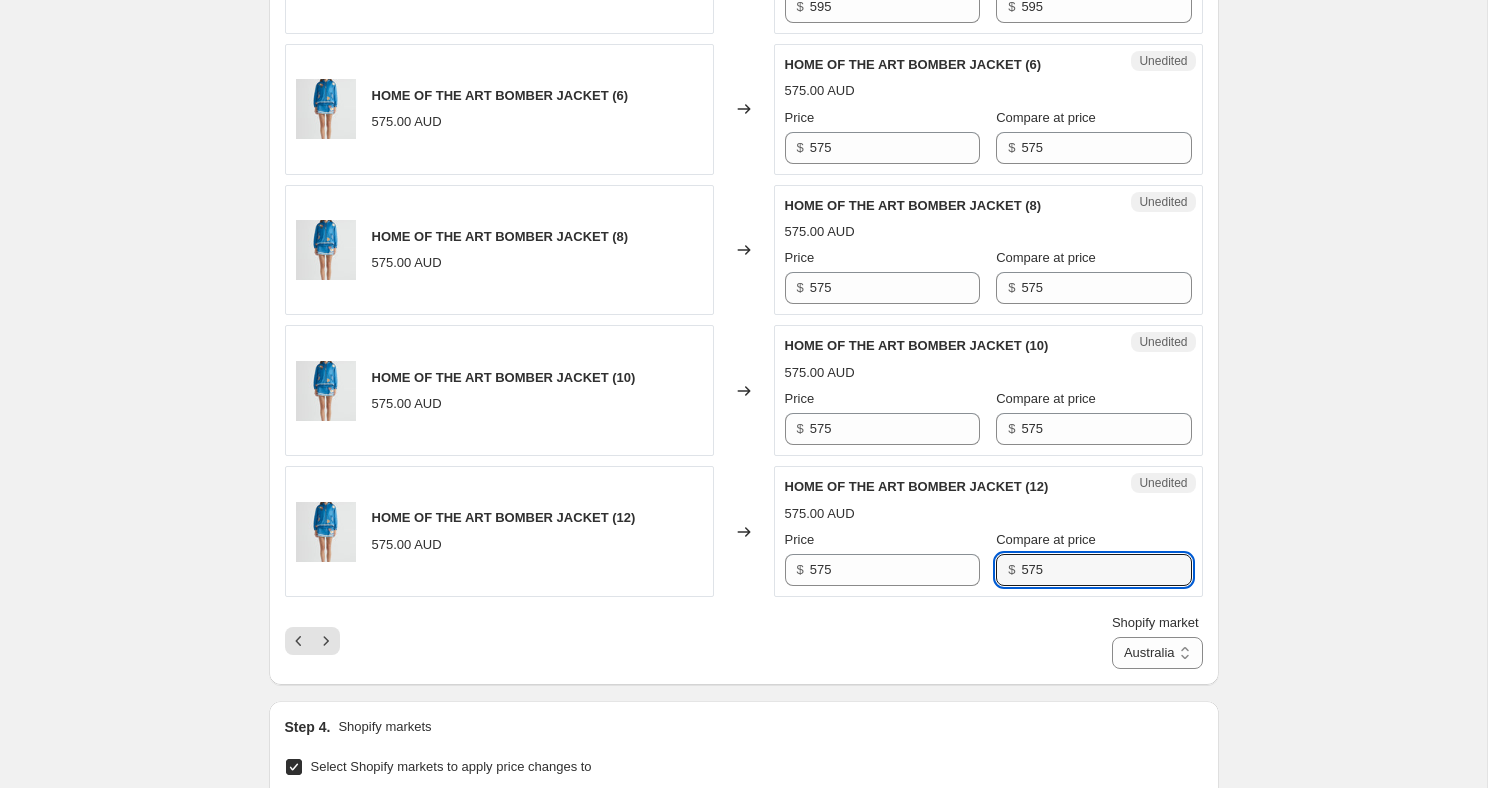 type on "575" 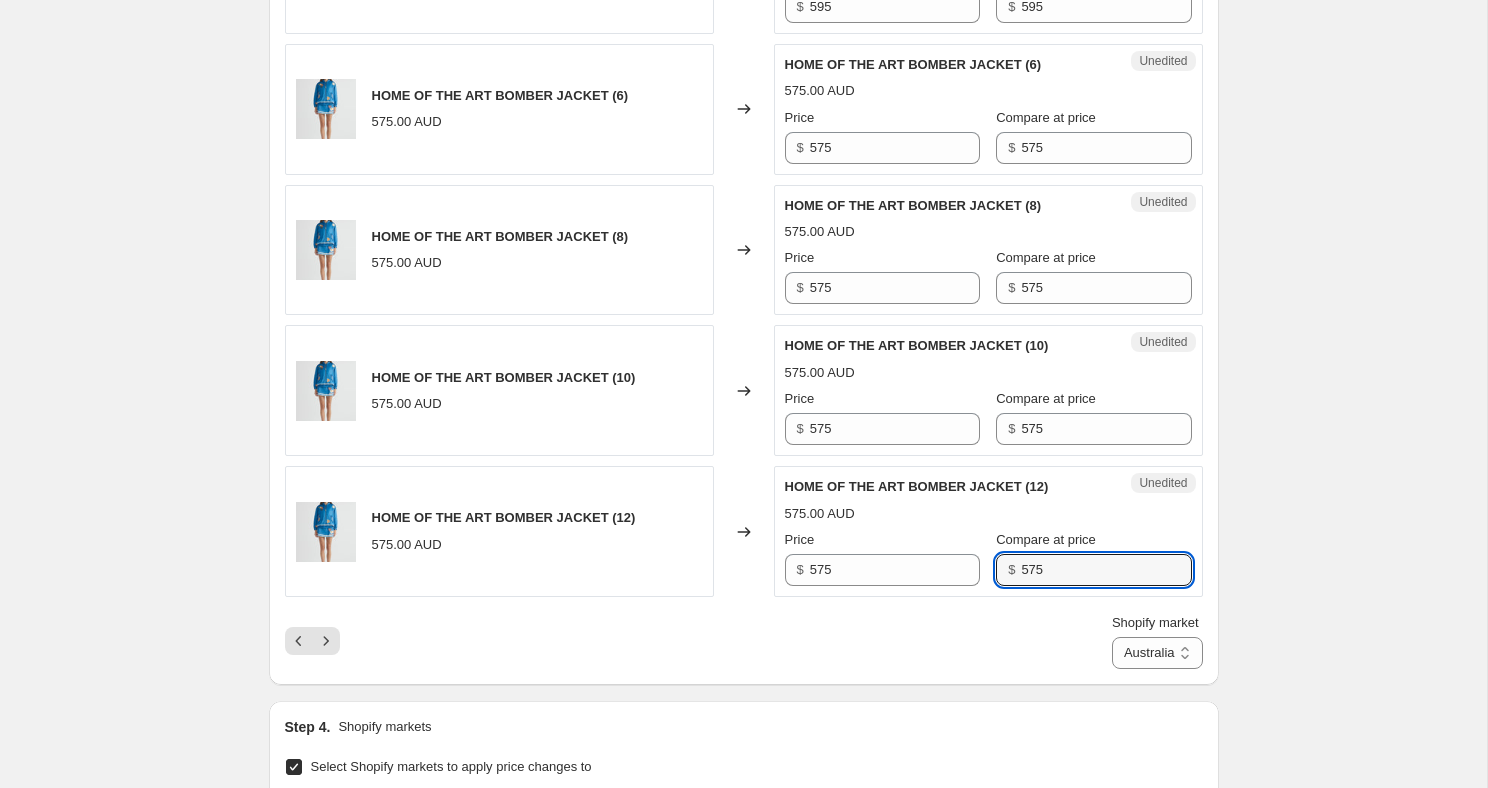 click on "Shopify market Direct prices Australia Canada Australia" at bounding box center [744, 641] 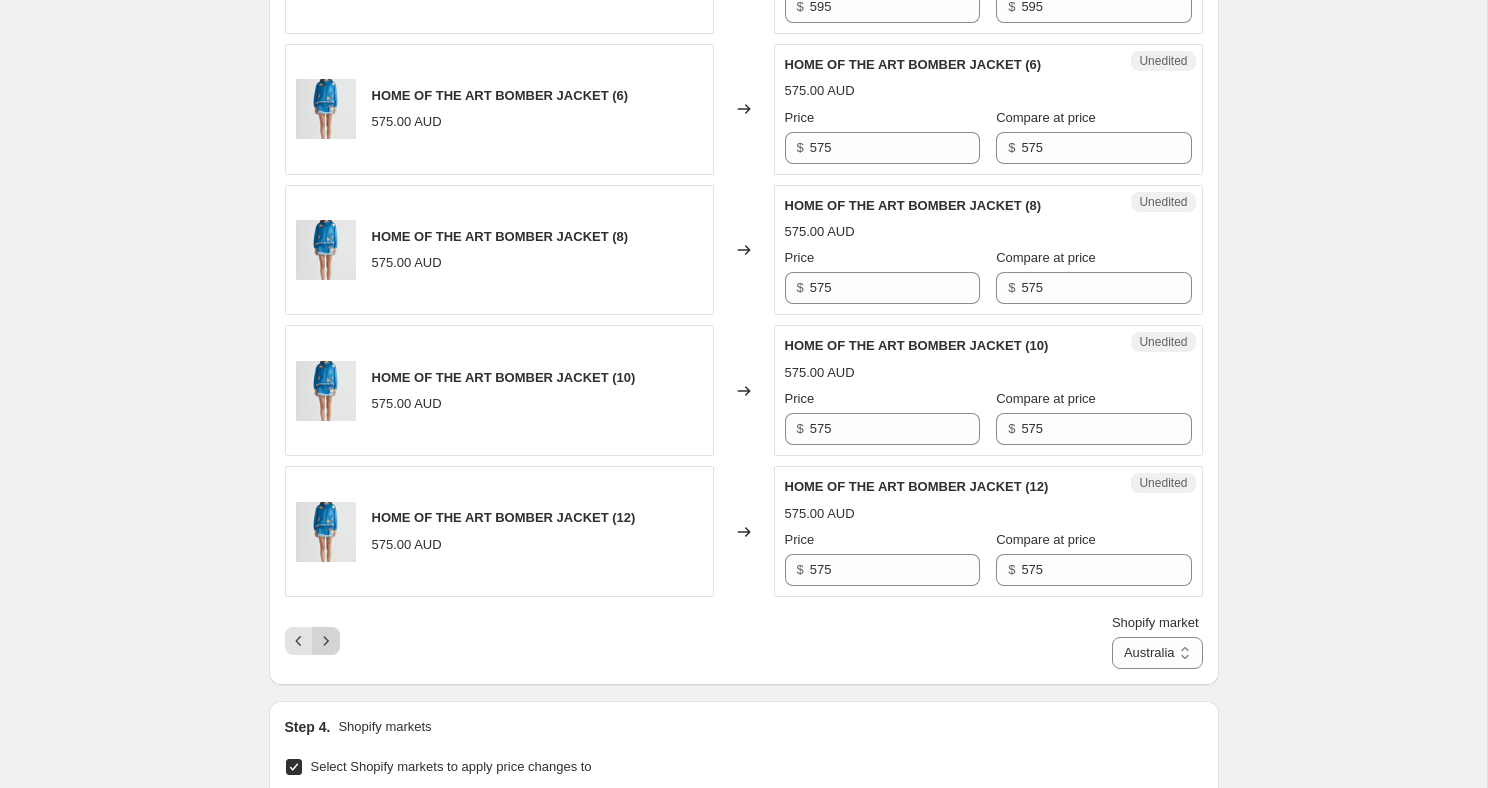 click 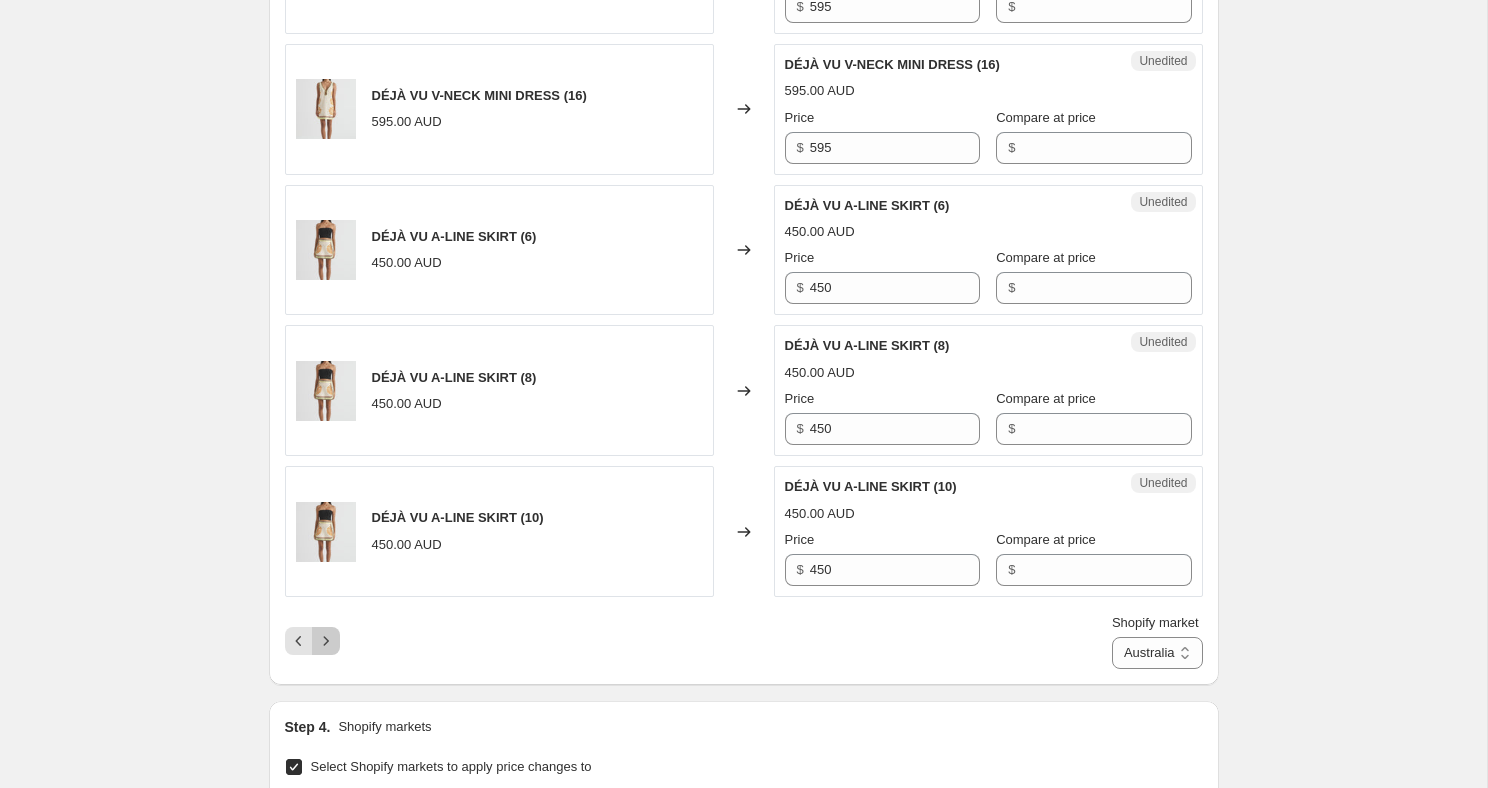 click 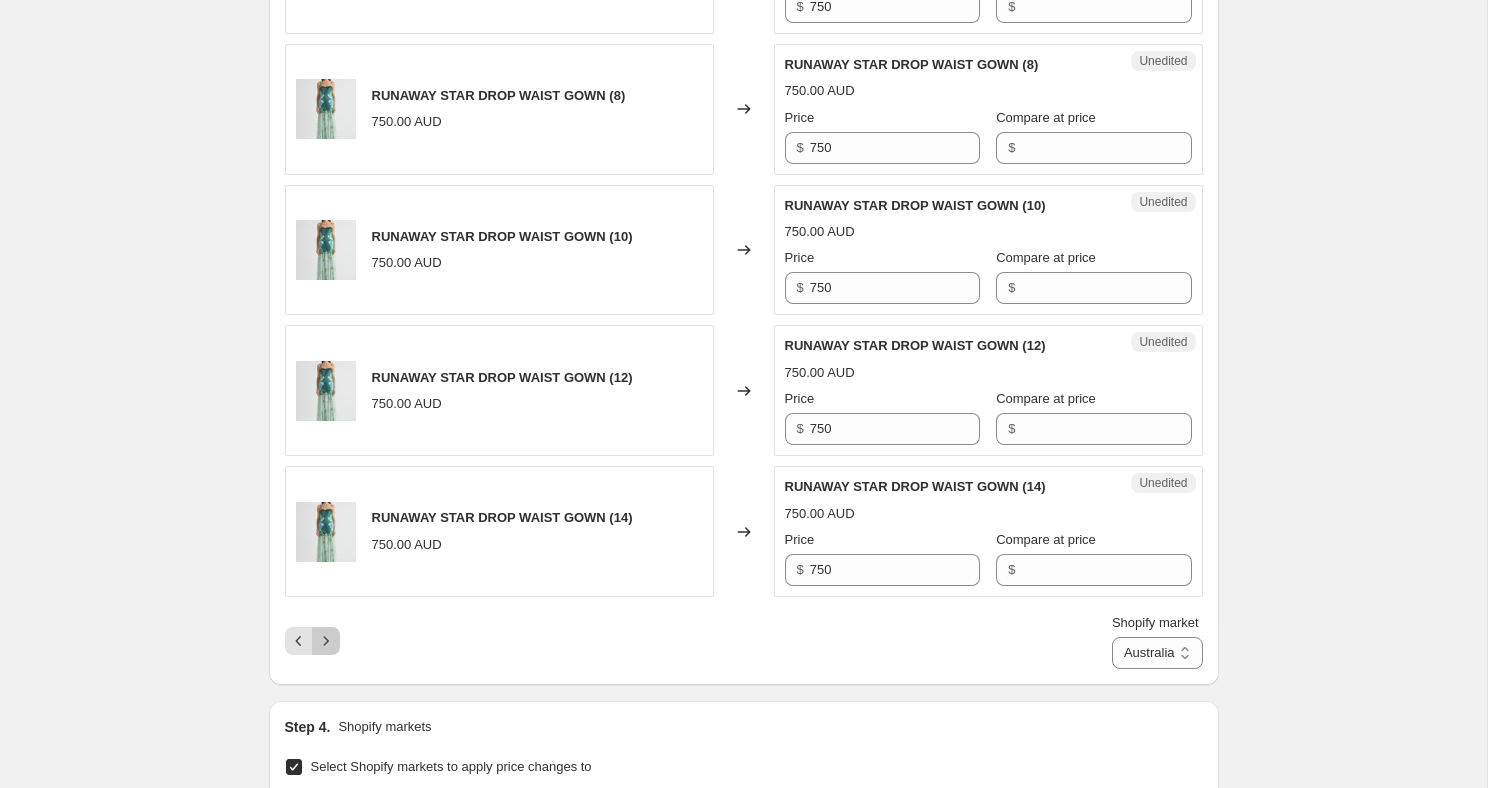click 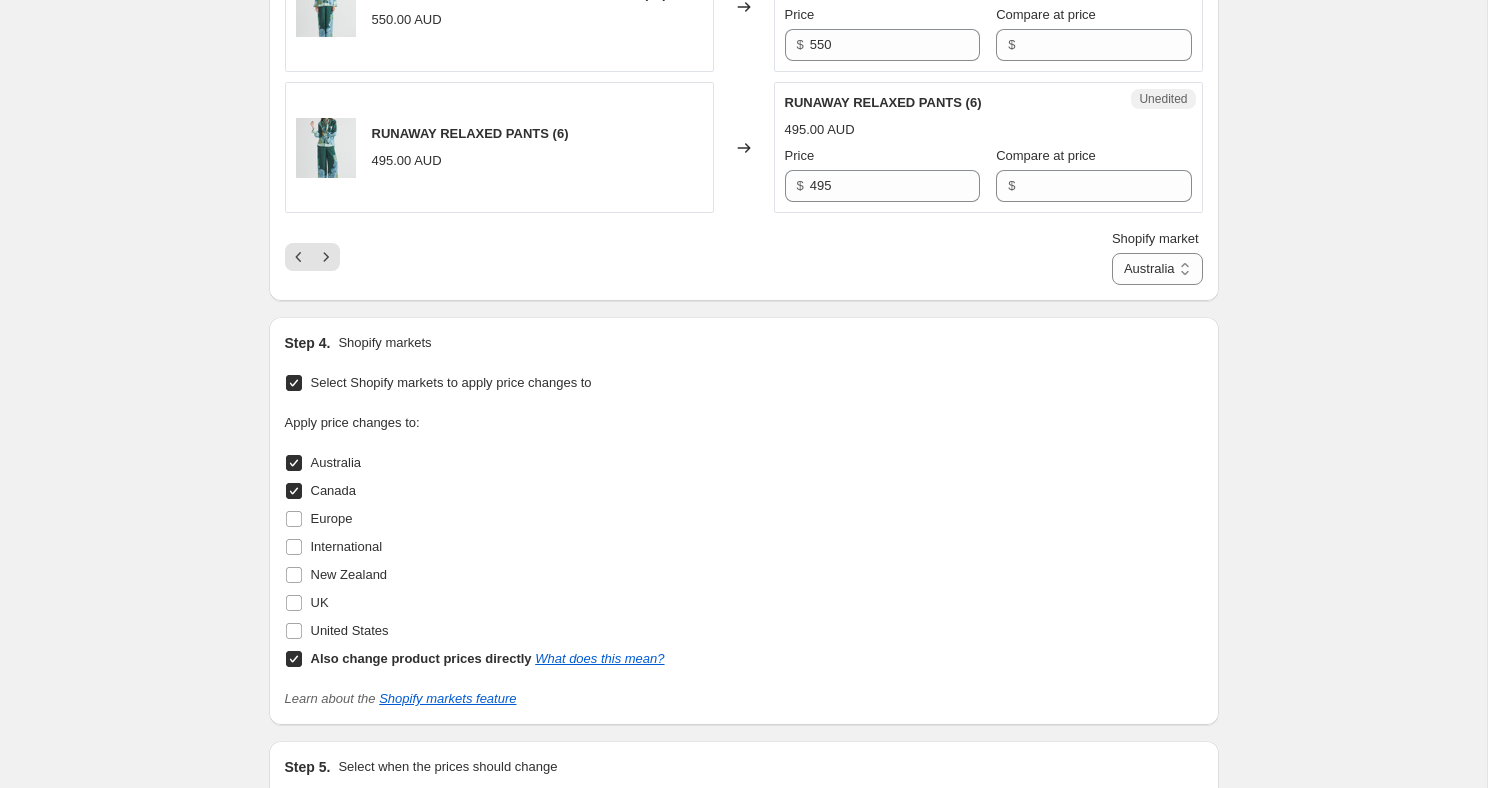 scroll, scrollTop: 3501, scrollLeft: 0, axis: vertical 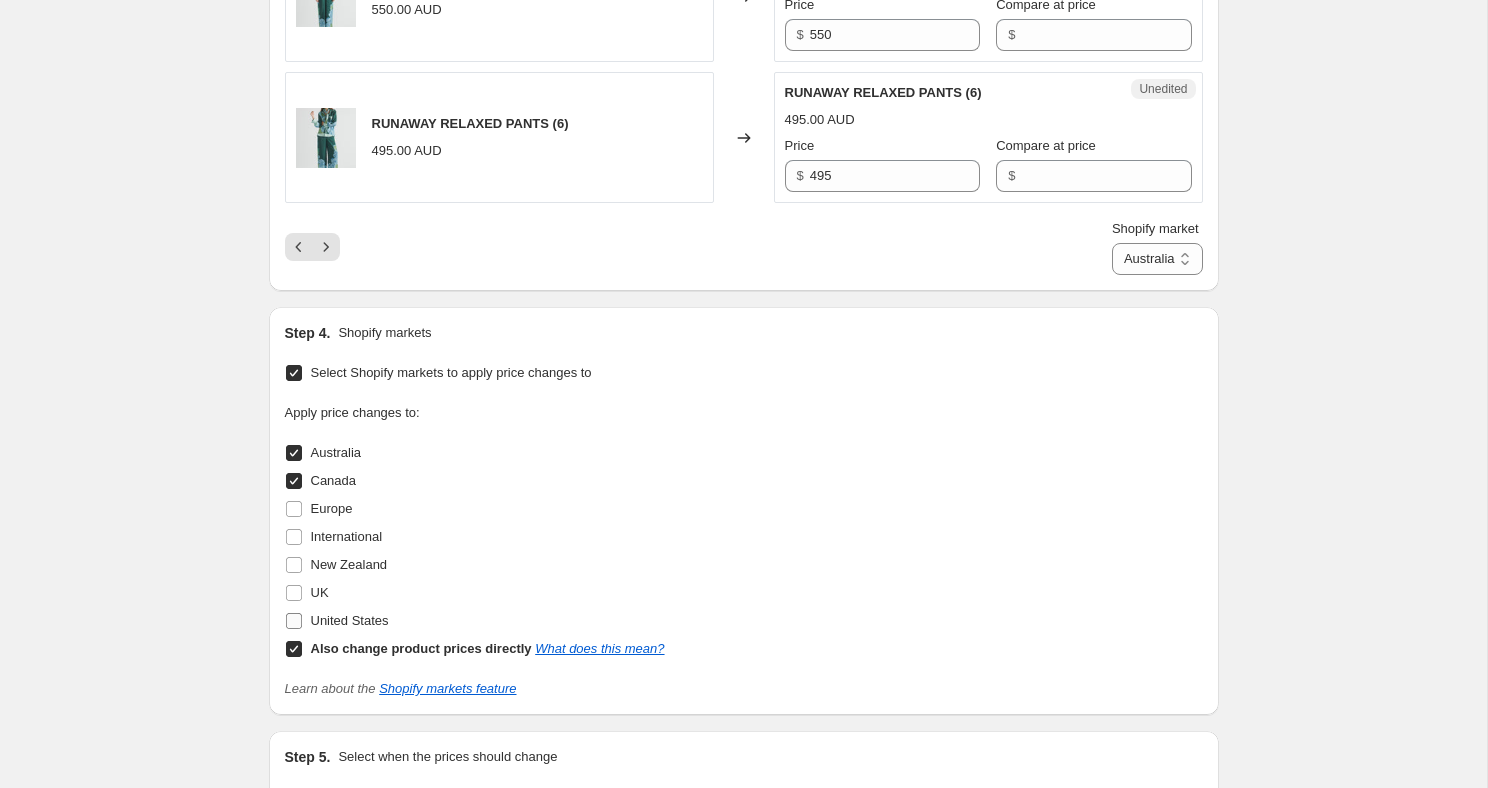 click on "United States" at bounding box center (294, 621) 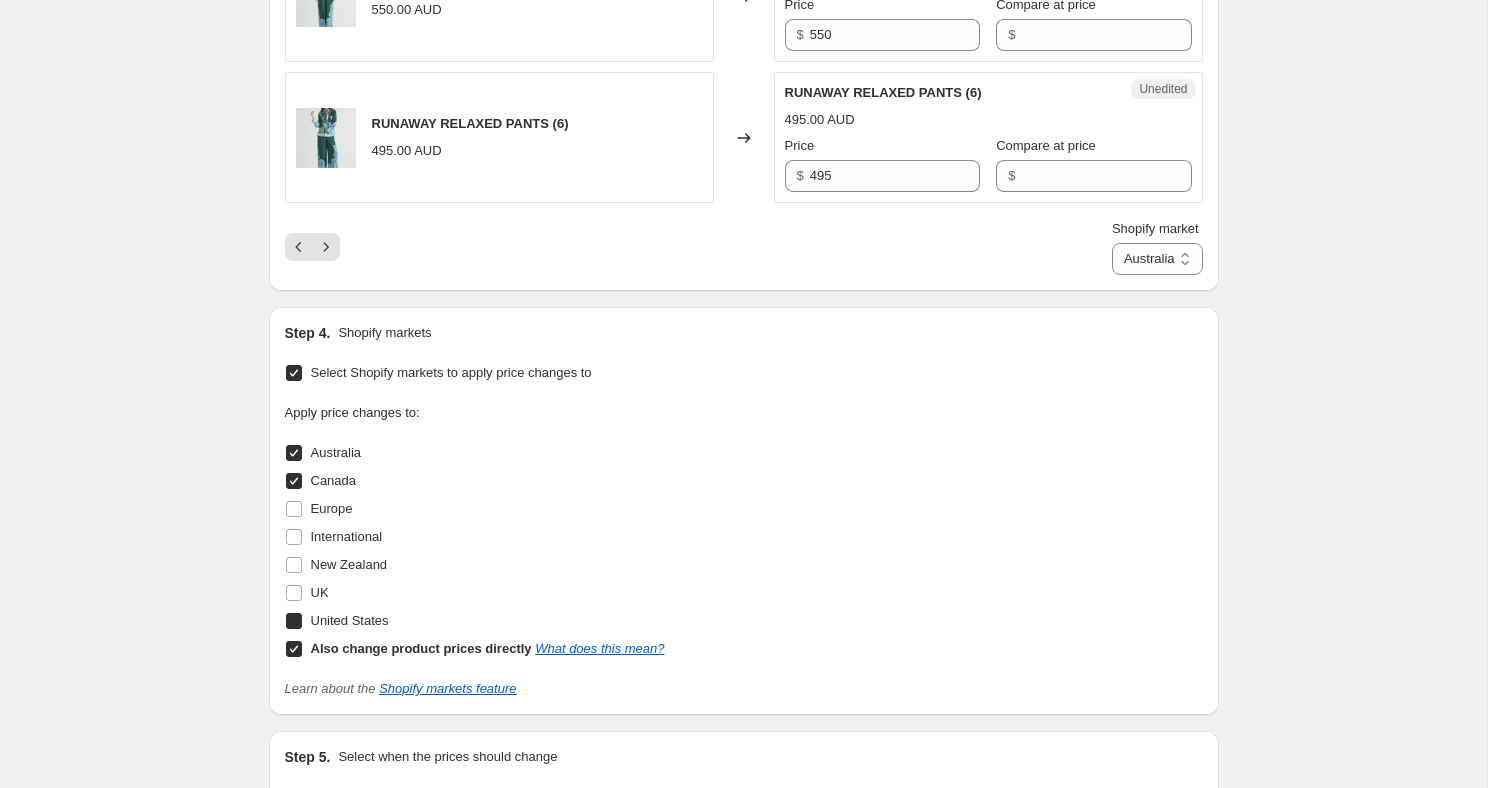 checkbox on "true" 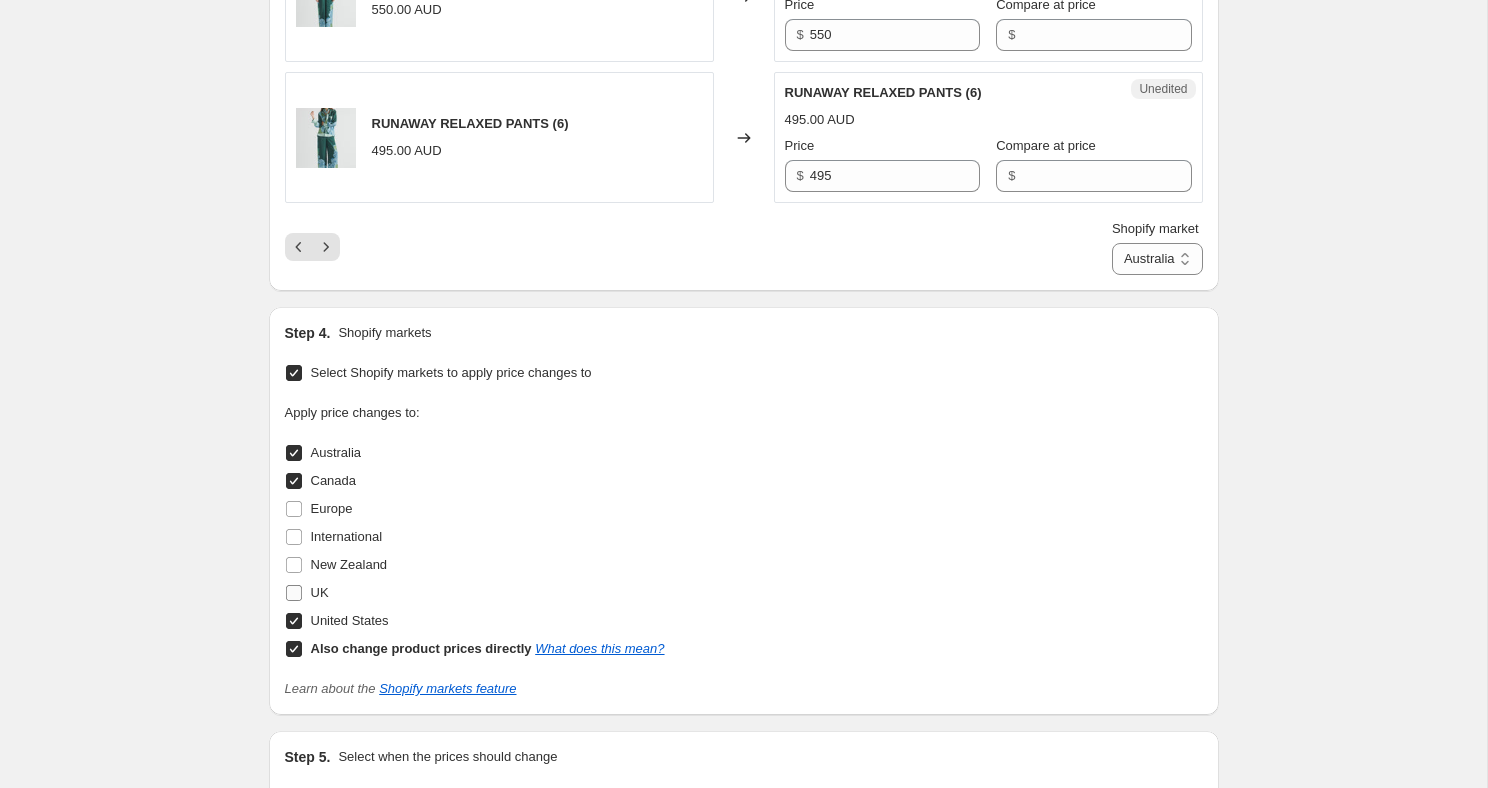 click on "UK" at bounding box center [294, 593] 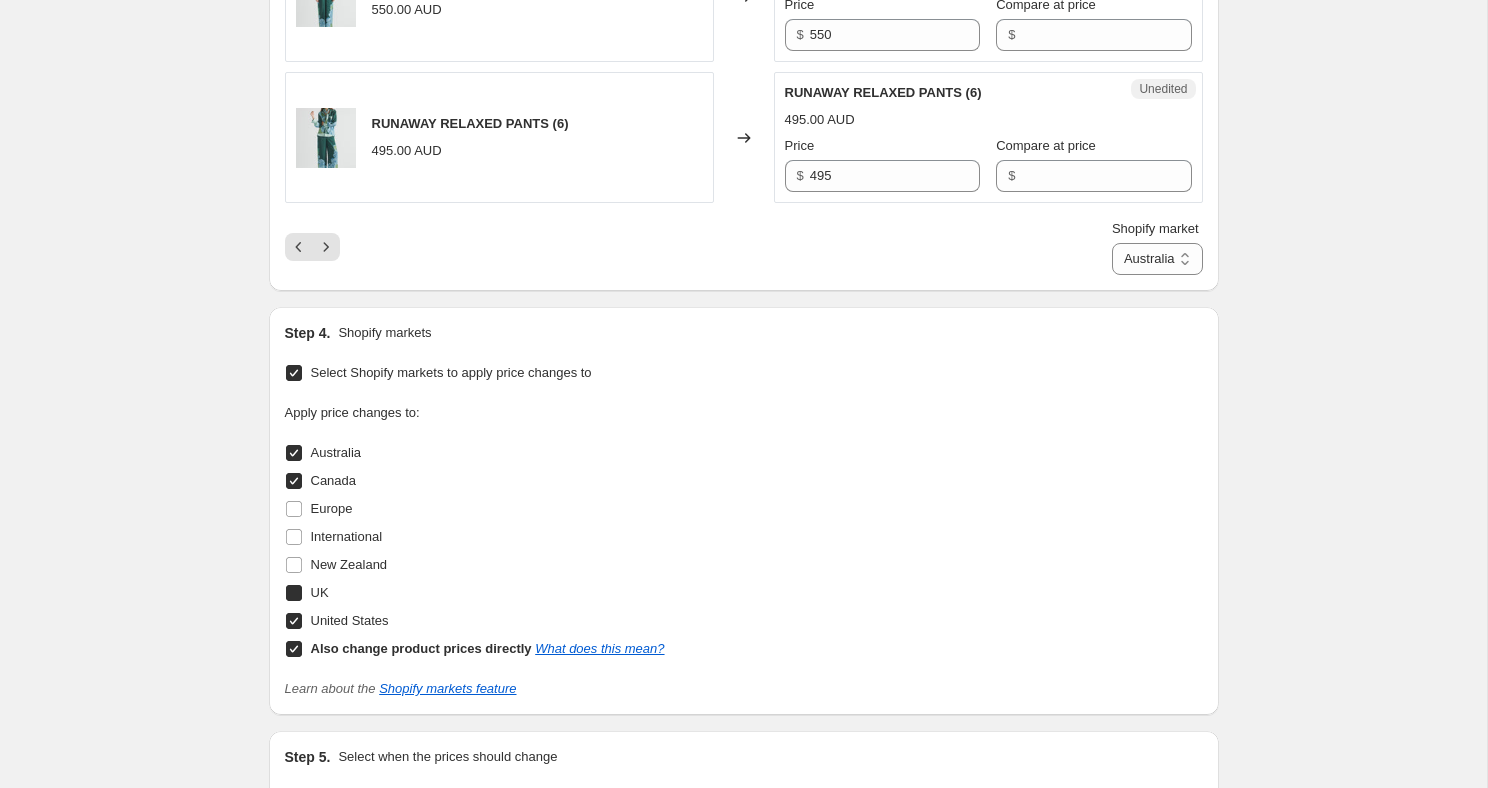 checkbox on "true" 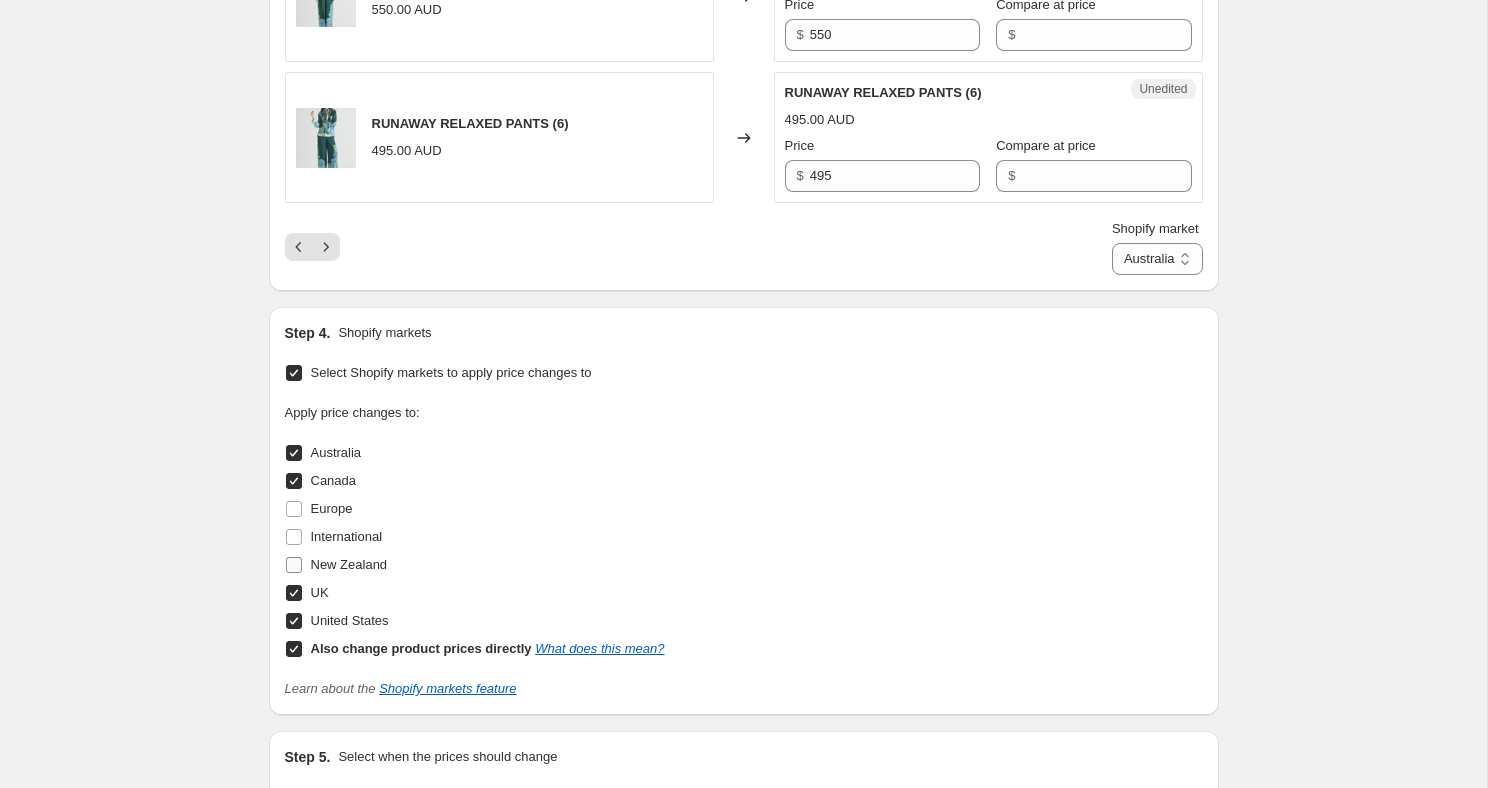 click on "New Zealand" at bounding box center (294, 565) 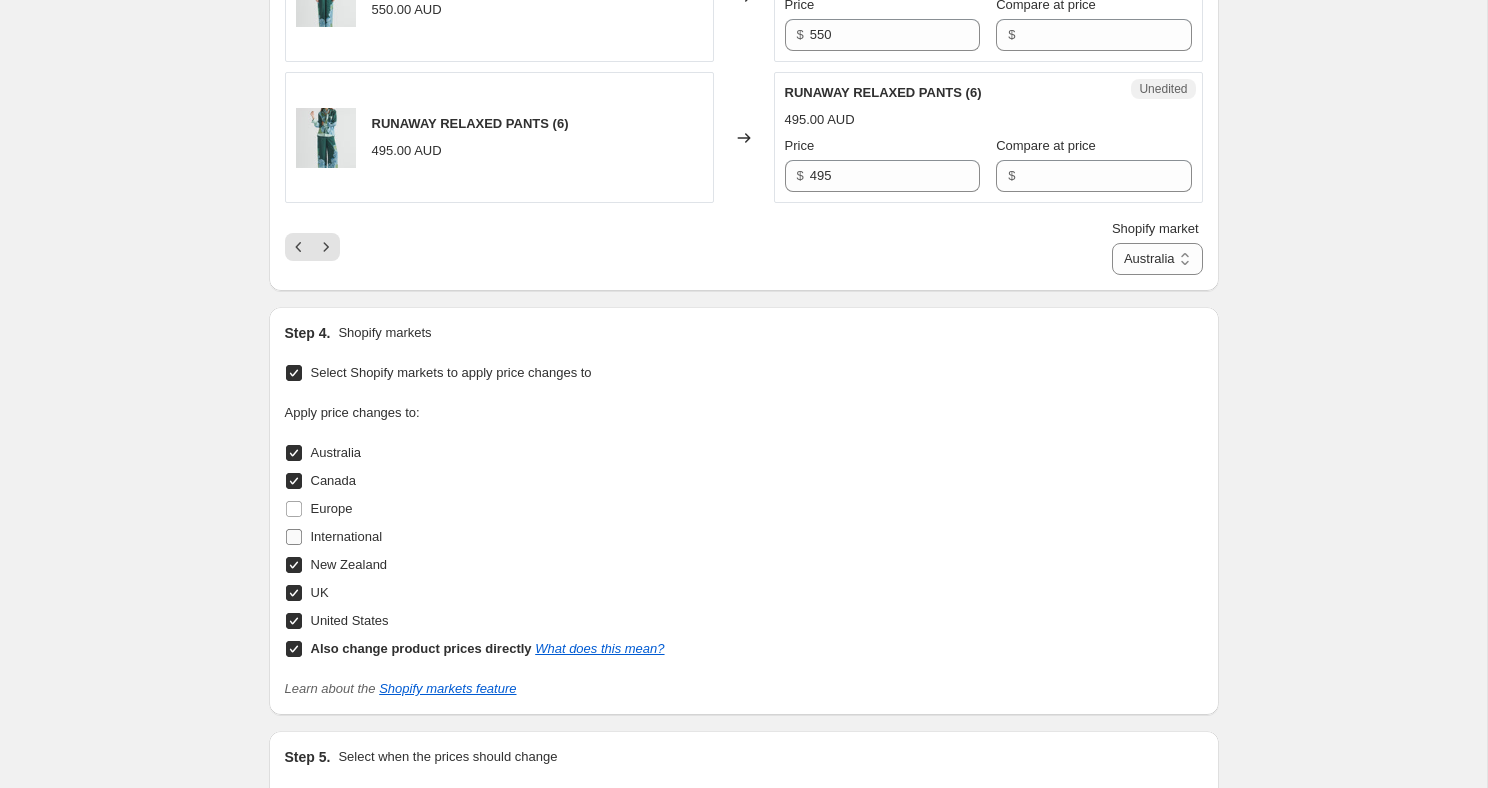 click on "International" at bounding box center (294, 537) 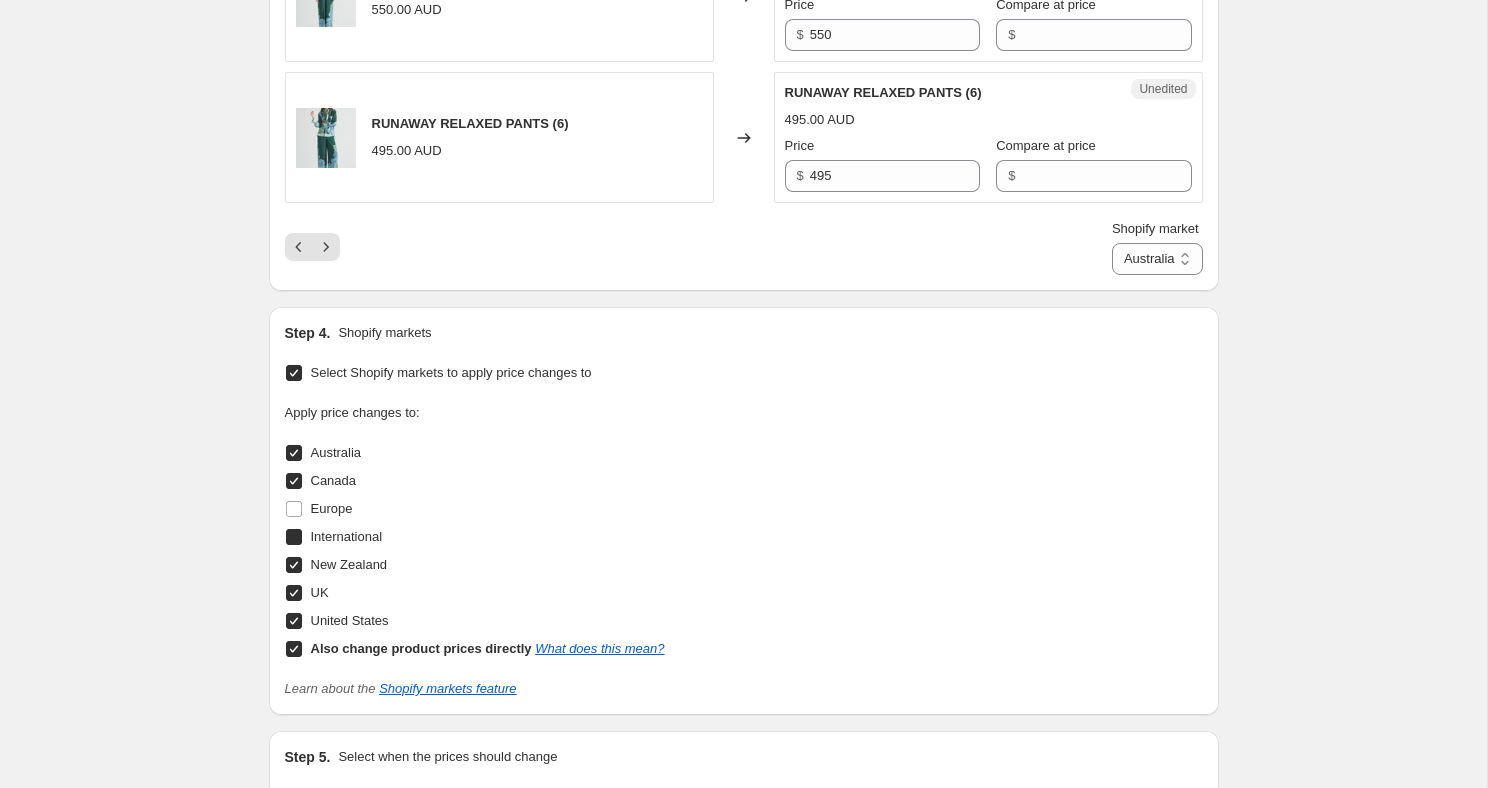 checkbox on "true" 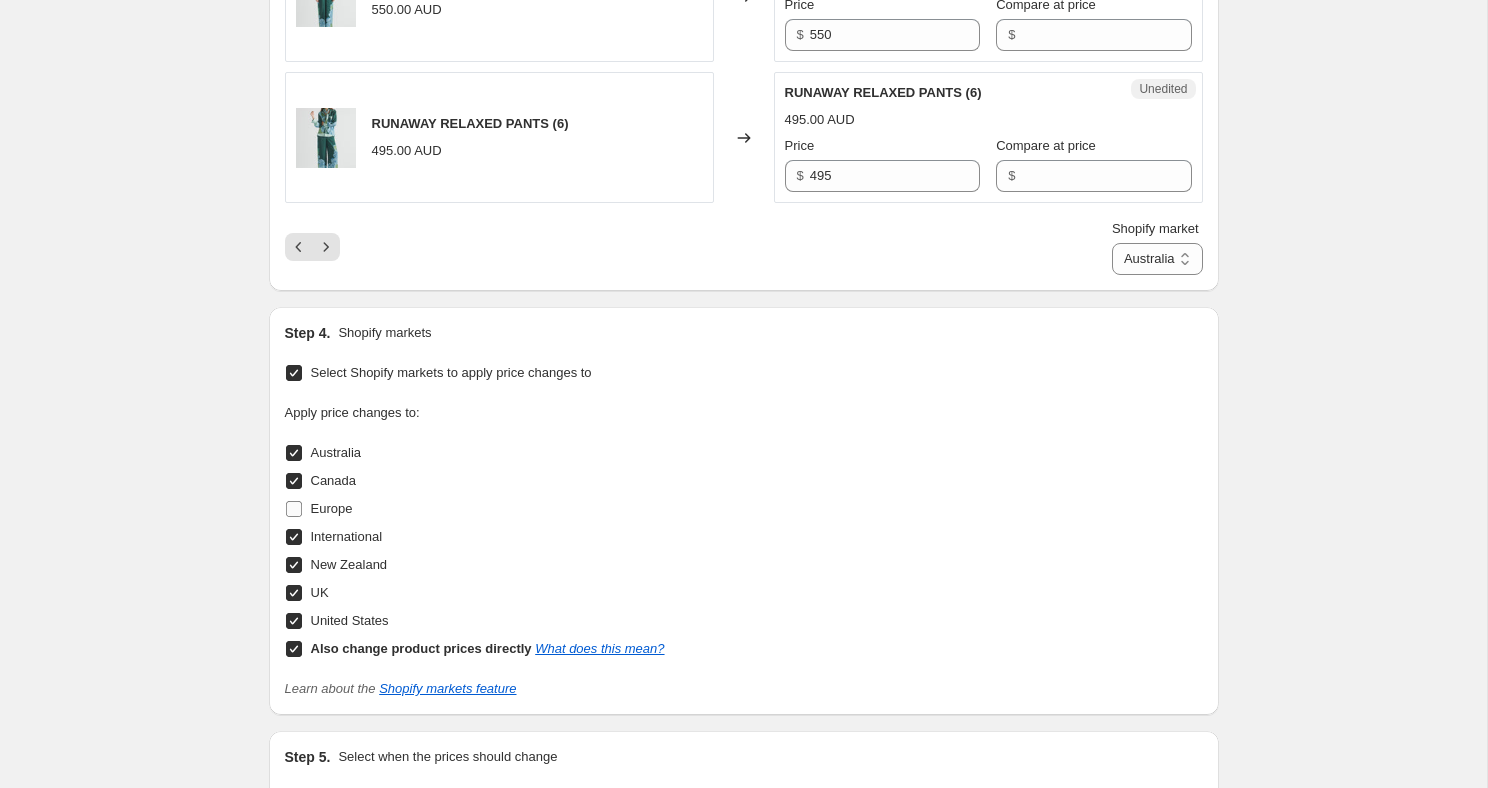 click on "Europe" at bounding box center [294, 509] 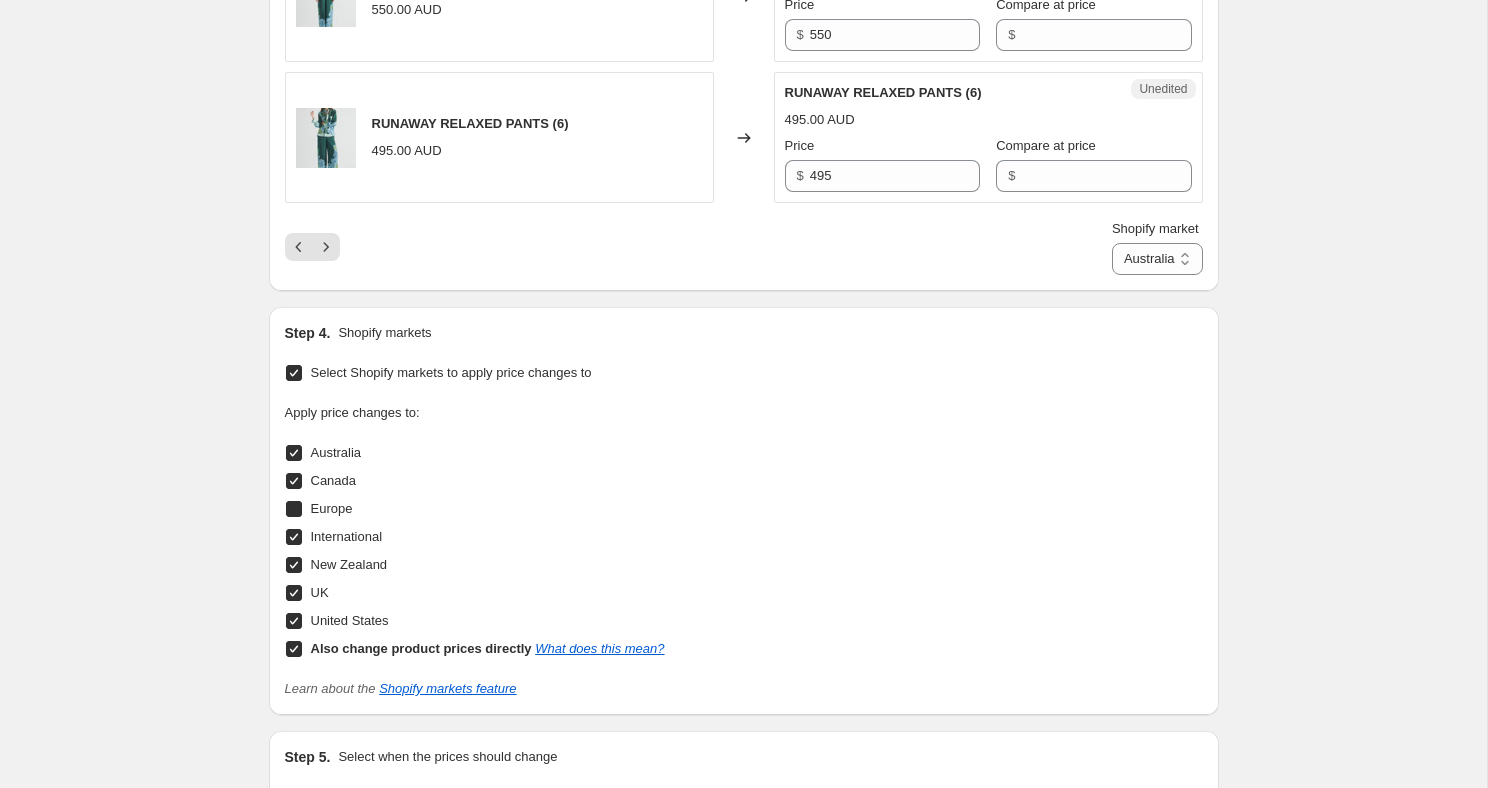 checkbox on "true" 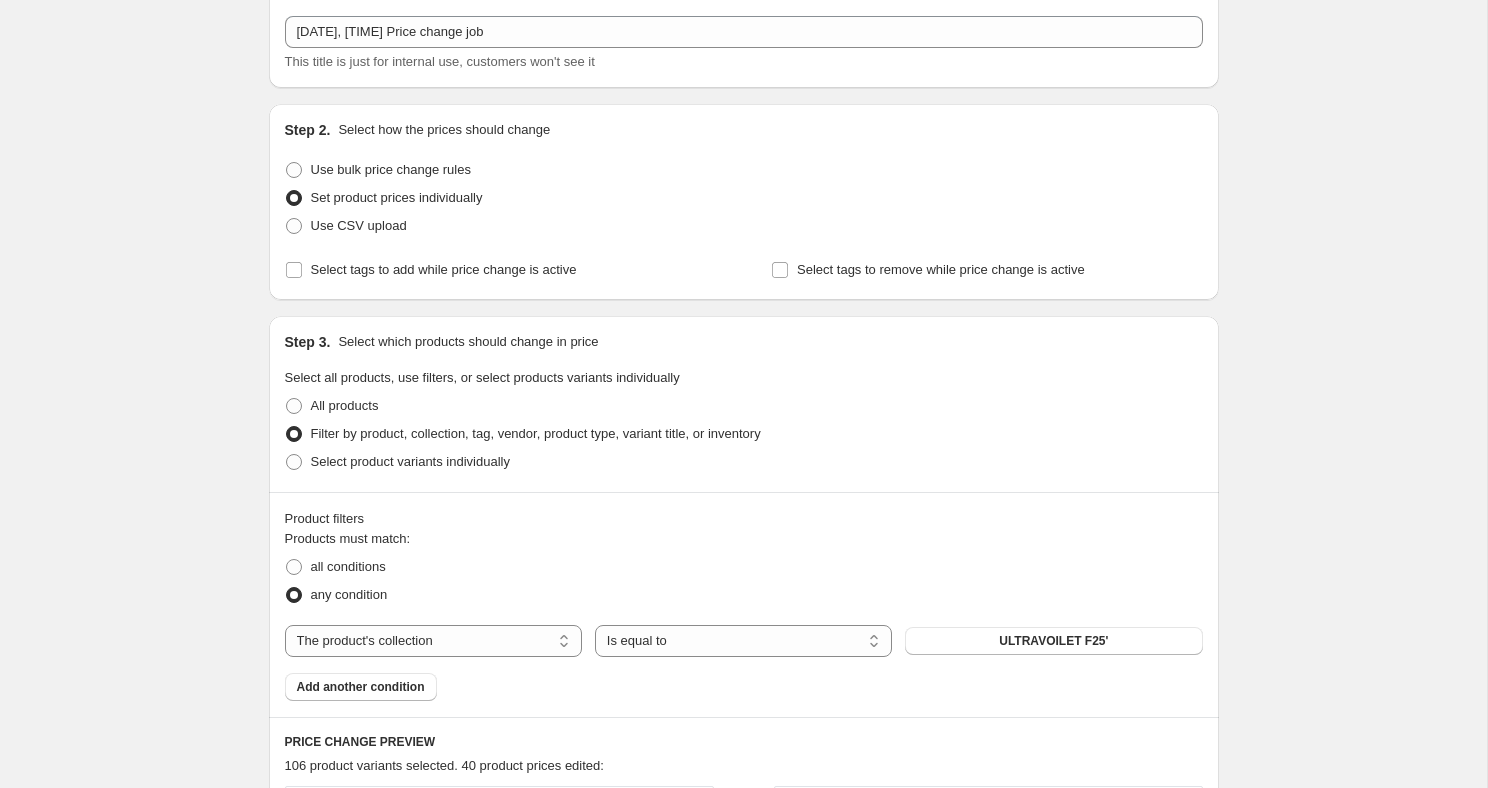 scroll, scrollTop: 0, scrollLeft: 0, axis: both 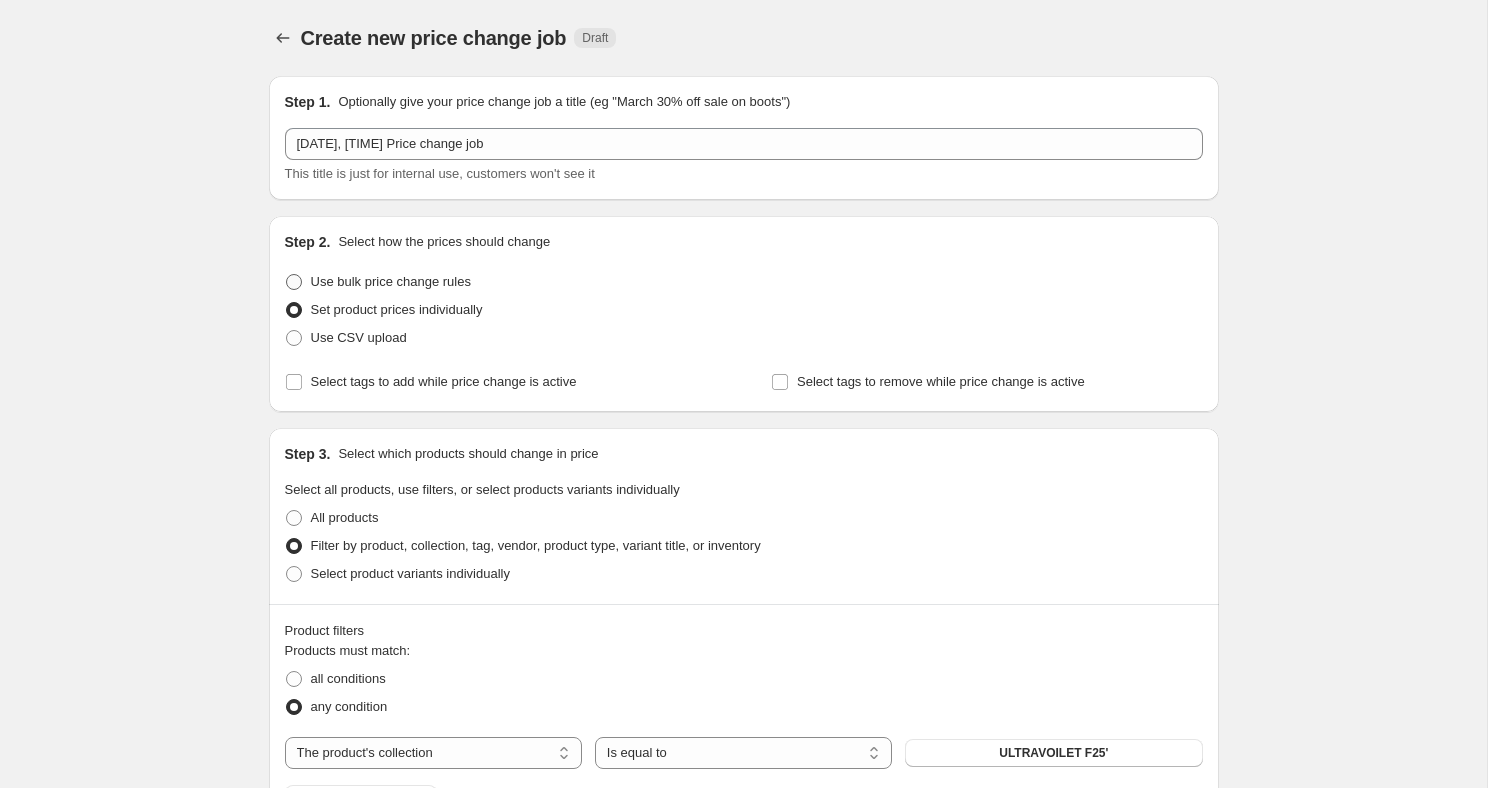 click at bounding box center (294, 282) 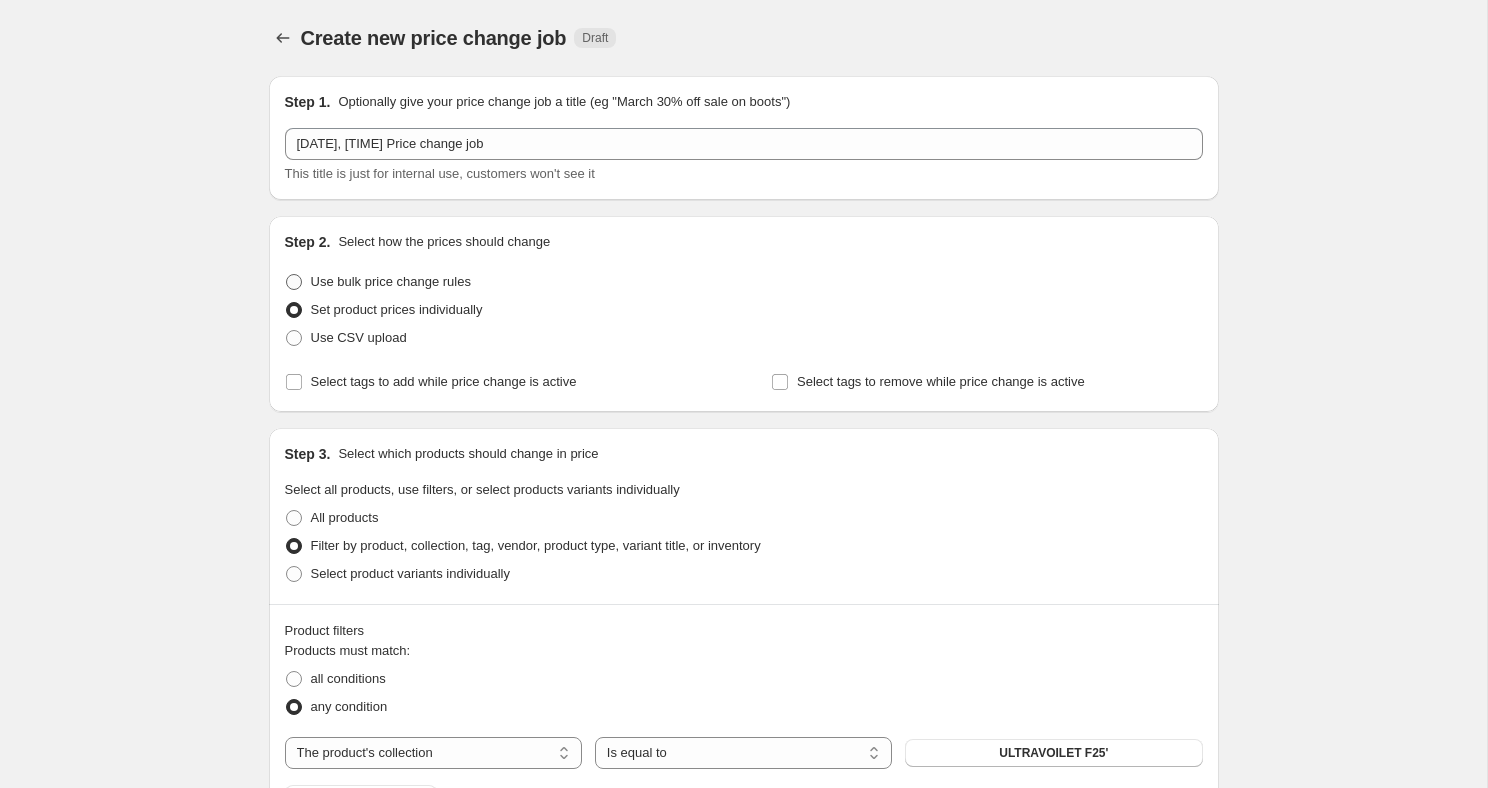 radio on "true" 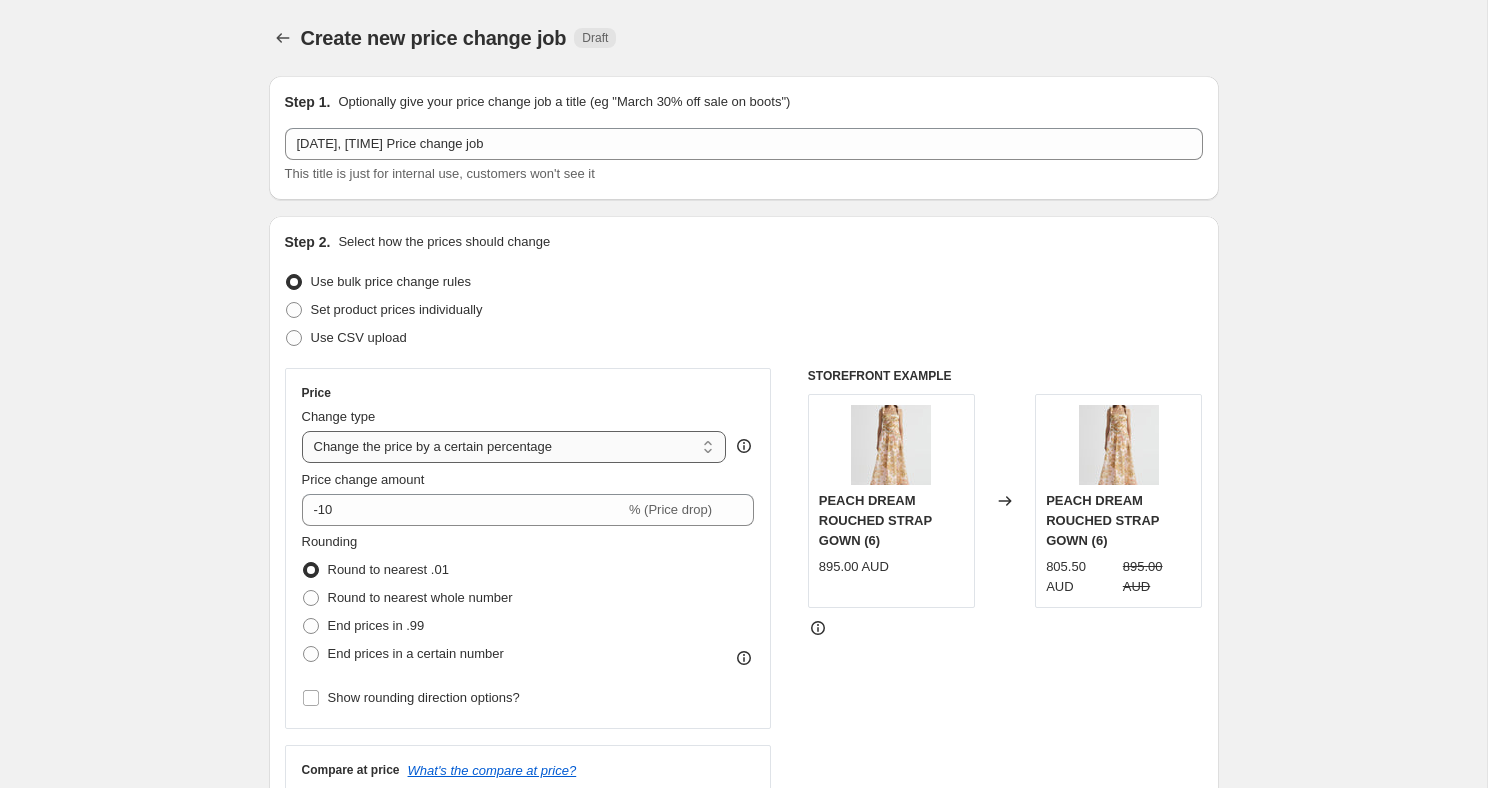 click on "Change the price to a certain amount Change the price by a certain amount Change the price by a certain percentage Change the price to the current compare at price (price before sale) Change the price by a certain amount relative to the compare at price Change the price by a certain percentage relative to the compare at price Don't change the price Change the price by a certain percentage relative to the cost per item Change price to certain cost margin" at bounding box center (514, 447) 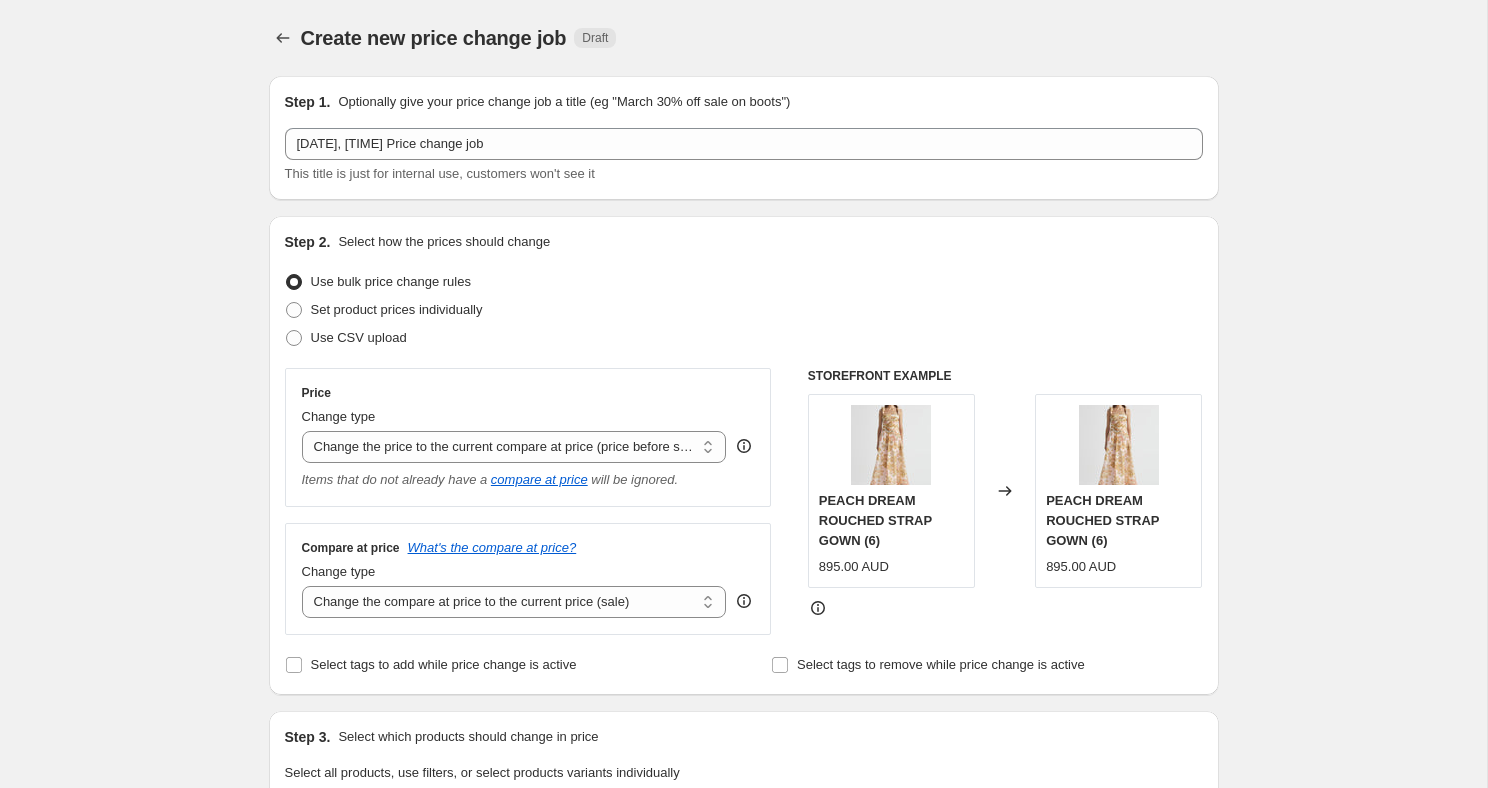 click on "Create new price change job. This page is ready Create new price change job Draft Step 1. Optionally give your price change job a title (eg "March 30% off sale on boots") [DATE] [YEAR], [TIME] Price change job This title is just for internal use, customers won't see it Step 2. Select how the prices should change Use bulk price change rules Set product prices individually Use CSV upload Price Change type Change the price to a certain amount Change the price by a certain amount Change the price by a certain percentage Change the price to the current compare at price (price before sale) Change the price by a certain amount relative to the compare at price Change the price by a certain percentage relative to the compare at price Don't change the price Change the price by a certain percentage relative to the cost per item Change price to certain cost margin Change the price to the current compare at price (price before sale) Items that do not already have a   compare at price   will be ignored. Compare at price UK" at bounding box center (743, 1227) 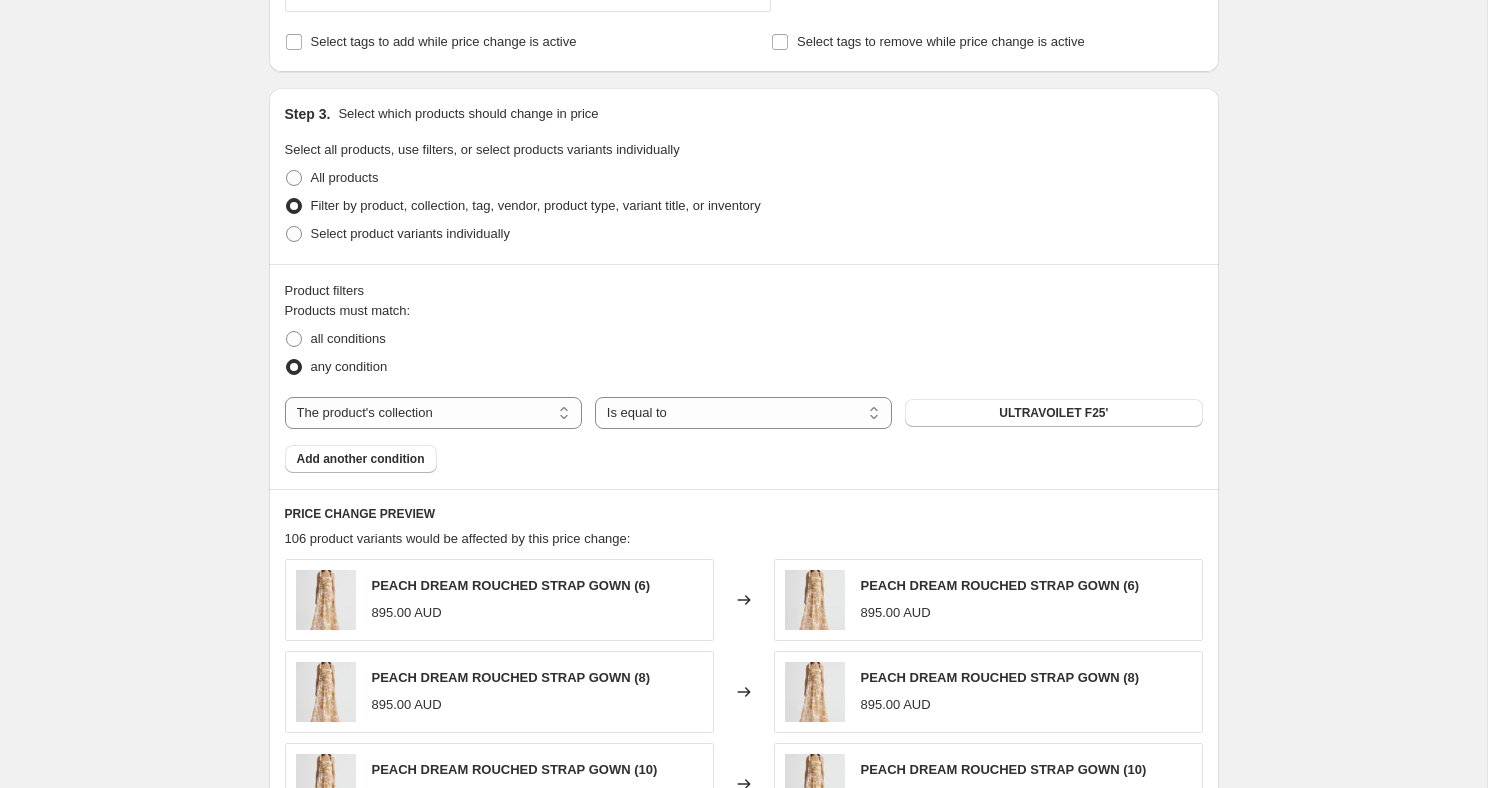 scroll, scrollTop: 0, scrollLeft: 0, axis: both 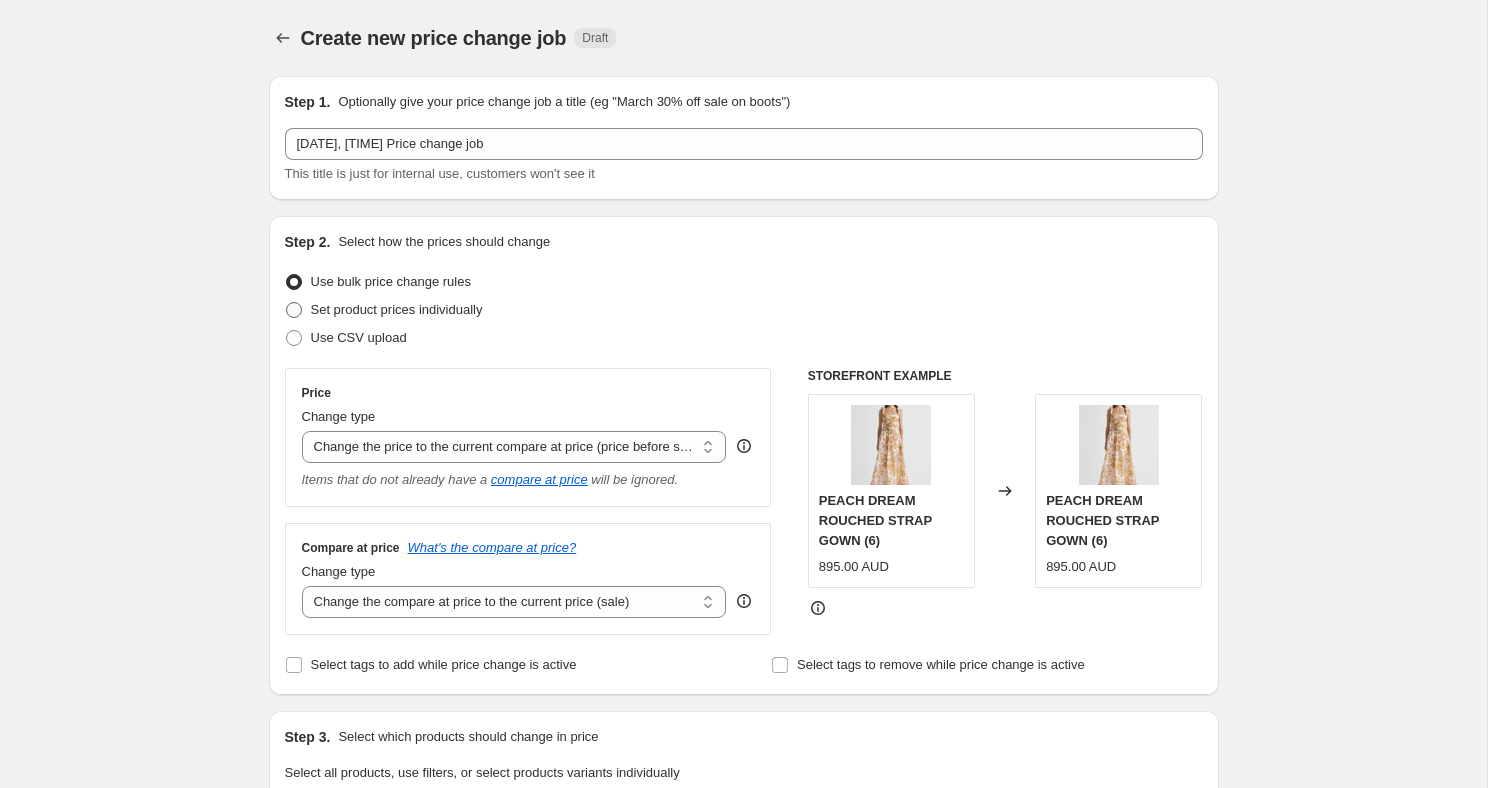 click at bounding box center [294, 310] 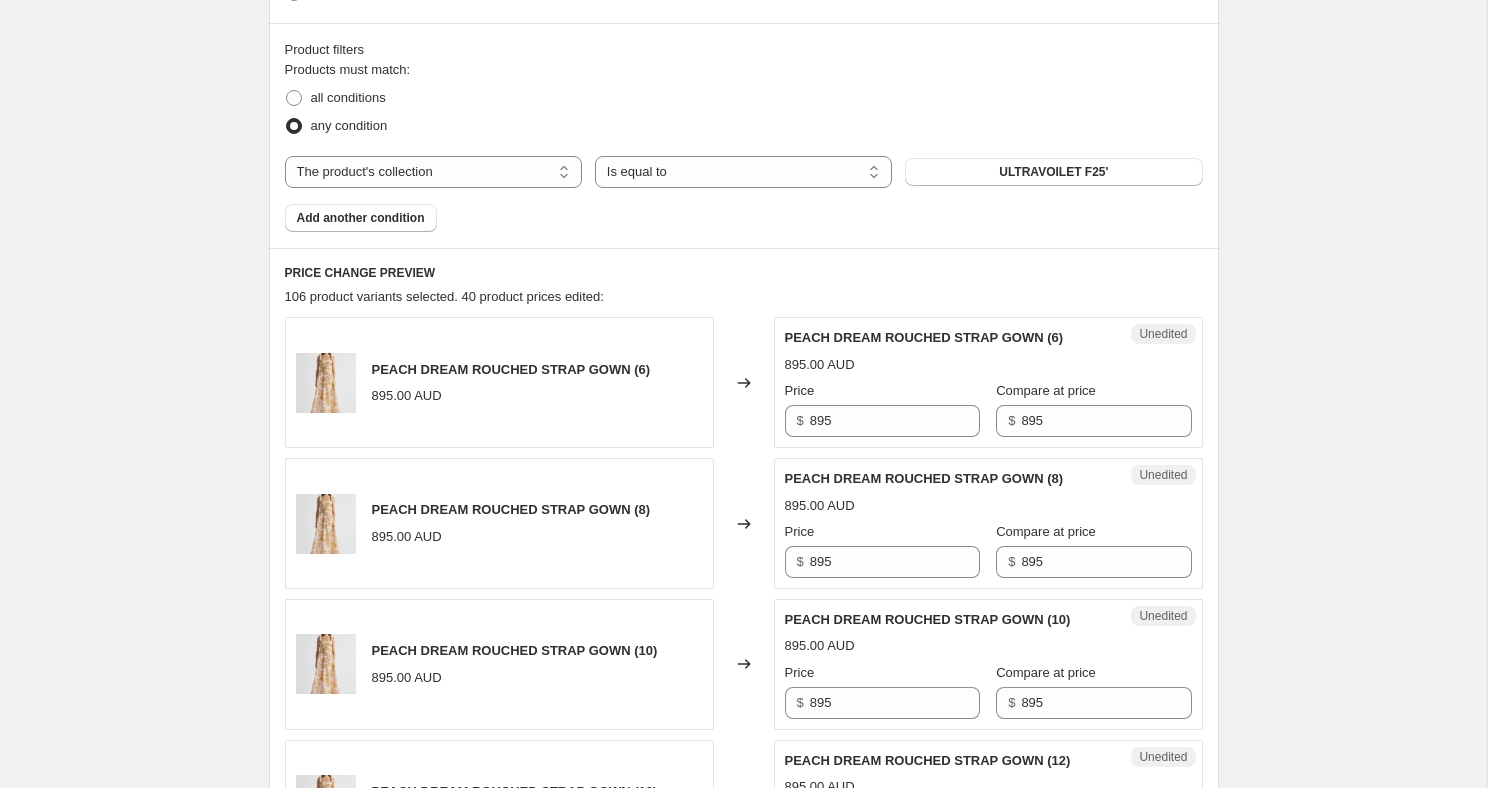 scroll, scrollTop: 0, scrollLeft: 0, axis: both 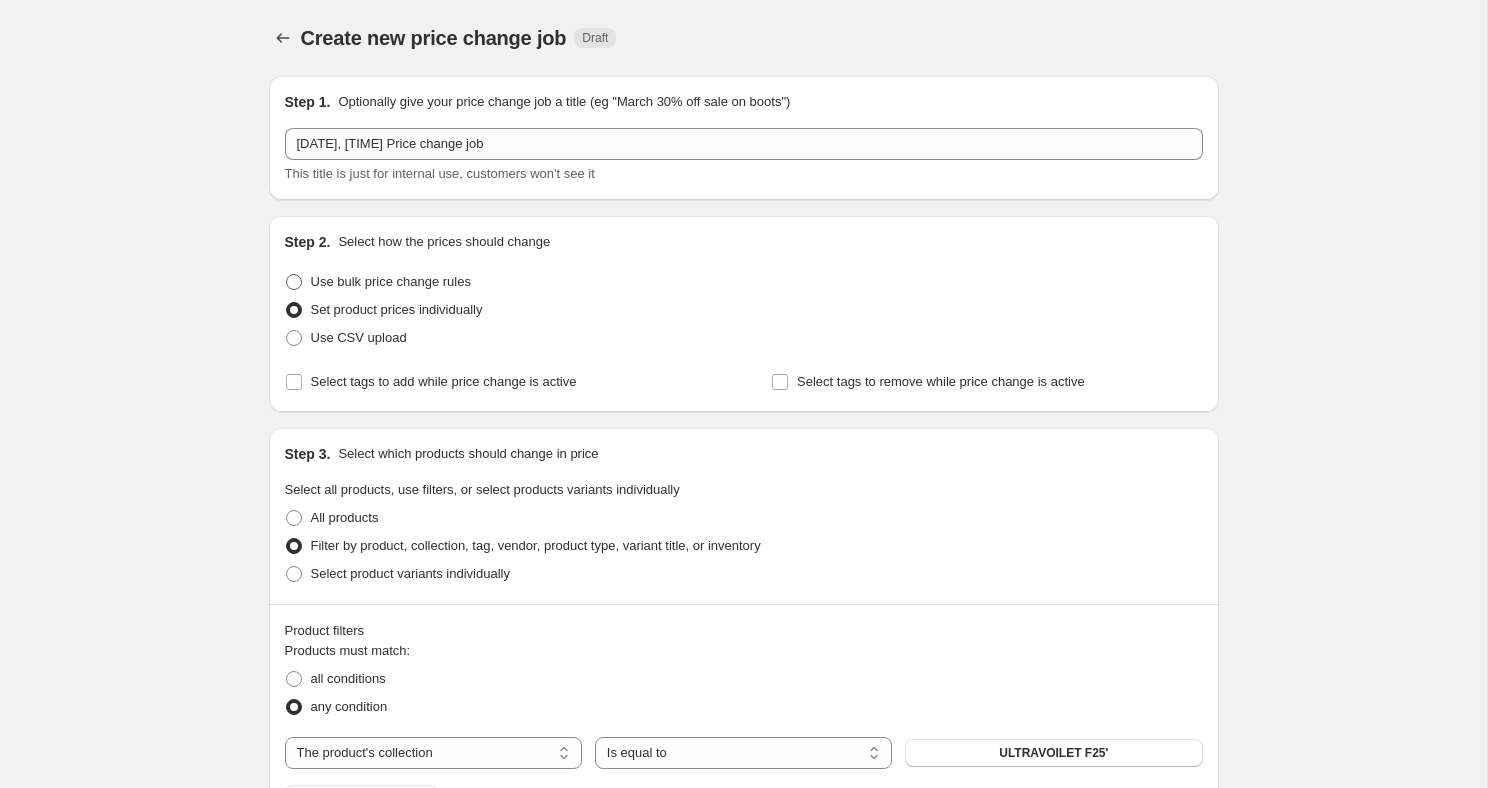click at bounding box center [294, 282] 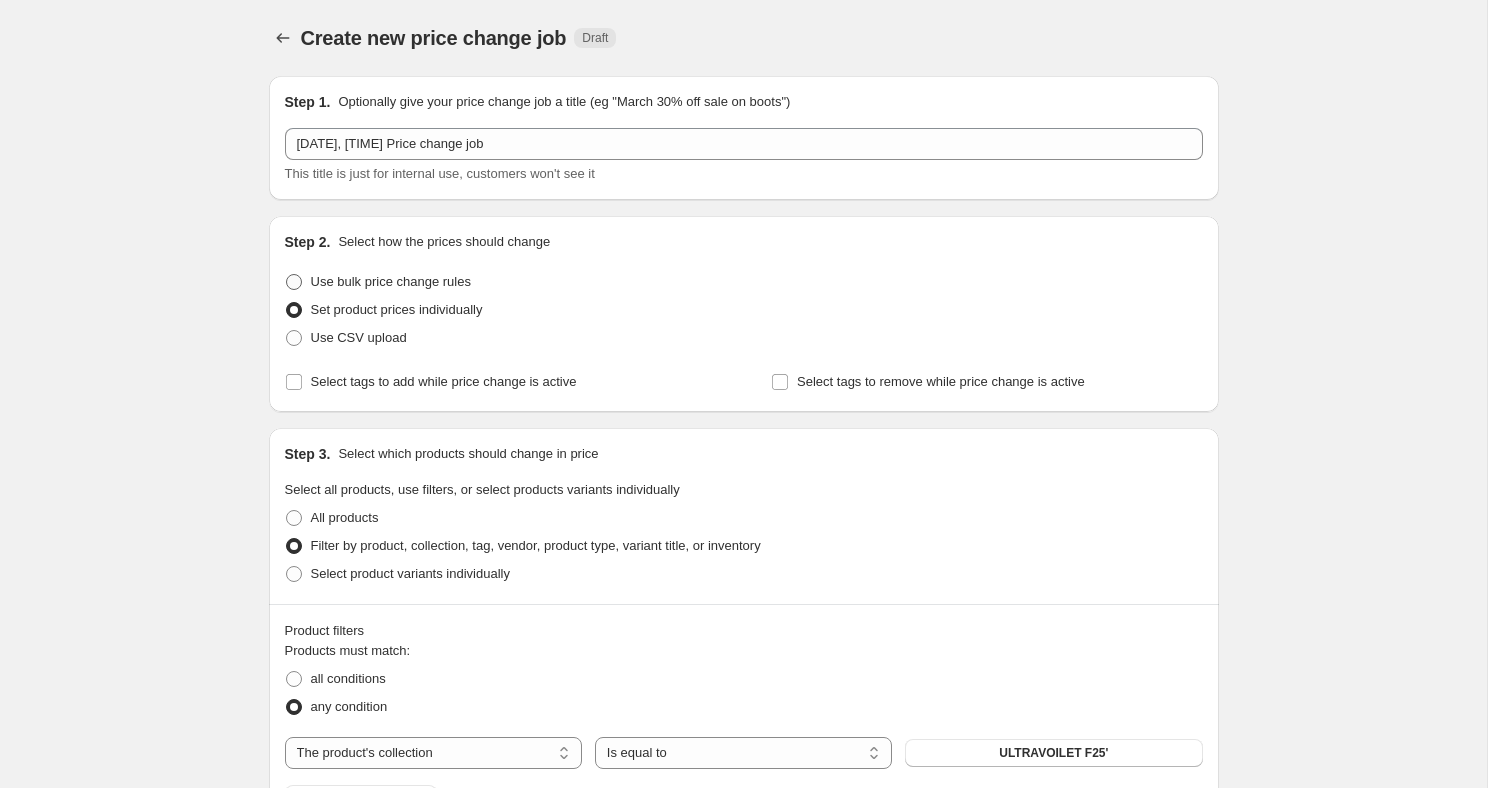 radio on "true" 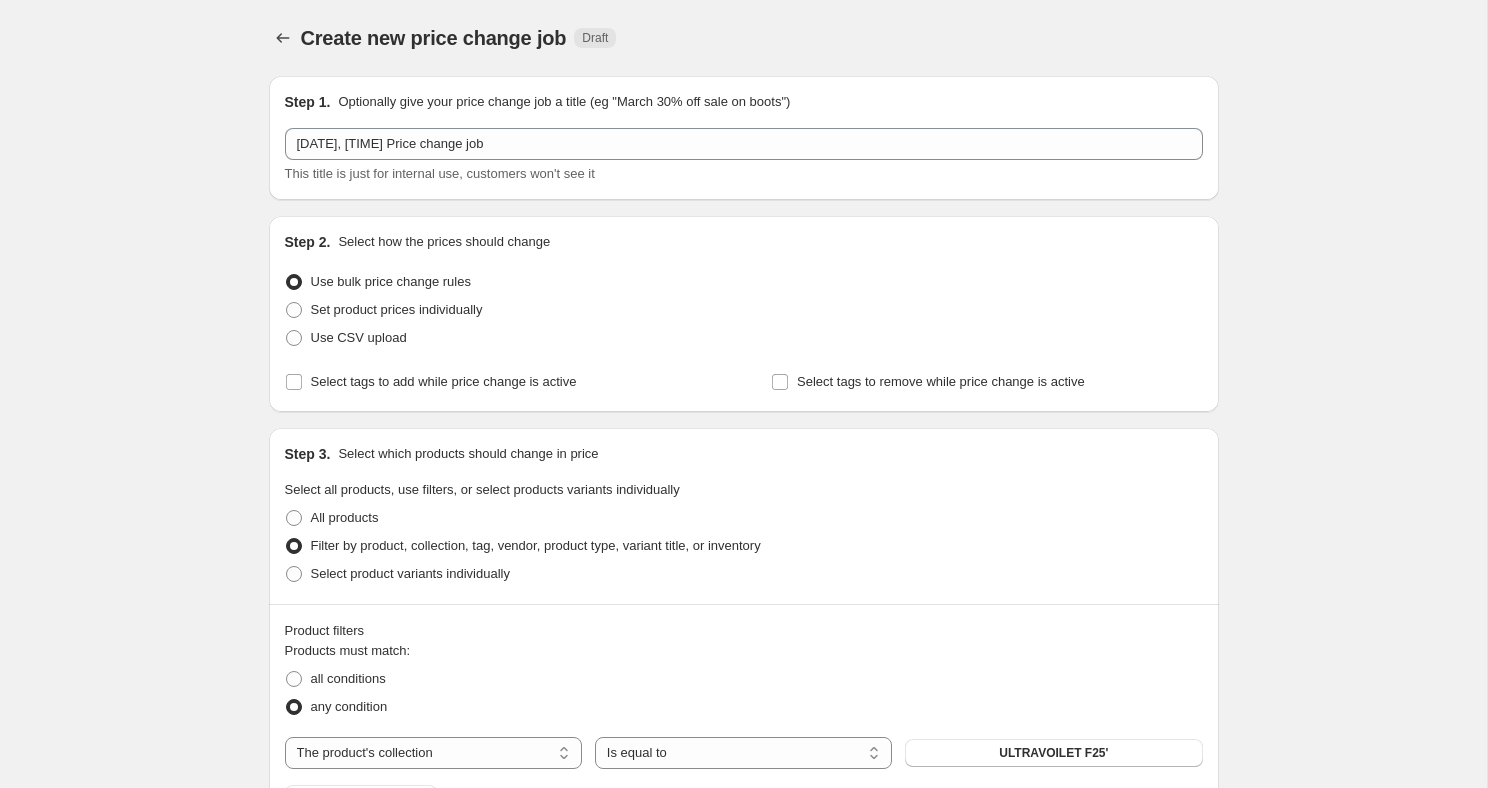 select on "ecap" 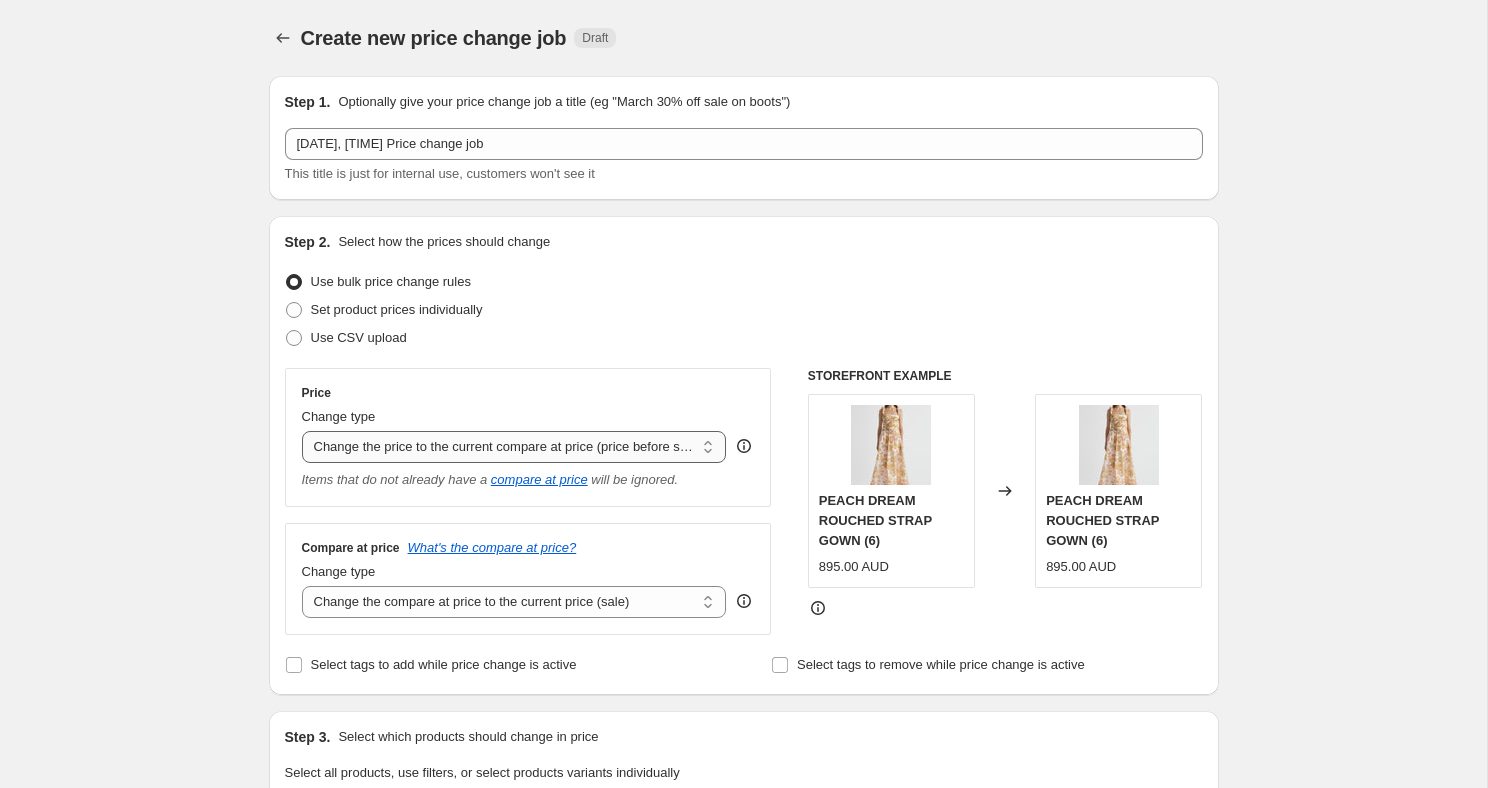 click on "Change the price to a certain amount Change the price by a certain amount Change the price by a certain percentage Change the price to the current compare at price (price before sale) Change the price by a certain amount relative to the compare at price Change the price by a certain percentage relative to the compare at price Don't change the price Change the price by a certain percentage relative to the cost per item Change price to certain cost margin" at bounding box center (514, 447) 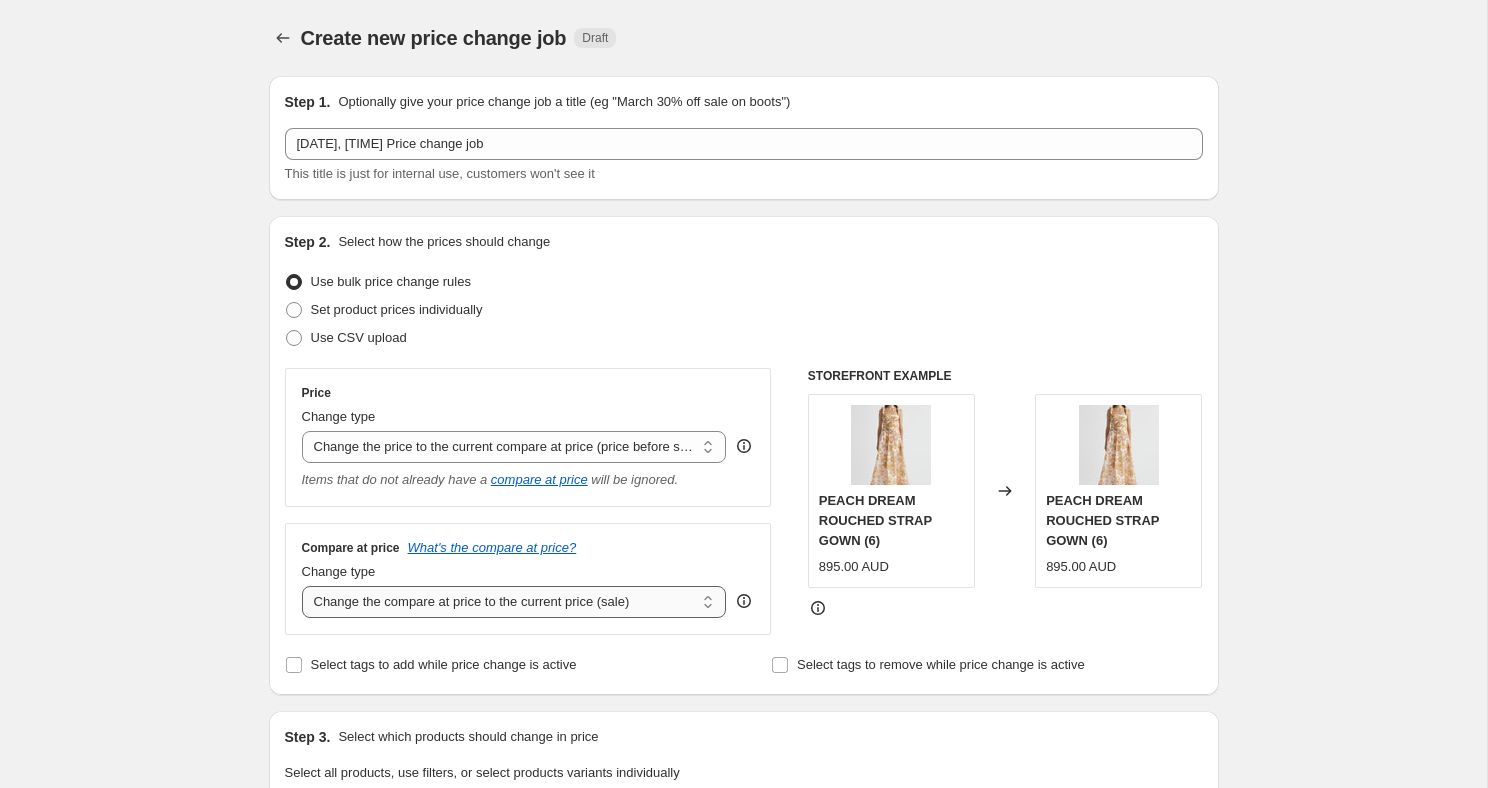 click on "Change the compare at price to the current price (sale) Change the compare at price to a certain amount Change the compare at price by a certain amount Change the compare at price by a certain percentage Change the compare at price by a certain amount relative to the actual price Change the compare at price by a certain percentage relative to the actual price Don't change the compare at price Remove the compare at price" at bounding box center [514, 602] 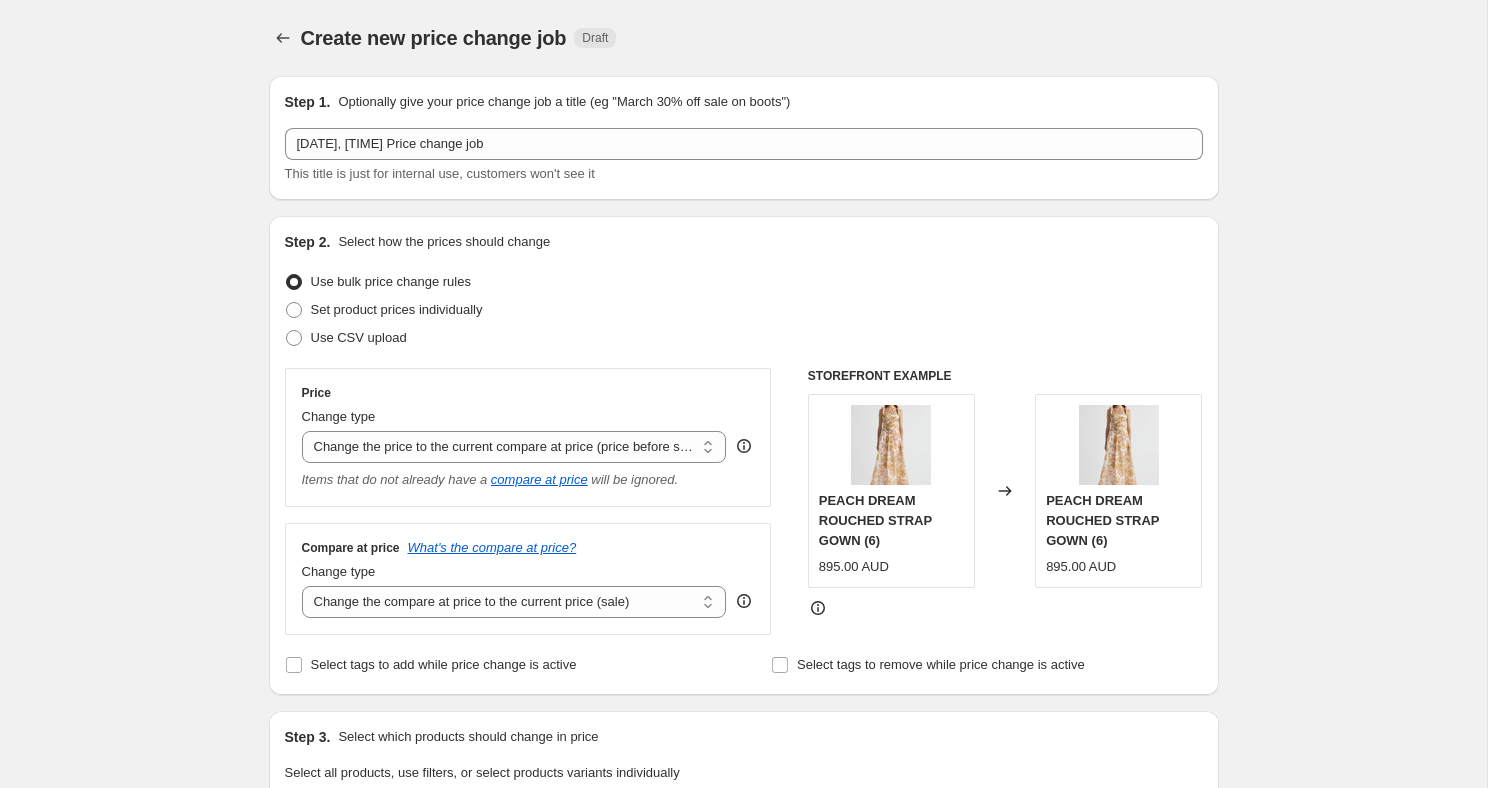 click on "Create new price change job. This page is ready Create new price change job Draft Step 1. Optionally give your price change job a title (eg "March 30% off sale on boots") [DATE] [YEAR], [TIME] Price change job This title is just for internal use, customers won't see it Step 2. Select how the prices should change Use bulk price change rules Set product prices individually Use CSV upload Price Change type Change the price to a certain amount Change the price by a certain amount Change the price by a certain percentage Change the price to the current compare at price (price before sale) Change the price by a certain amount relative to the compare at price Change the price by a certain percentage relative to the compare at price Don't change the price Change the price by a certain percentage relative to the cost per item Change price to certain cost margin Change the price to the current compare at price (price before sale) Items that do not already have a   compare at price   will be ignored. Compare at price UK" at bounding box center [743, 1227] 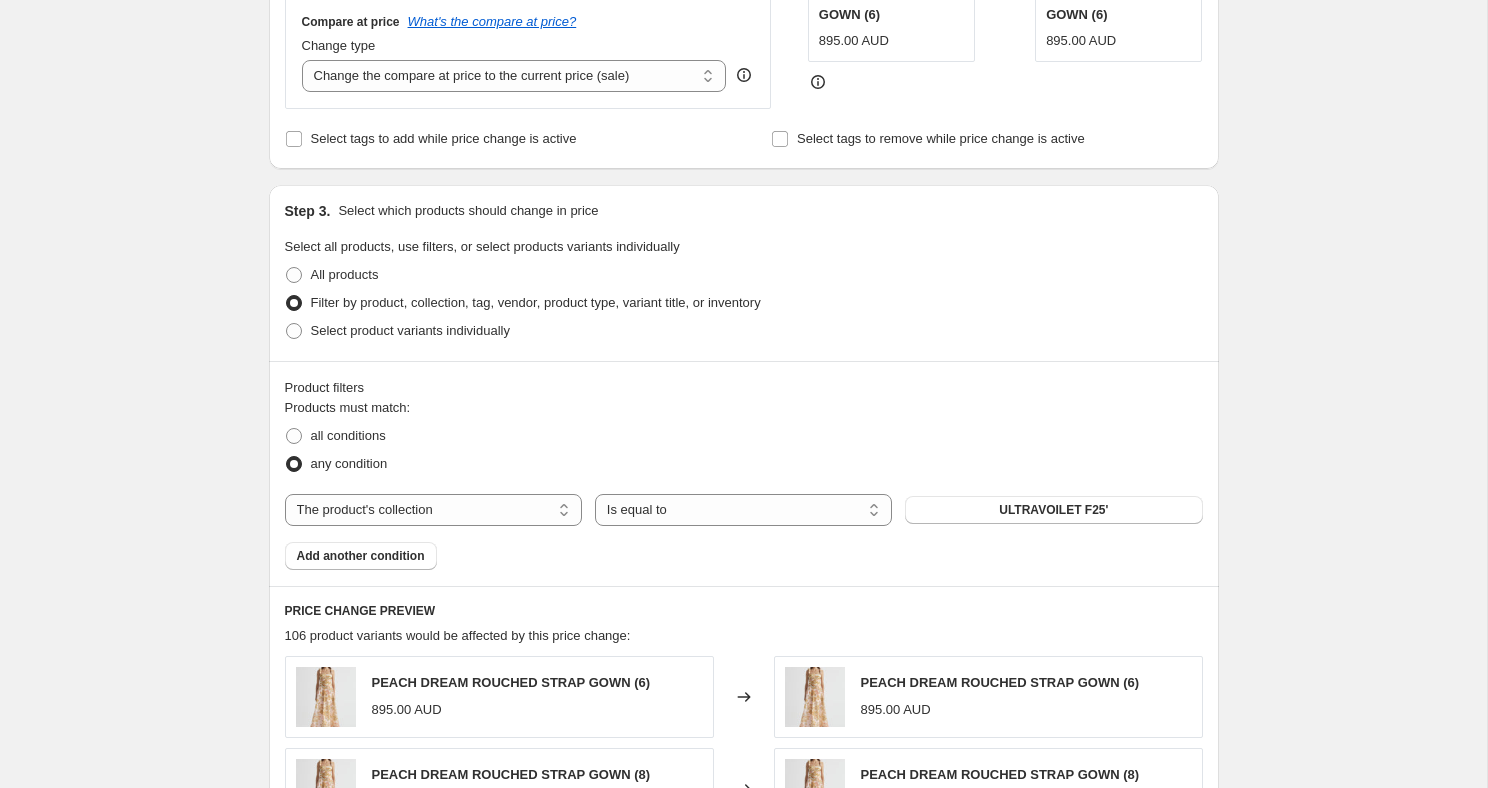 scroll, scrollTop: 0, scrollLeft: 0, axis: both 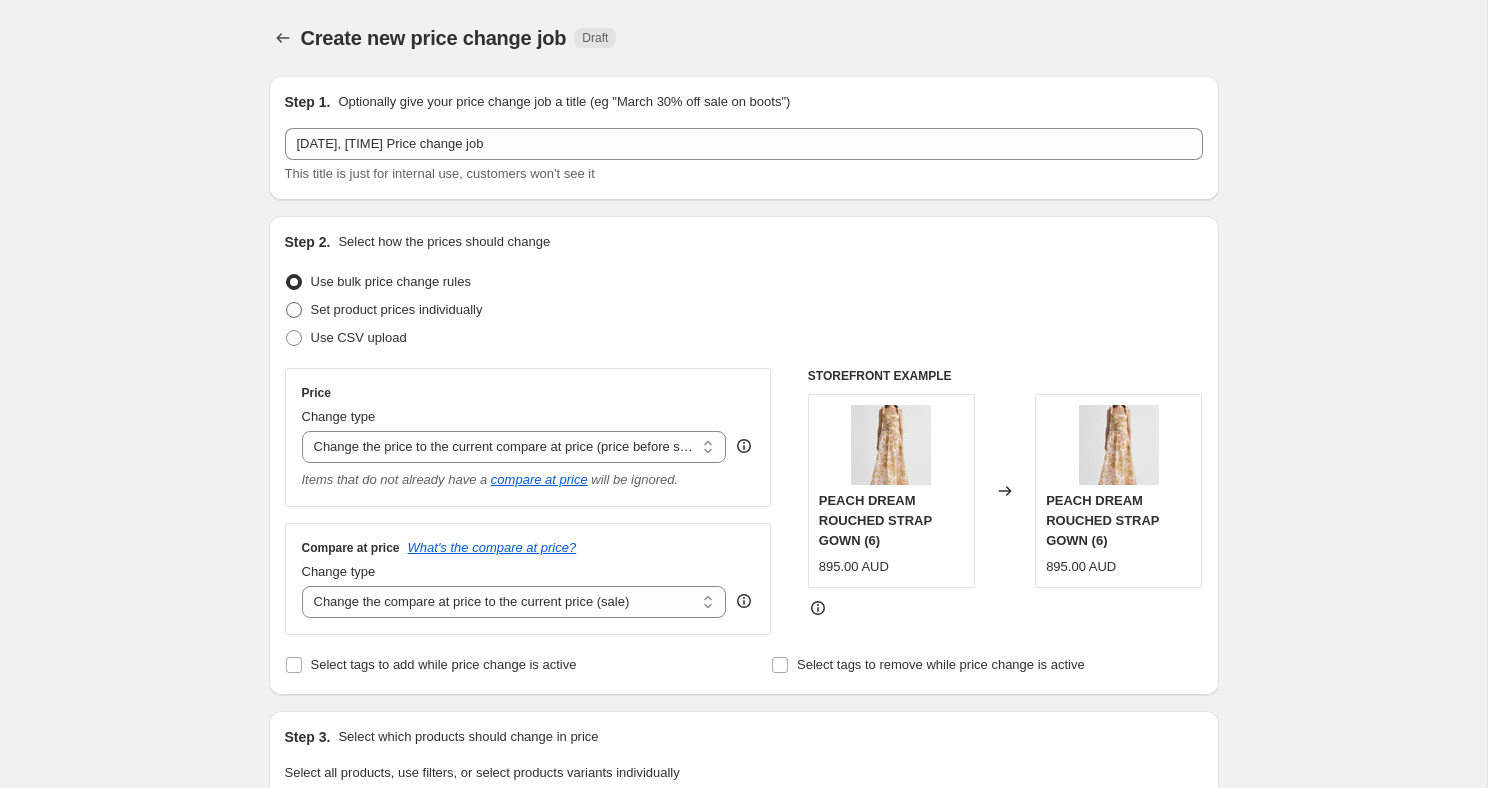 click at bounding box center (294, 310) 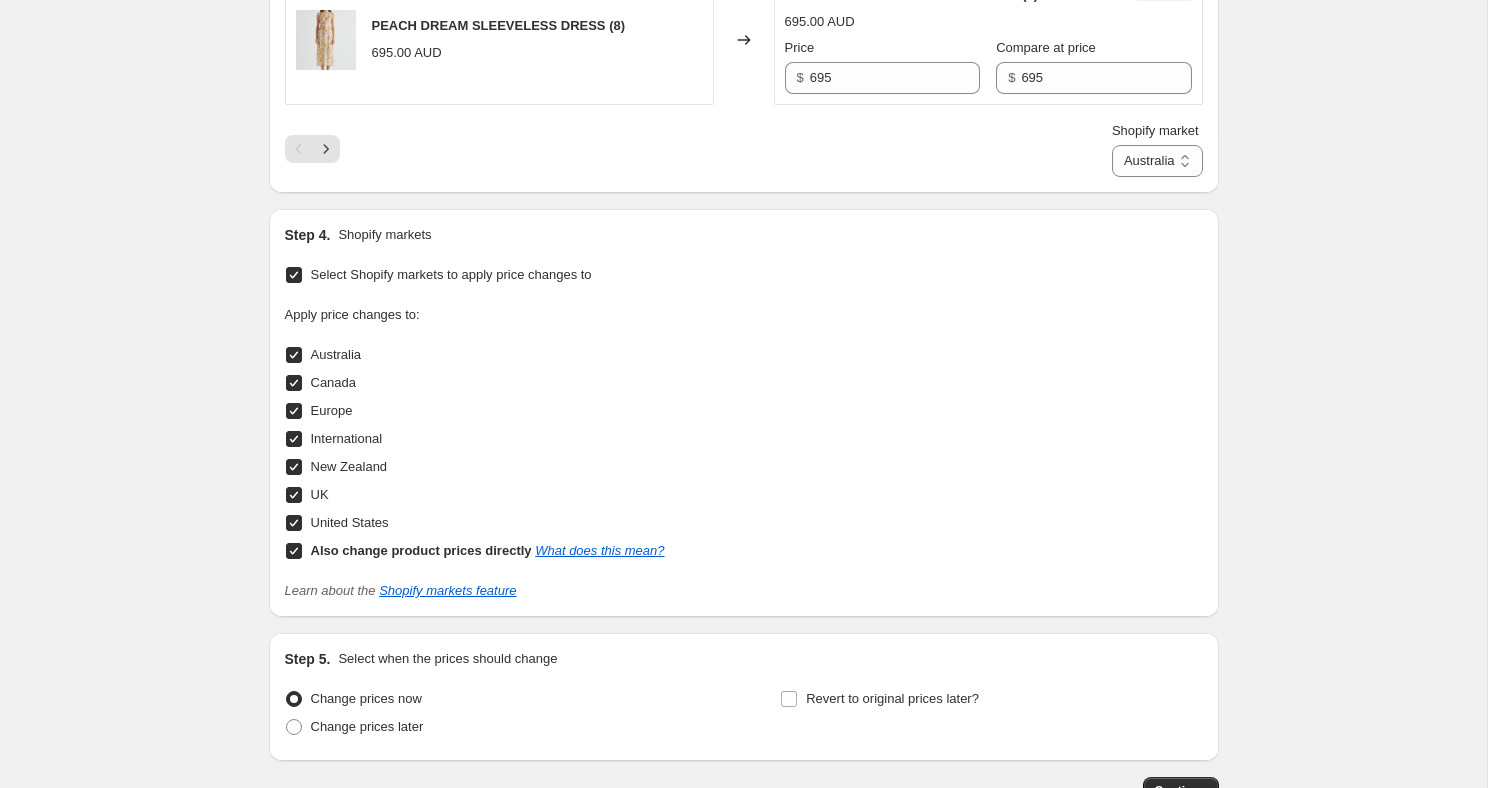 scroll, scrollTop: 3603, scrollLeft: 0, axis: vertical 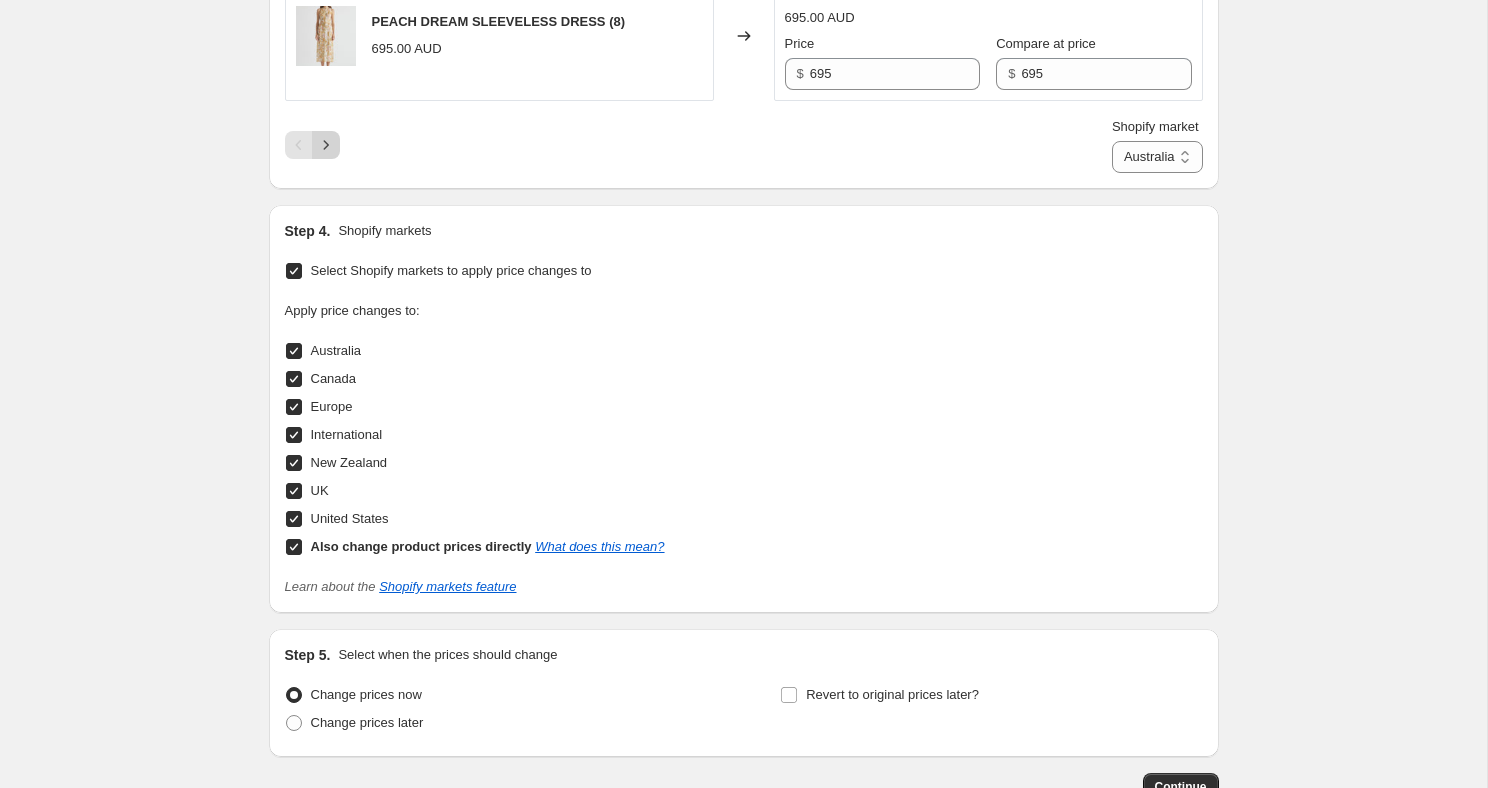 click 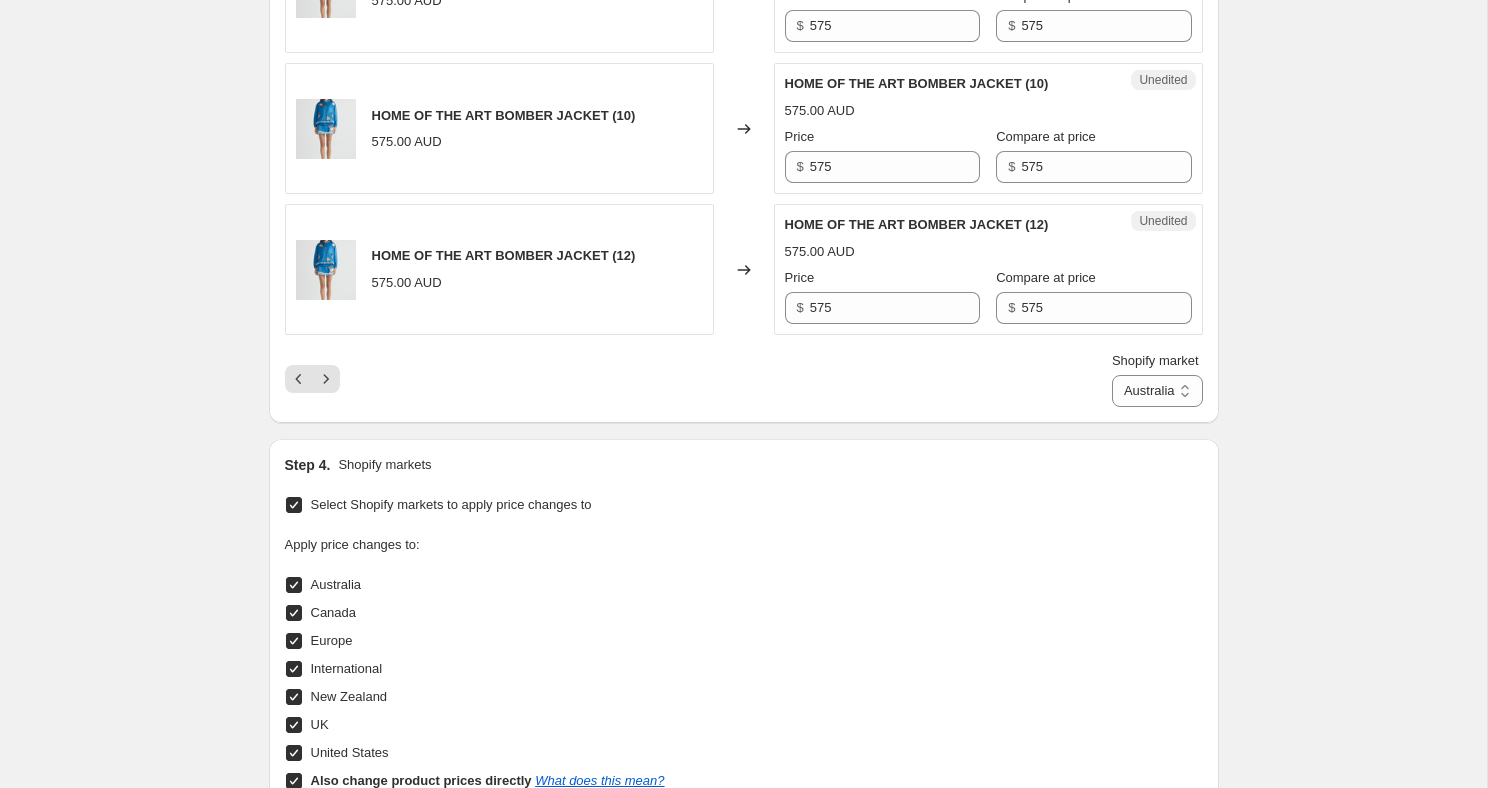 scroll, scrollTop: 3245, scrollLeft: 0, axis: vertical 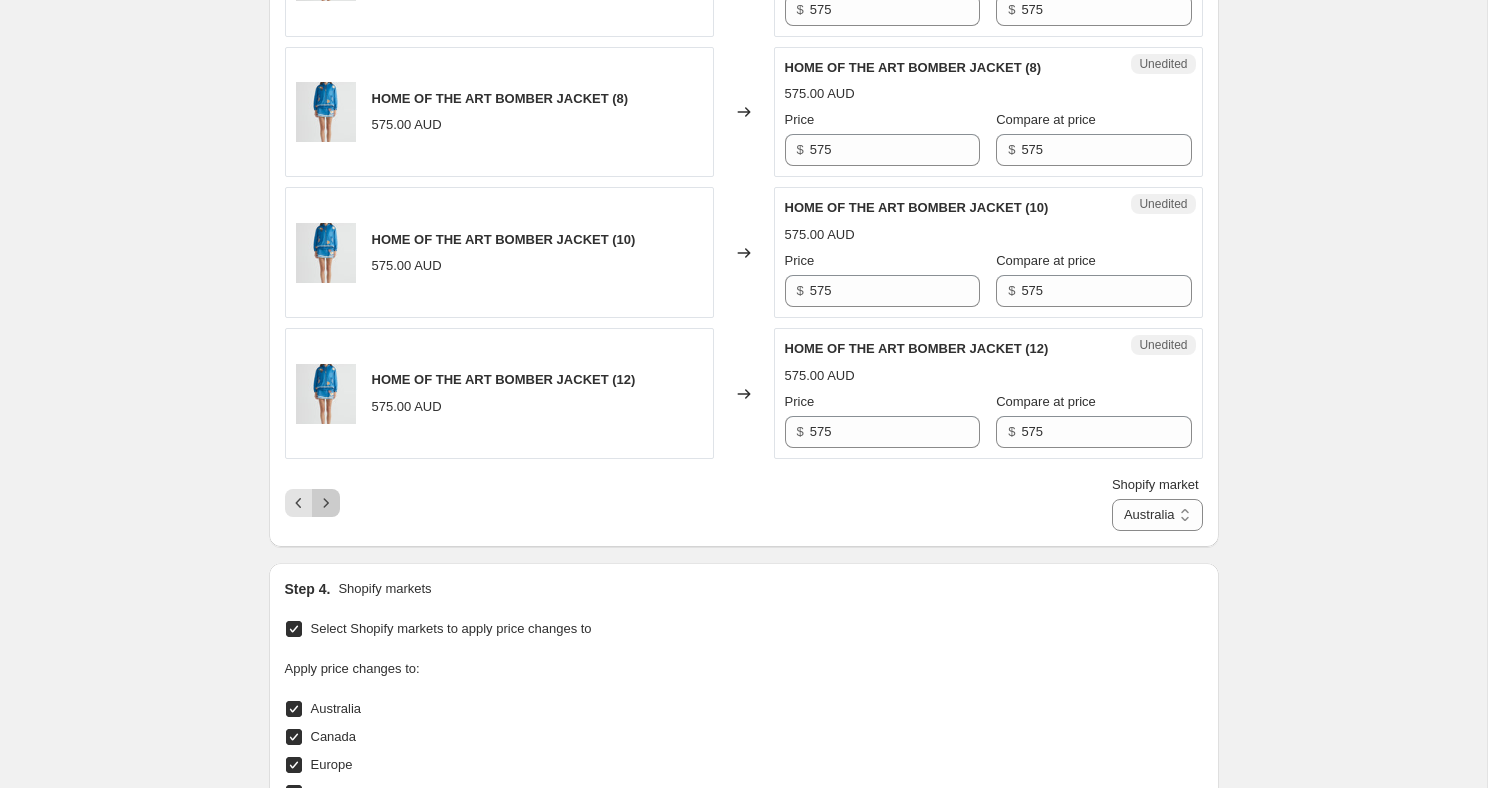 click 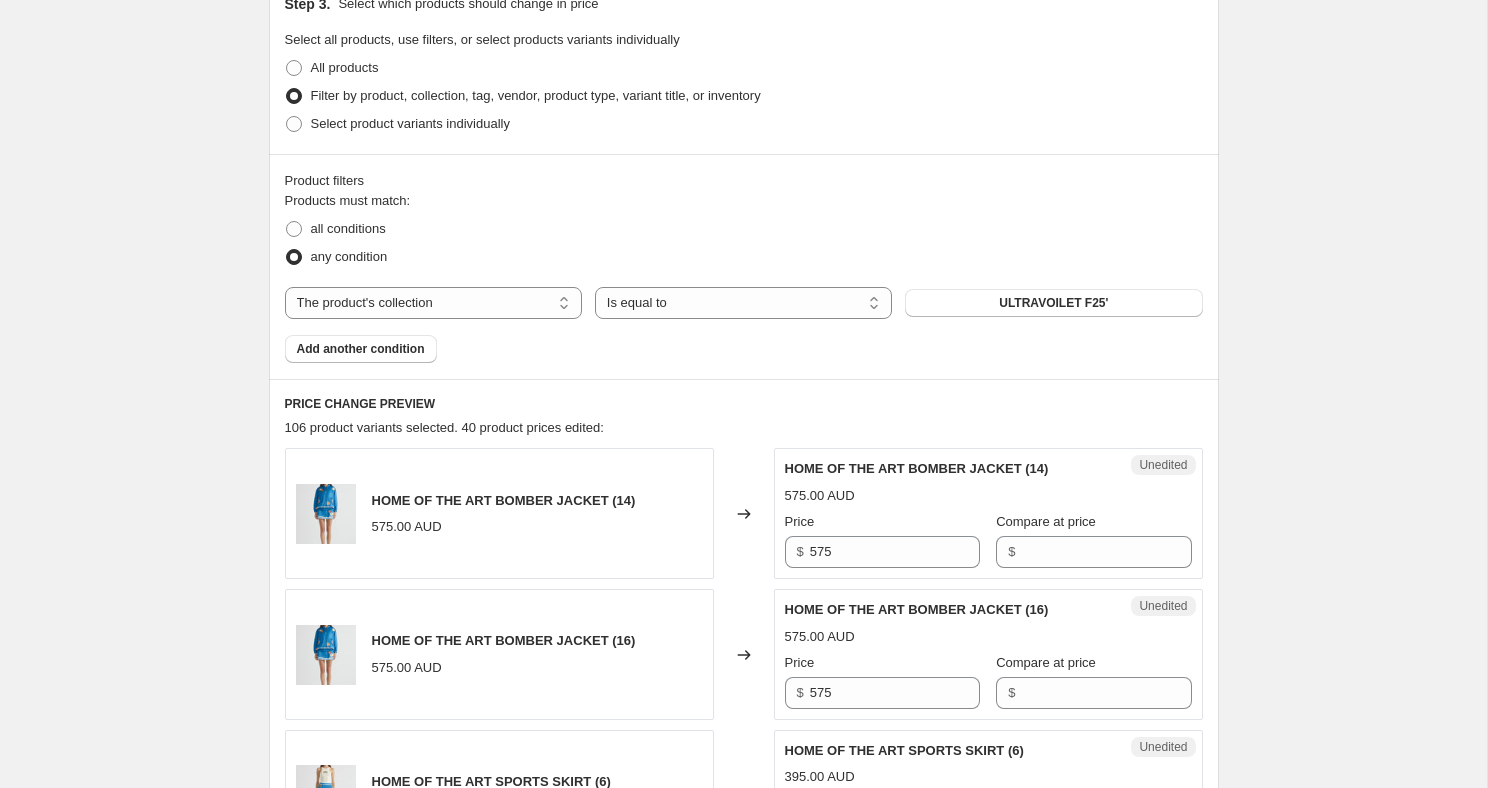 scroll, scrollTop: 425, scrollLeft: 0, axis: vertical 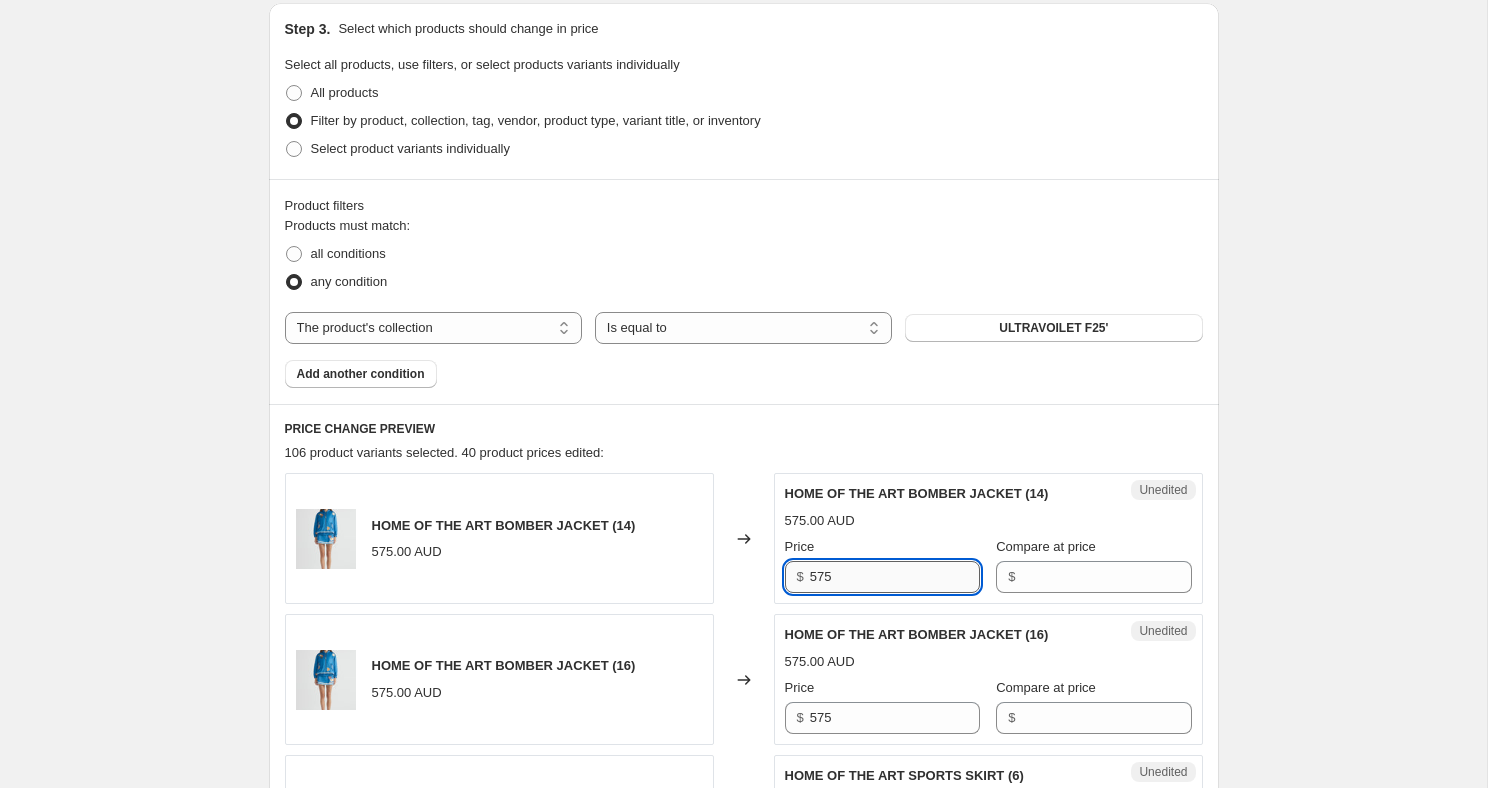 click on "575" at bounding box center (895, 577) 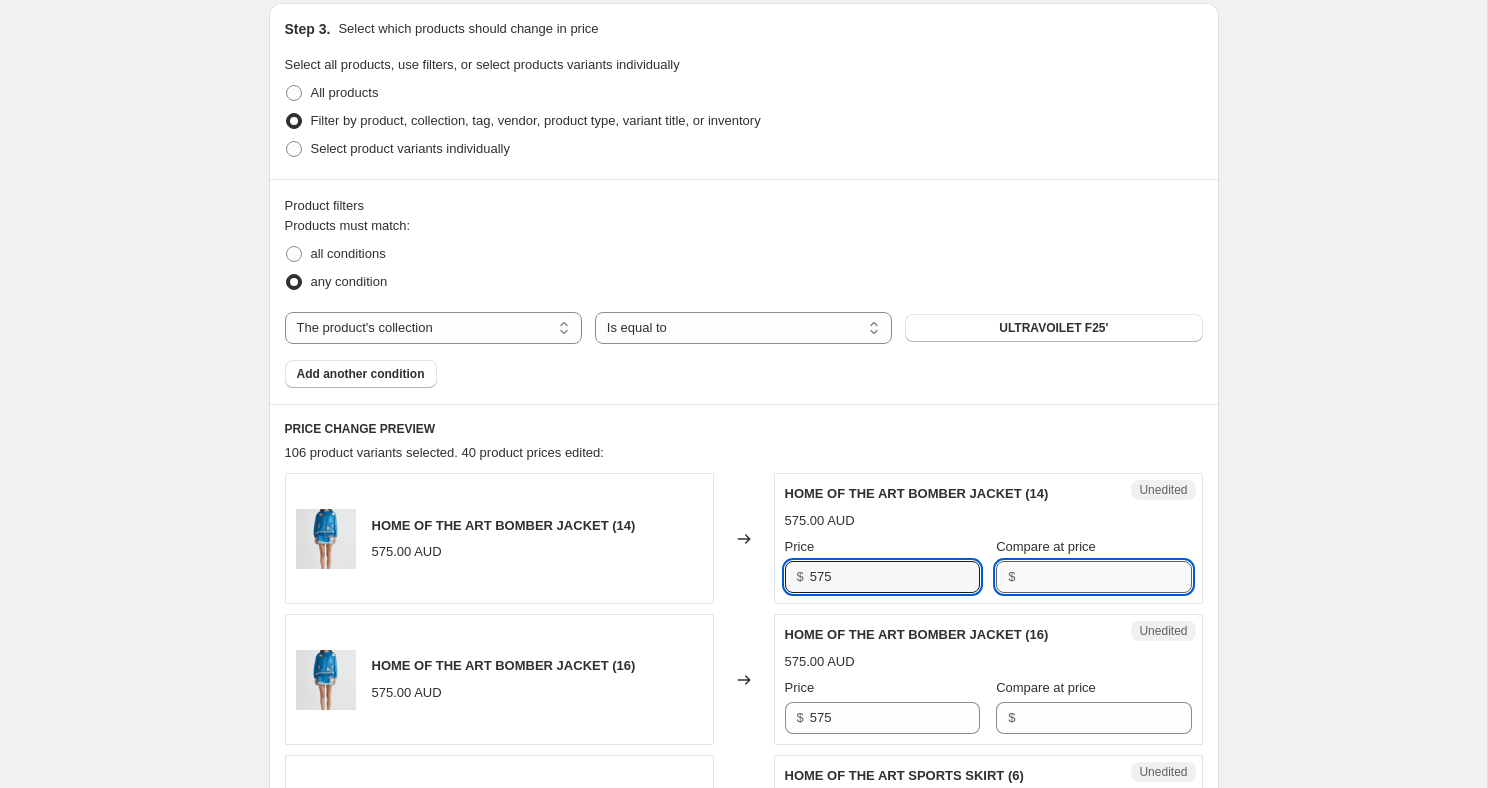 click on "Compare at price" at bounding box center [1106, 577] 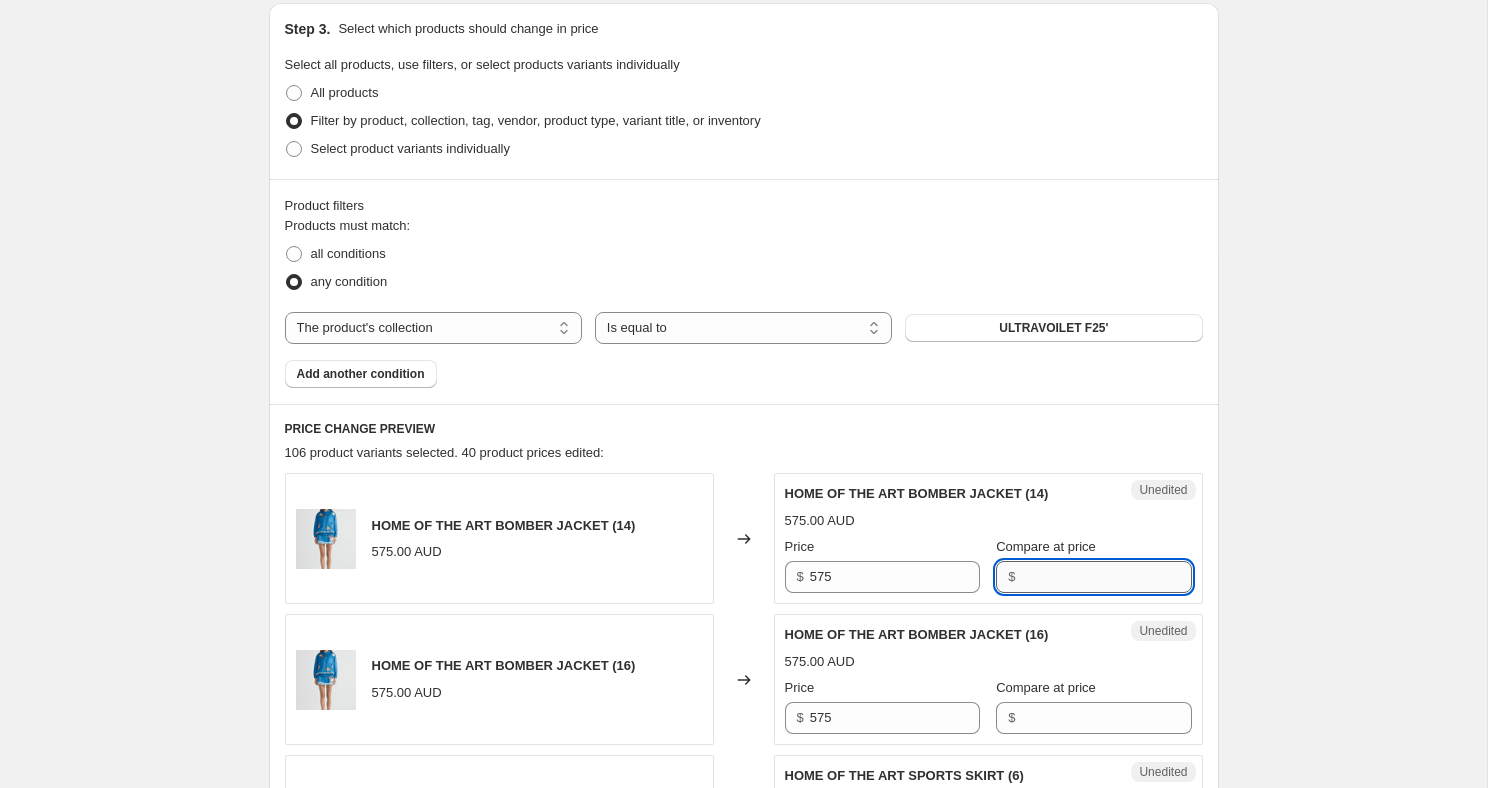 paste on "575" 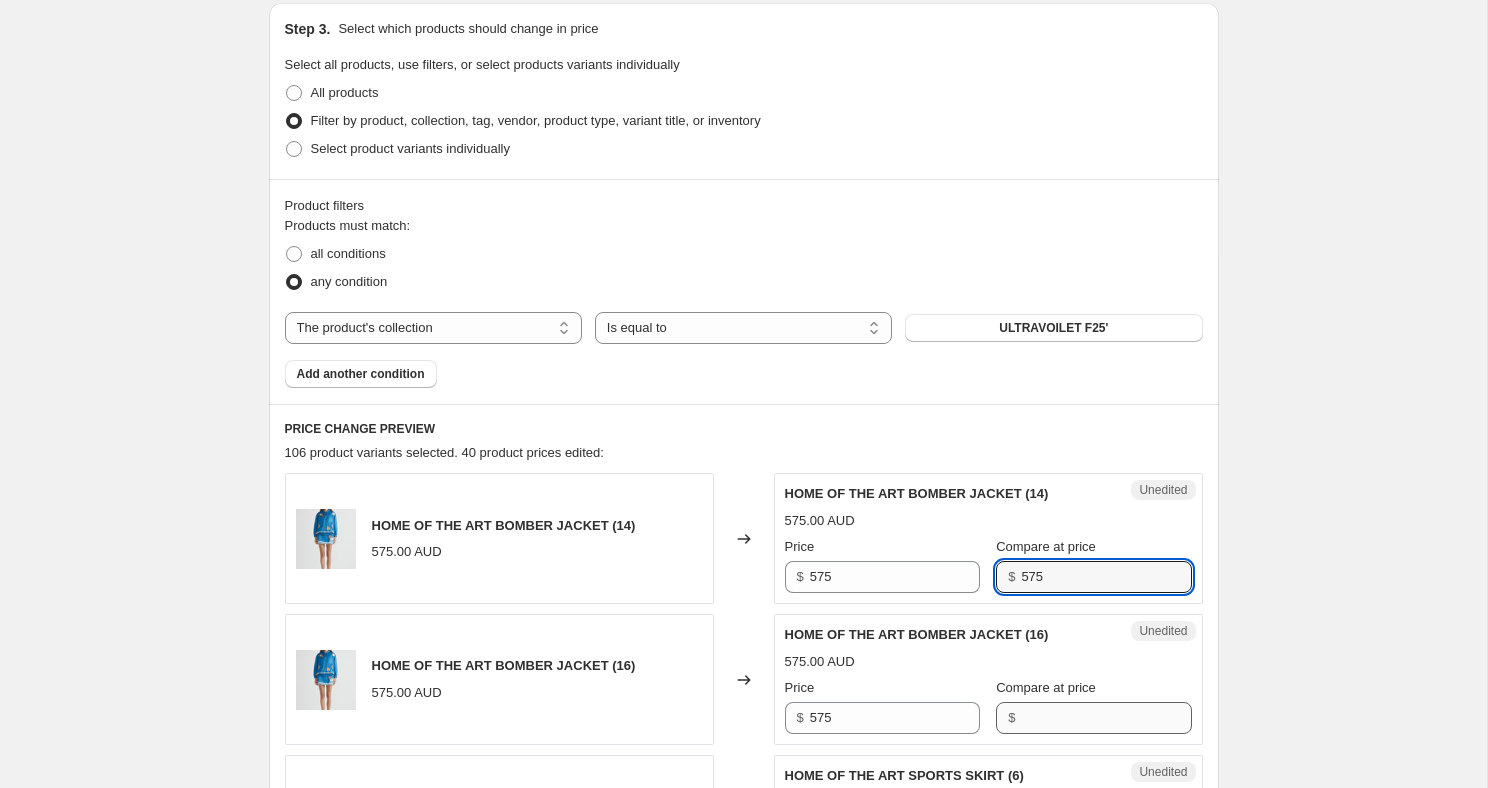 type on "575" 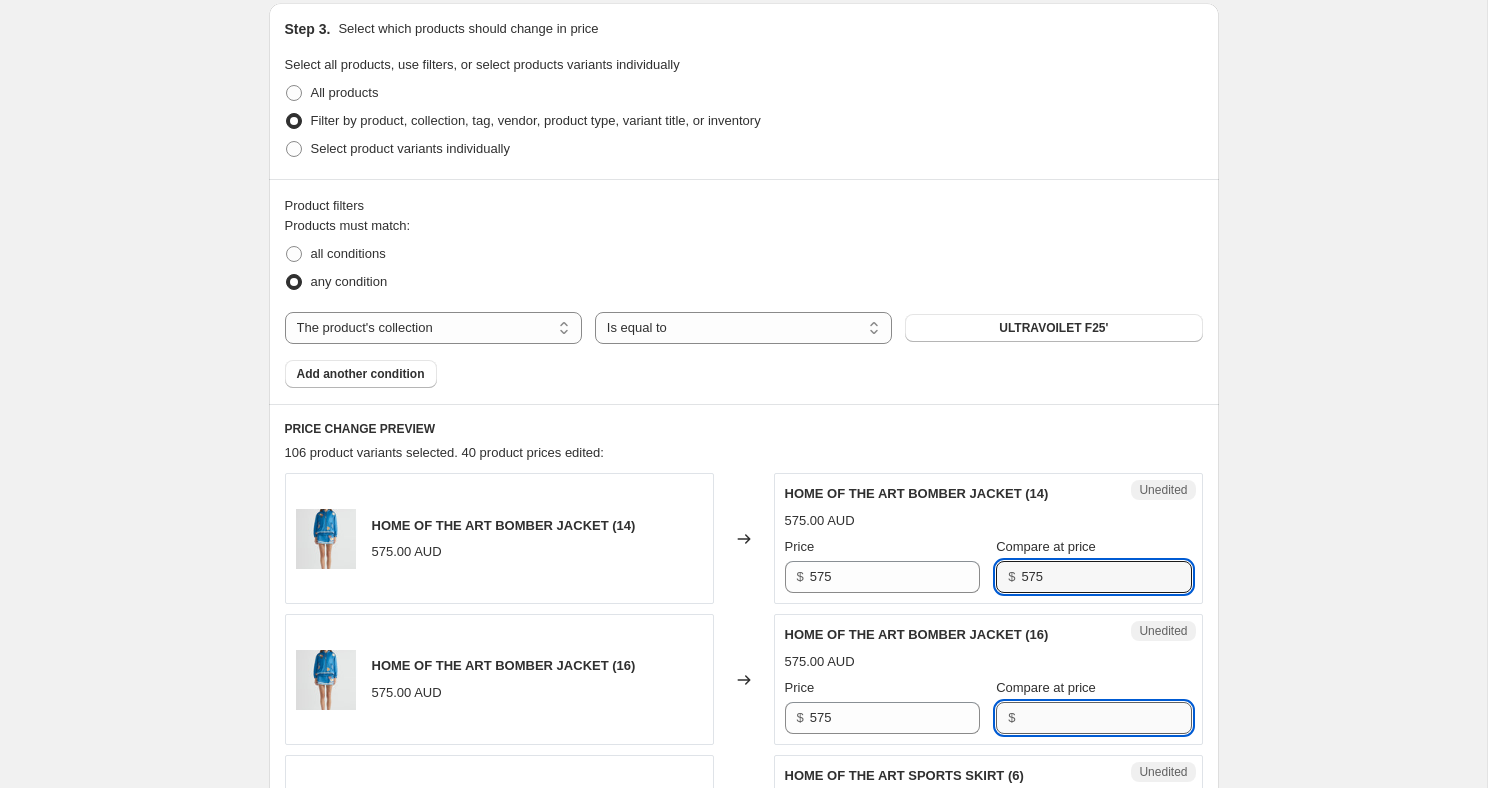 click on "Compare at price" at bounding box center (1106, 718) 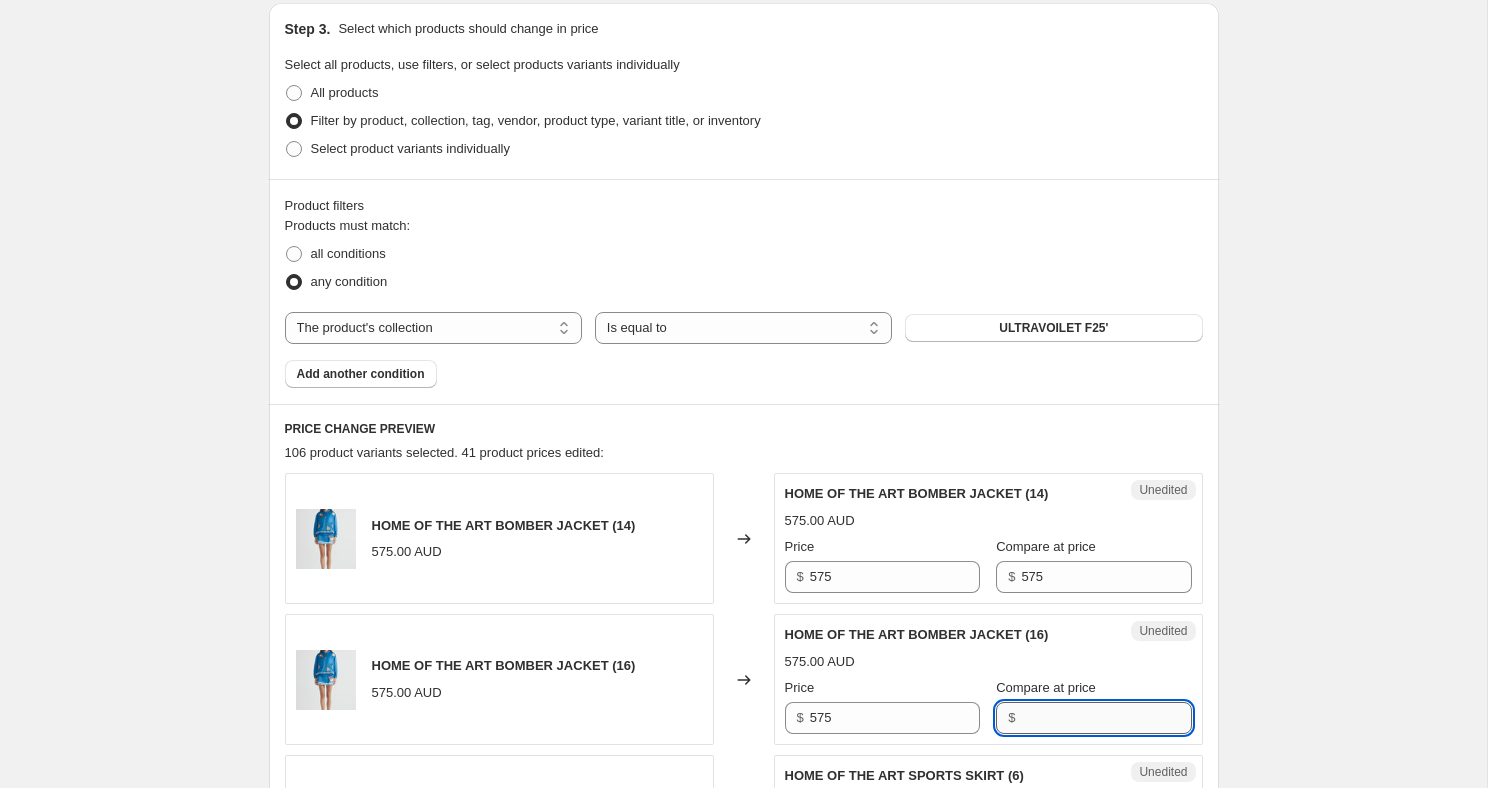 paste on "575" 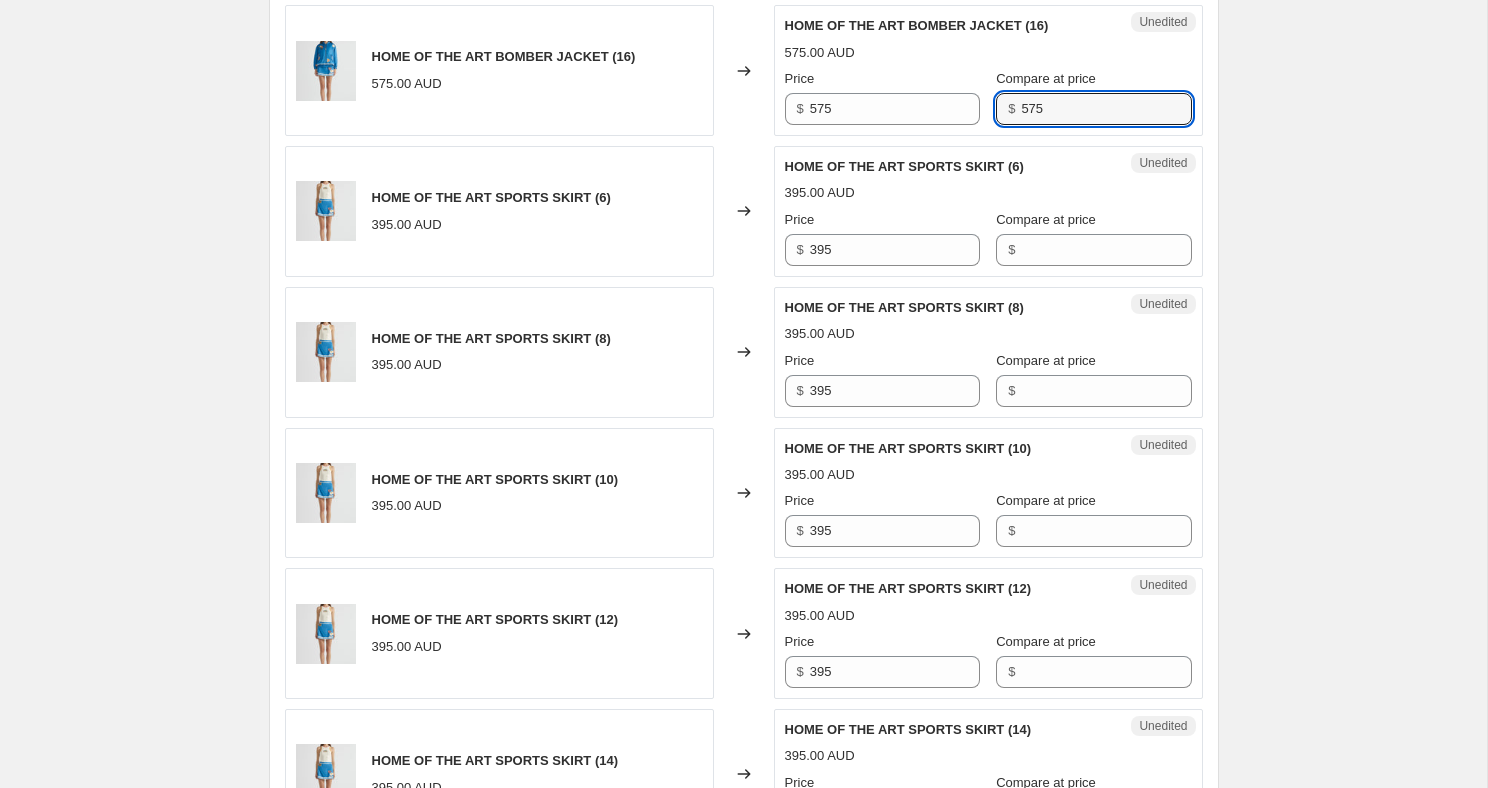 scroll, scrollTop: 1025, scrollLeft: 0, axis: vertical 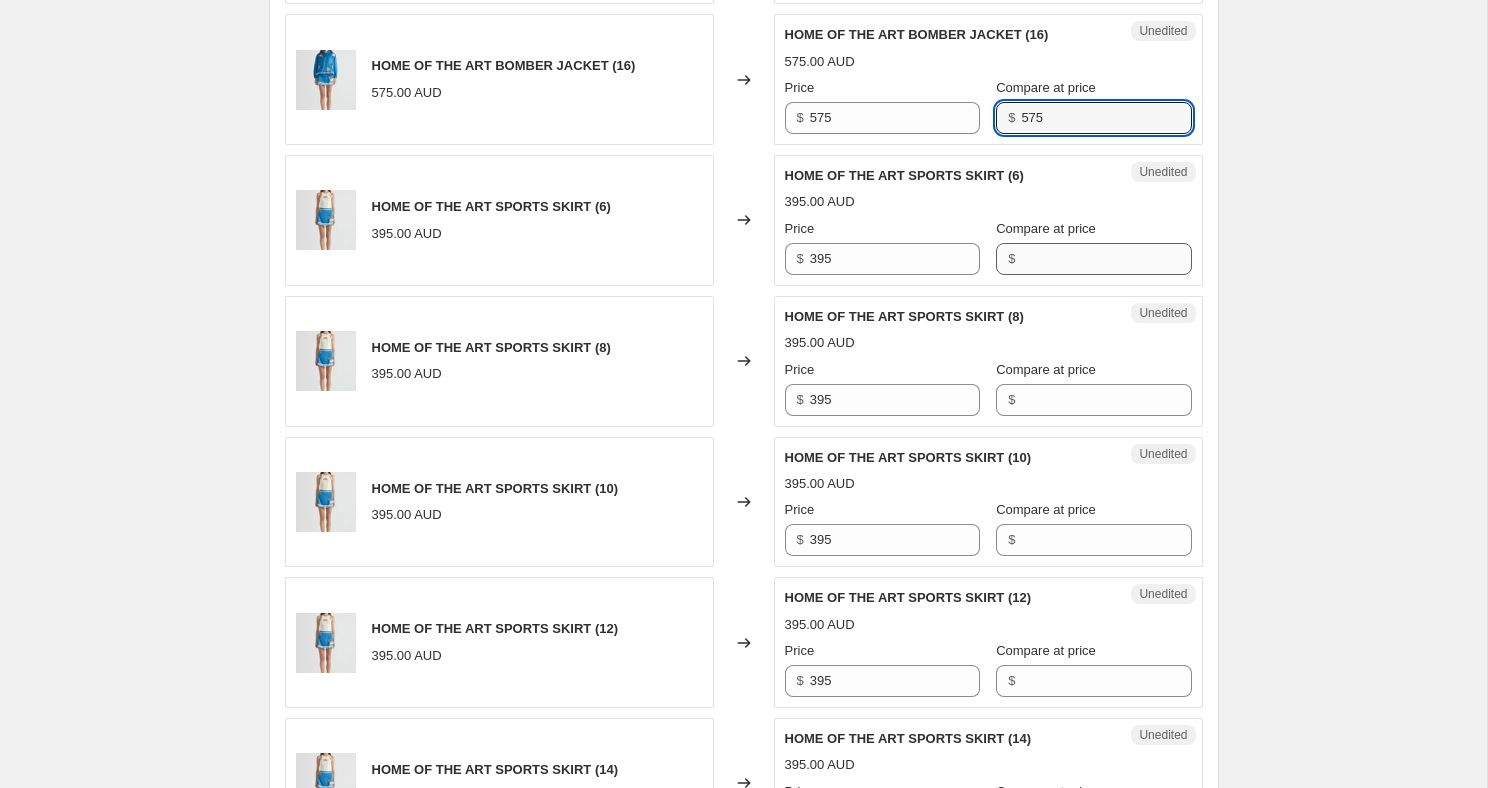 type on "575" 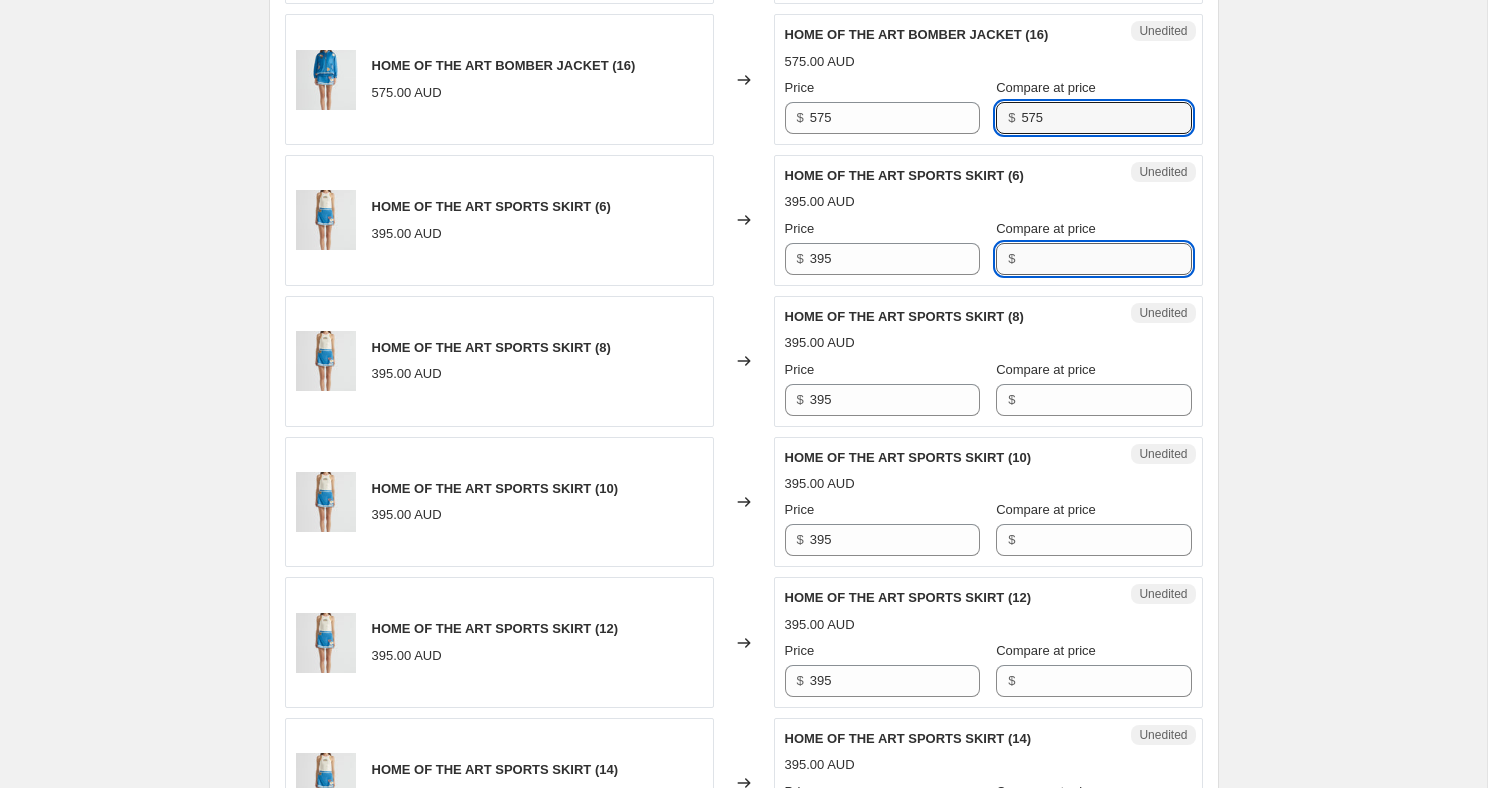 click on "Compare at price" at bounding box center [1106, 259] 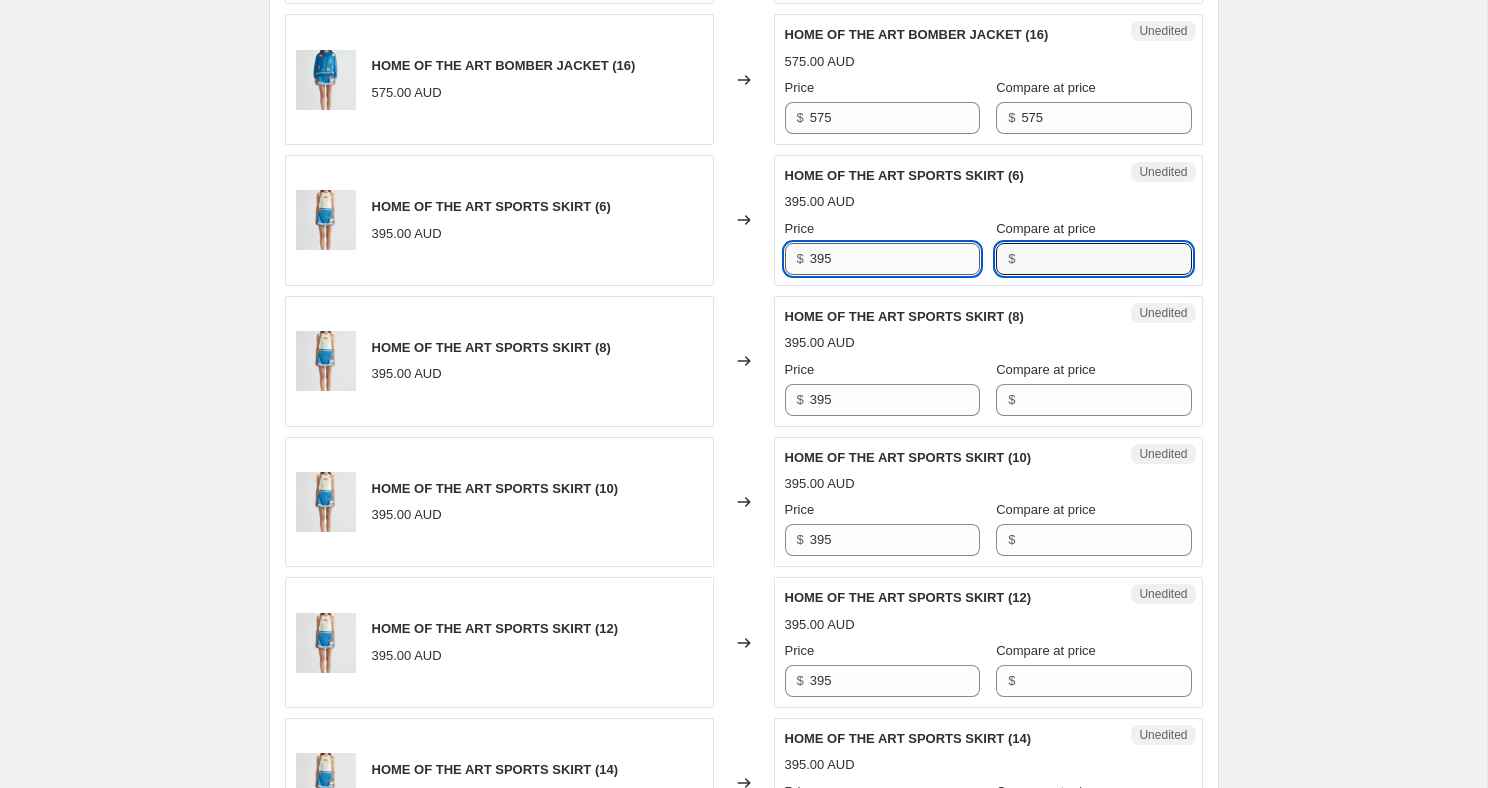 click on "395" at bounding box center [895, 259] 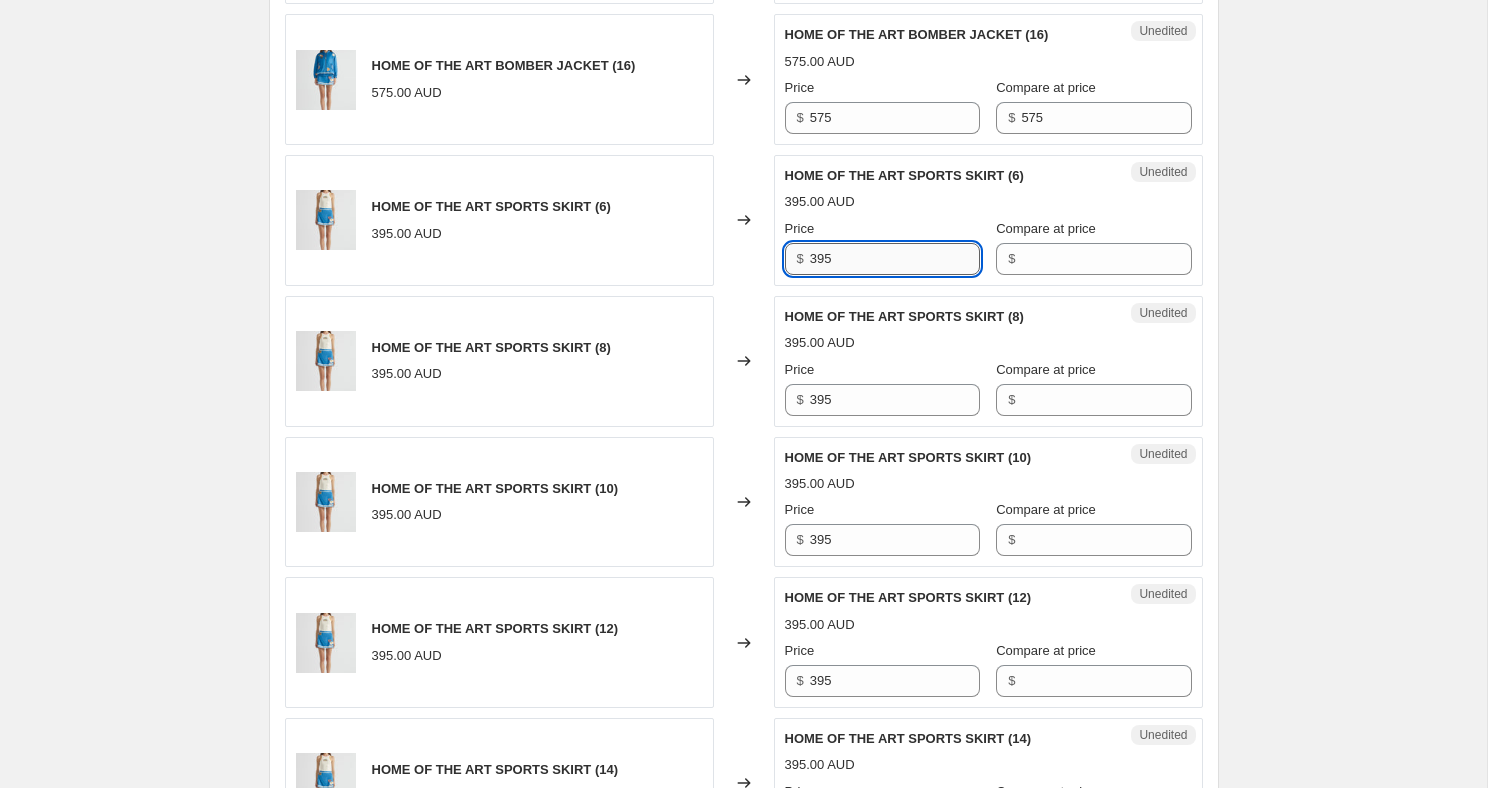 click on "395" at bounding box center [895, 259] 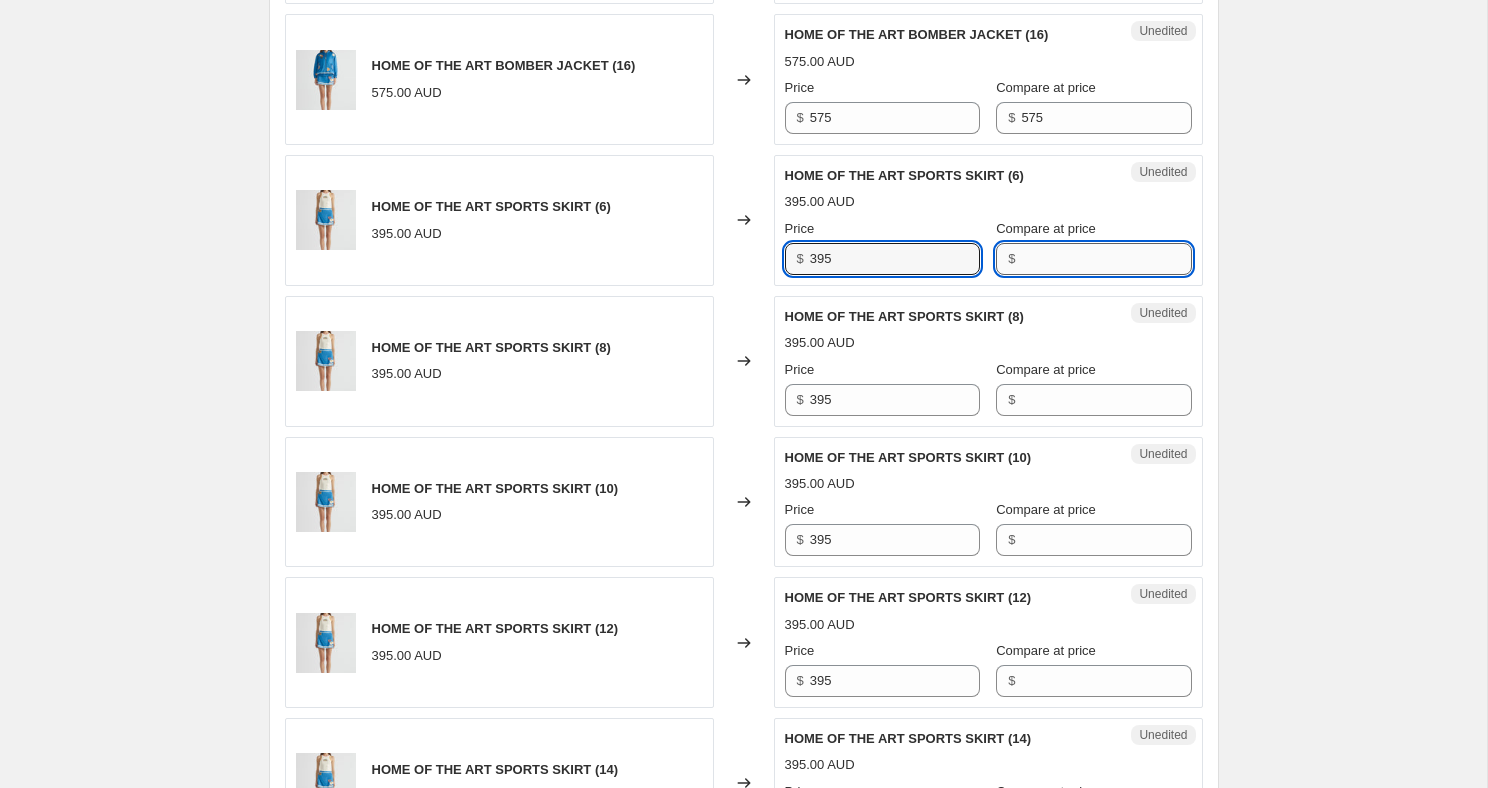 click on "Compare at price" at bounding box center [1106, 259] 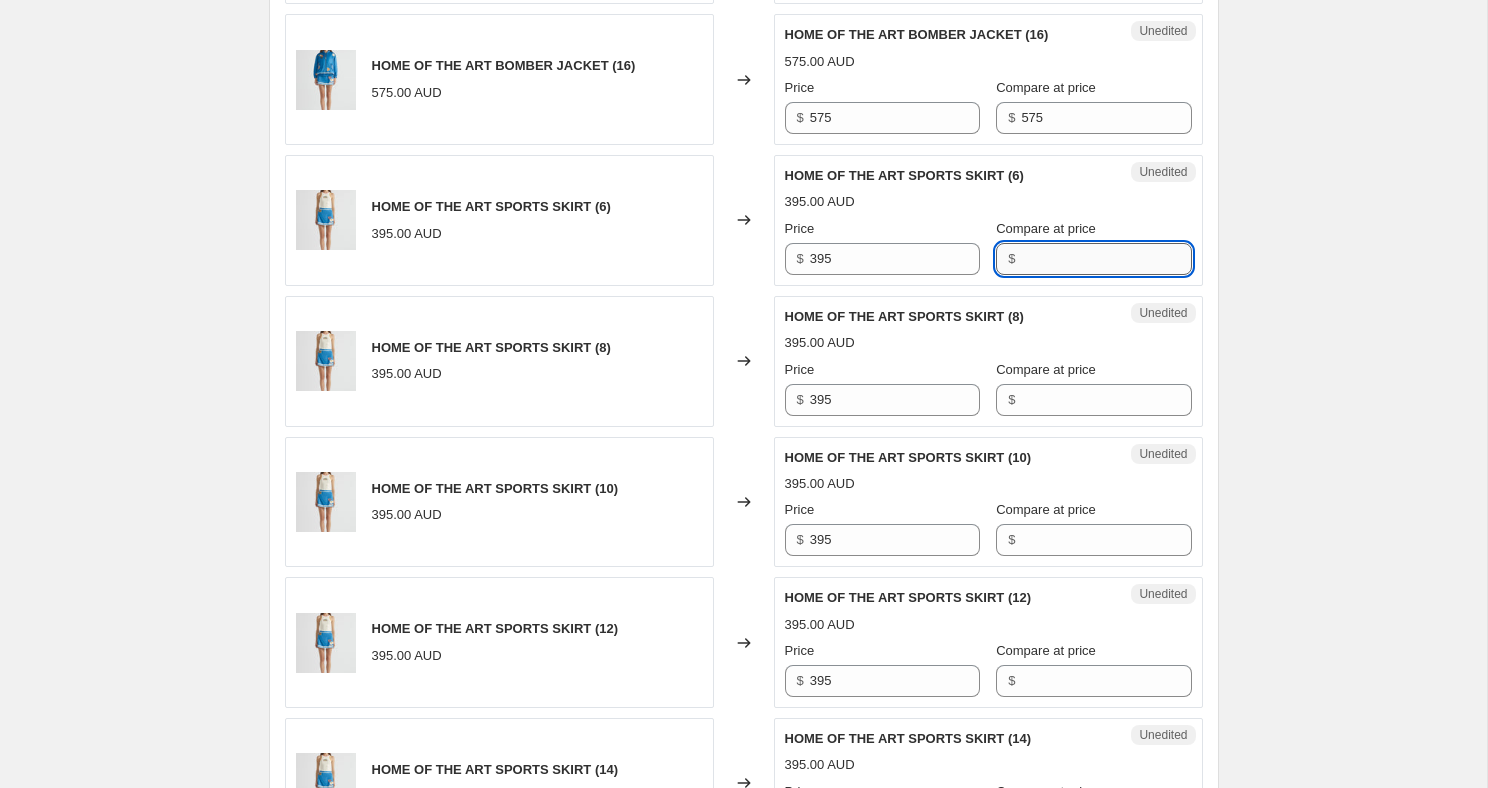 paste on "395" 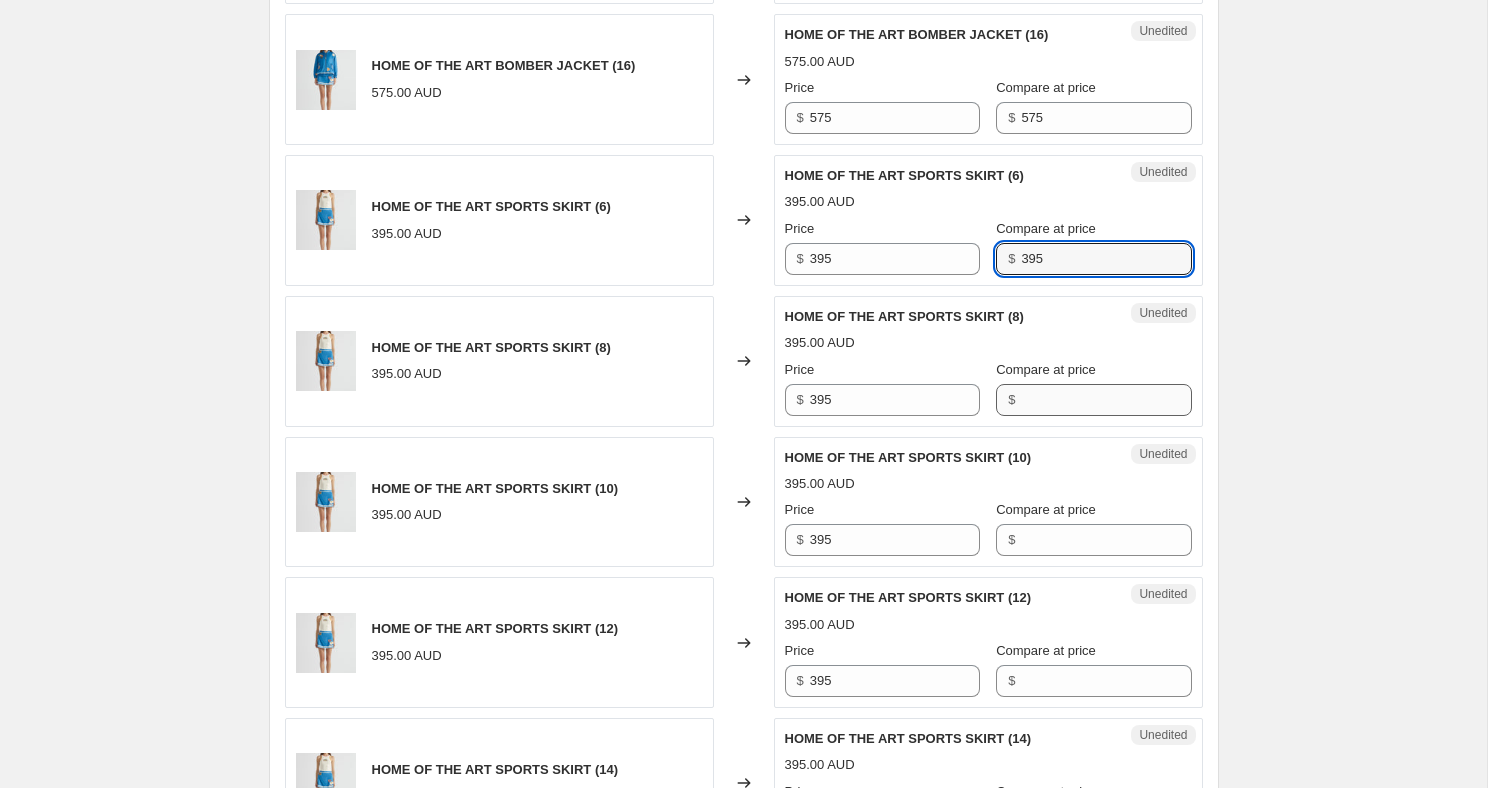 type on "395" 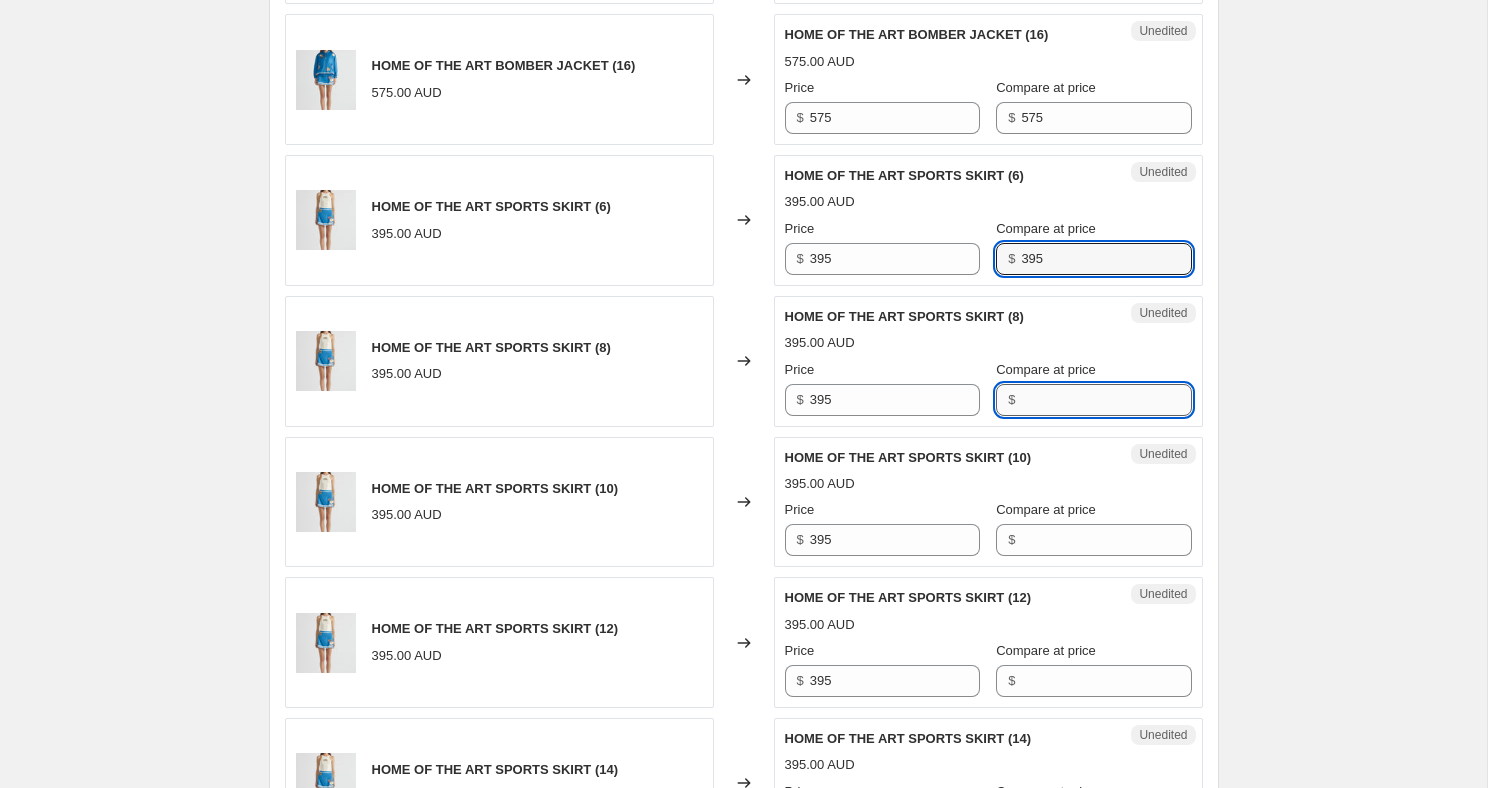 click on "Compare at price" at bounding box center [1106, 400] 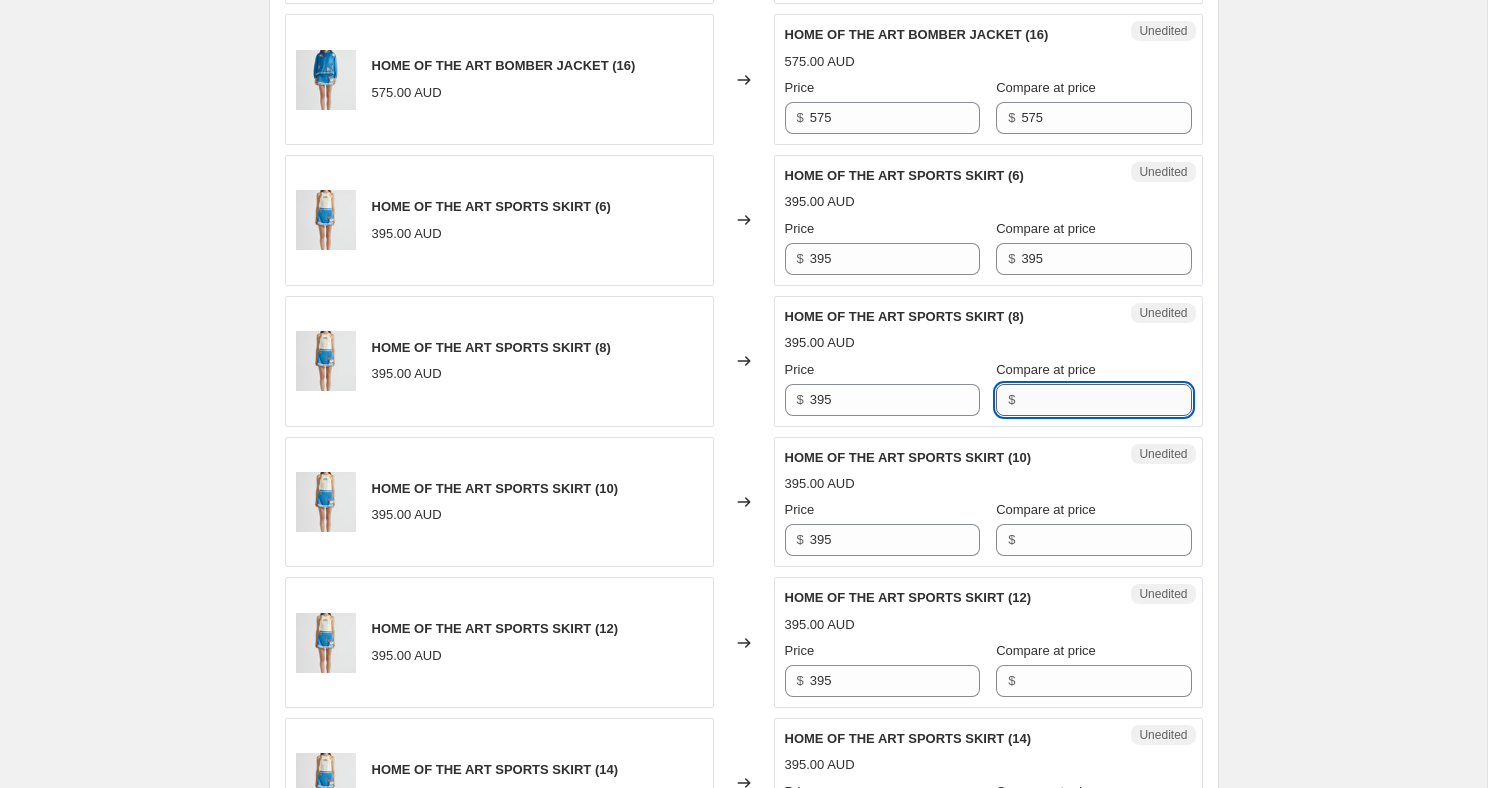 paste on "395" 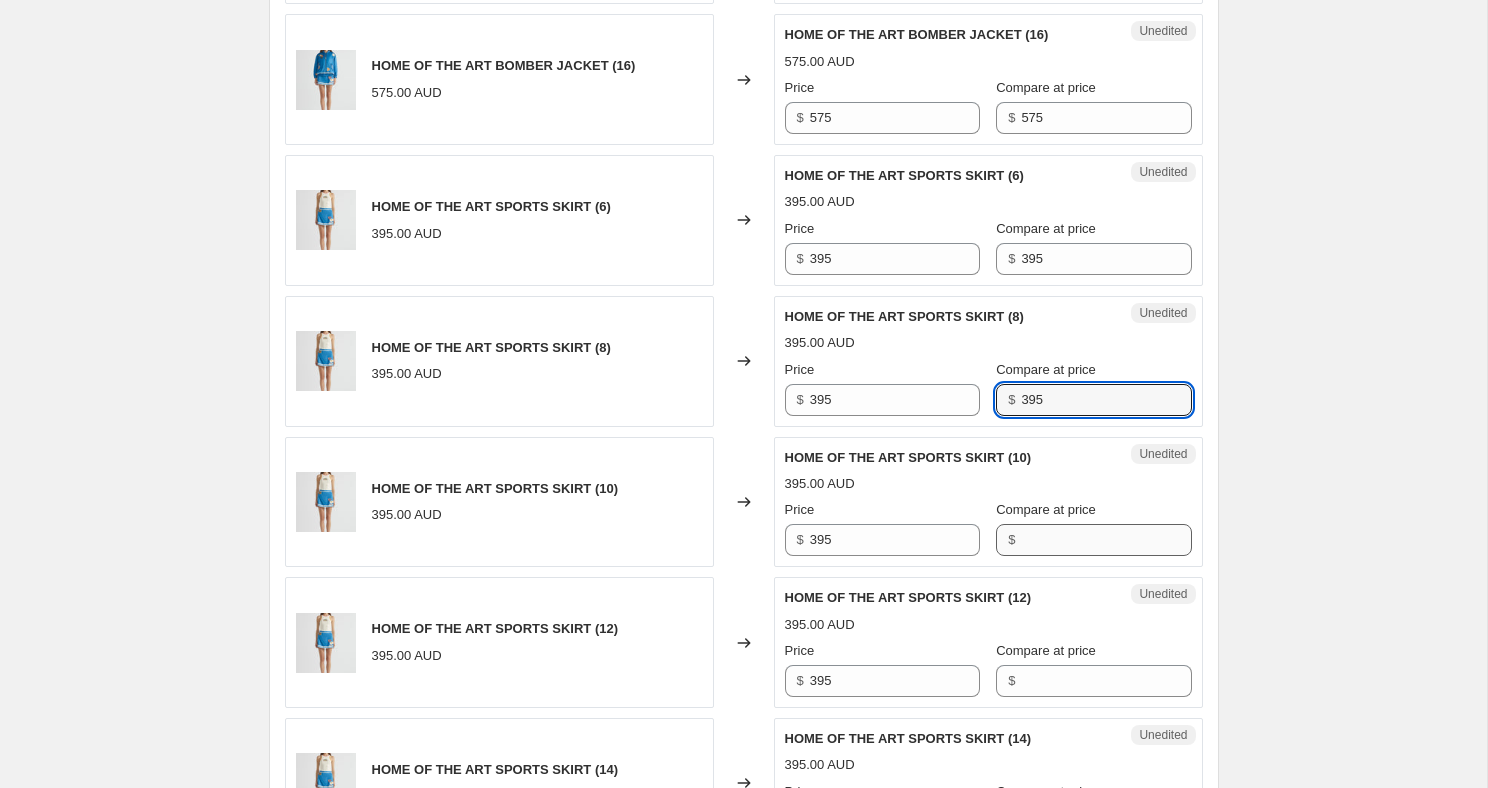 type on "395" 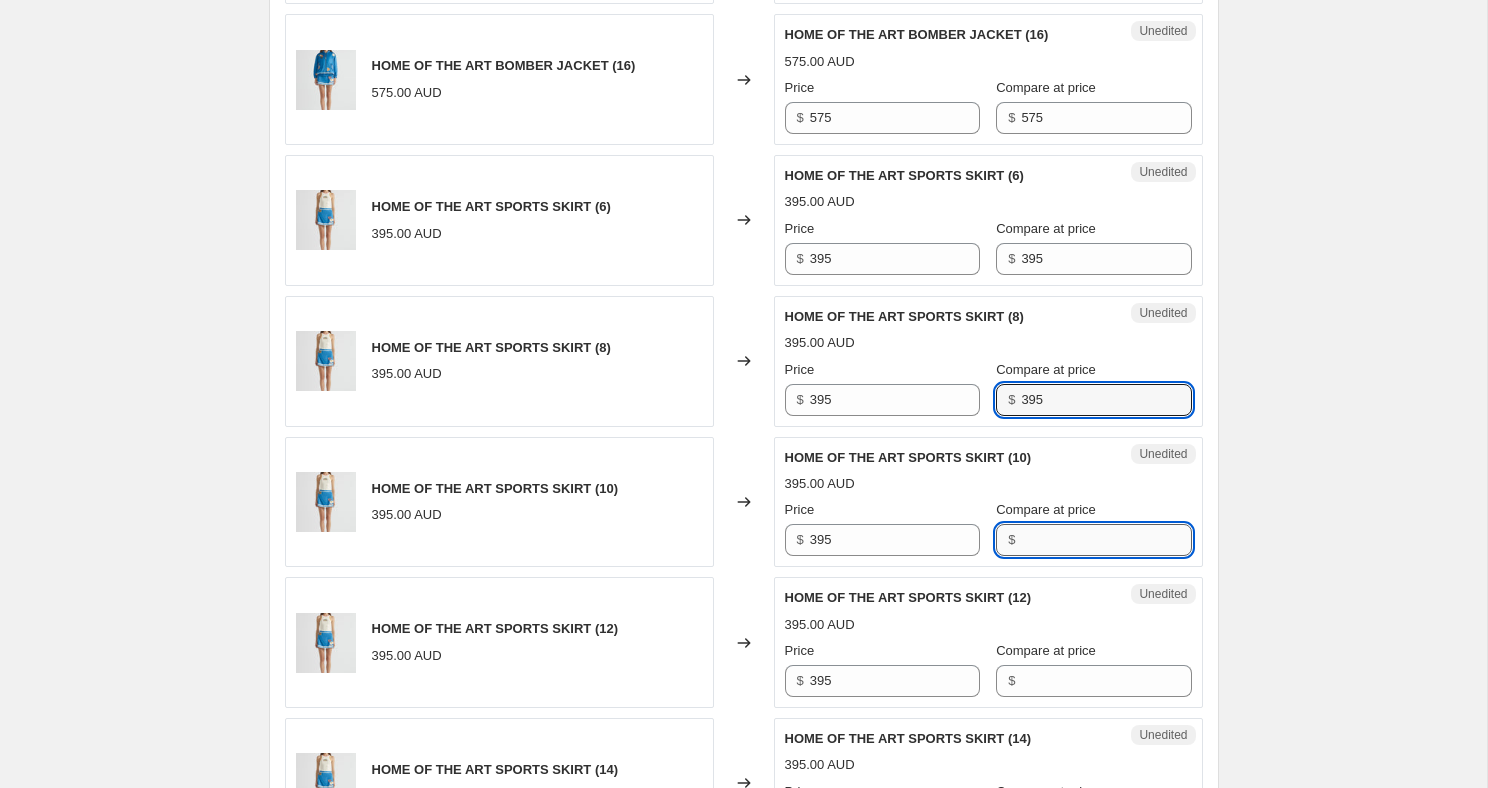 click on "Compare at price" at bounding box center [1106, 540] 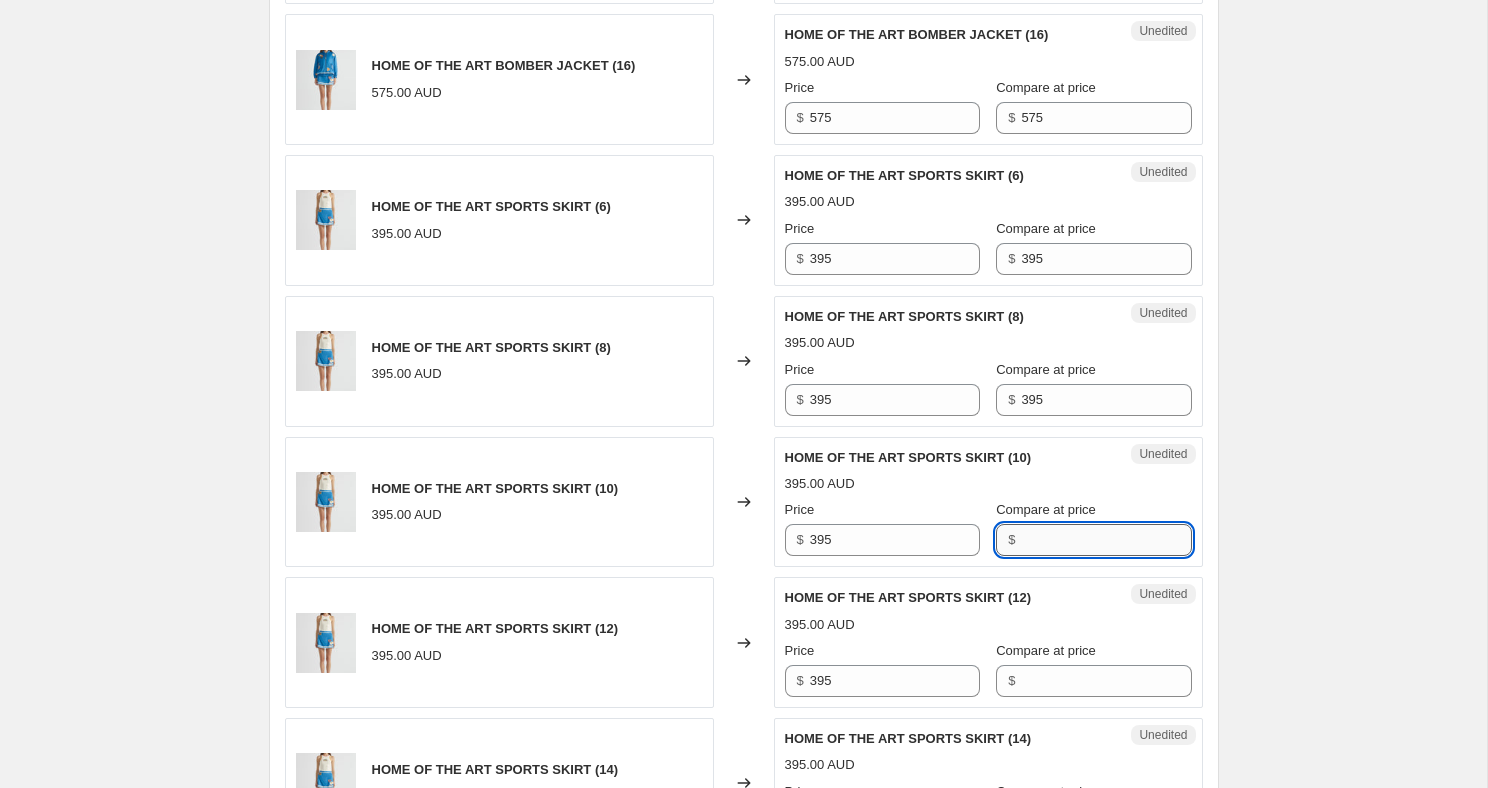 paste on "395" 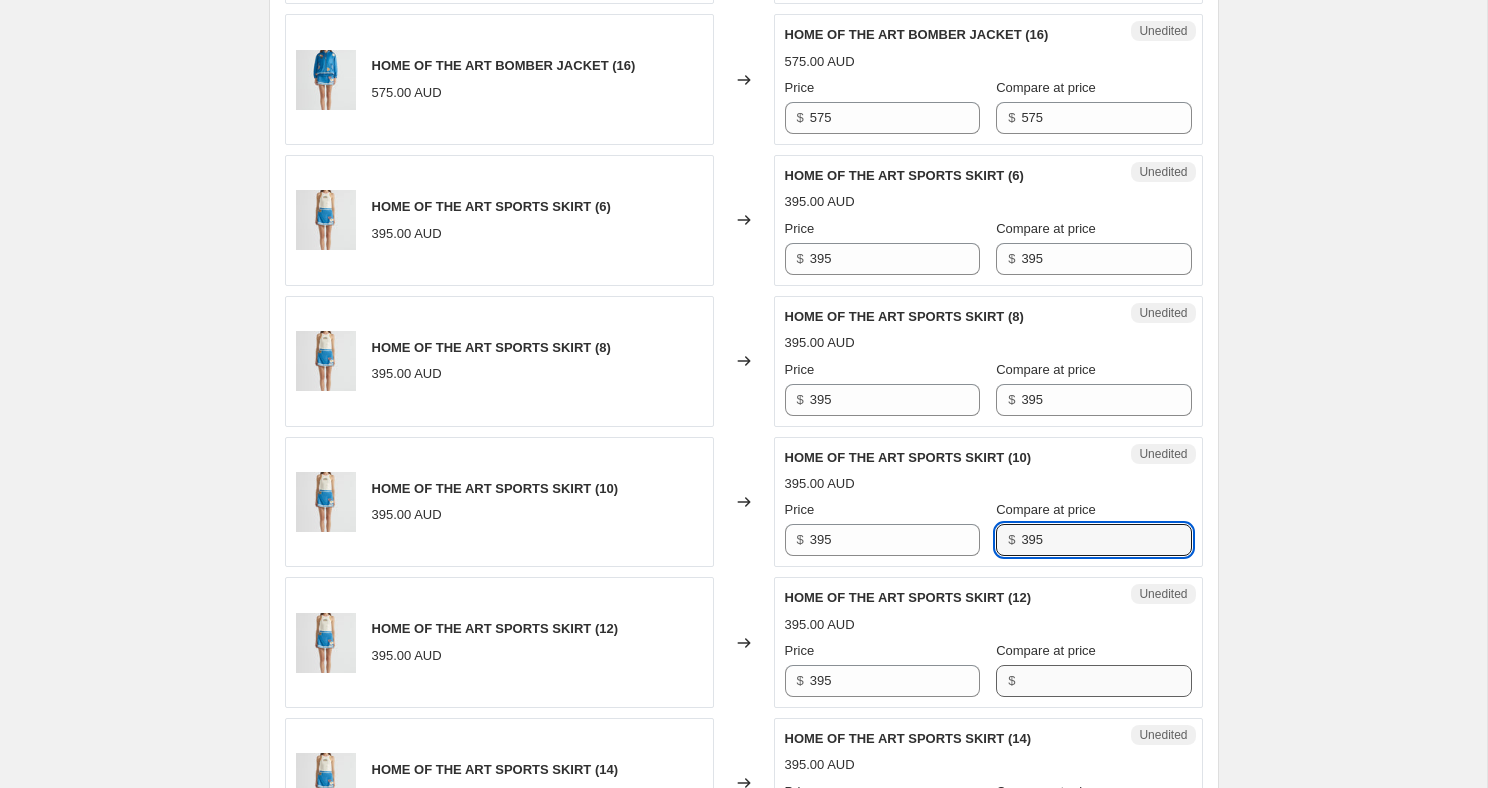 type on "395" 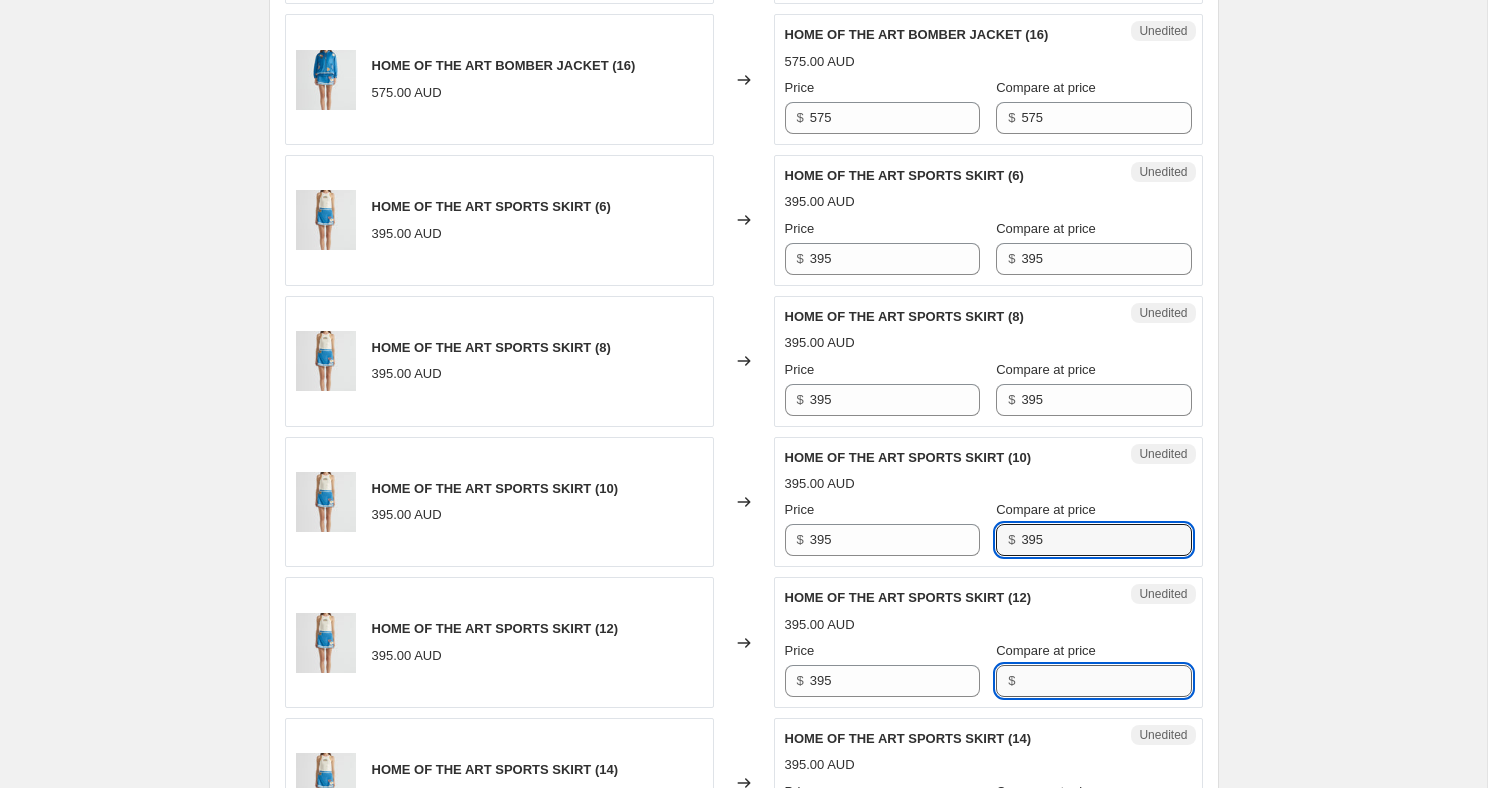 click on "Compare at price" at bounding box center [1106, 681] 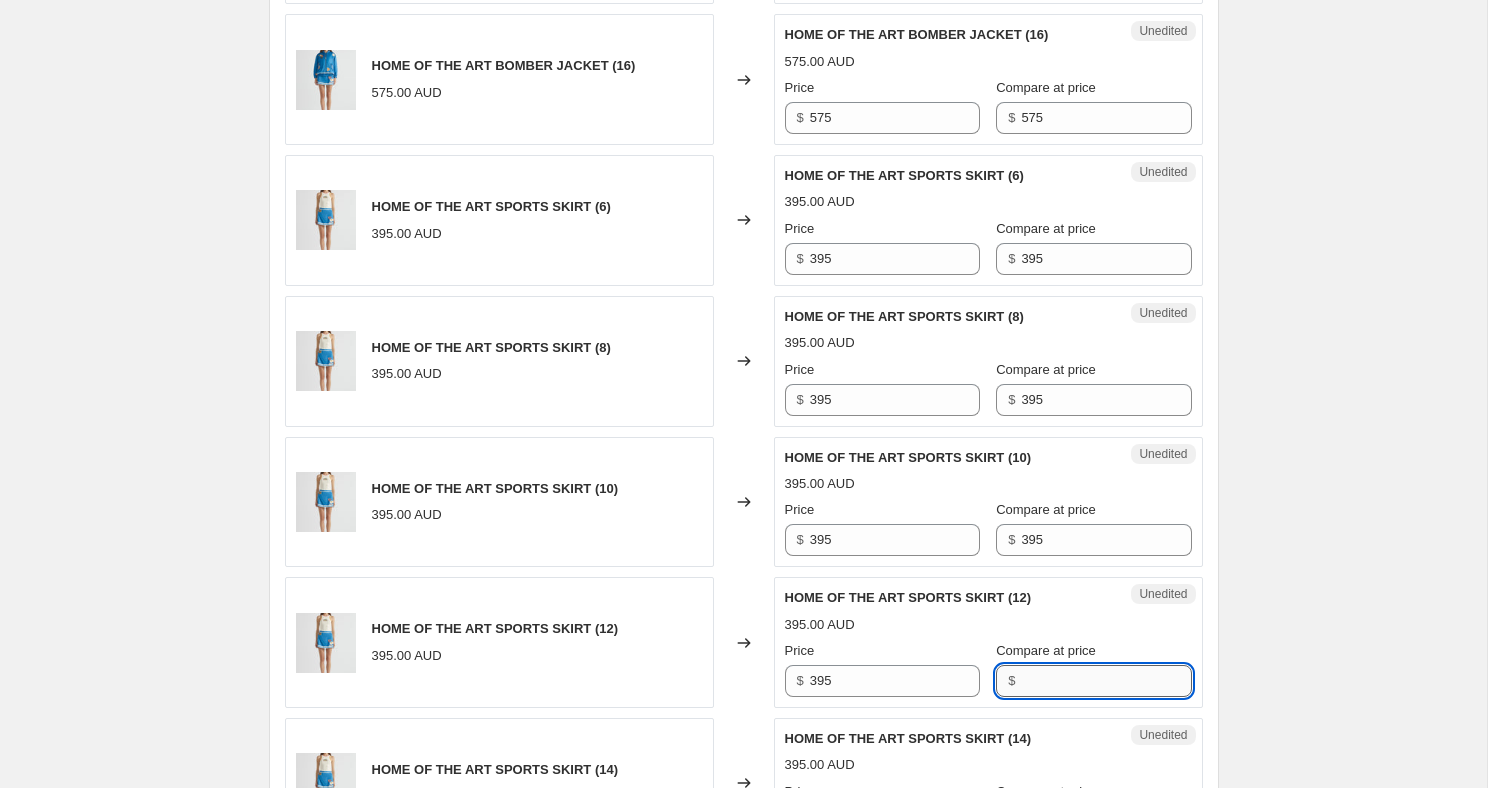paste on "395" 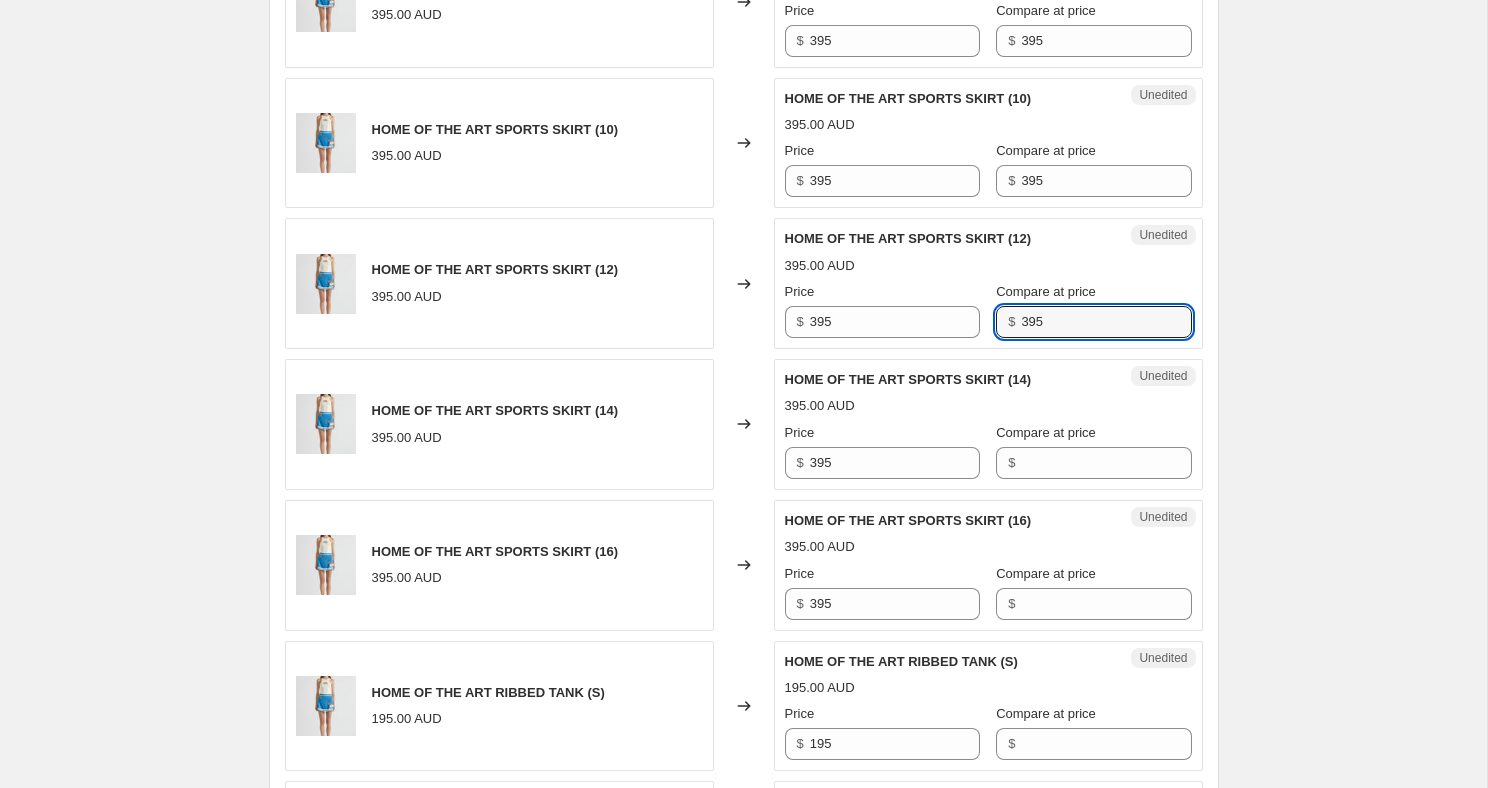 scroll, scrollTop: 1387, scrollLeft: 0, axis: vertical 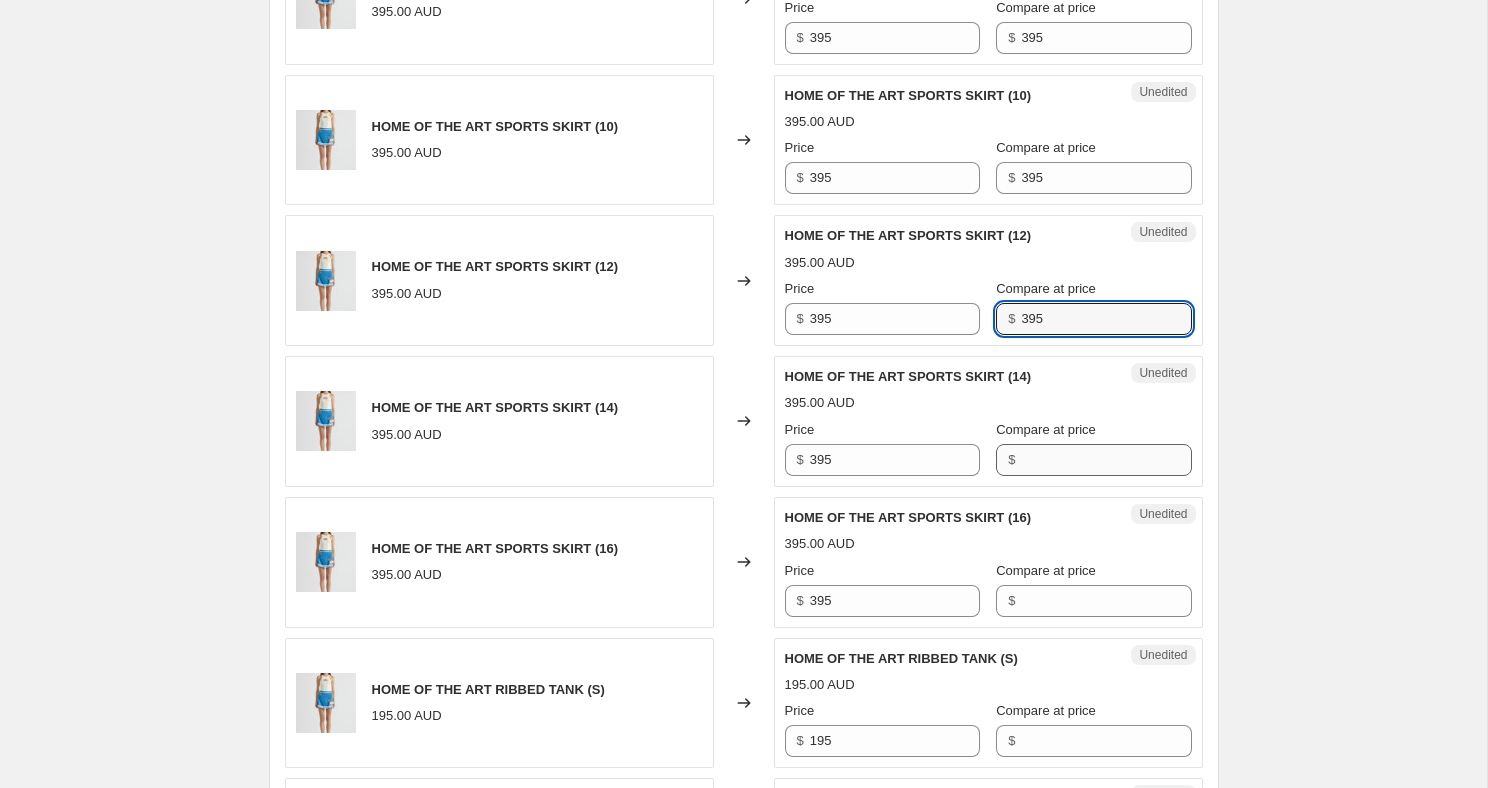 type on "395" 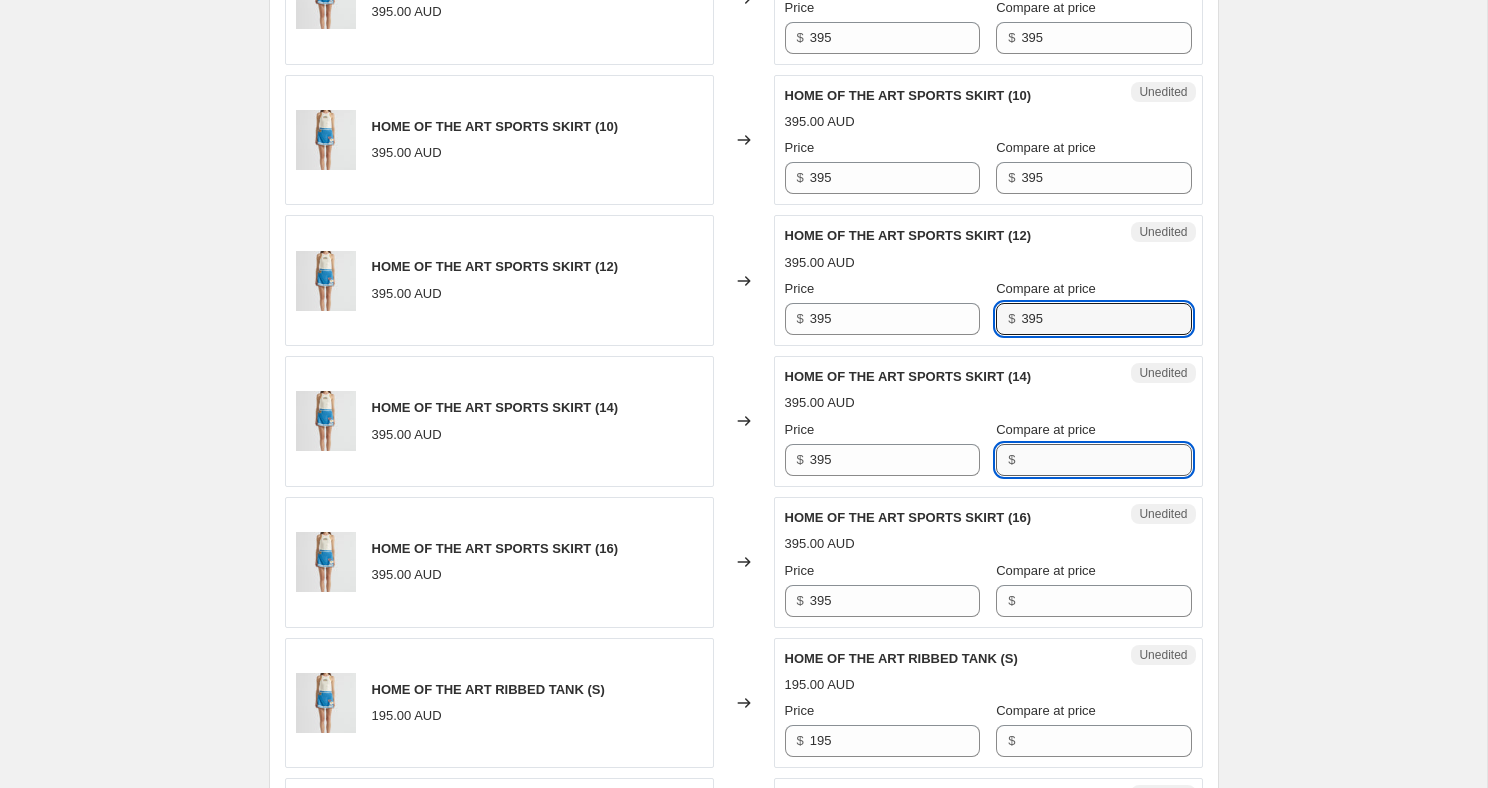 click on "Compare at price" at bounding box center [1106, 460] 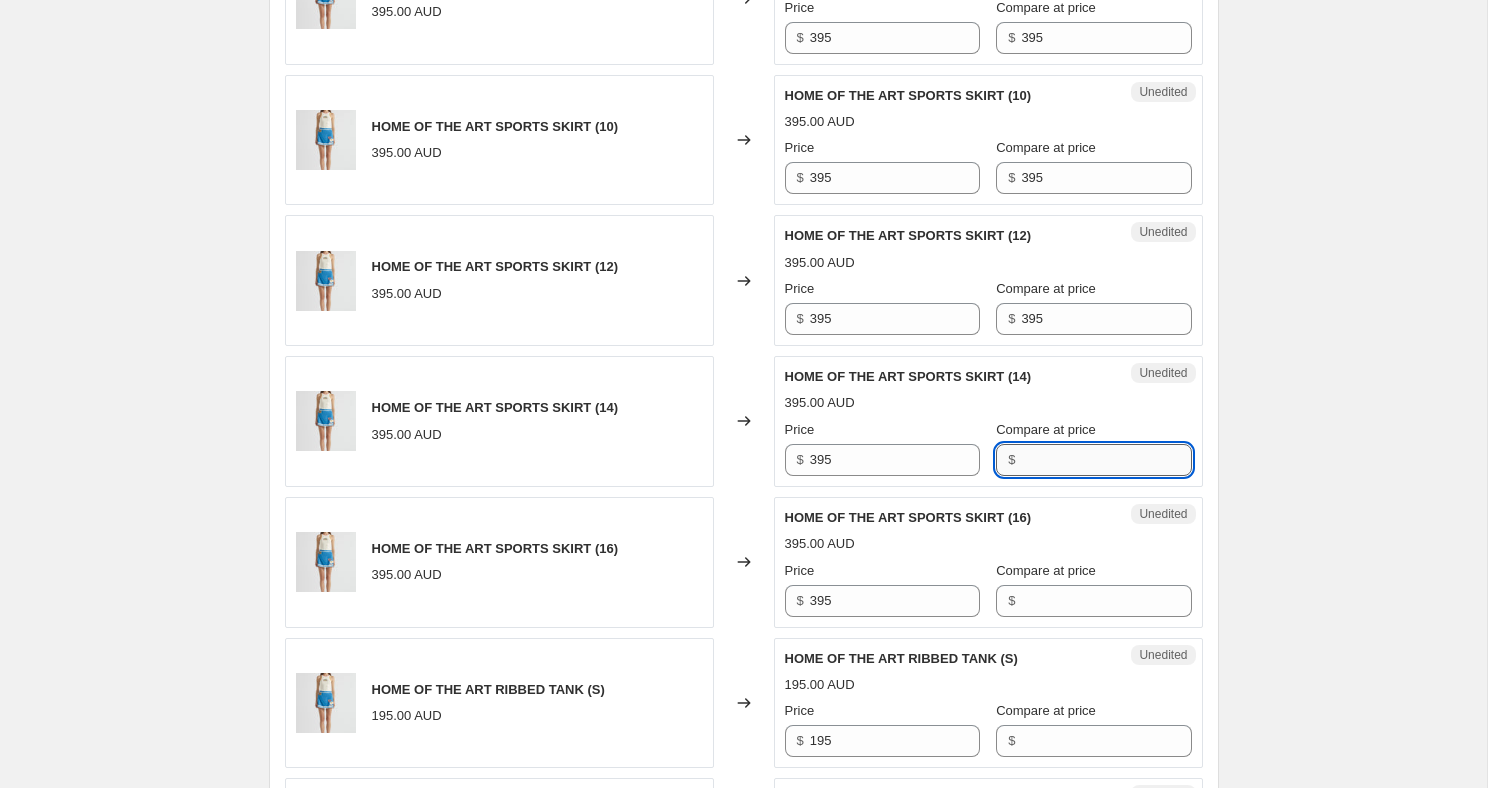 paste on "395" 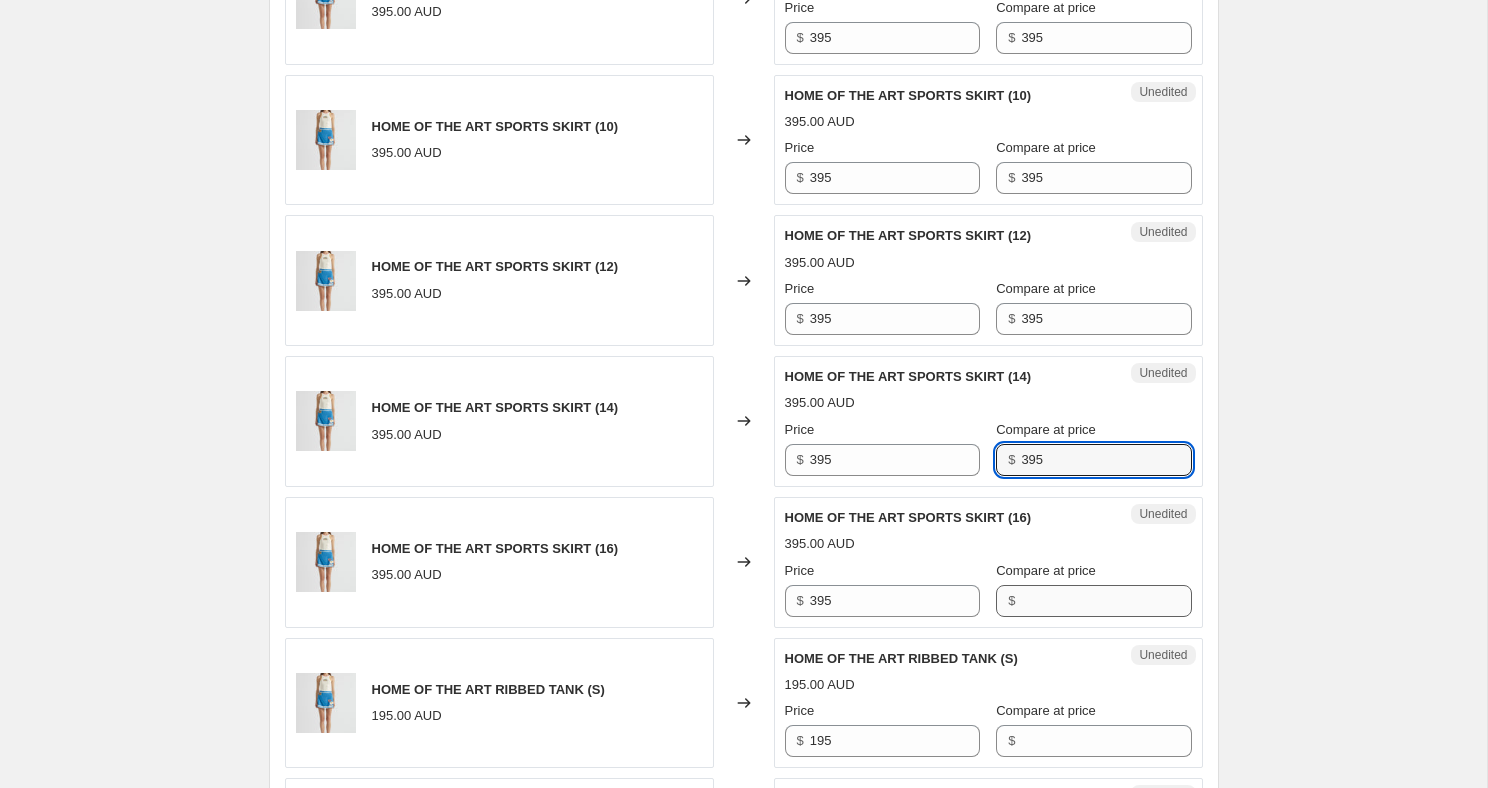 type on "395" 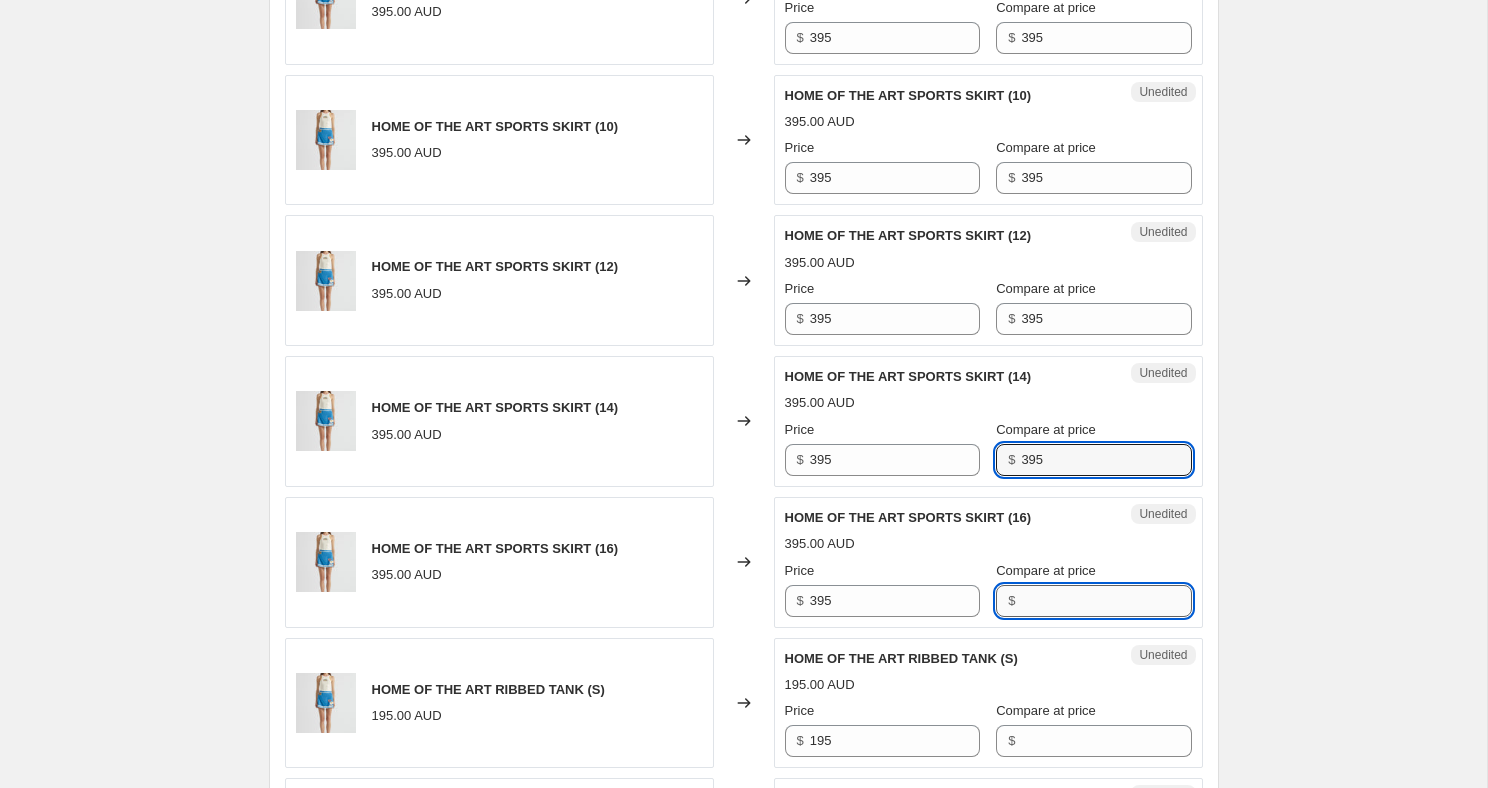 click on "Compare at price" at bounding box center (1106, 601) 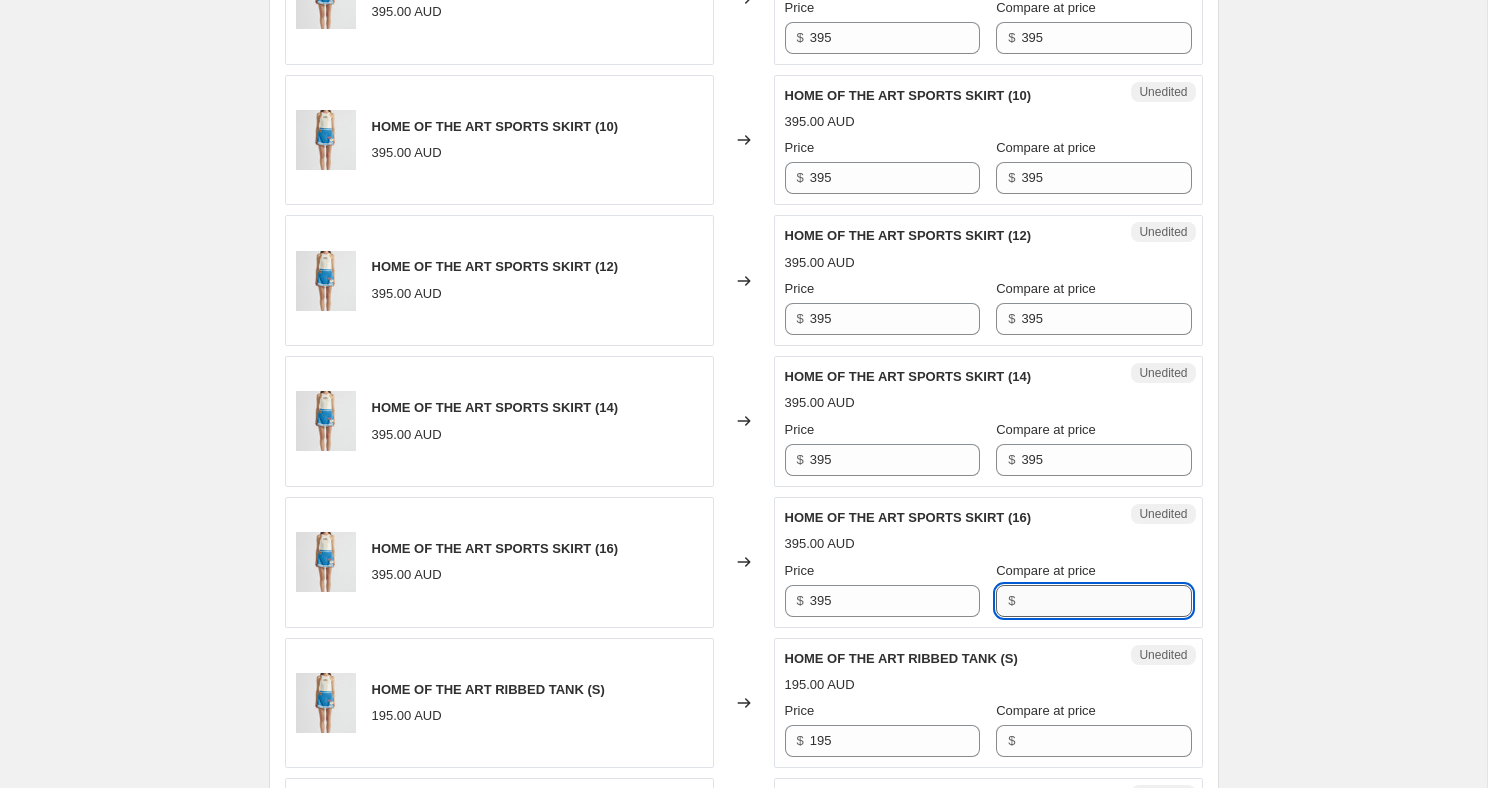 paste on "395" 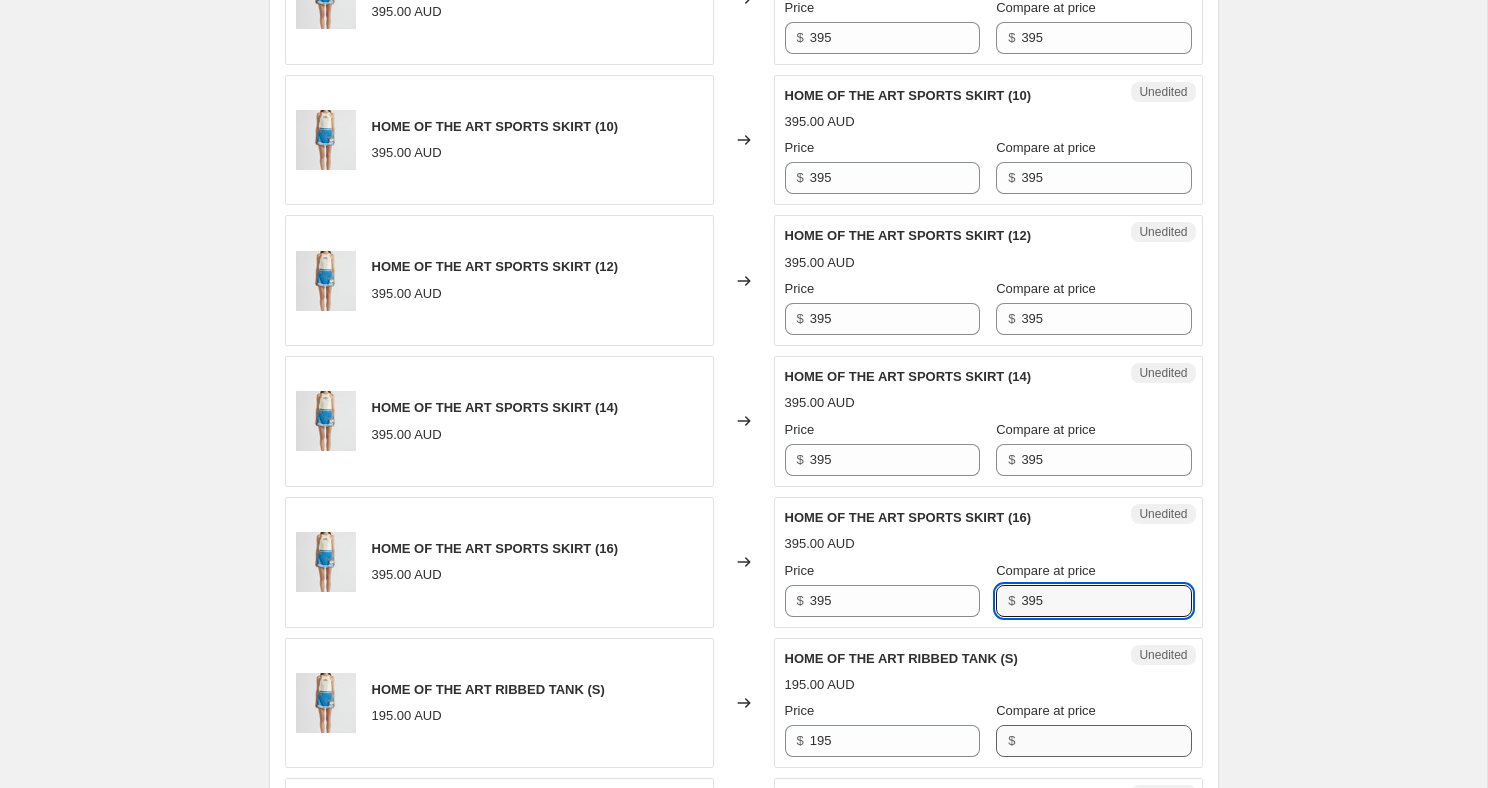 type on "395" 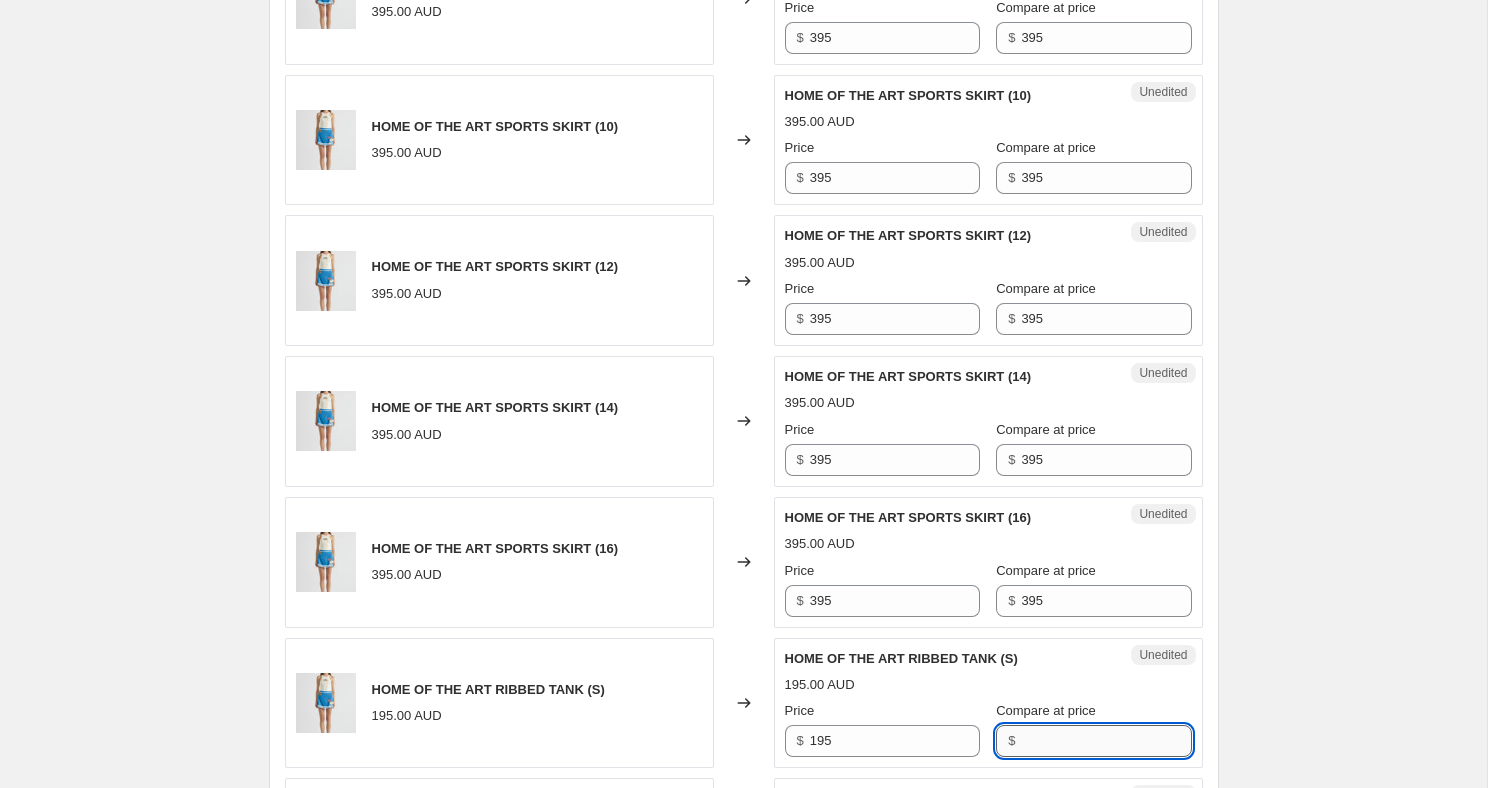 click on "Compare at price" at bounding box center [1106, 741] 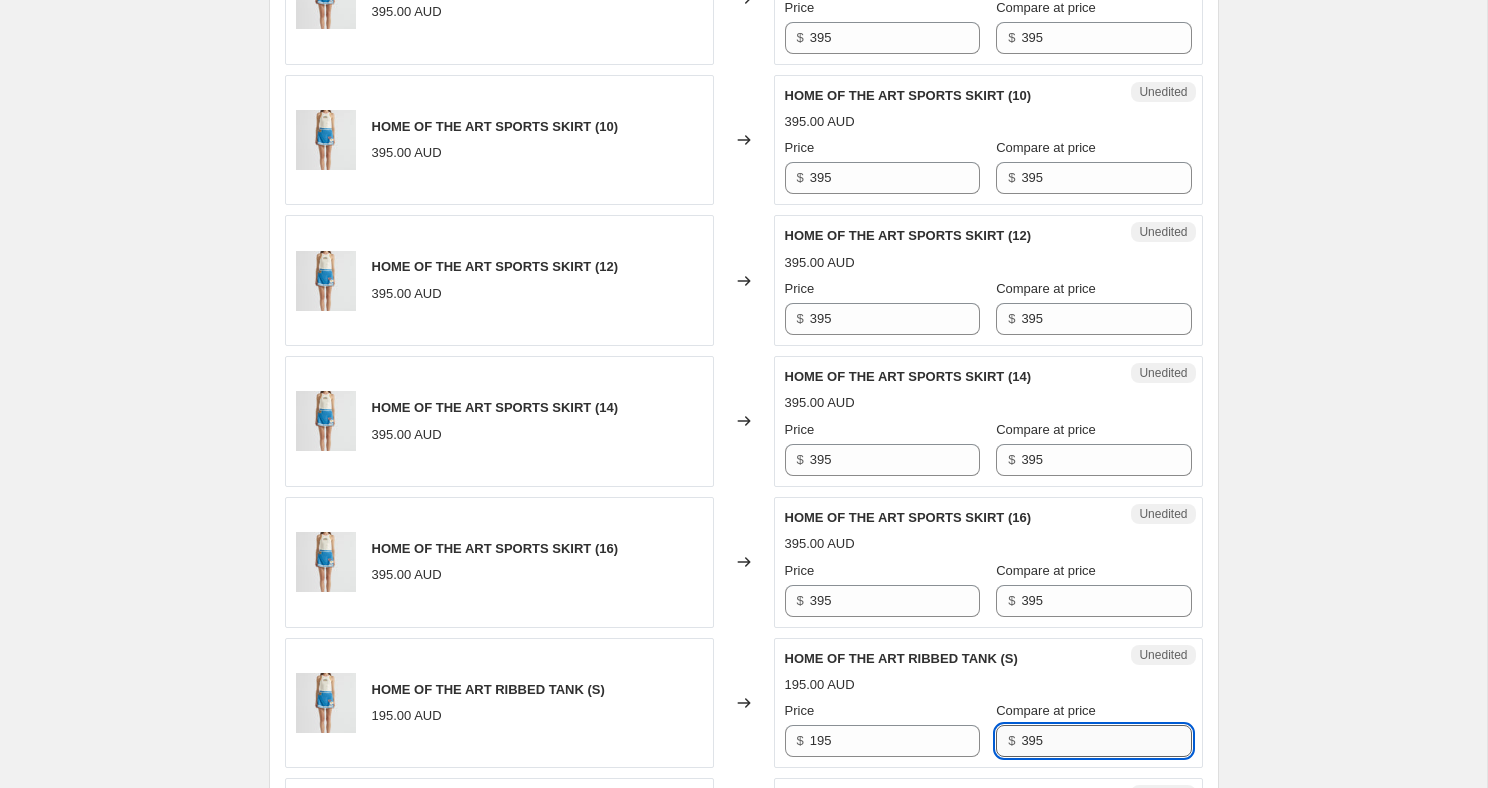 type 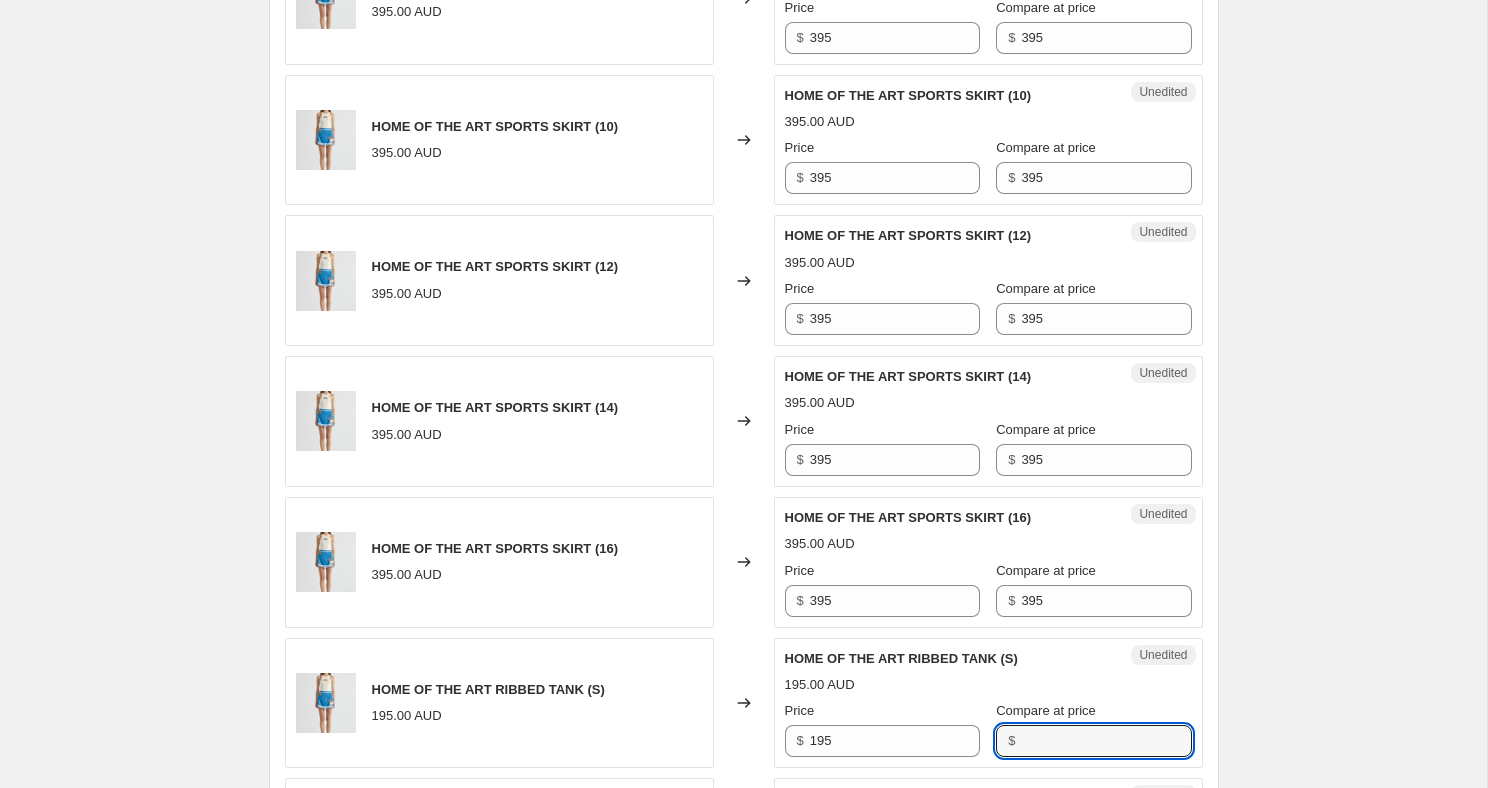 click on "Create new price change job. This page is ready Create new price change job Draft Step 1. Optionally give your price change job a title (eg "March 30% off sale on boots") [DATE], [TIME] Price change job This title is just for internal use, customers won't see it Step 2. Select how the prices should change Use bulk price change rules Set product prices individually Use CSV upload Select tags to add while price change is active Select tags to remove while price change is active Step 3. Select which products should change in price Select all products, use filters, or select products variants individually All products Filter by product, collection, tag, vendor, product type, or inventory Select product variants individually Product filters Products must match: all conditions any condition The product The product's collection The product's tag The product's vendor The product's type The product's status The variant's title Inventory quantity The product's collection Is equal to Is not equal to" at bounding box center (743, 876) 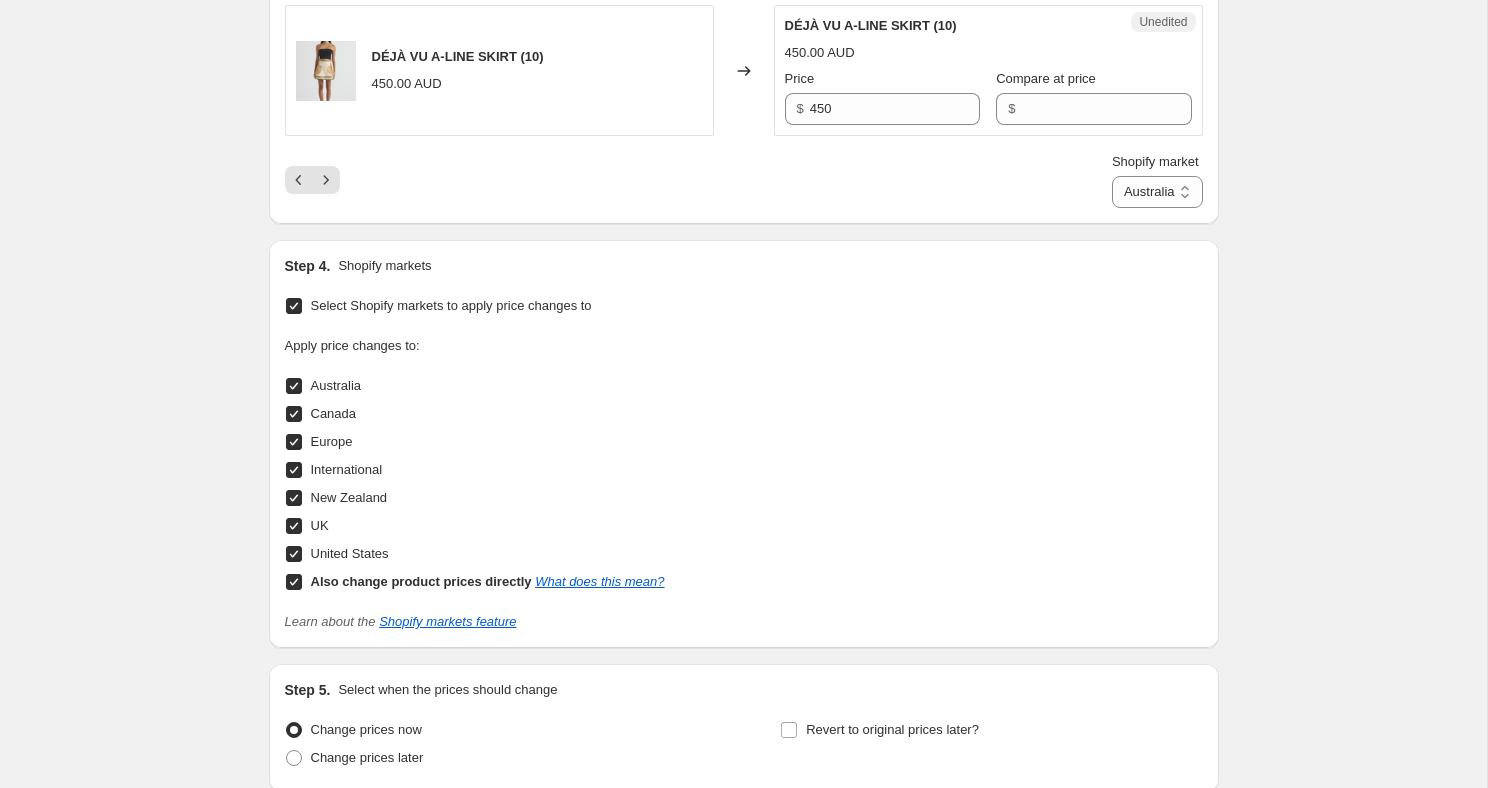 scroll, scrollTop: 3738, scrollLeft: 0, axis: vertical 